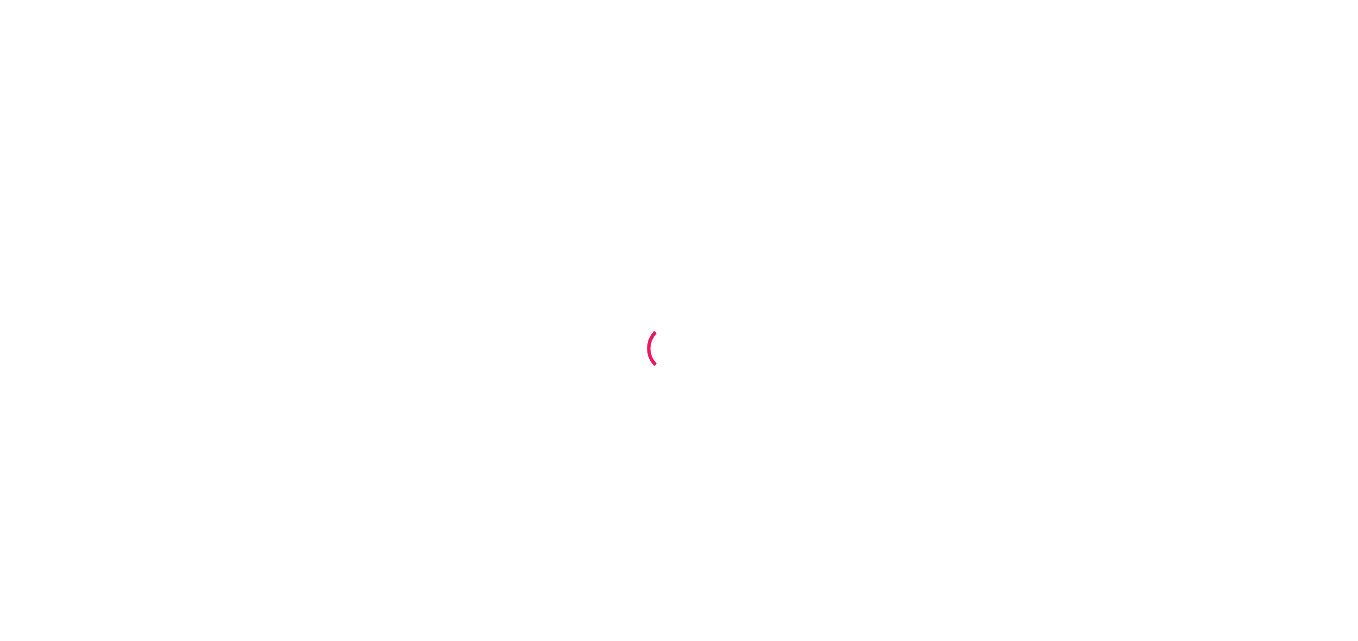 scroll, scrollTop: 0, scrollLeft: 0, axis: both 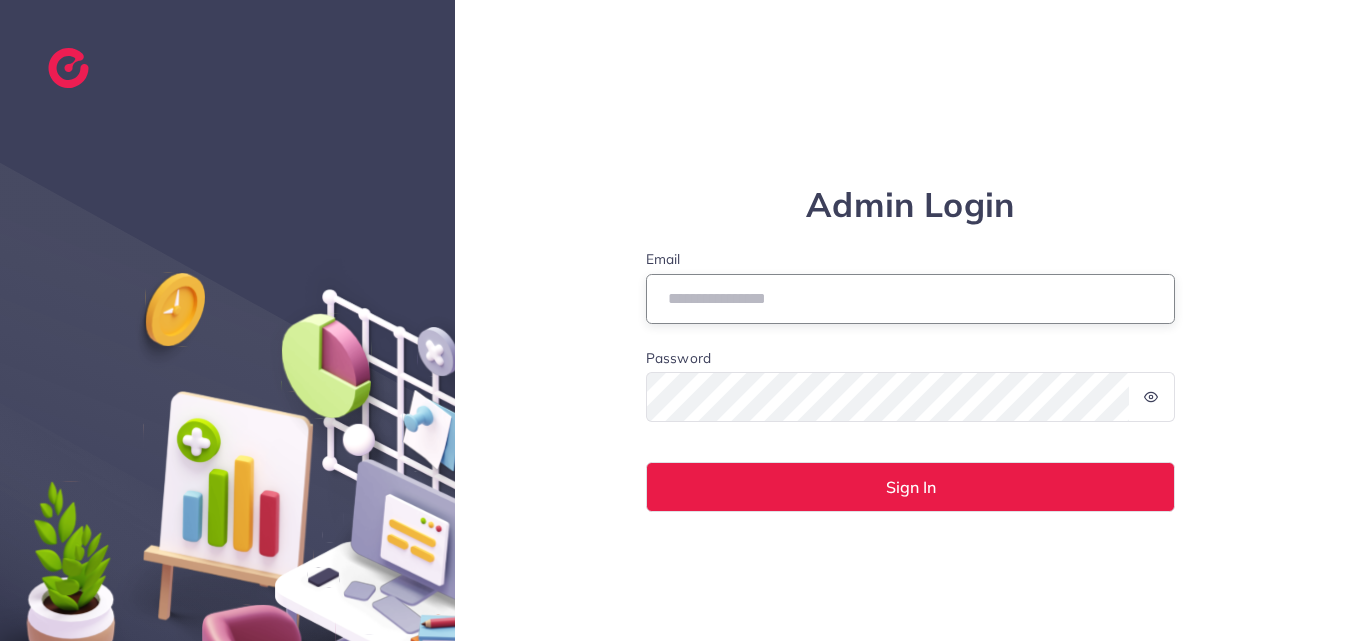 click on "Email" at bounding box center (911, 299) 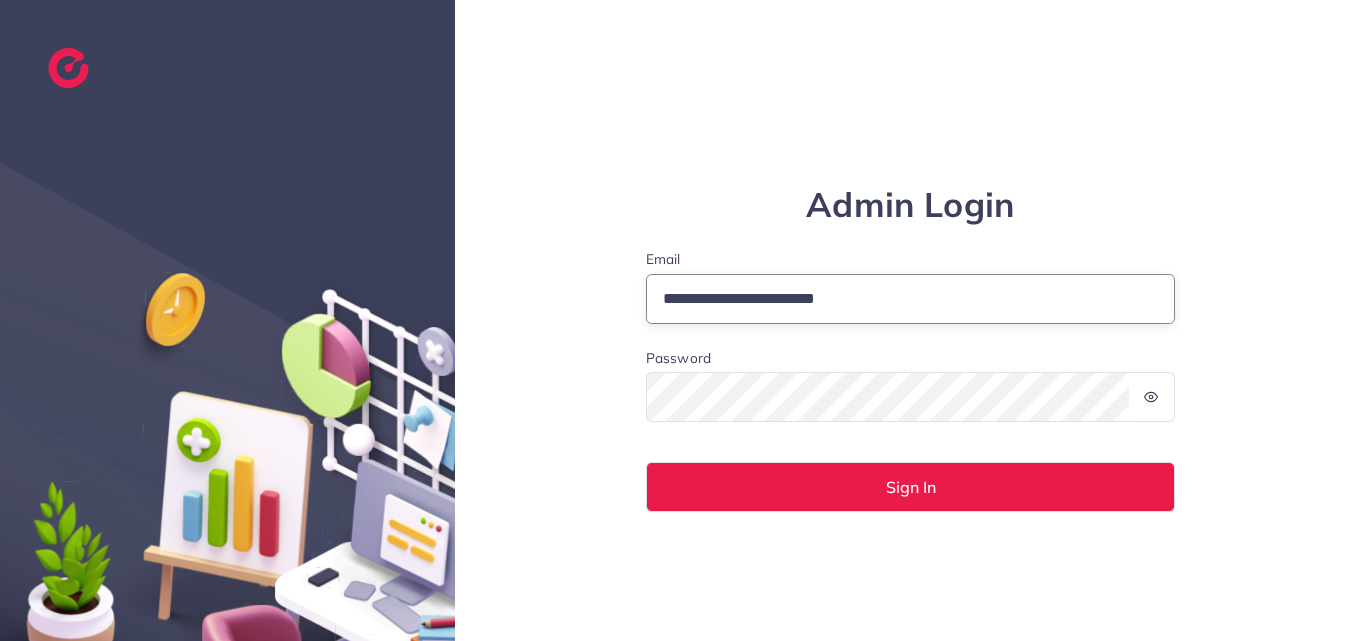 type on "**********" 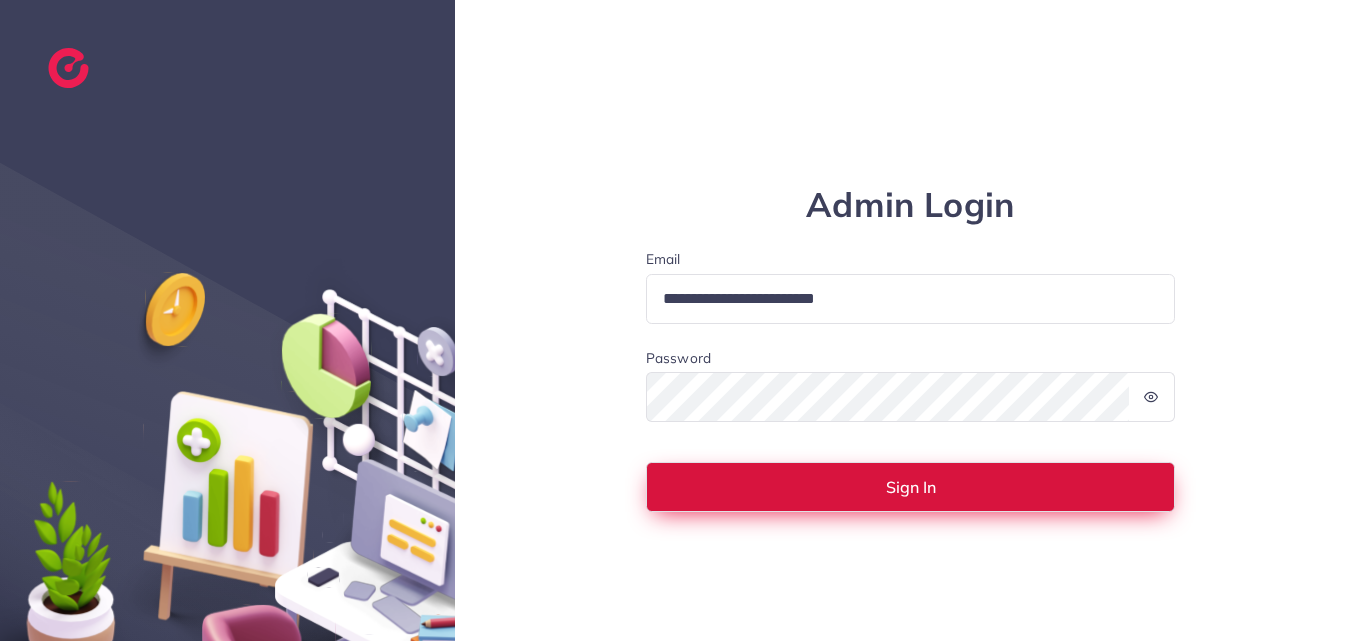 click on "Sign In" at bounding box center [911, 487] 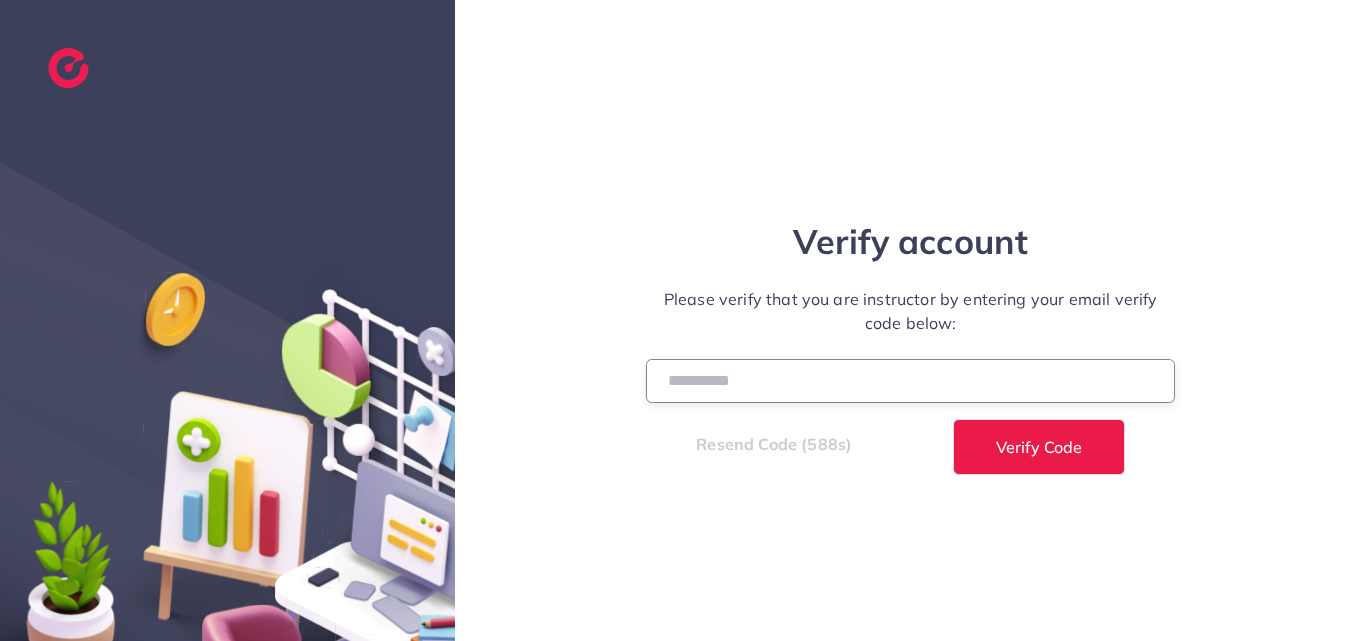 click at bounding box center [911, 380] 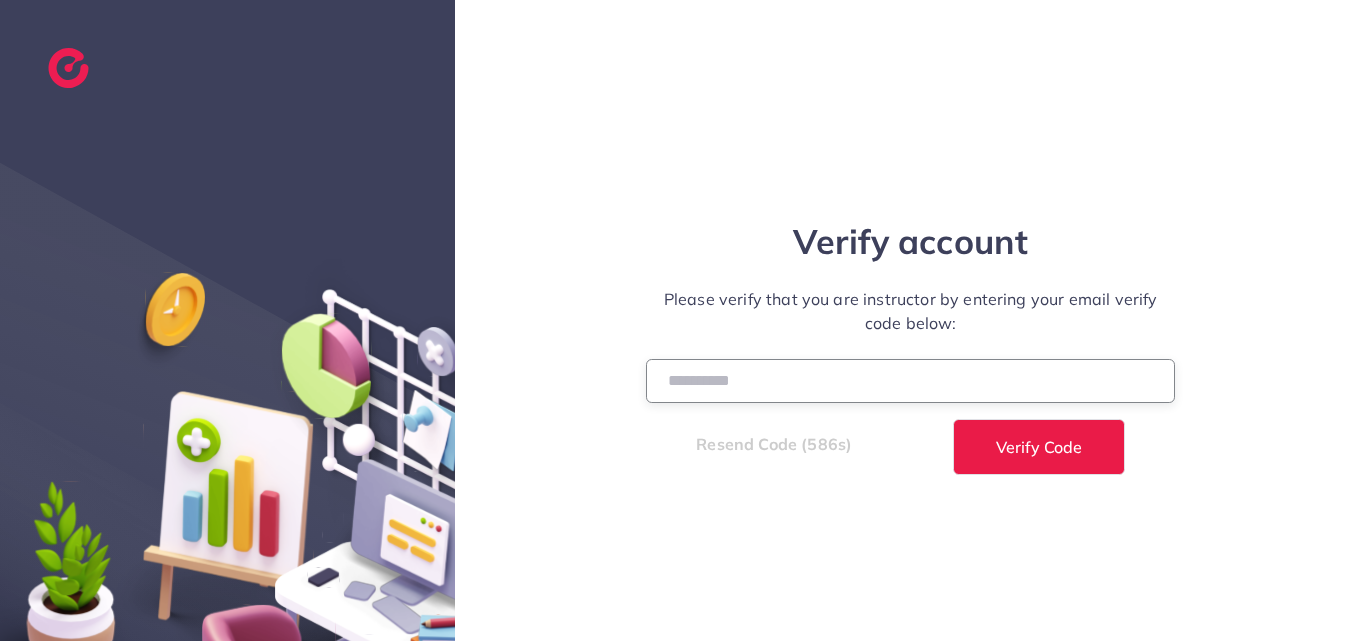 paste on "******" 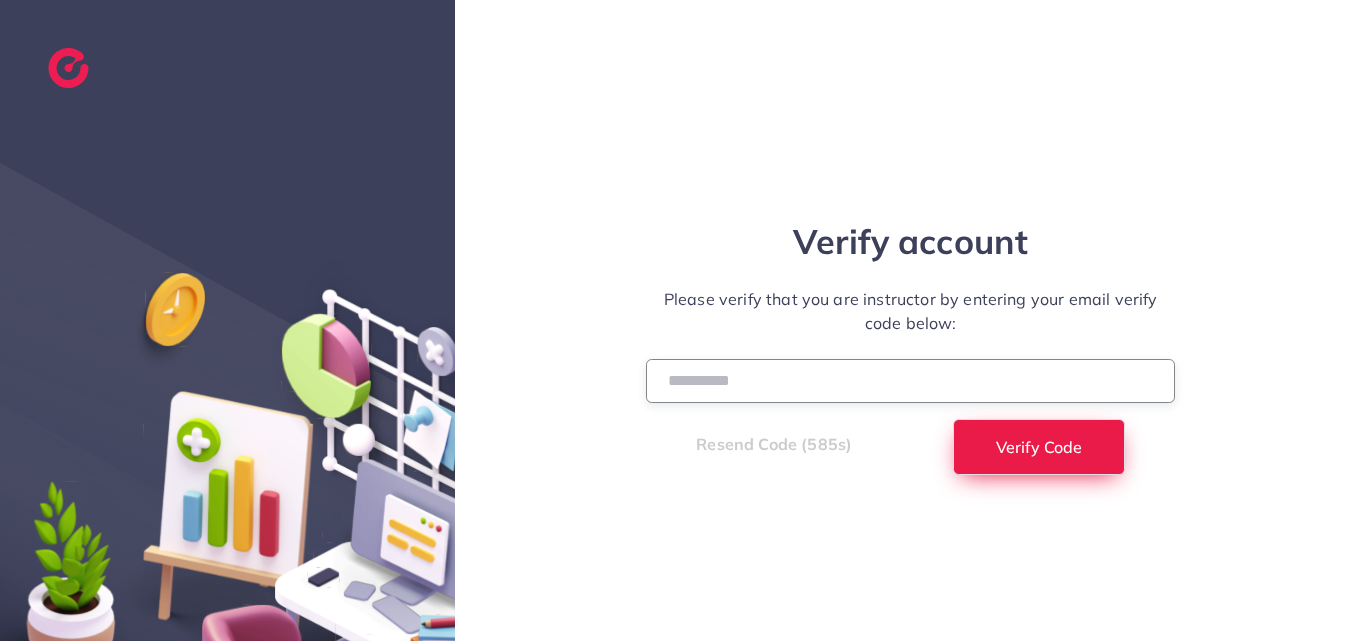 type on "******" 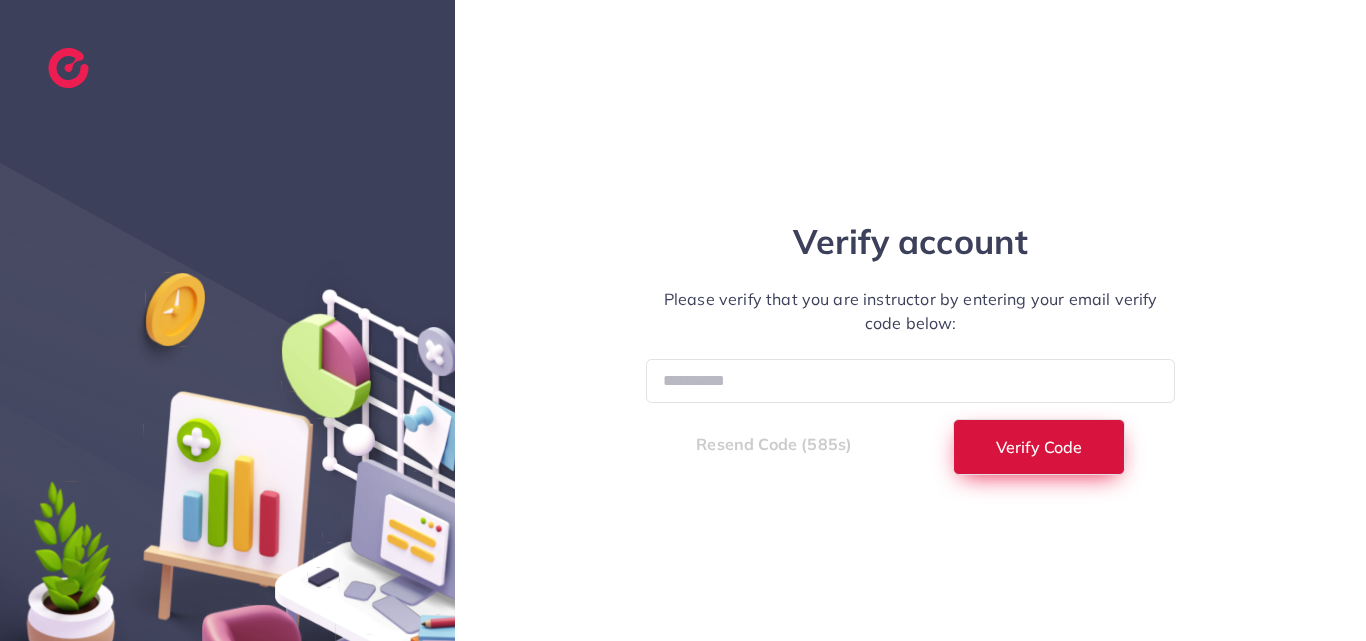 click on "Verify Code" at bounding box center [1039, 447] 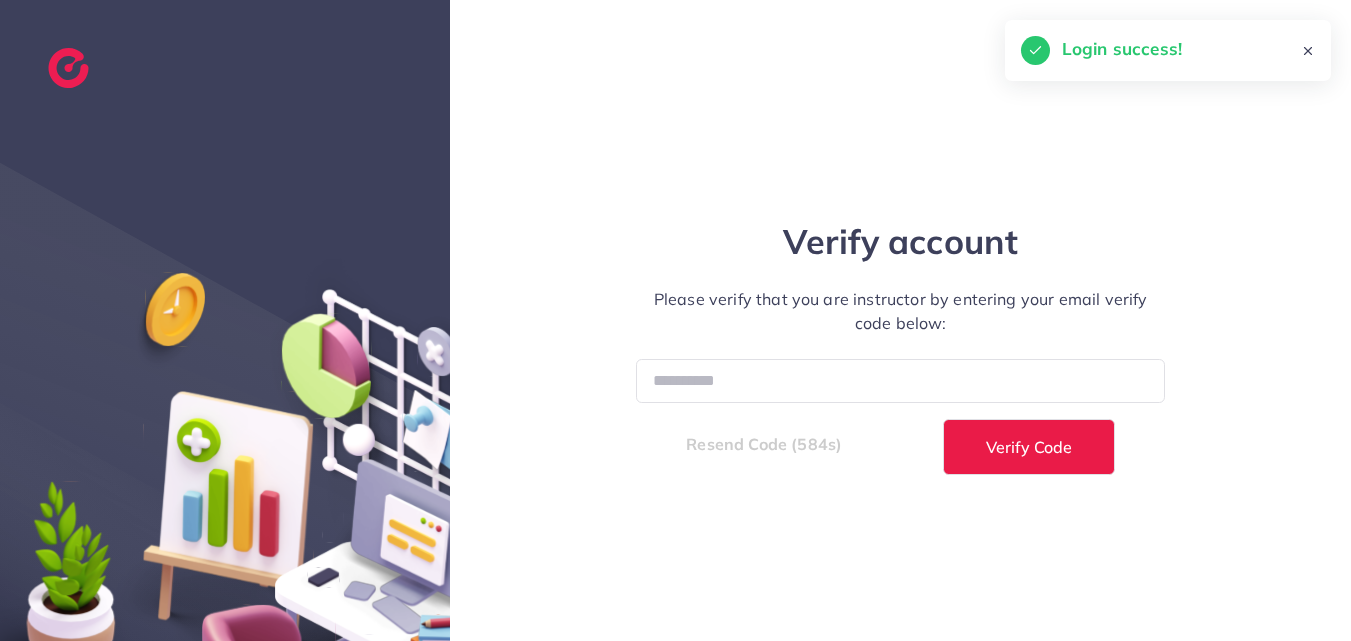 select on "*" 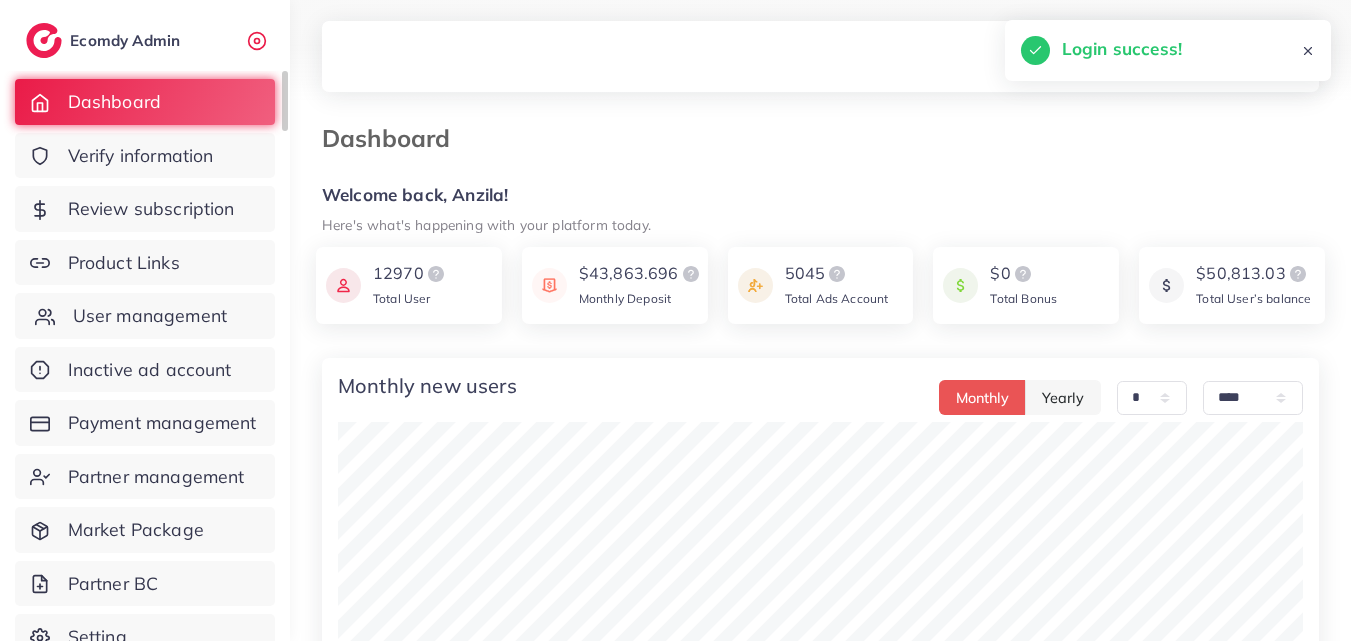 click on "Dashboard Verify information Review subscription Product Links User management Inactive ad account Payment management Partner management Market Package Partner BC Setting" at bounding box center (145, 375) 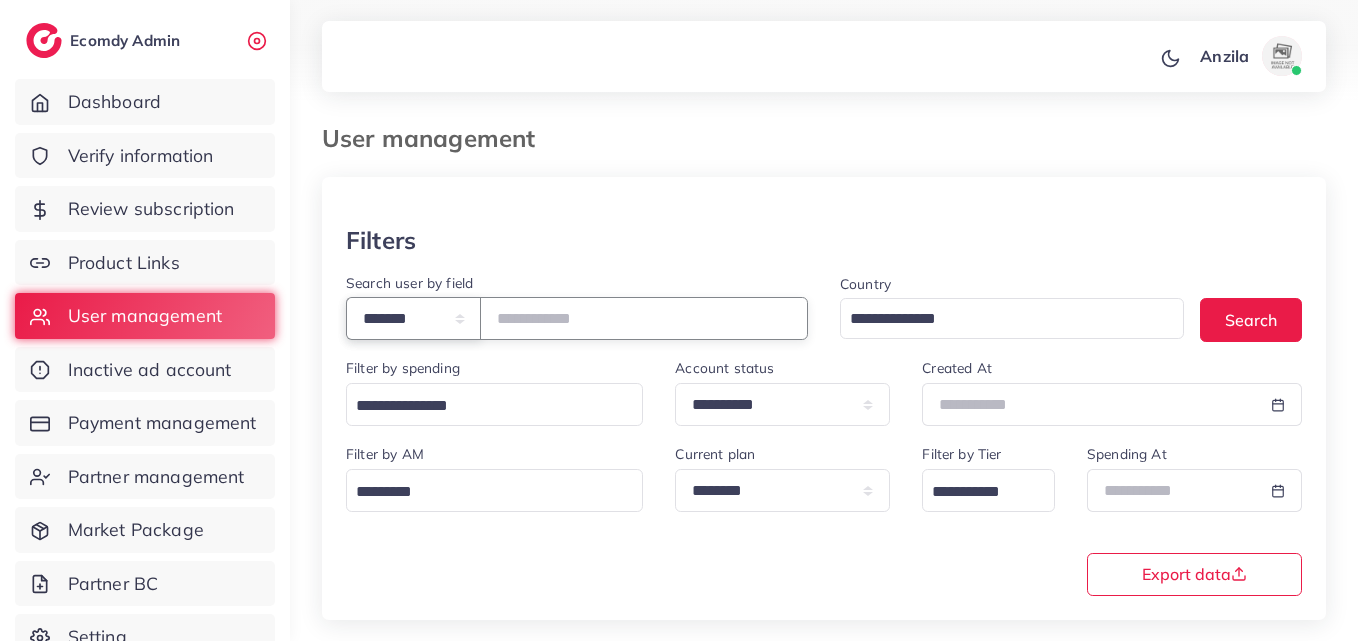 click on "**********" at bounding box center [413, 318] 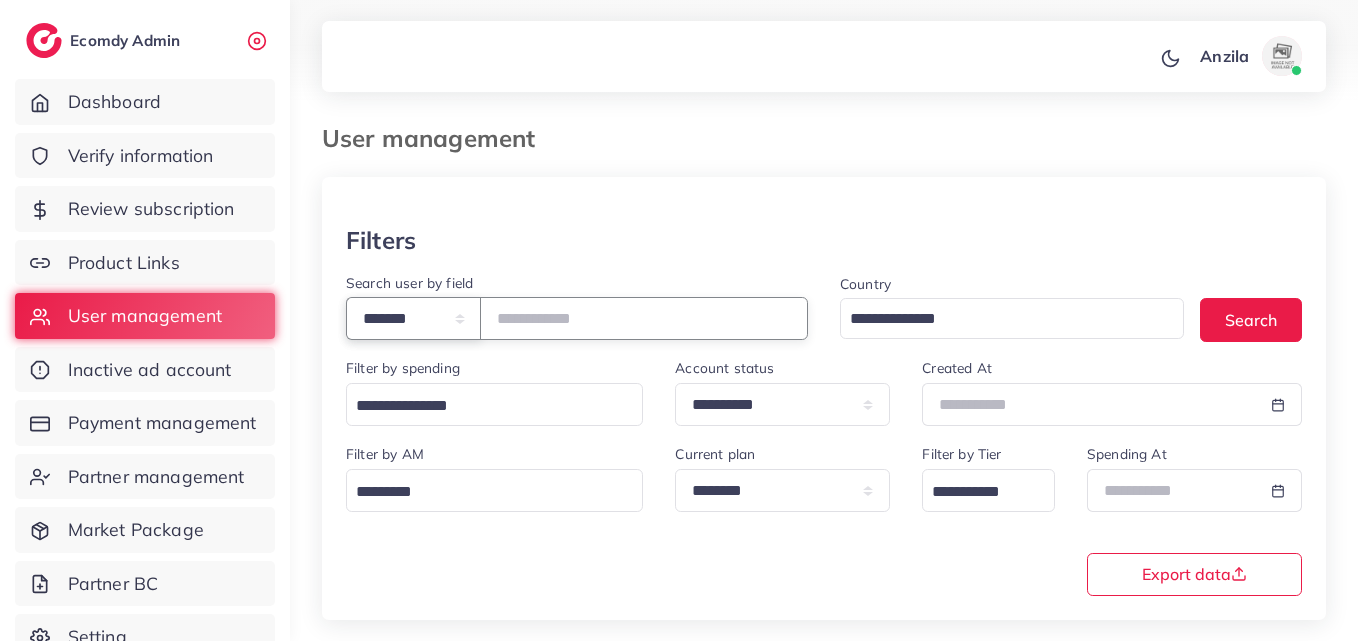 select on "*****" 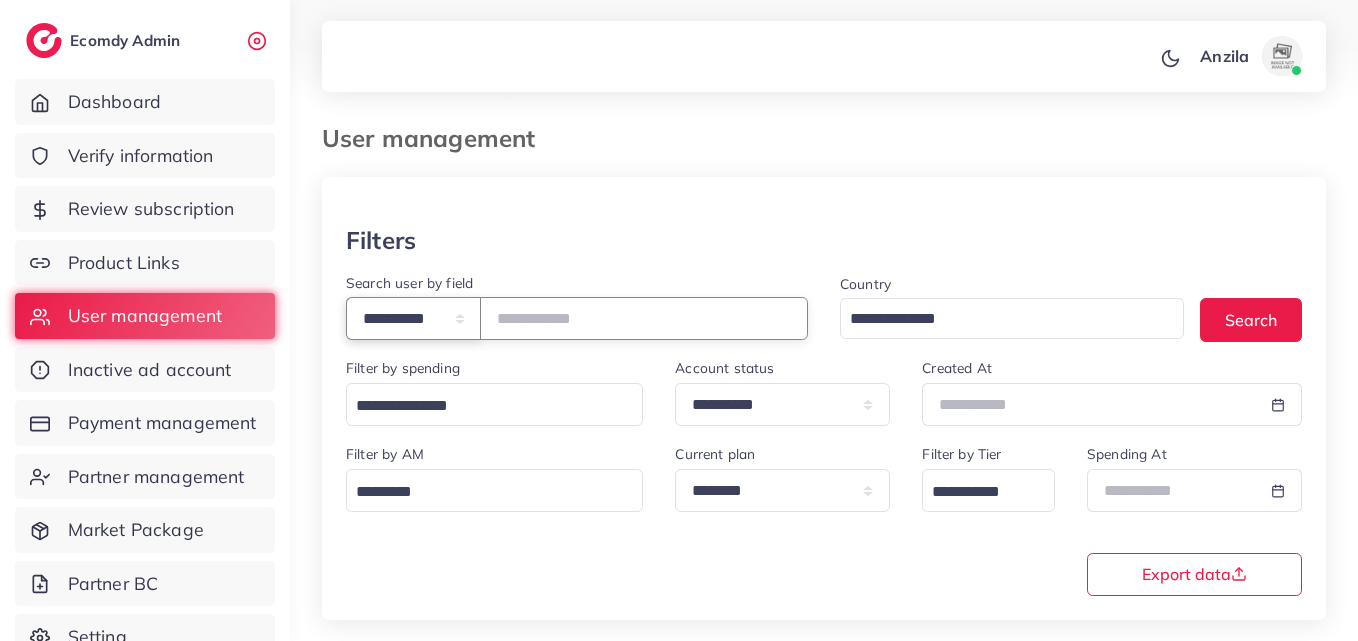 click on "**********" at bounding box center [413, 318] 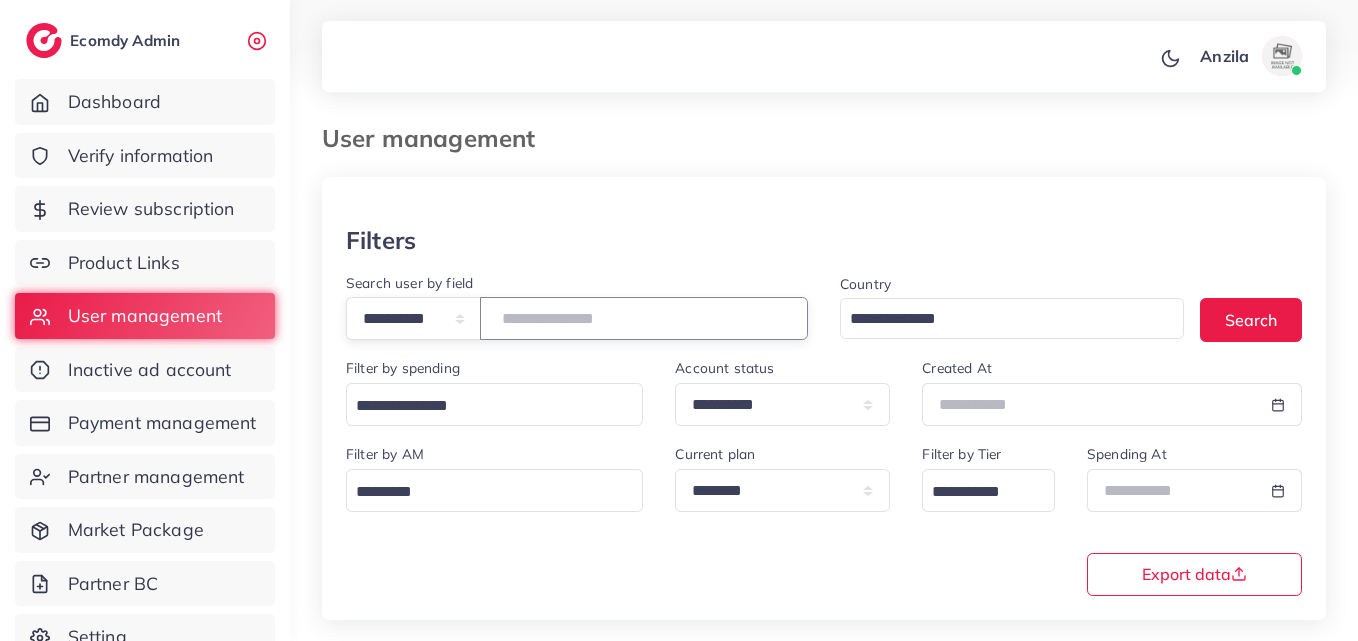 click at bounding box center (644, 318) 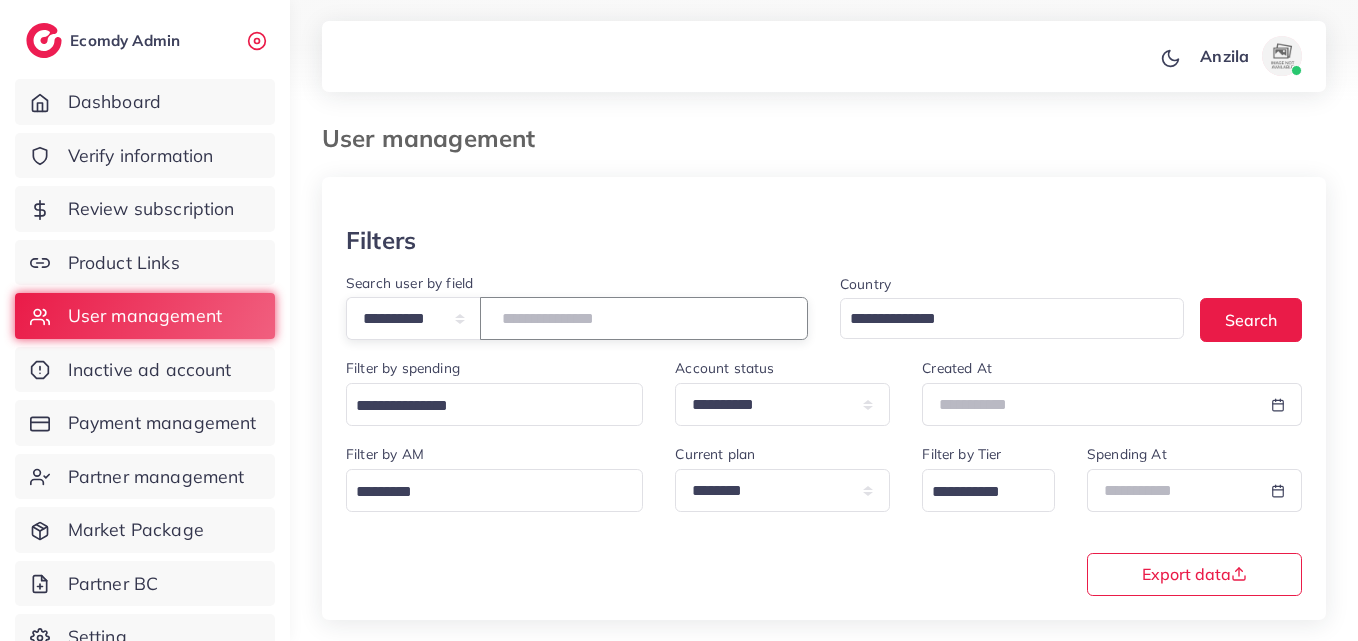 paste on "**********" 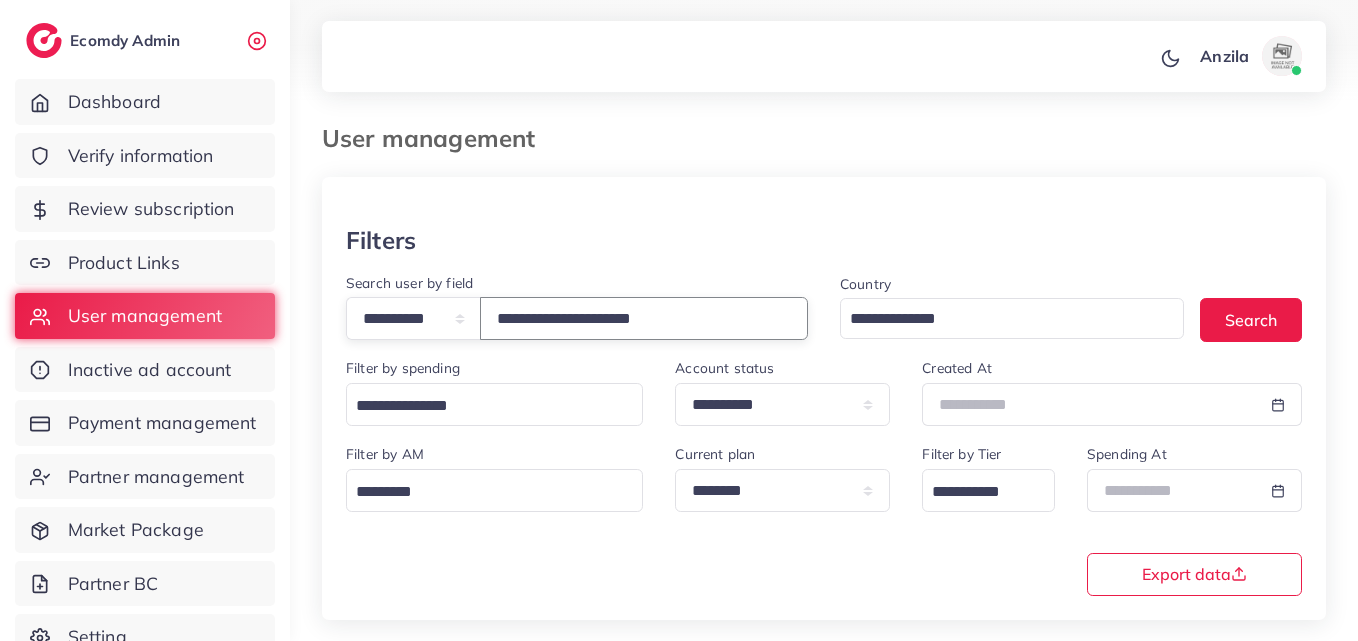 type on "**********" 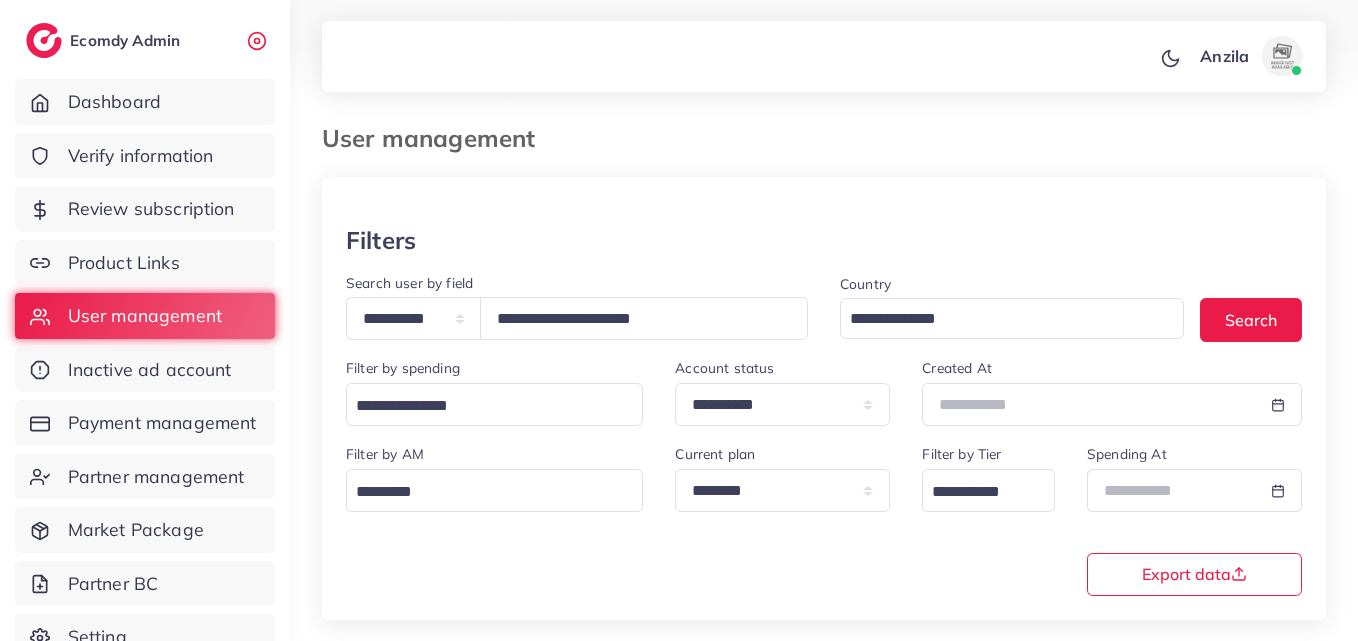 click on "**********" at bounding box center (824, 518) 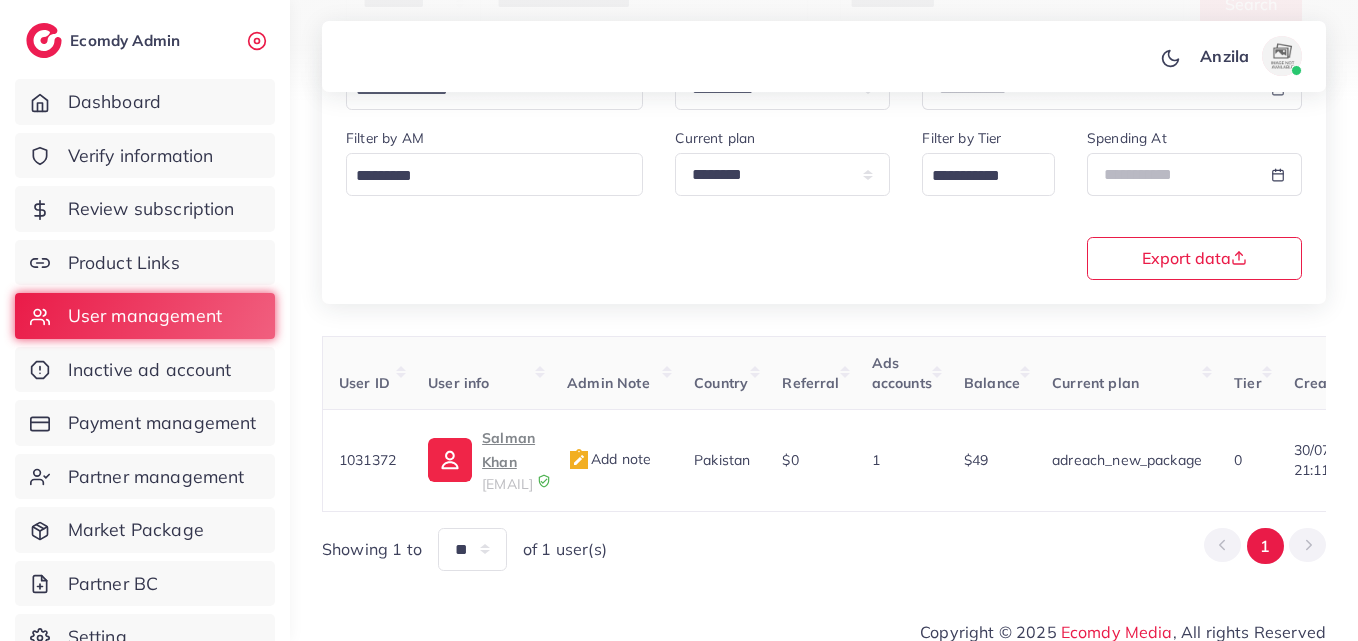 scroll, scrollTop: 0, scrollLeft: 676, axis: horizontal 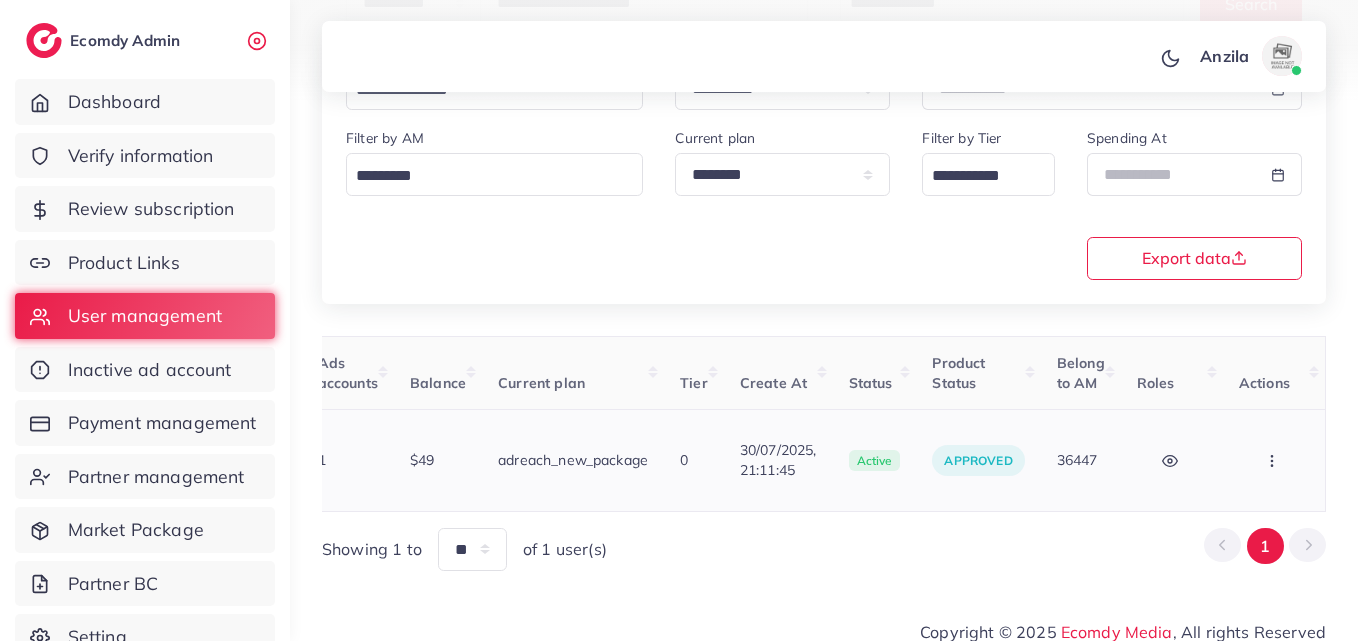 click at bounding box center [1274, 460] 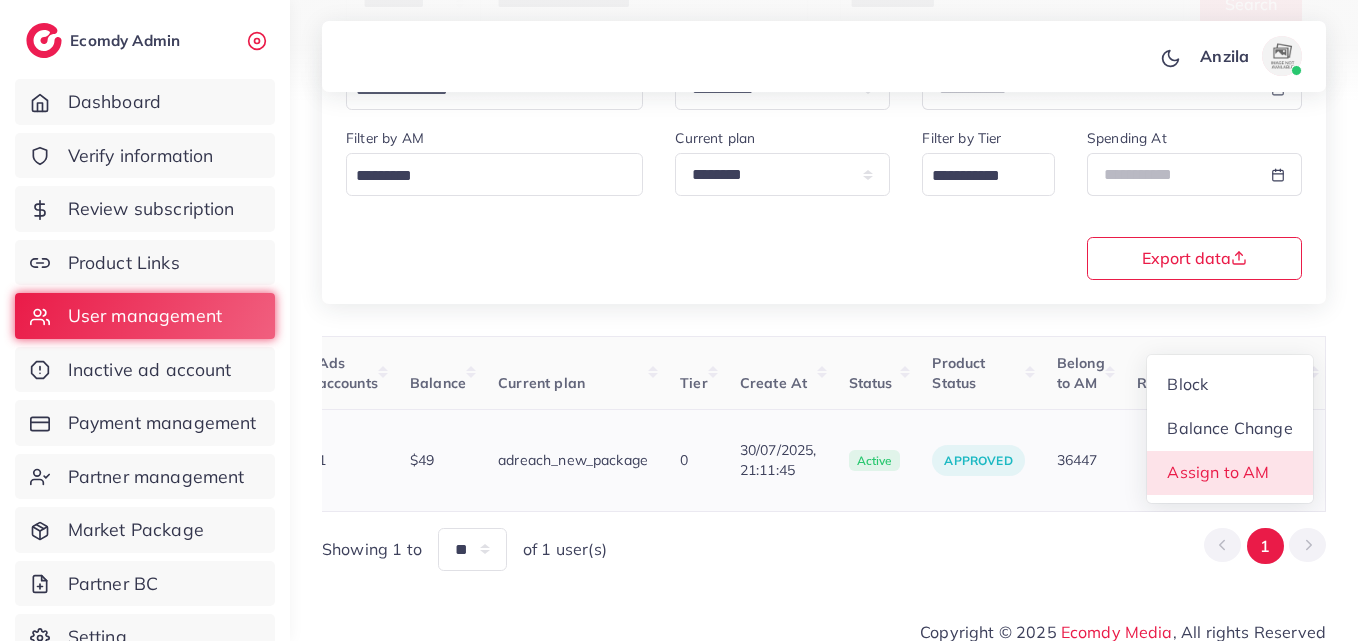 scroll, scrollTop: 2, scrollLeft: 676, axis: both 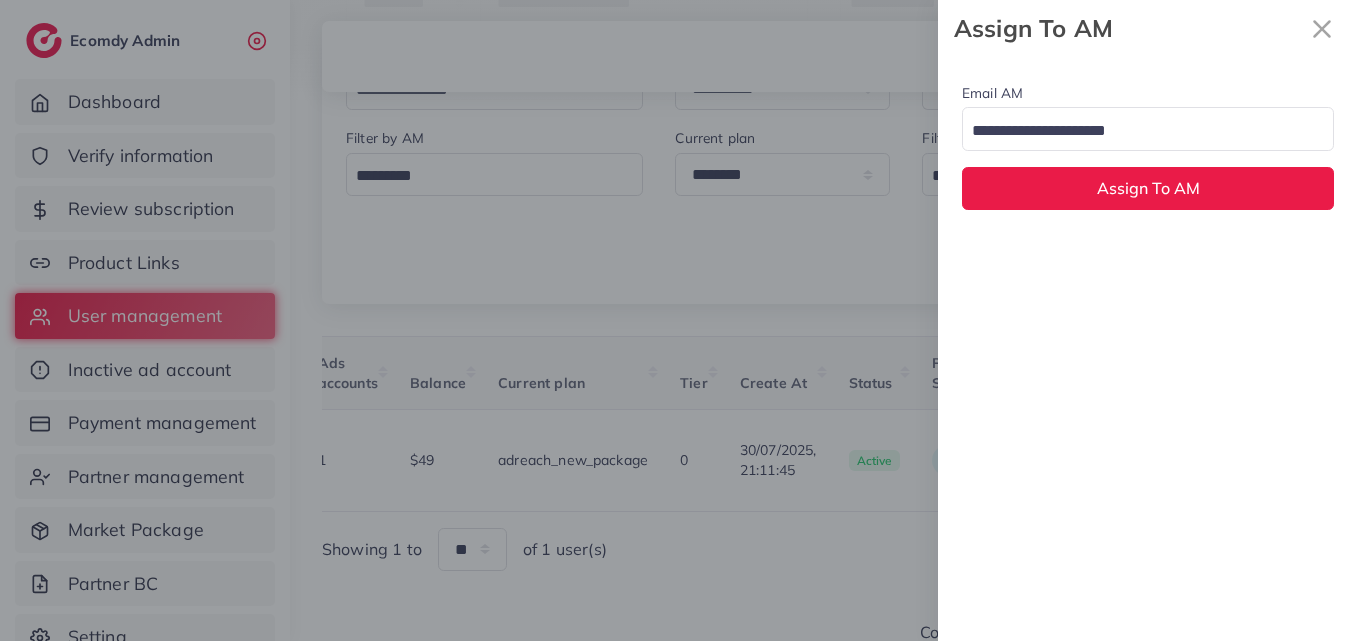 click at bounding box center (1136, 131) 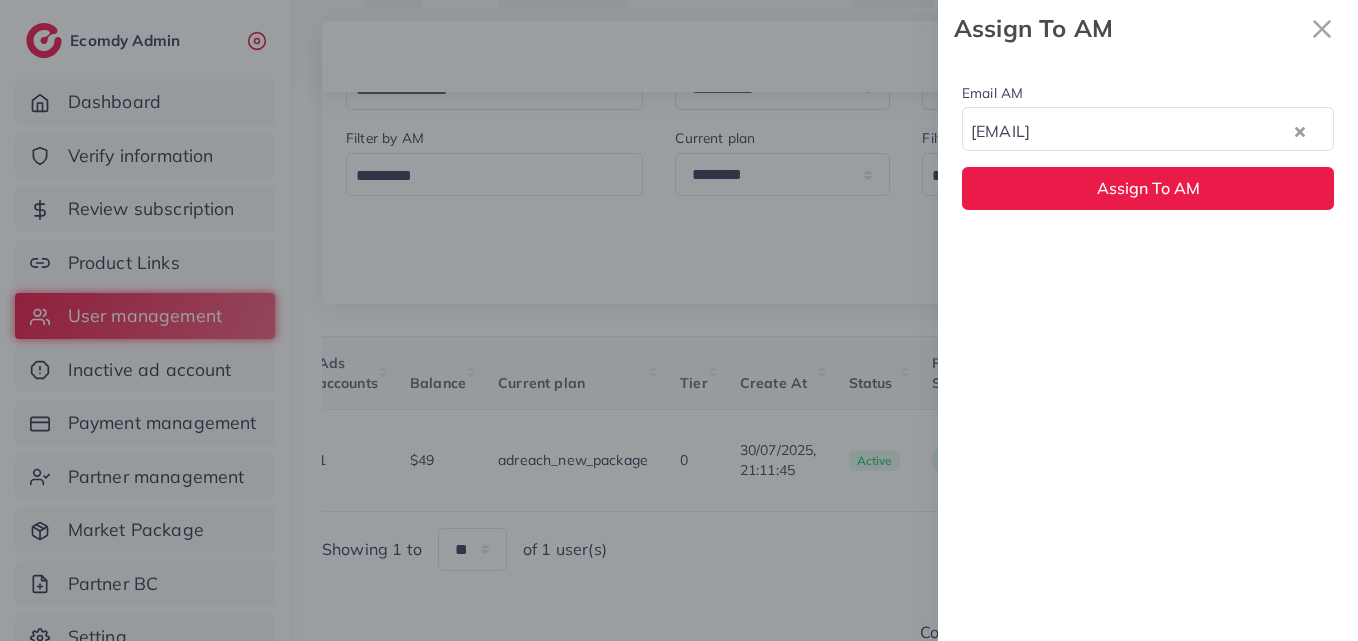 click on "Email AM
natashashahid163@gmail.com
Loading...
None
hadibaaslam@gmail.com
natashashahid163@gmail.com
wajahat@adreach.agency
Assign To AM" at bounding box center (1148, 349) 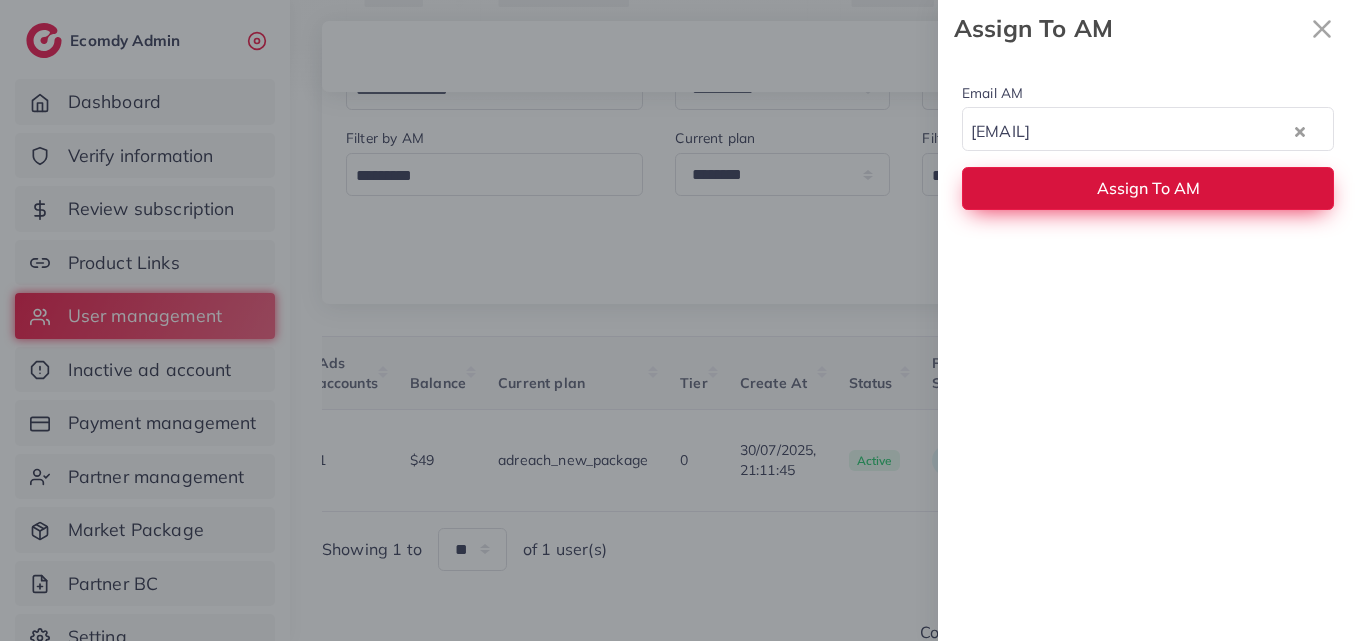 click on "Assign To AM" at bounding box center [1148, 188] 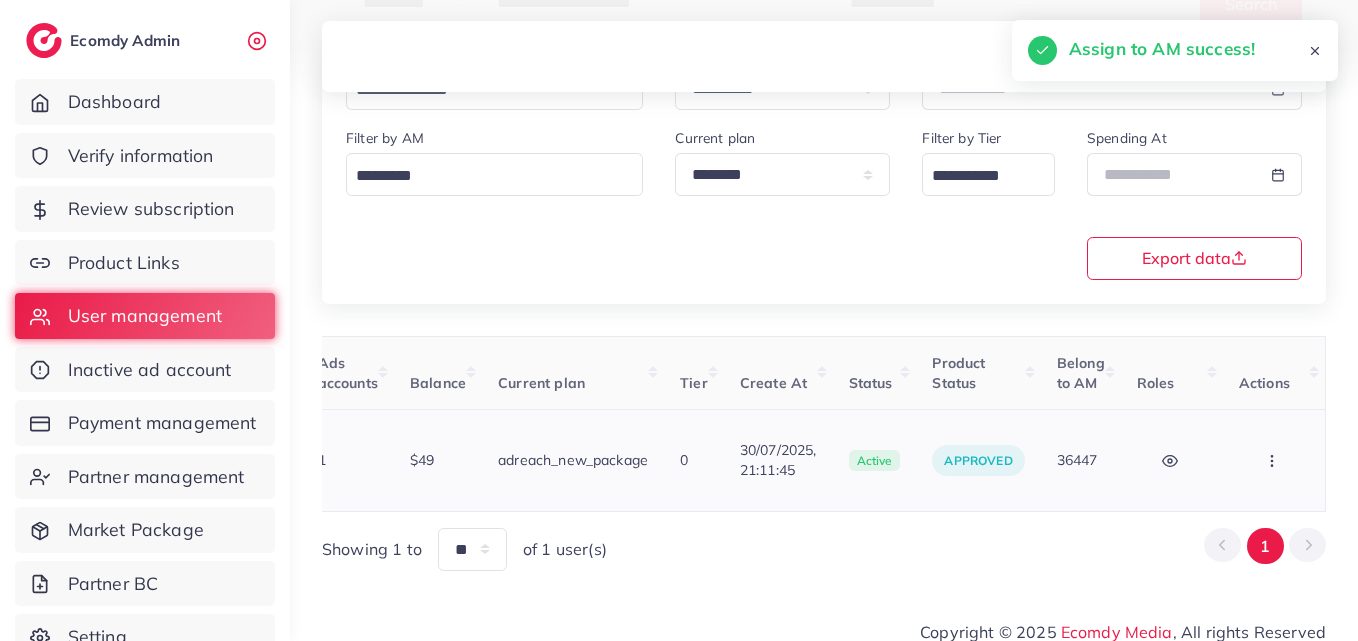 drag, startPoint x: 1266, startPoint y: 471, endPoint x: 1249, endPoint y: 471, distance: 17 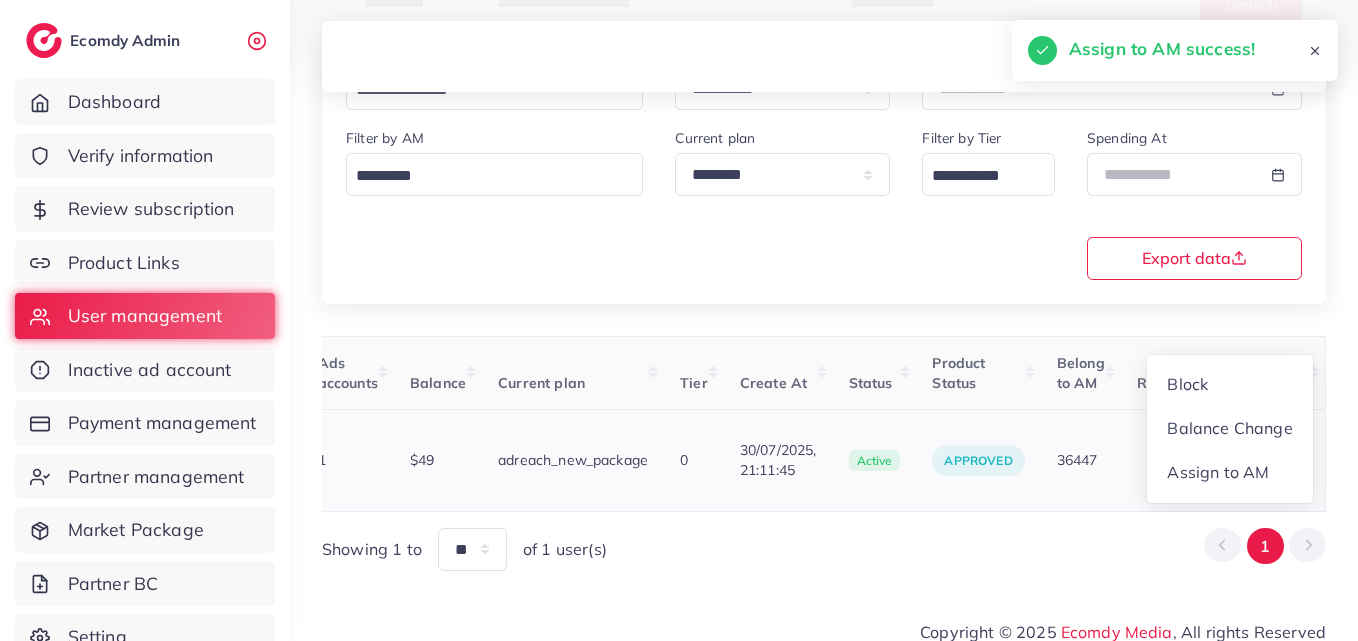 click on "Block Balance Change Assign to AM" at bounding box center [1230, 429] 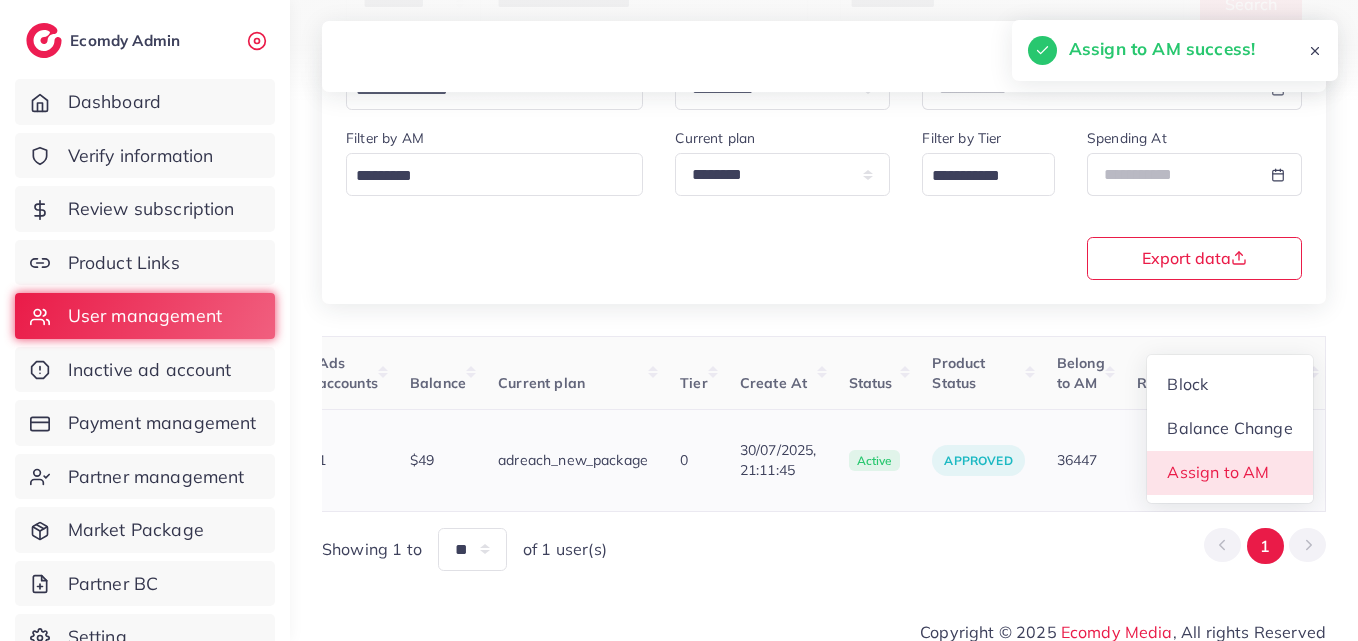 click on "Assign to AM" at bounding box center (1218, 472) 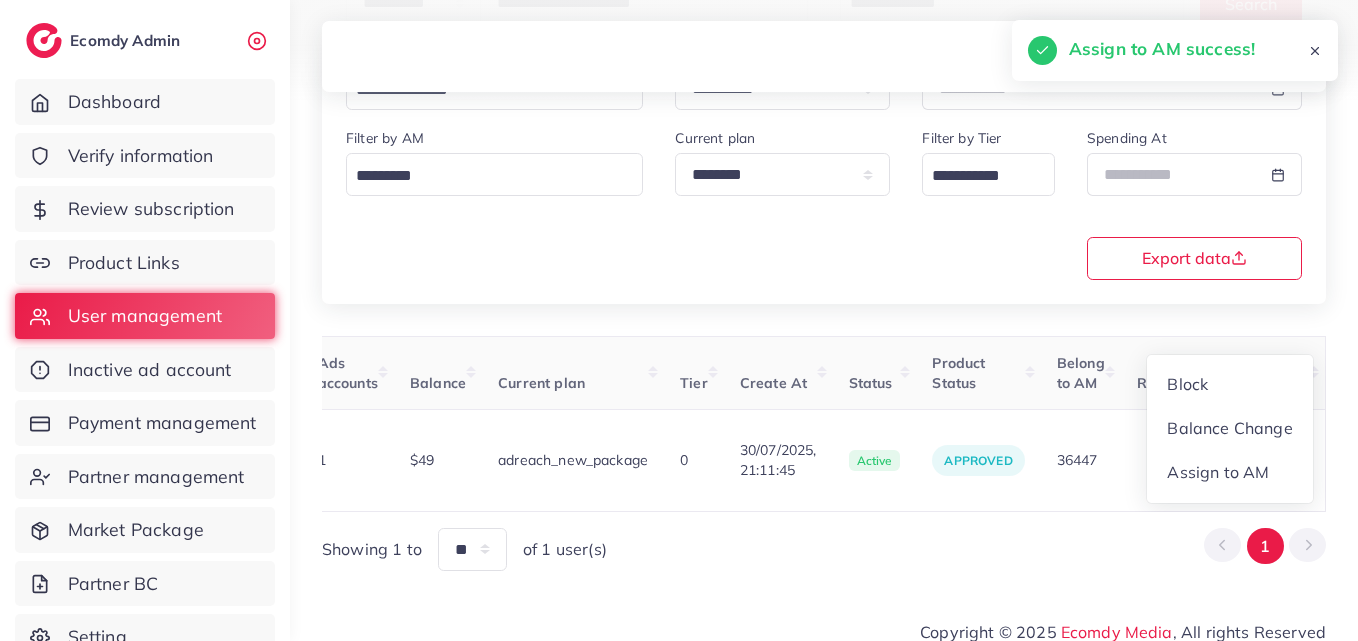click at bounding box center (0, 0) 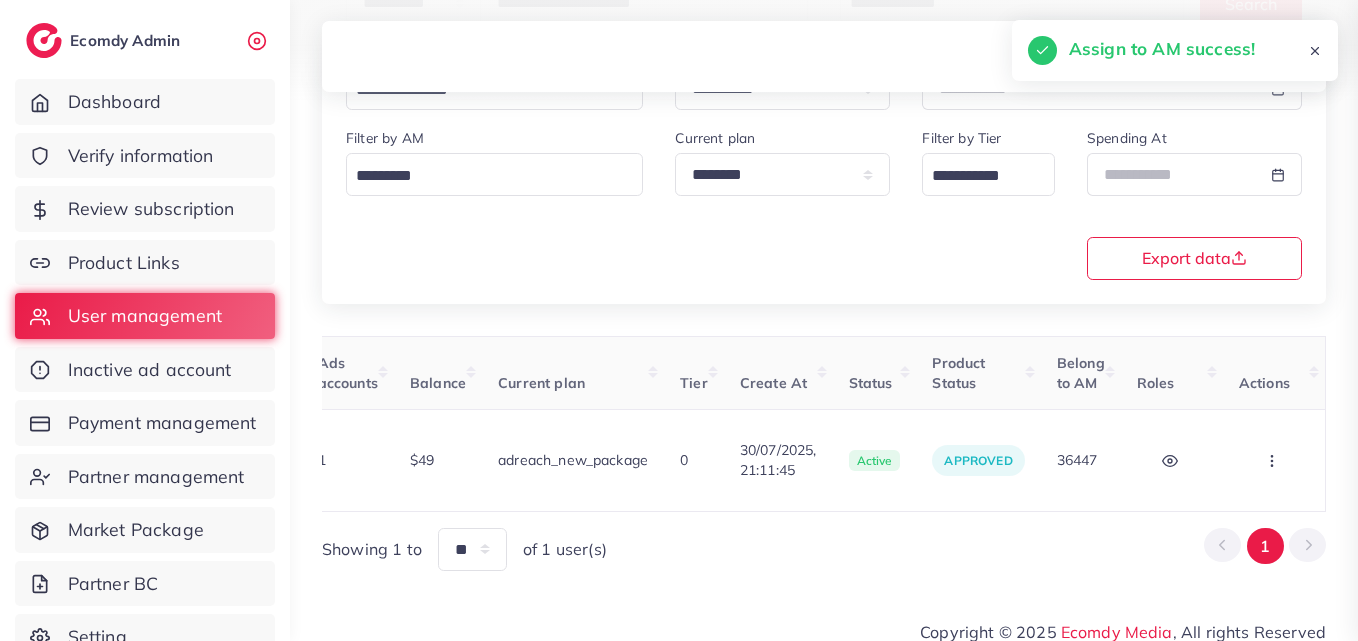 scroll, scrollTop: 0, scrollLeft: 676, axis: horizontal 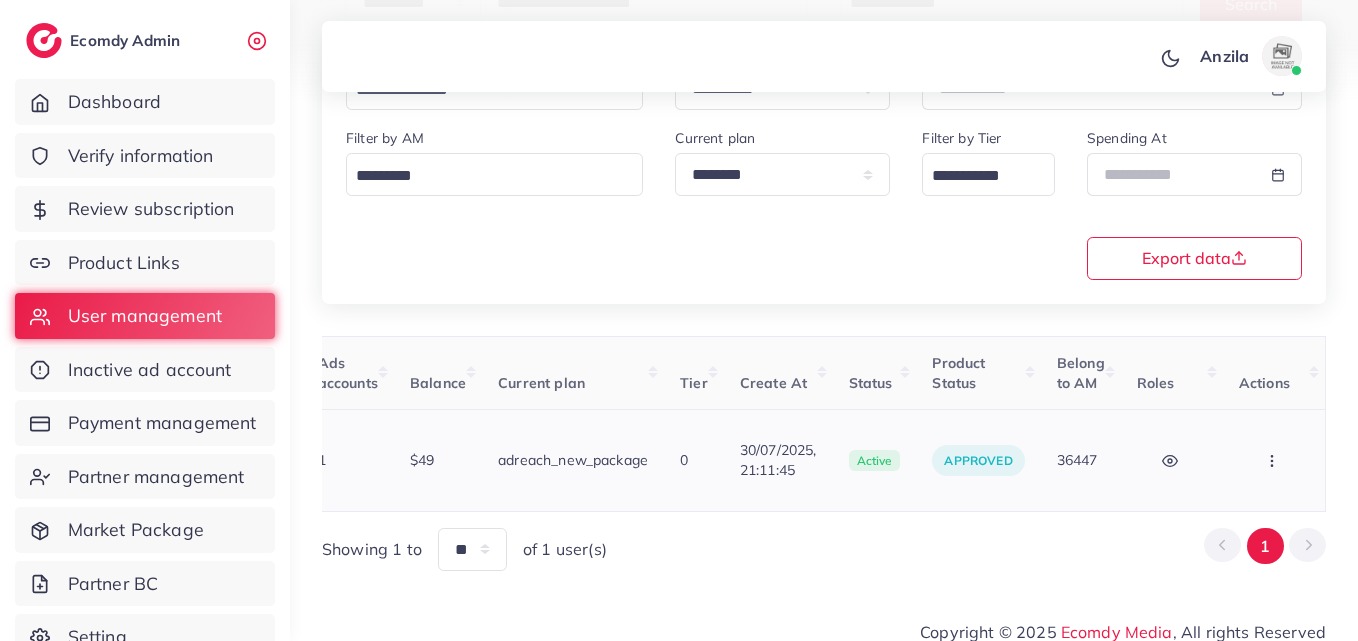 click 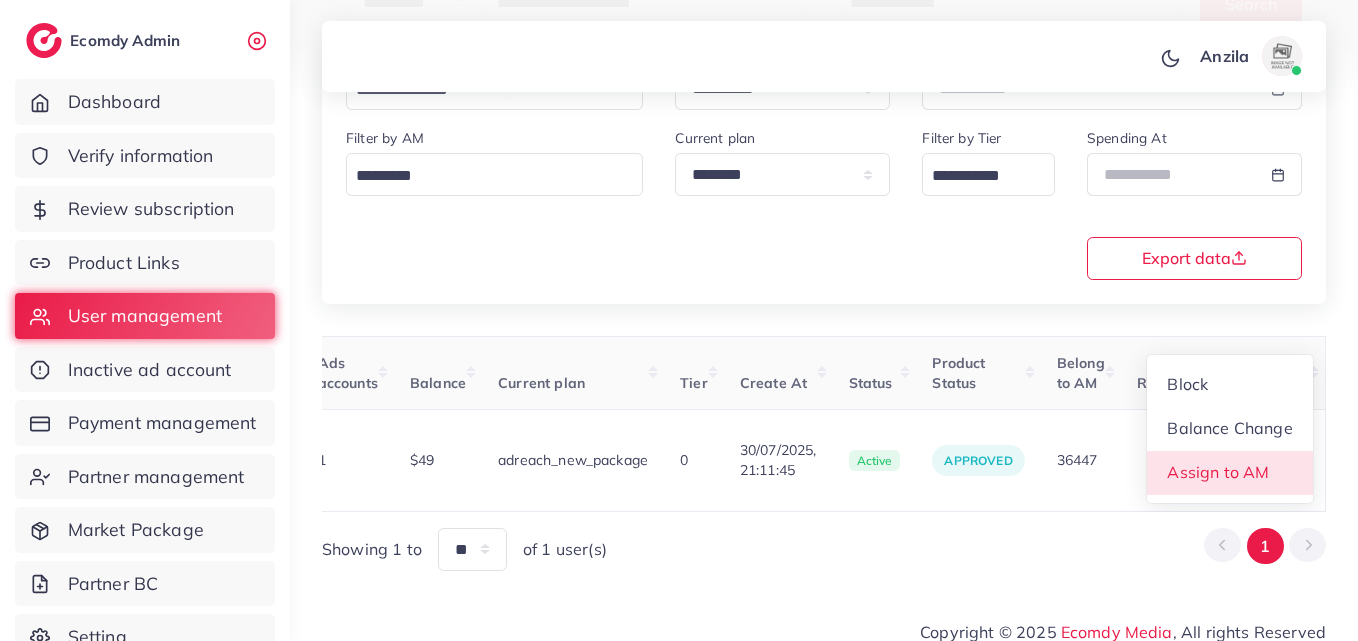 click on "Assign to AM" at bounding box center [1218, 472] 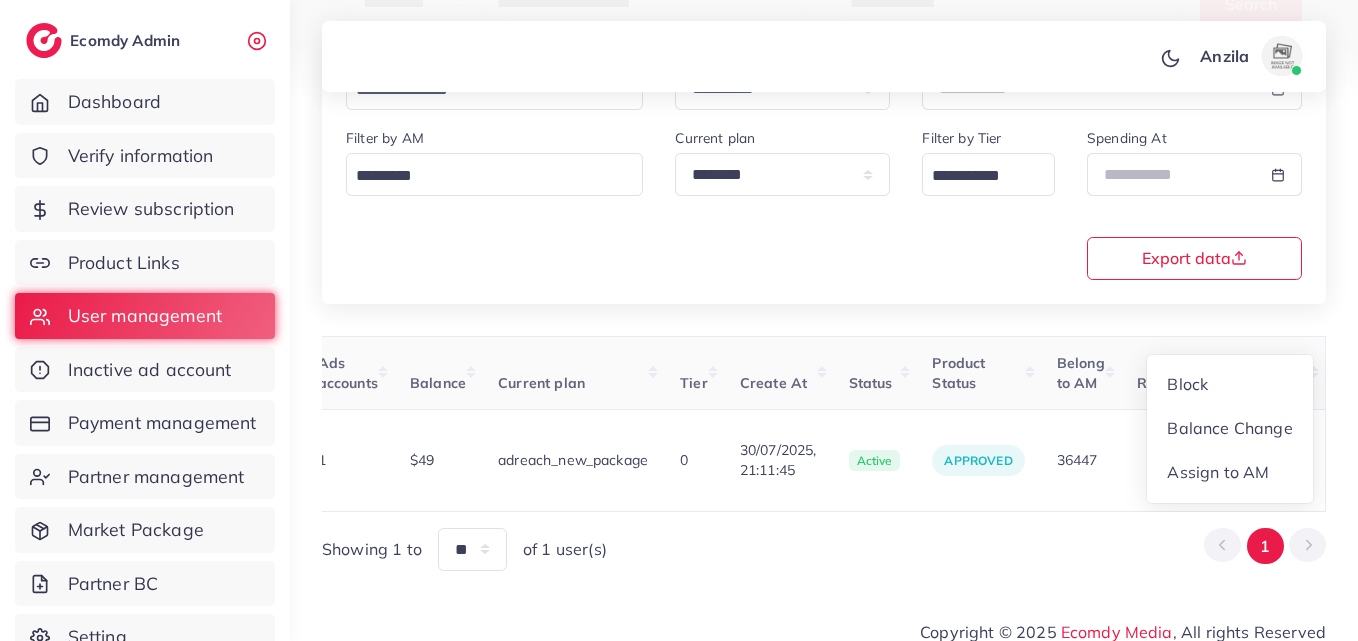 click at bounding box center [0, 0] 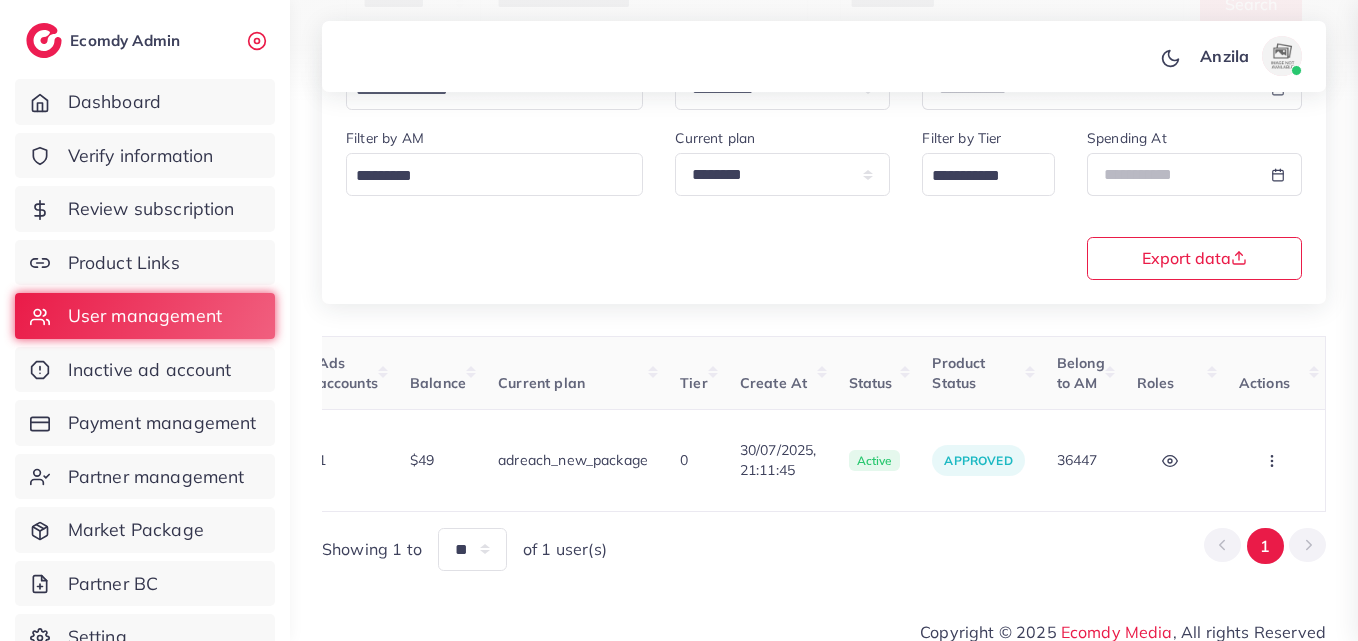 scroll, scrollTop: 0, scrollLeft: 676, axis: horizontal 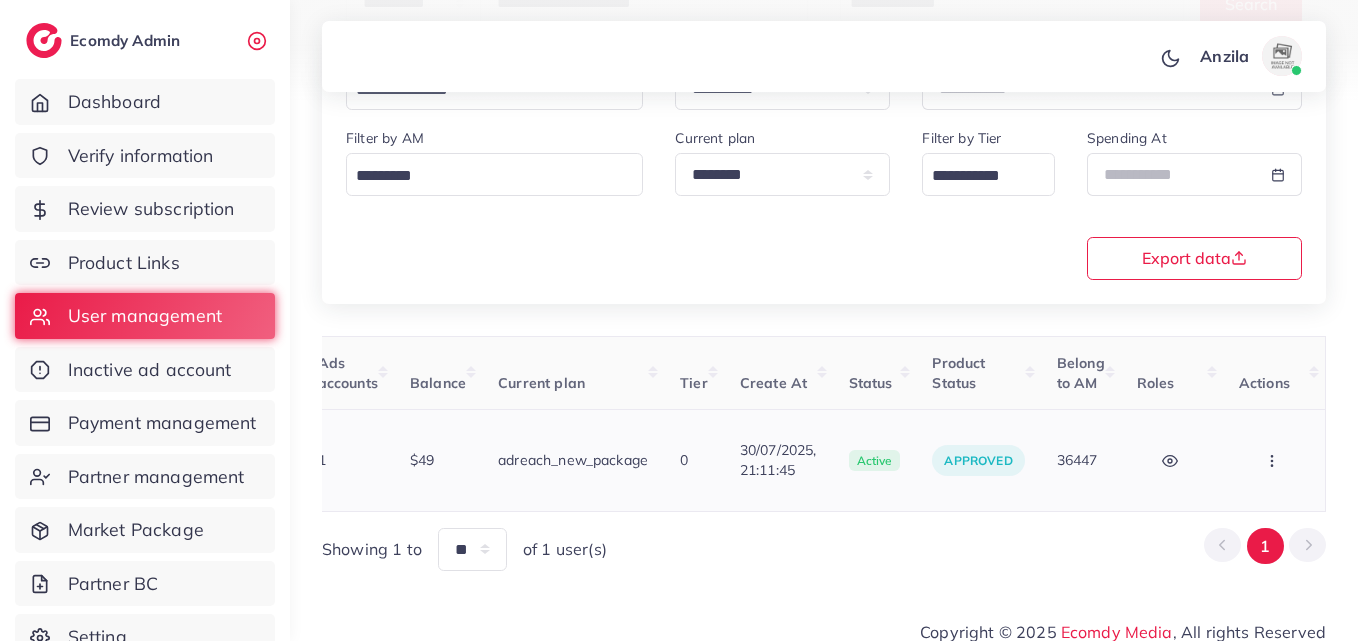 drag, startPoint x: 1258, startPoint y: 442, endPoint x: 1276, endPoint y: 448, distance: 18.973665 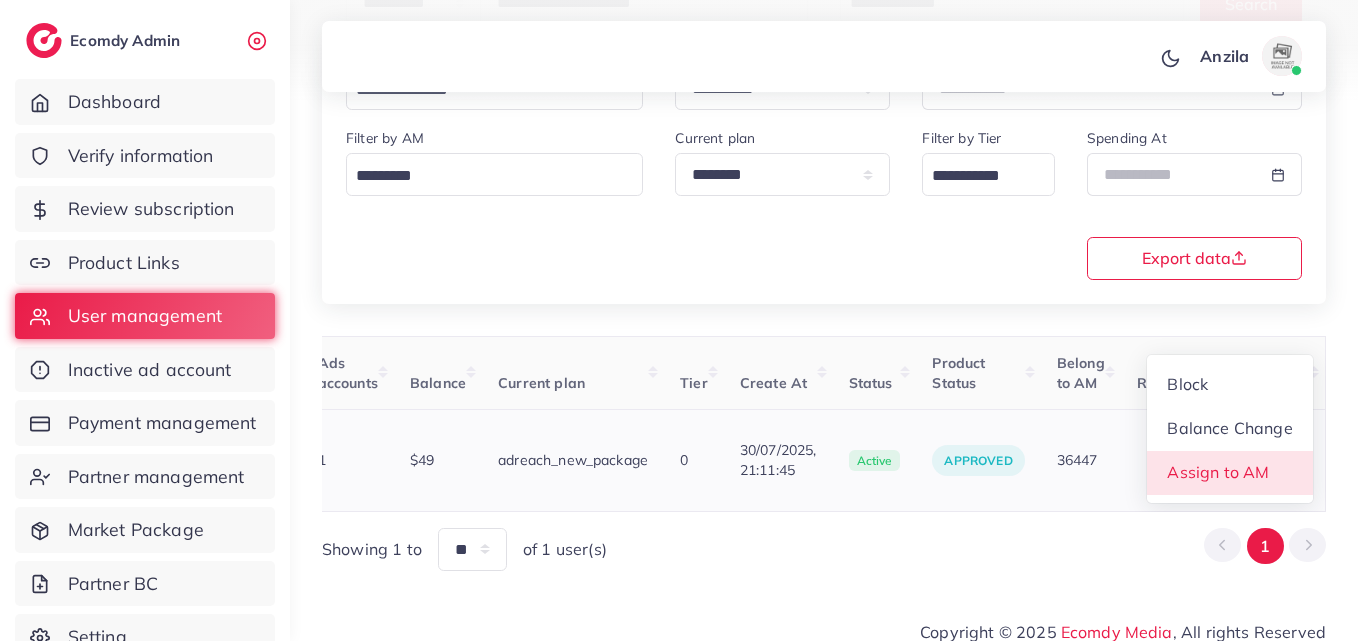 scroll, scrollTop: 2, scrollLeft: 676, axis: both 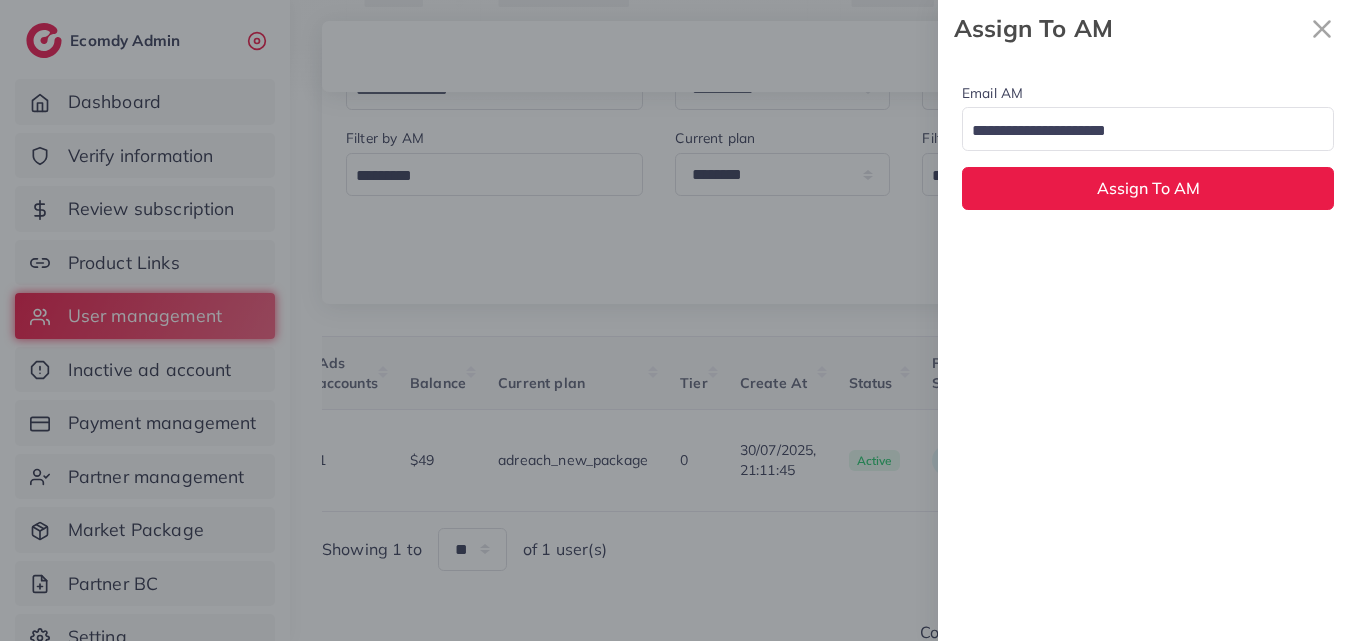 click at bounding box center (1136, 131) 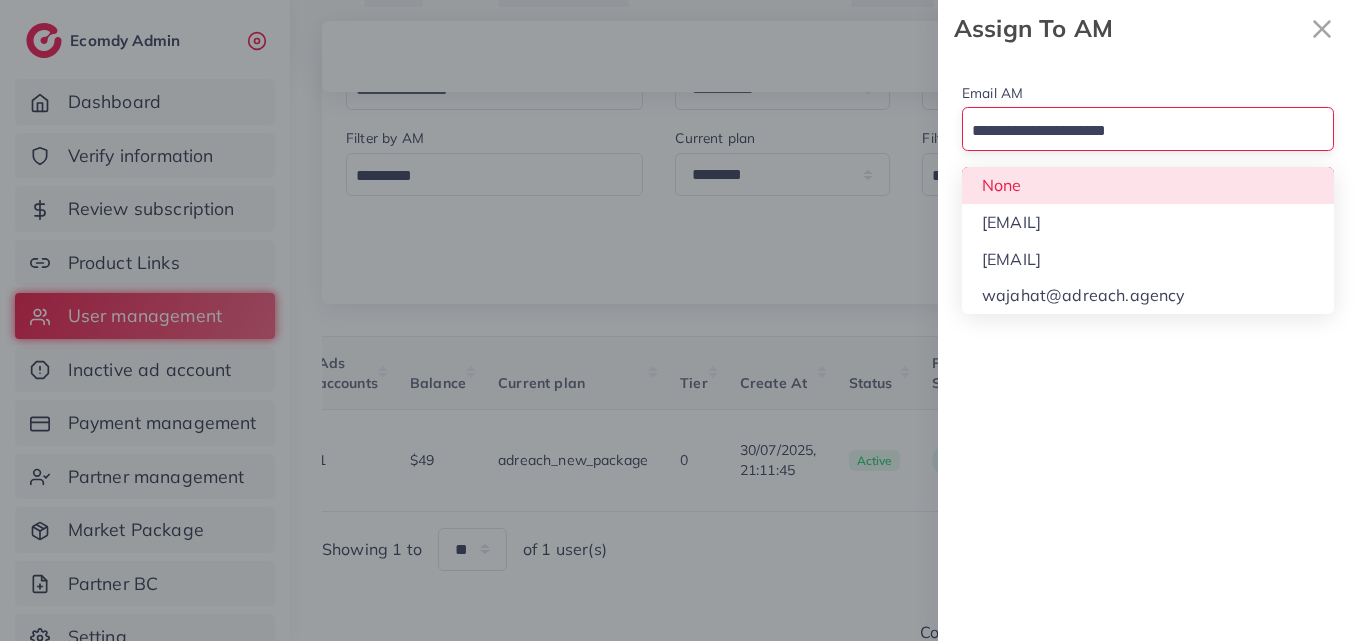 click on "Email AM            Loading...
None
hadibaaslam@gmail.com
natashashahid163@gmail.com
wajahat@adreach.agency
Assign To AM" at bounding box center [1148, 145] 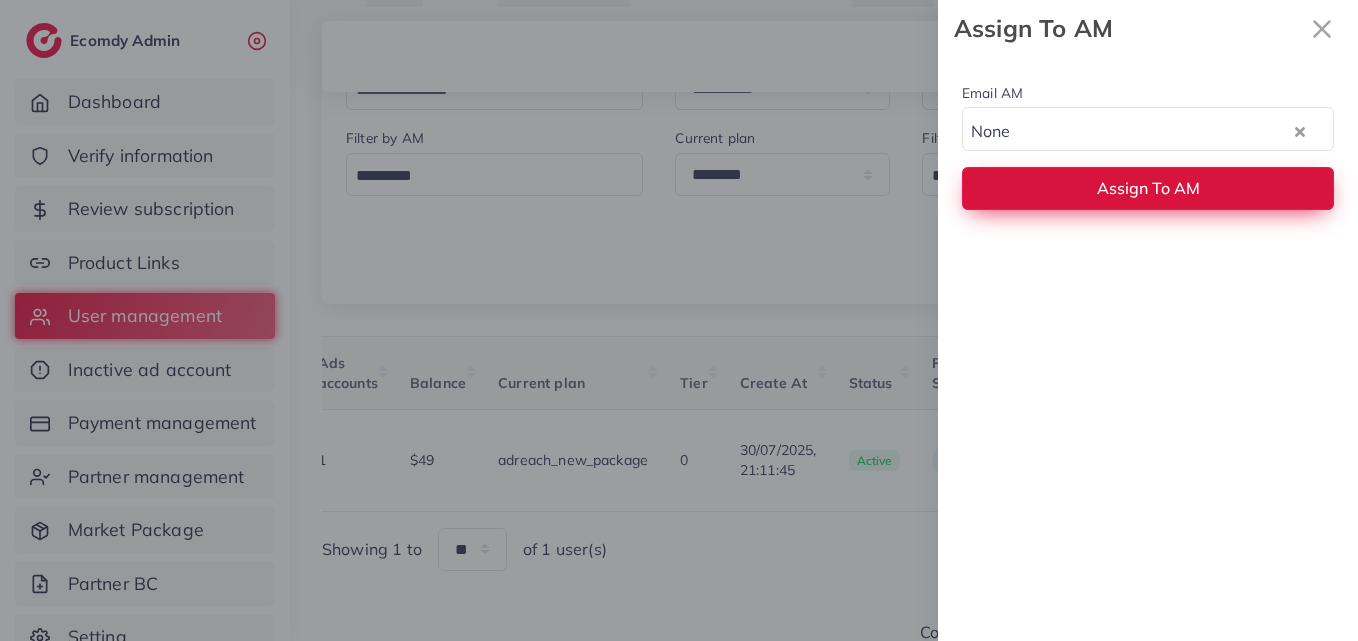 click on "Assign To AM" at bounding box center [1148, 188] 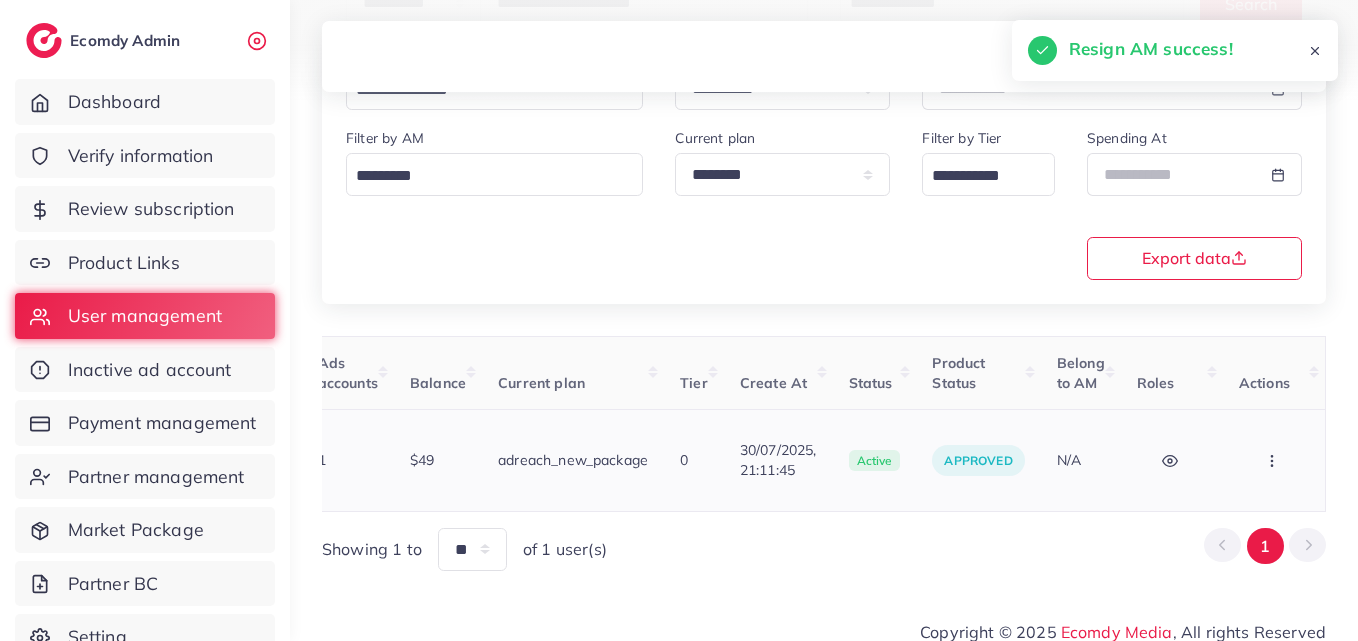 drag, startPoint x: 1285, startPoint y: 454, endPoint x: 1275, endPoint y: 455, distance: 10.049875 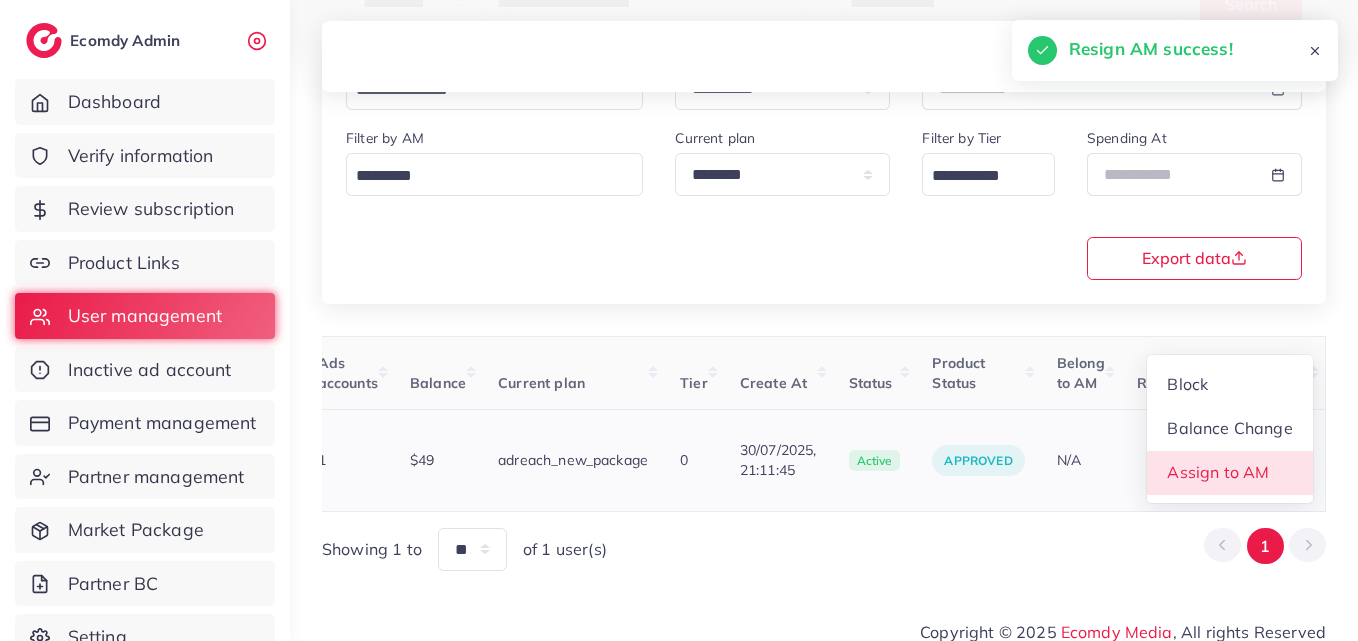 click on "Assign to AM" at bounding box center (1218, 472) 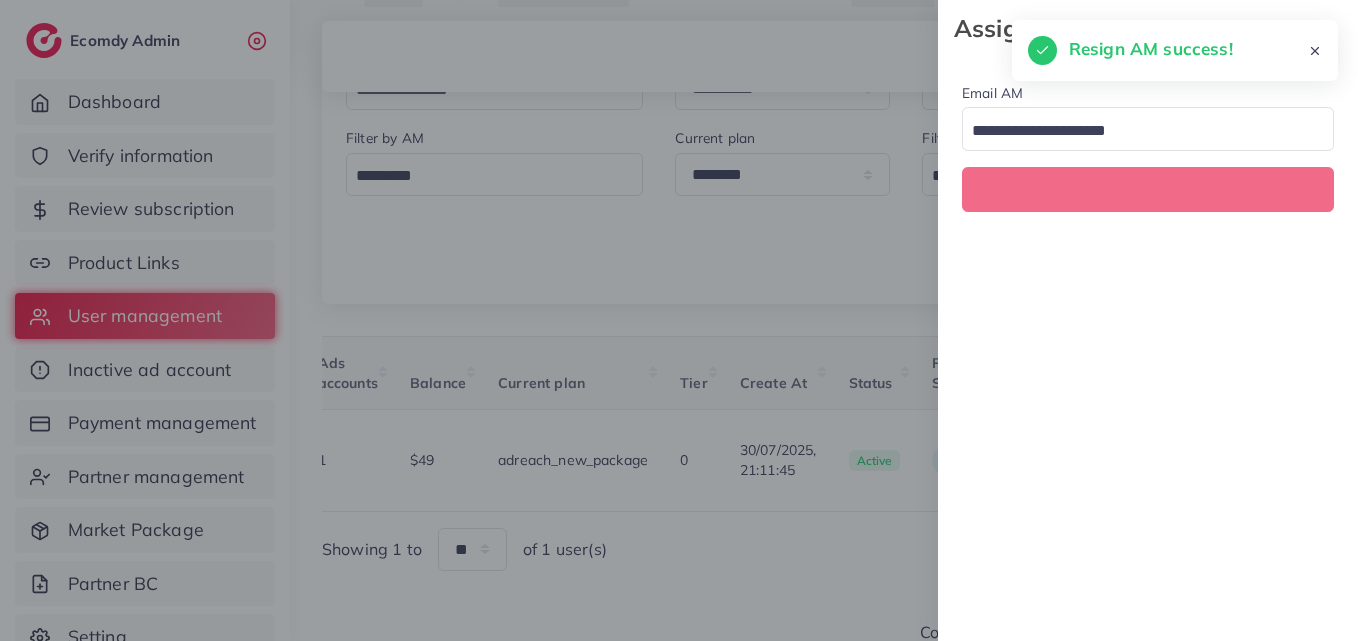 scroll, scrollTop: 0, scrollLeft: 676, axis: horizontal 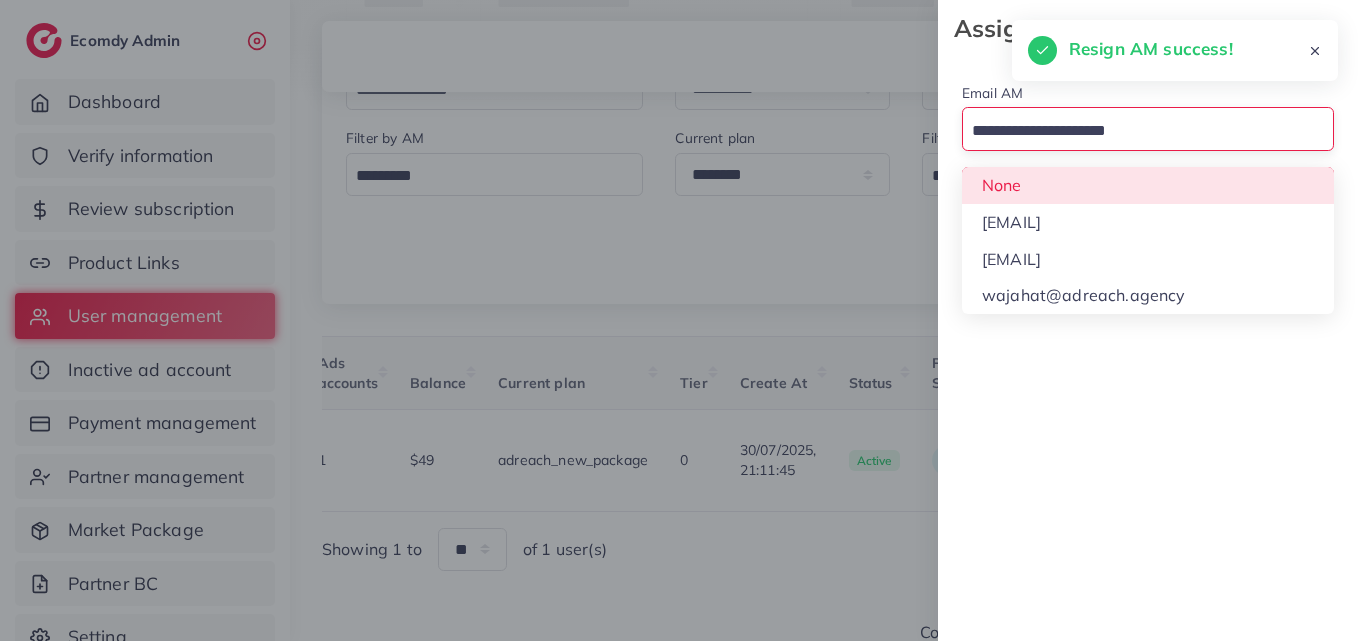 click at bounding box center (1136, 131) 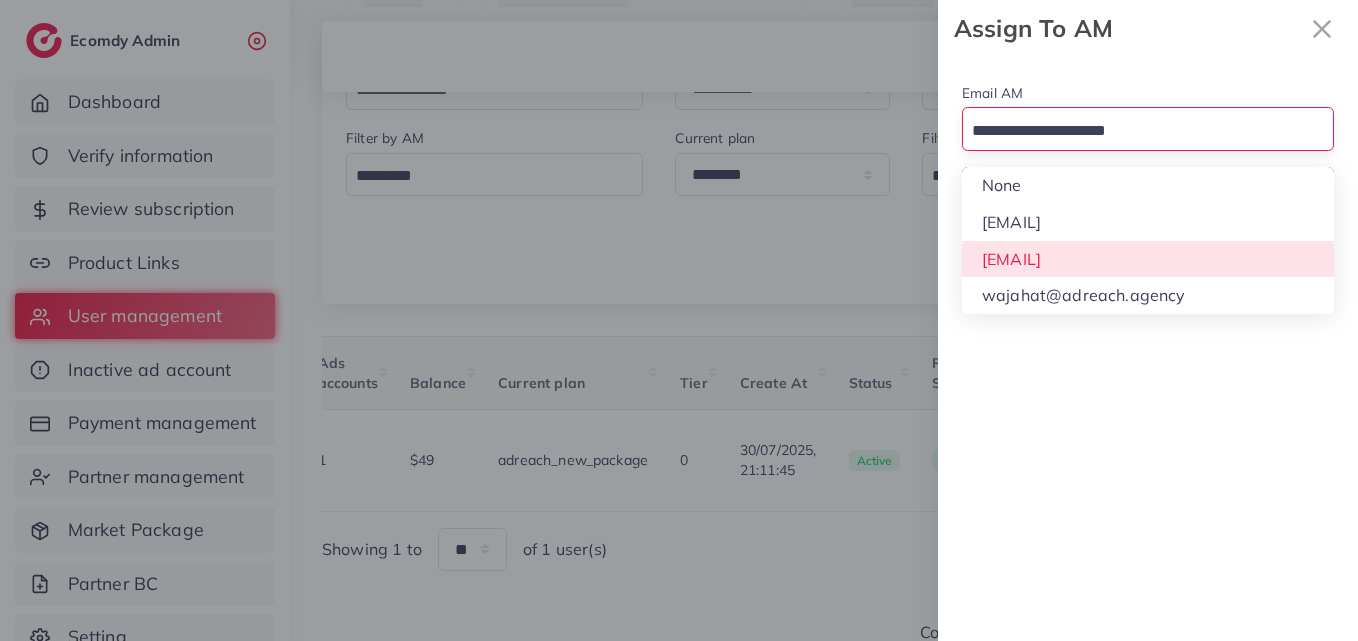 click on "Email AM            Loading...
None
hadibaaslam@gmail.com
natashashahid163@gmail.com
wajahat@adreach.agency
Assign To AM" at bounding box center (1148, 349) 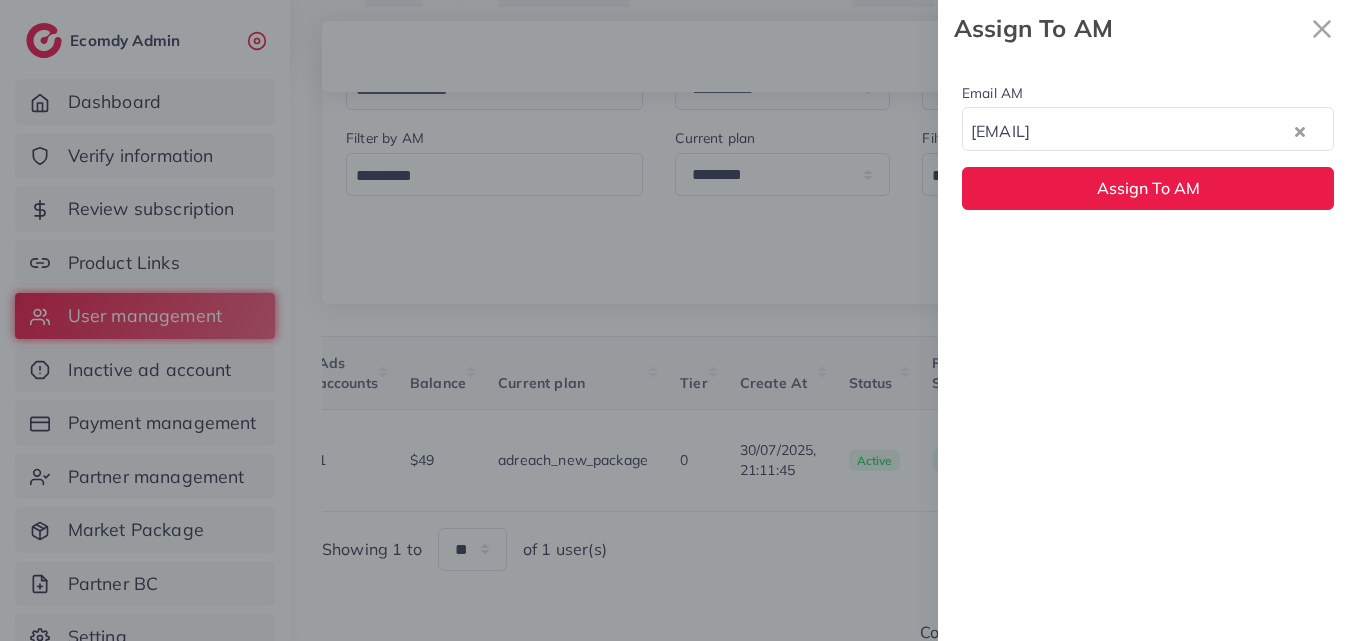 click on "Email AM
natashashahid163@gmail.com
Loading...      Assign To AM" at bounding box center [1148, 145] 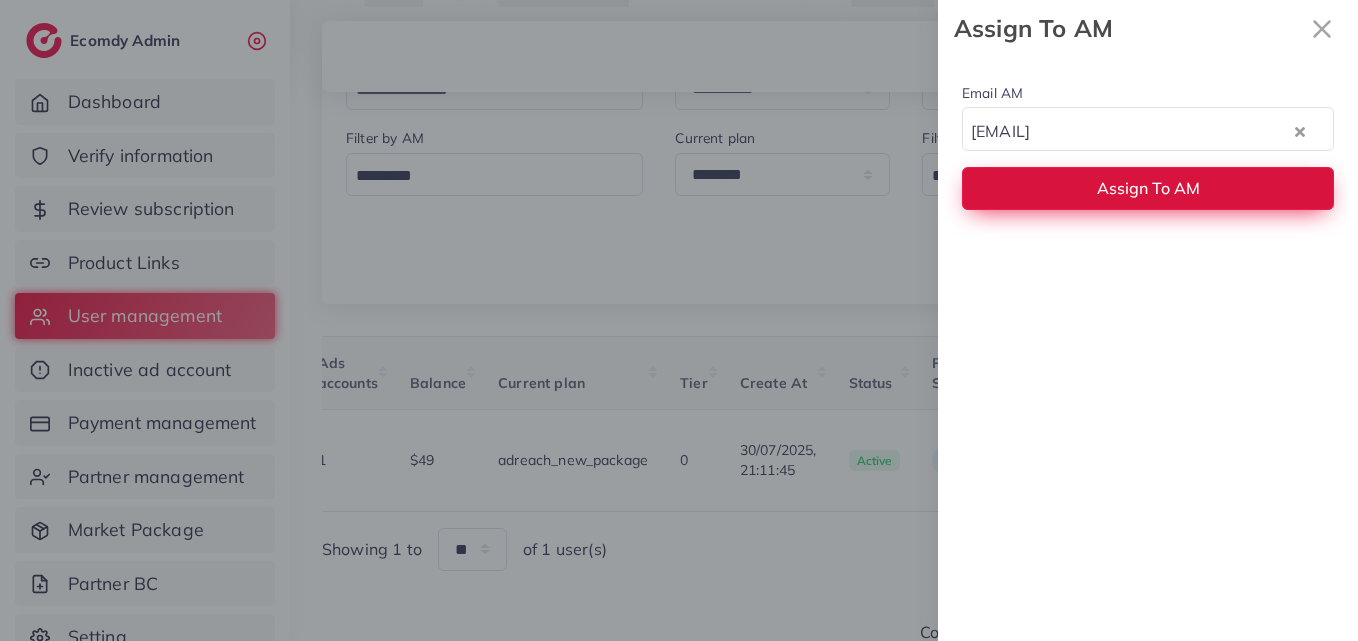 click on "Assign To AM" at bounding box center [1148, 188] 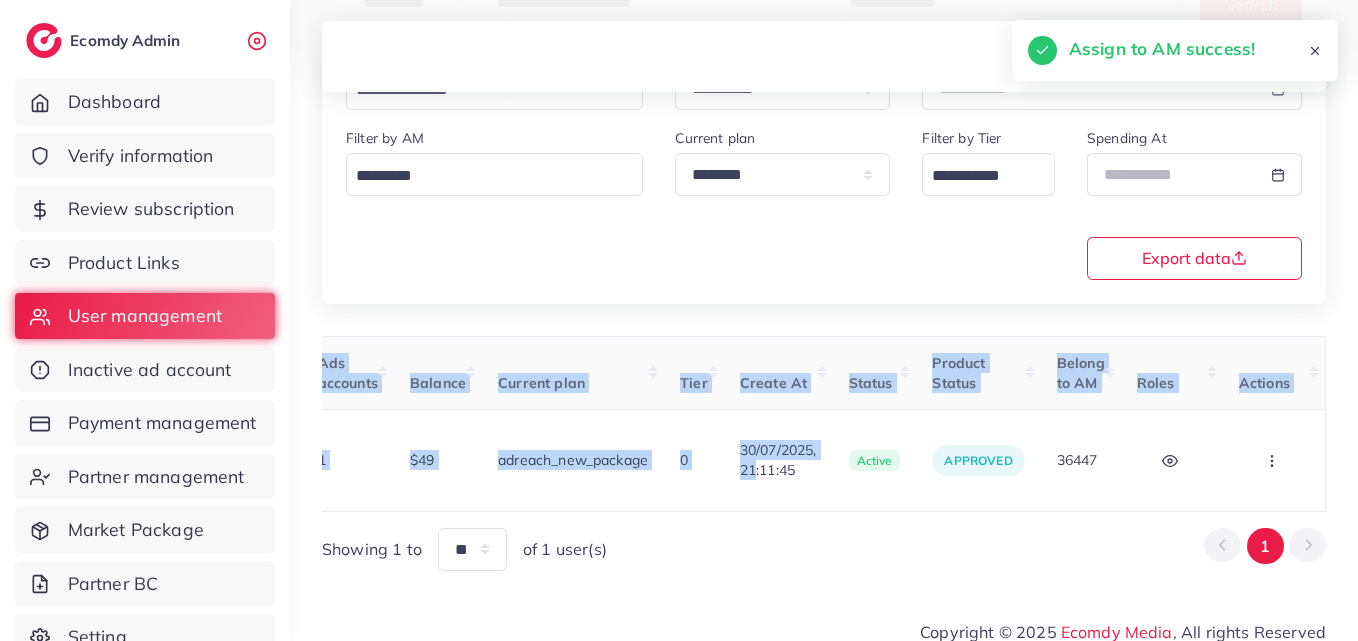 drag, startPoint x: 750, startPoint y: 487, endPoint x: 659, endPoint y: 488, distance: 91.00549 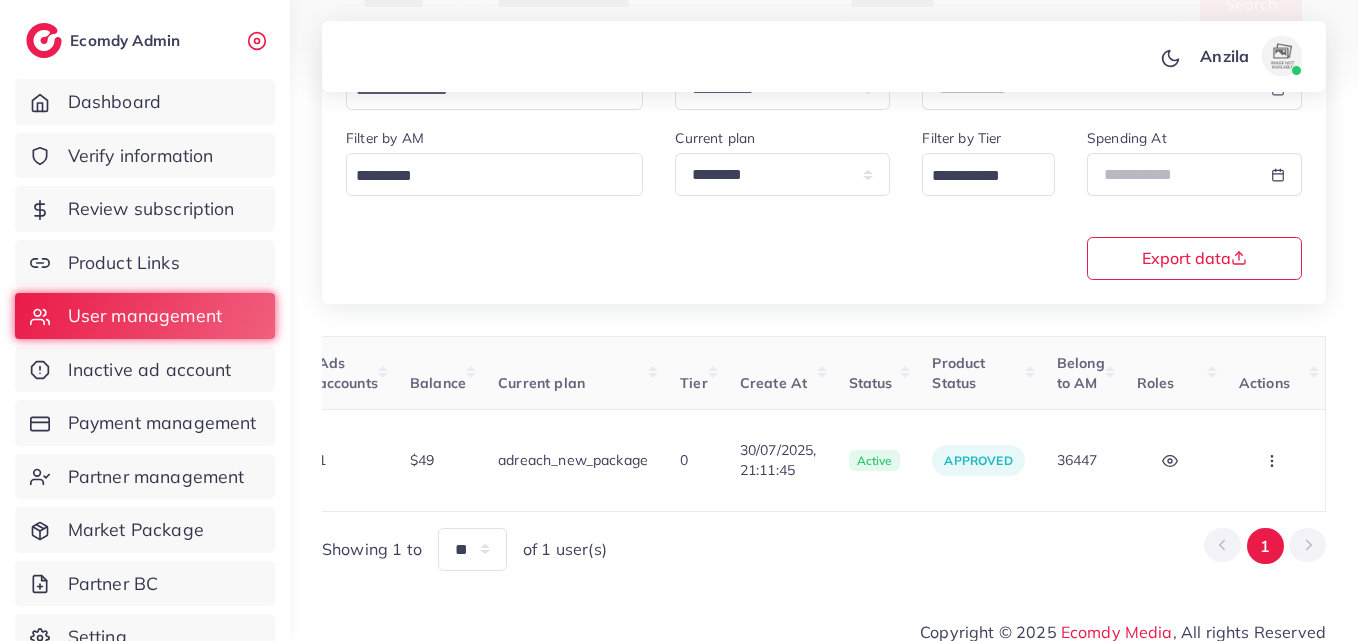 click on "User ID   User info   Admin Note   Country   Referral   Ads accounts   Balance   Current plan   Tier   Create At   Status   Product Status   Belong to AM   Roles   Actions             1031372   Salman Khan  buykarlomart@gmail.com  Add note   Pakistan   $0   1   $49   adreach_new_package   0  30/07/2025, 21:11:45  active  approved  36447  USER Block Balance Change Assign to AM" at bounding box center [547, 424] 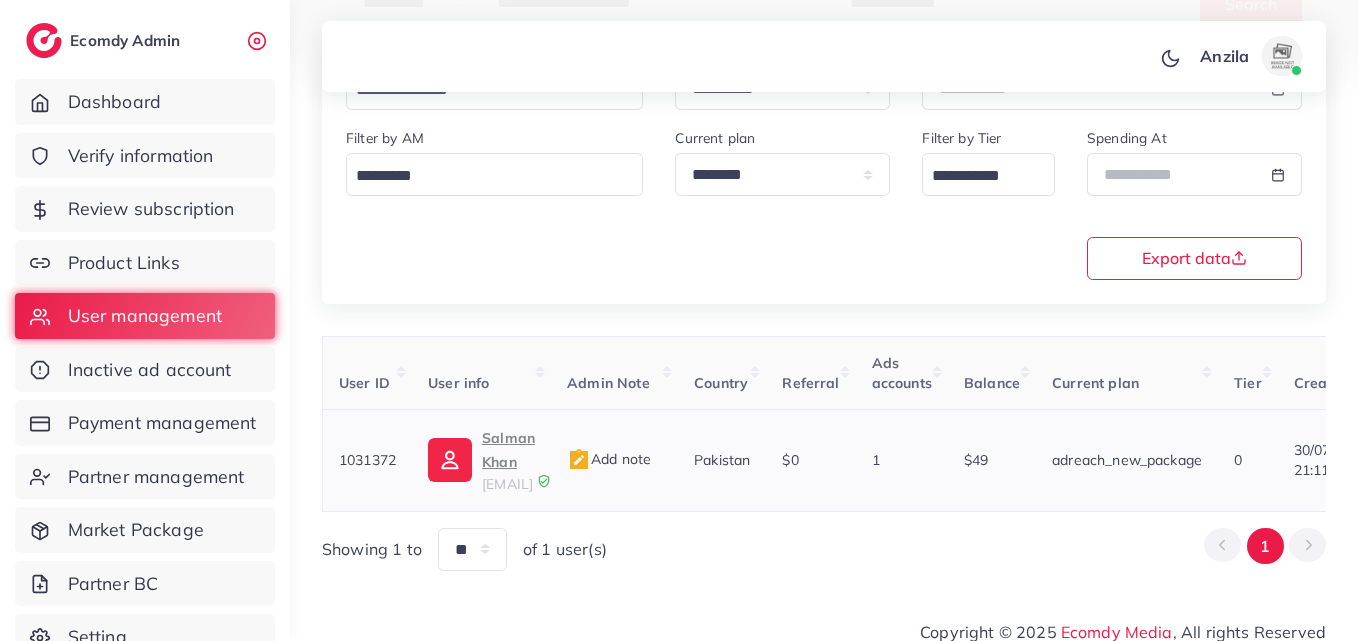 click on "Salman Khan" at bounding box center (508, 450) 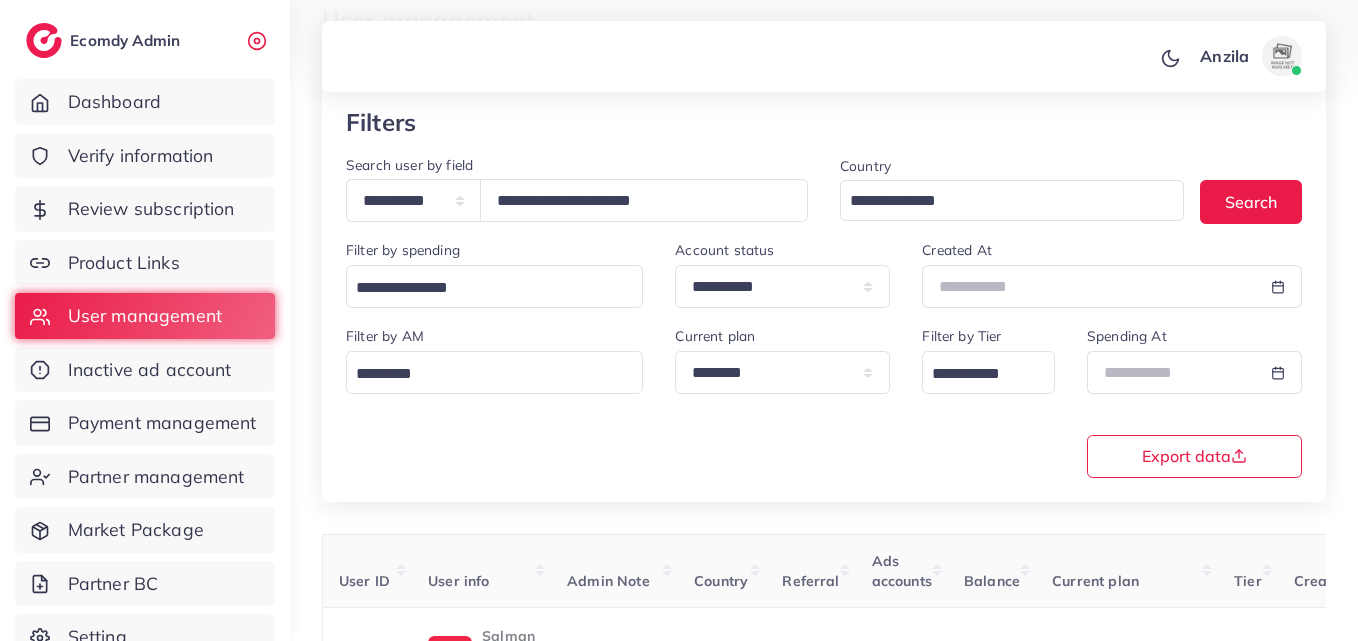 scroll, scrollTop: 116, scrollLeft: 0, axis: vertical 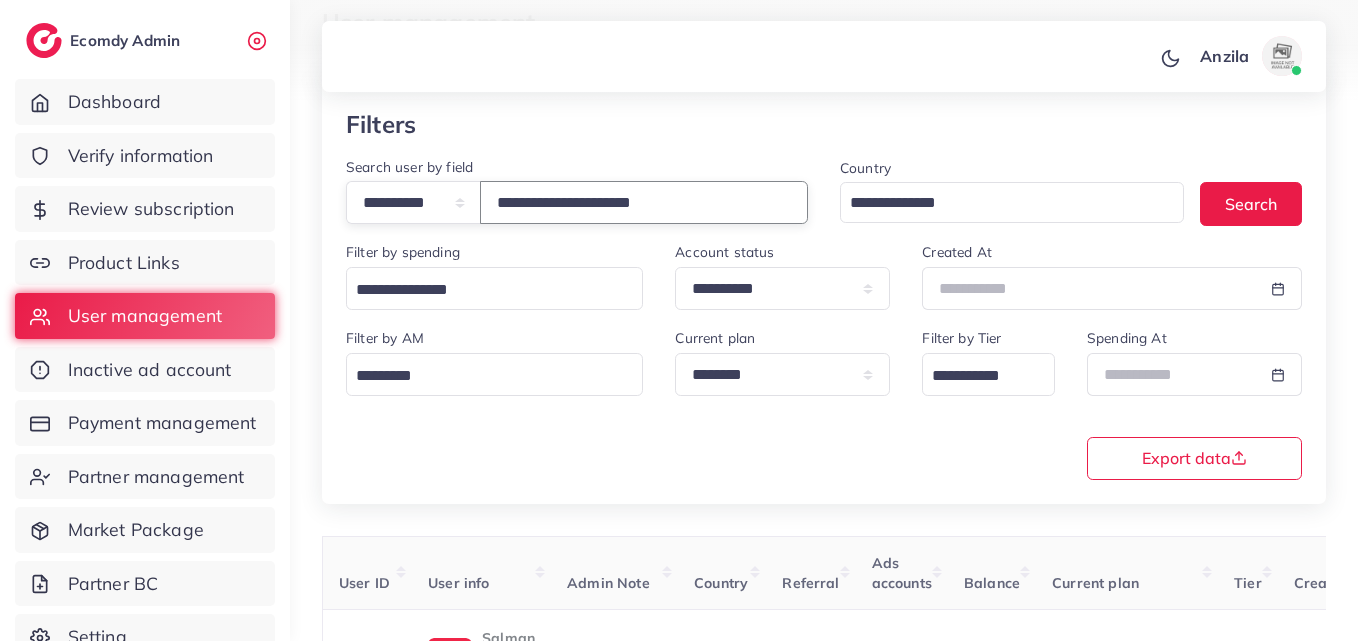 click on "**********" at bounding box center (644, 202) 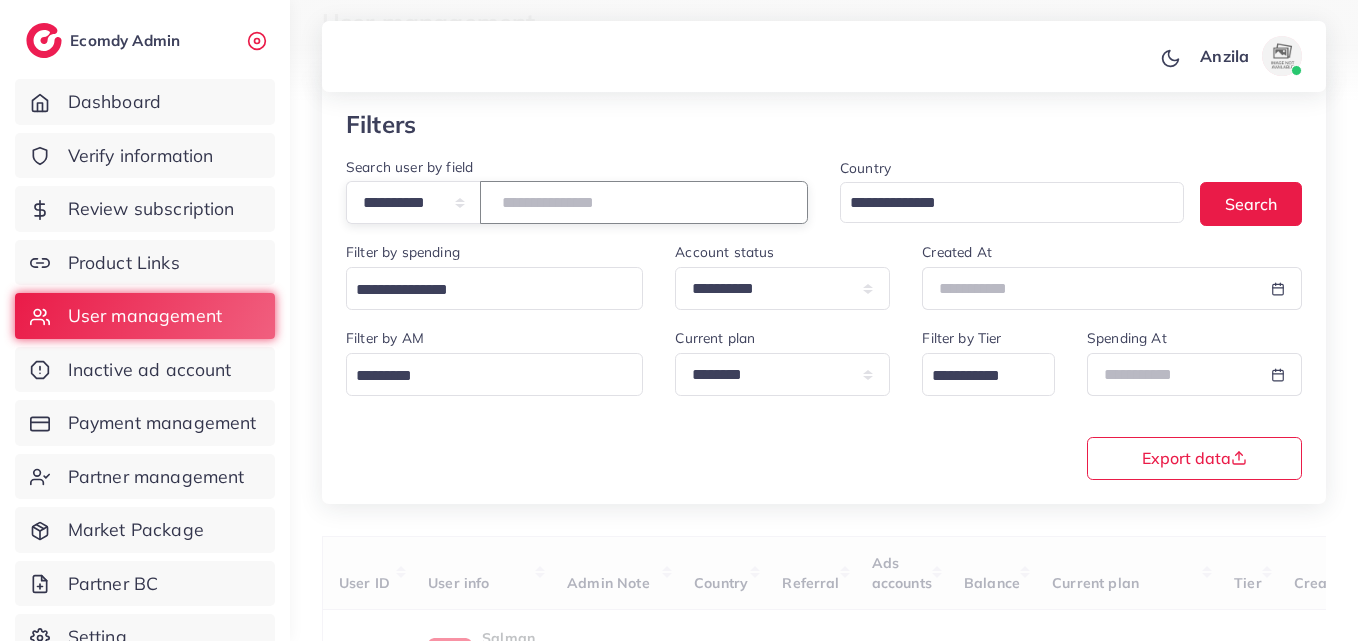 paste on "**********" 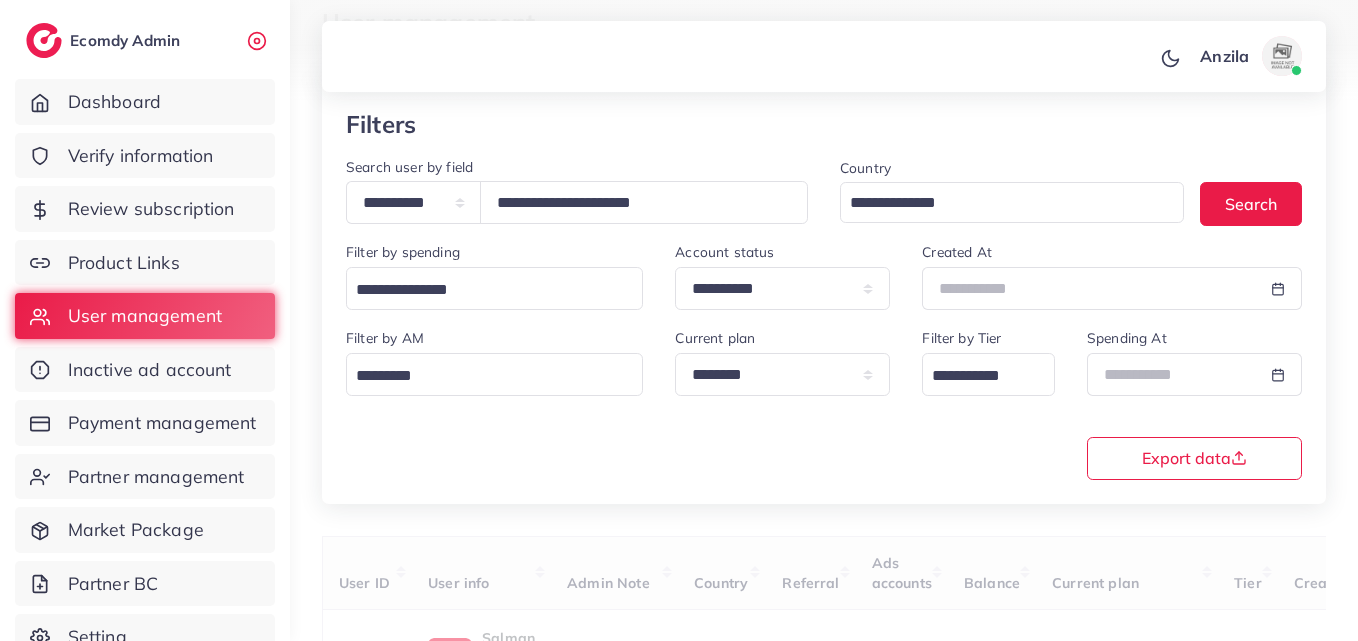 drag, startPoint x: 621, startPoint y: 200, endPoint x: 654, endPoint y: 429, distance: 231.36551 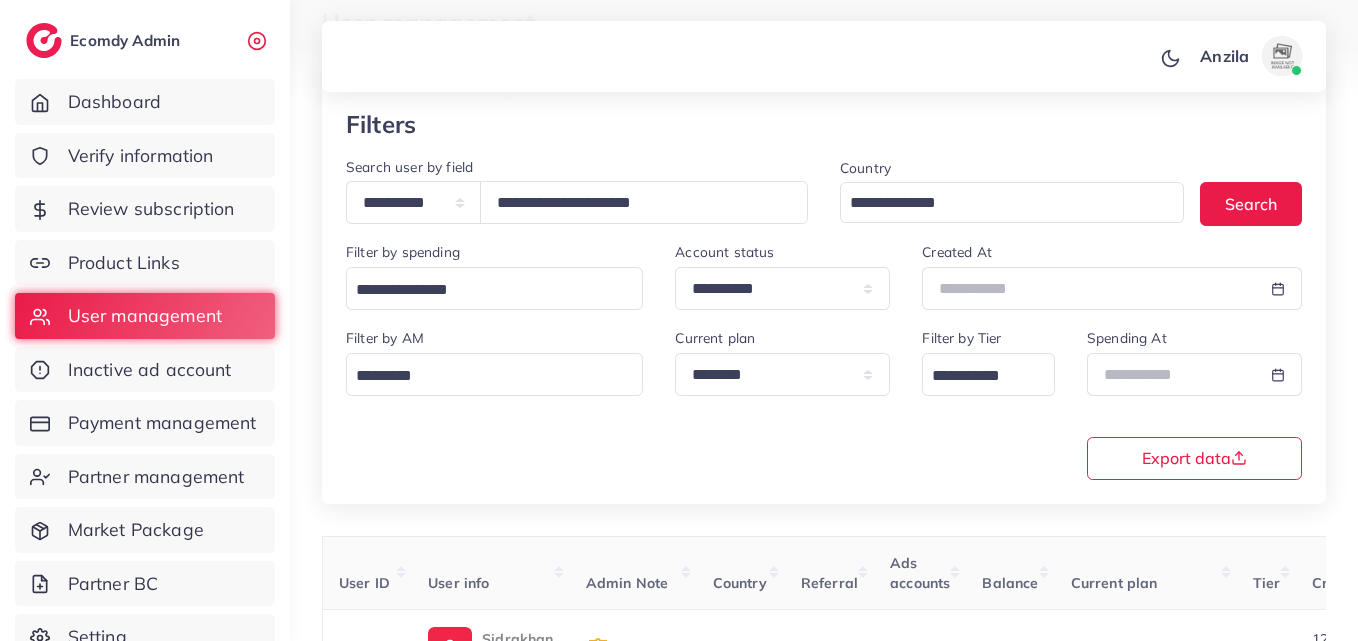 click on "**********" at bounding box center (824, 402) 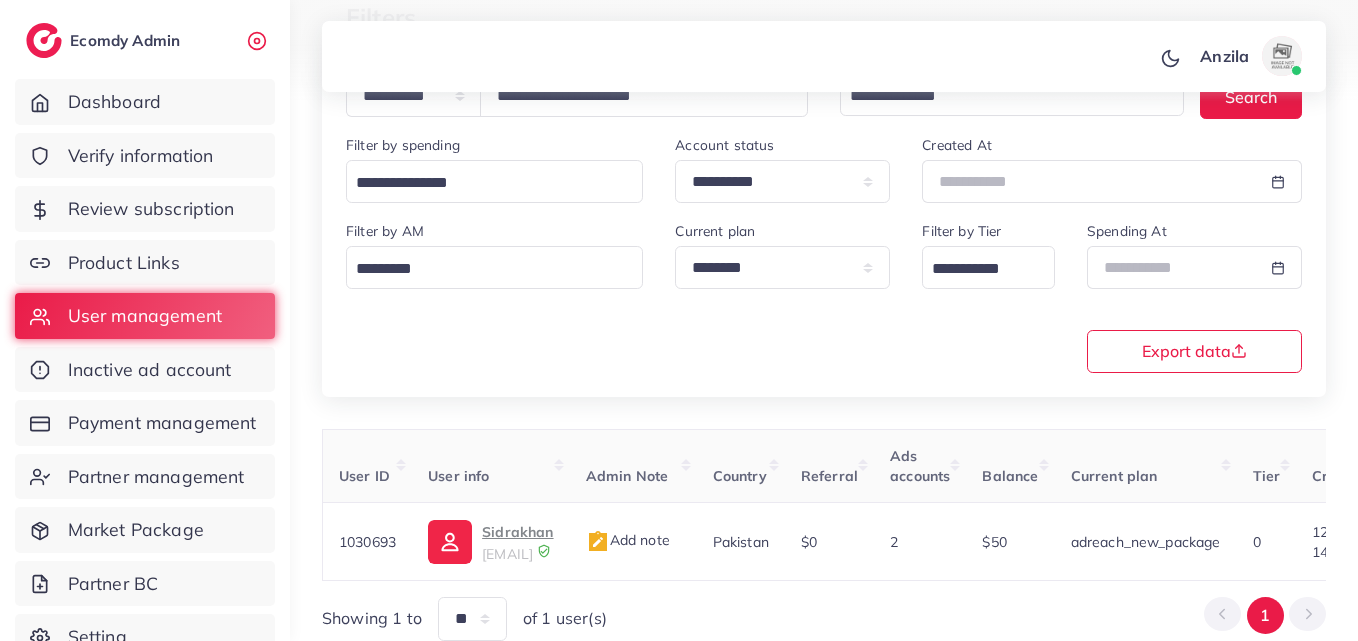 scroll, scrollTop: 316, scrollLeft: 0, axis: vertical 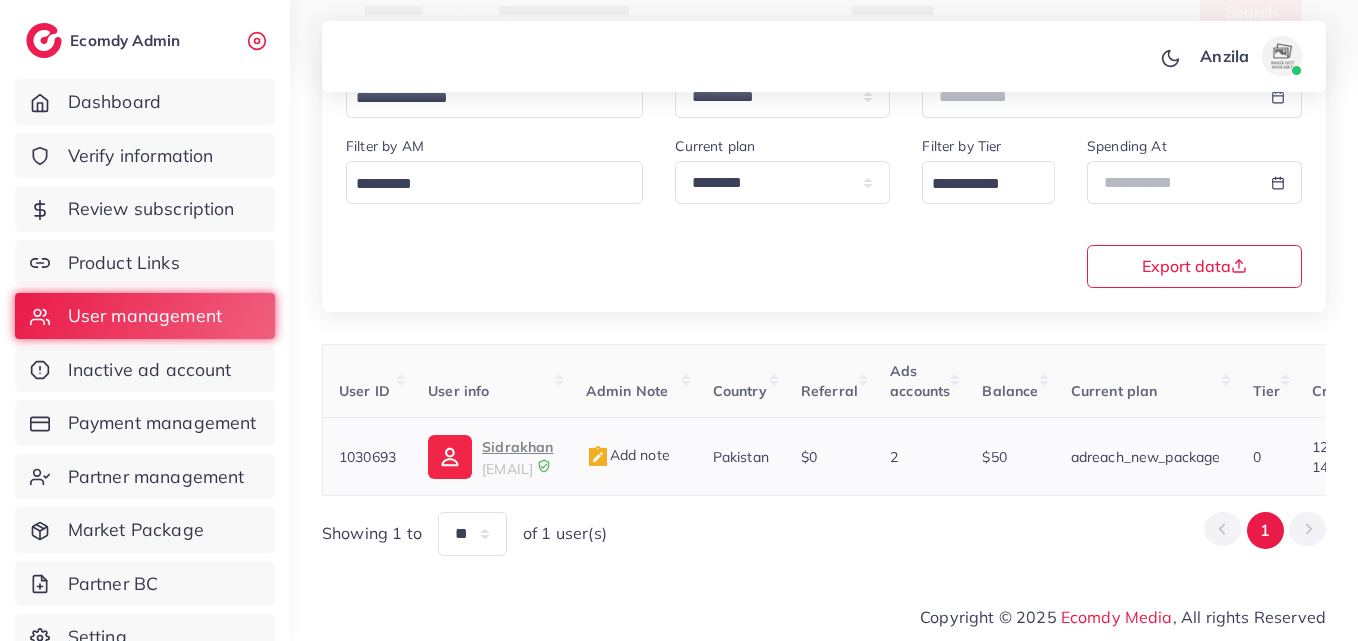 click on "Sidrakhan" at bounding box center (517, 447) 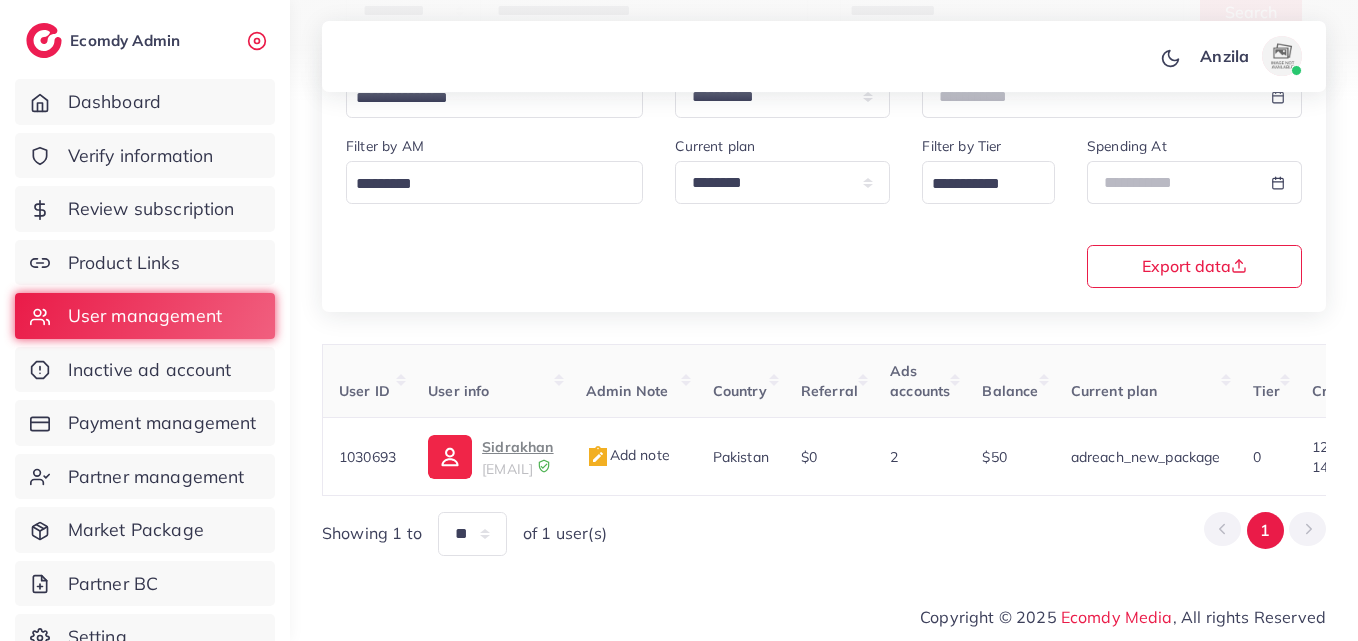 scroll, scrollTop: 0, scrollLeft: 681, axis: horizontal 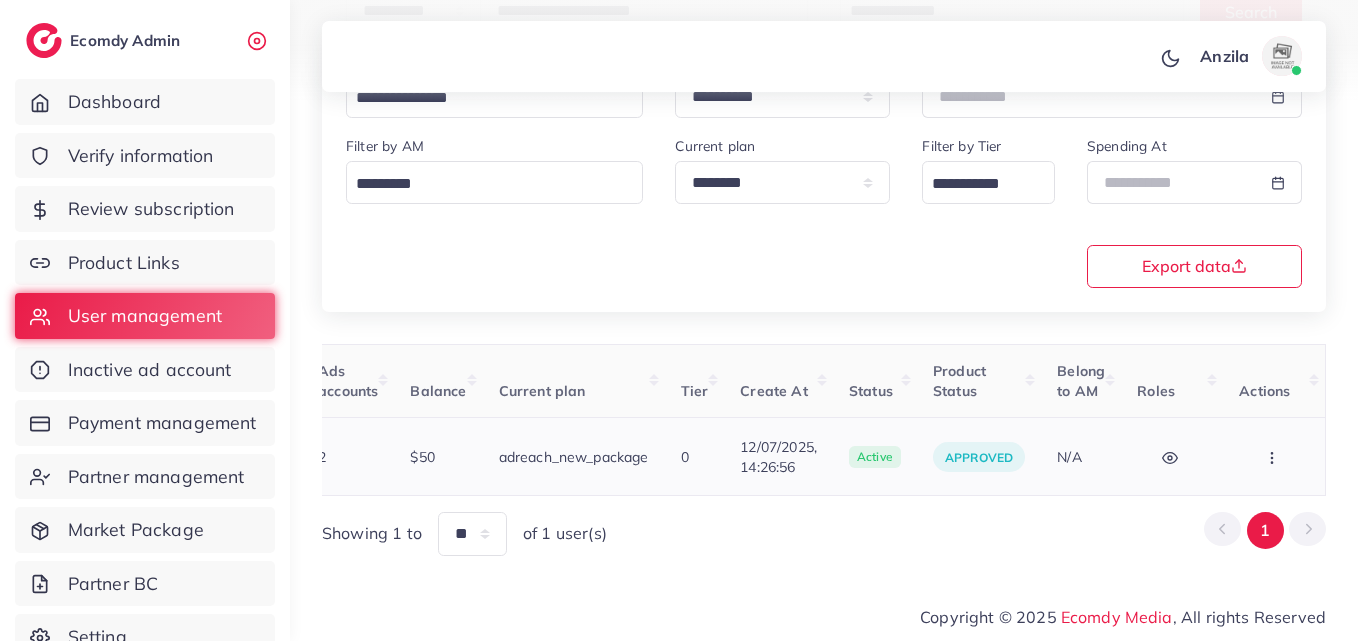 click at bounding box center [1274, 456] 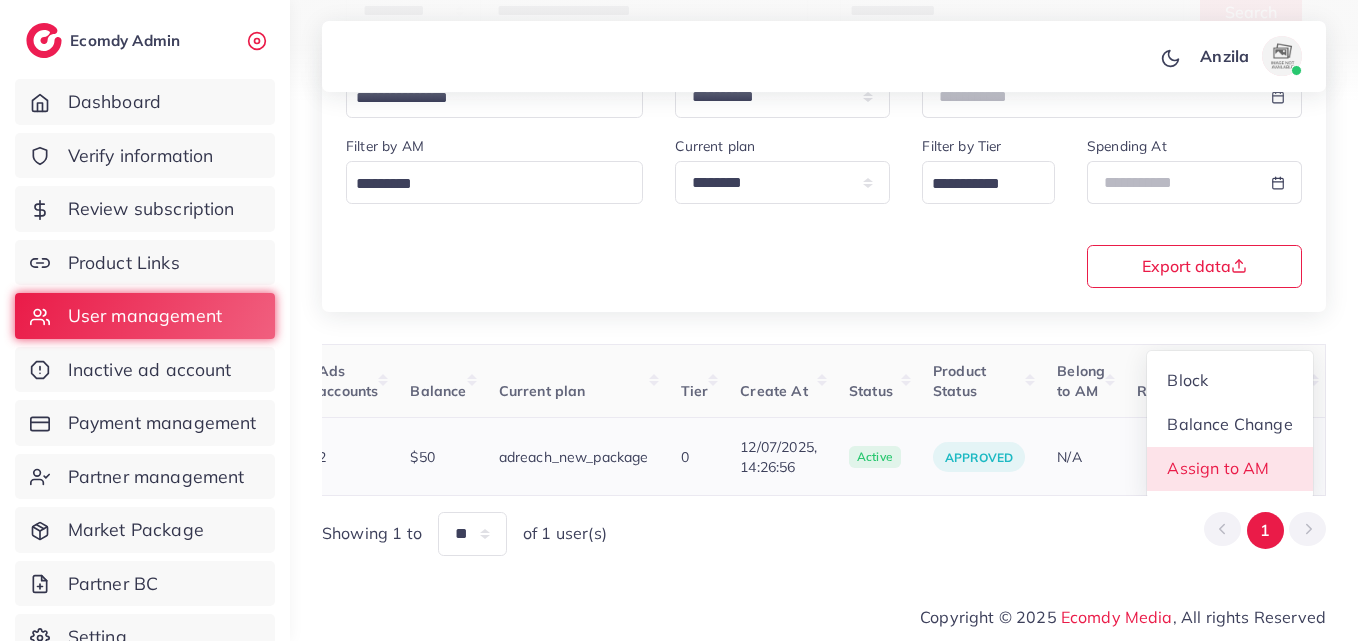 scroll, scrollTop: 2, scrollLeft: 681, axis: both 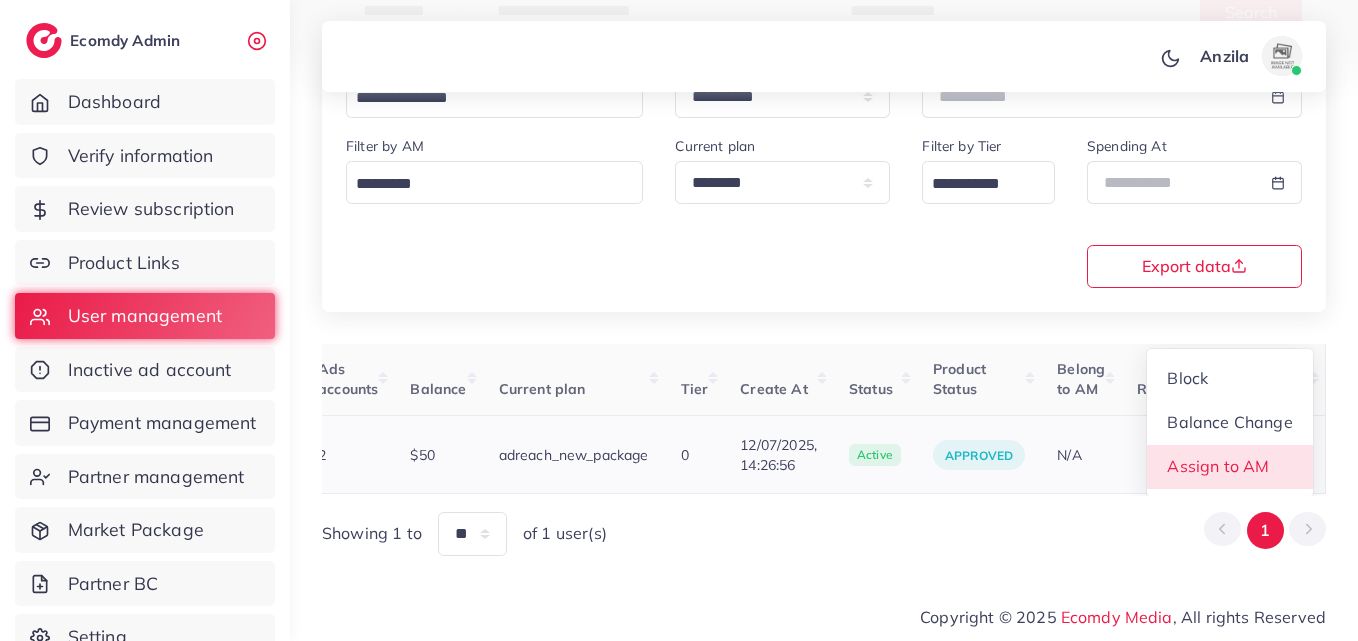 click on "Assign to AM" at bounding box center [1219, 467] 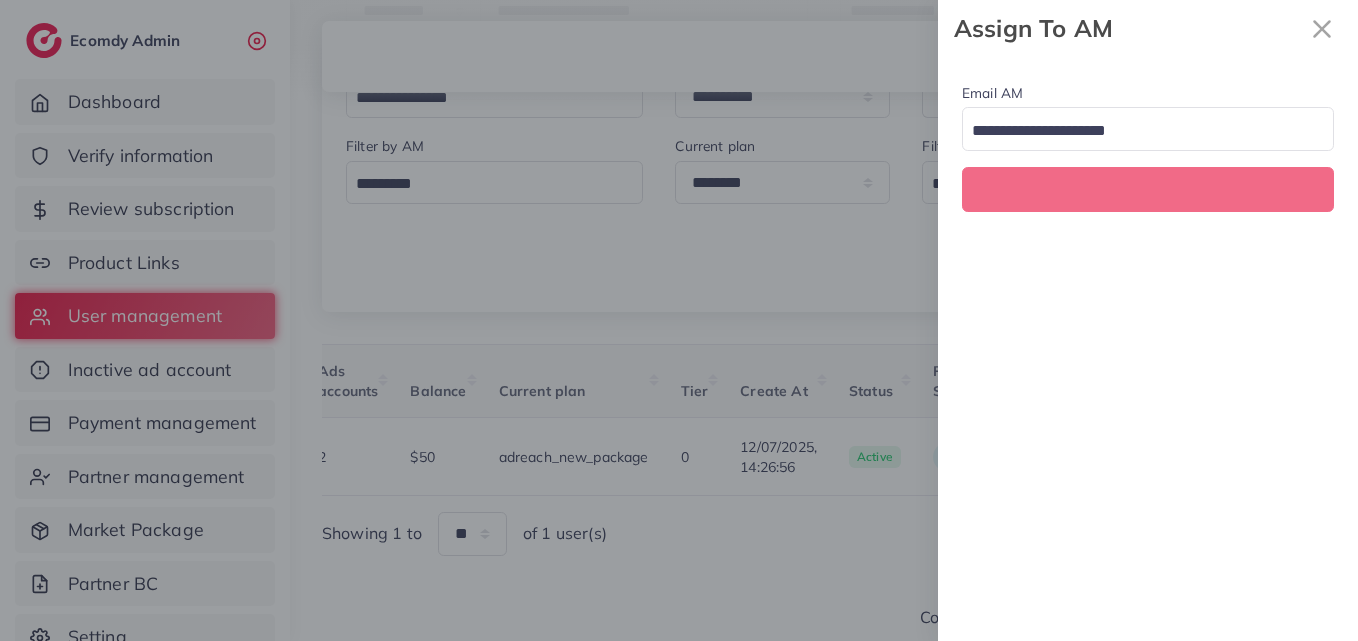 scroll, scrollTop: 0, scrollLeft: 681, axis: horizontal 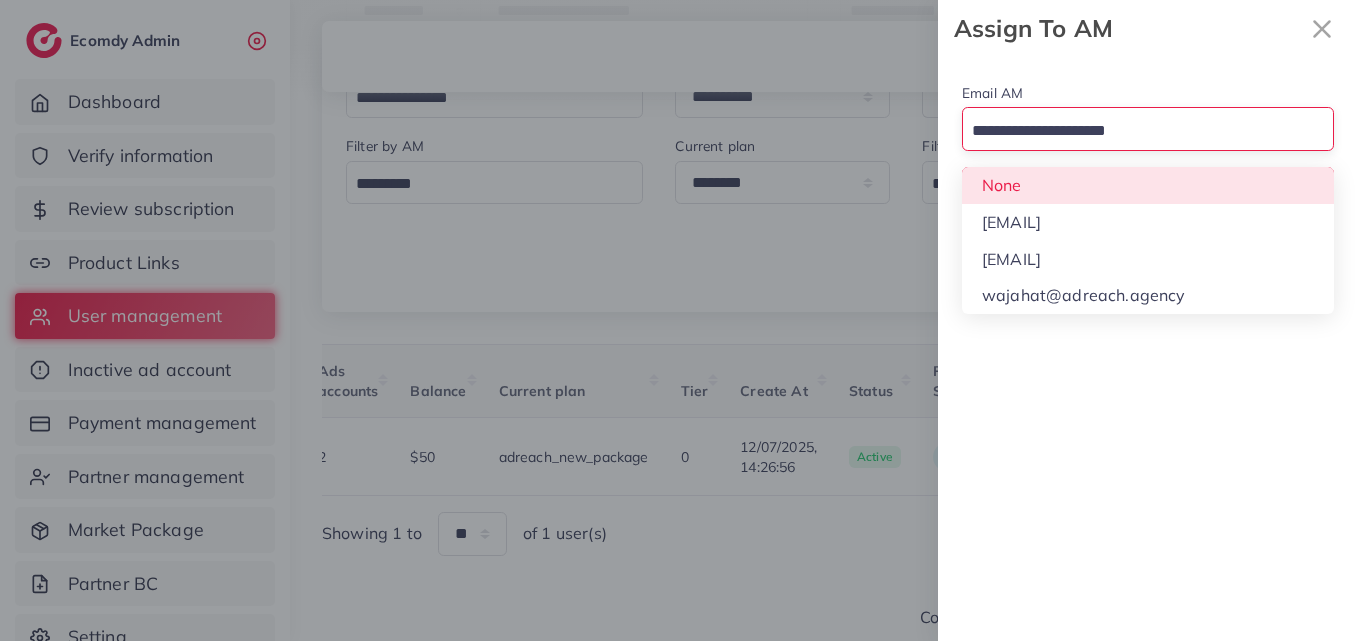 click at bounding box center (1136, 131) 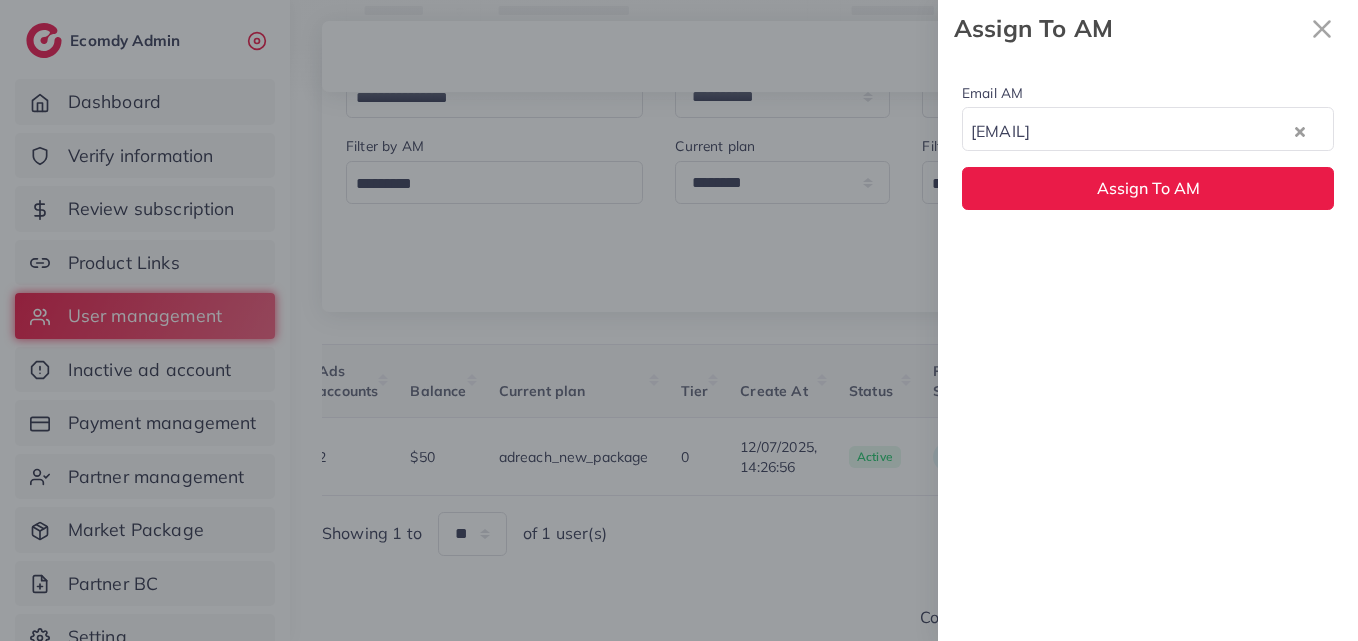 click on "Email AM
natashashahid163@gmail.com
Loading...
None
hadibaaslam@gmail.com
natashashahid163@gmail.com
wajahat@adreach.agency
Assign To AM" at bounding box center (1148, 349) 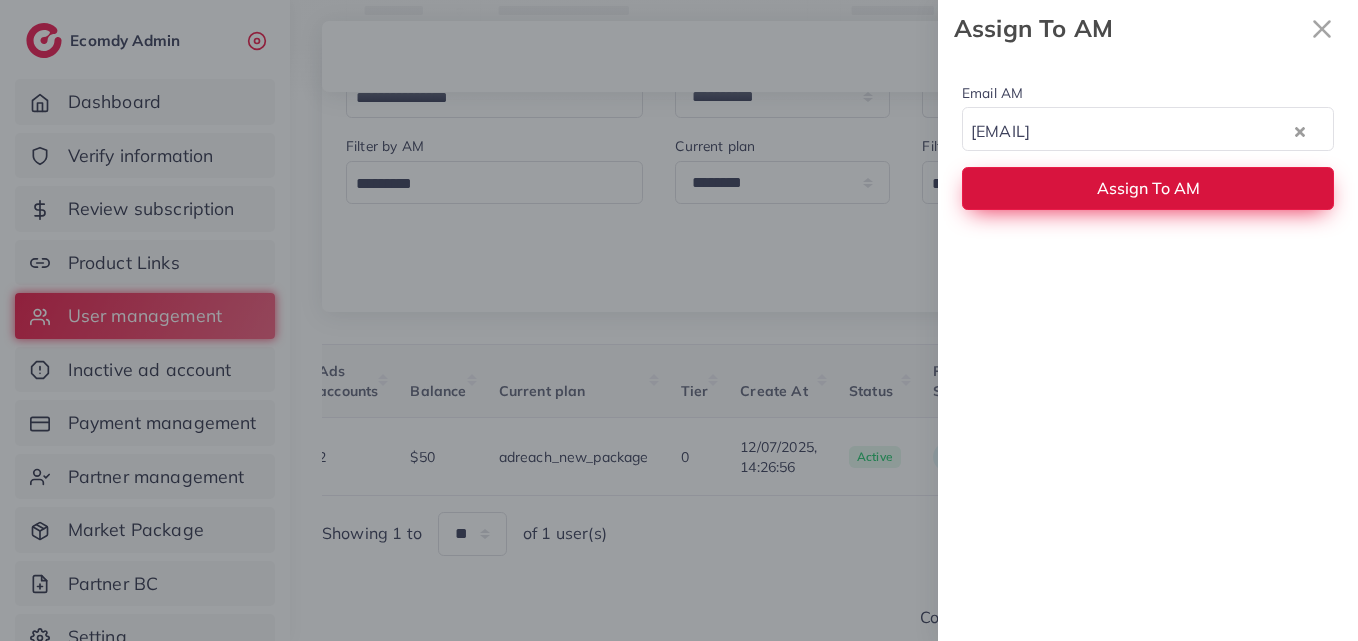 click on "Assign To AM" at bounding box center [1148, 188] 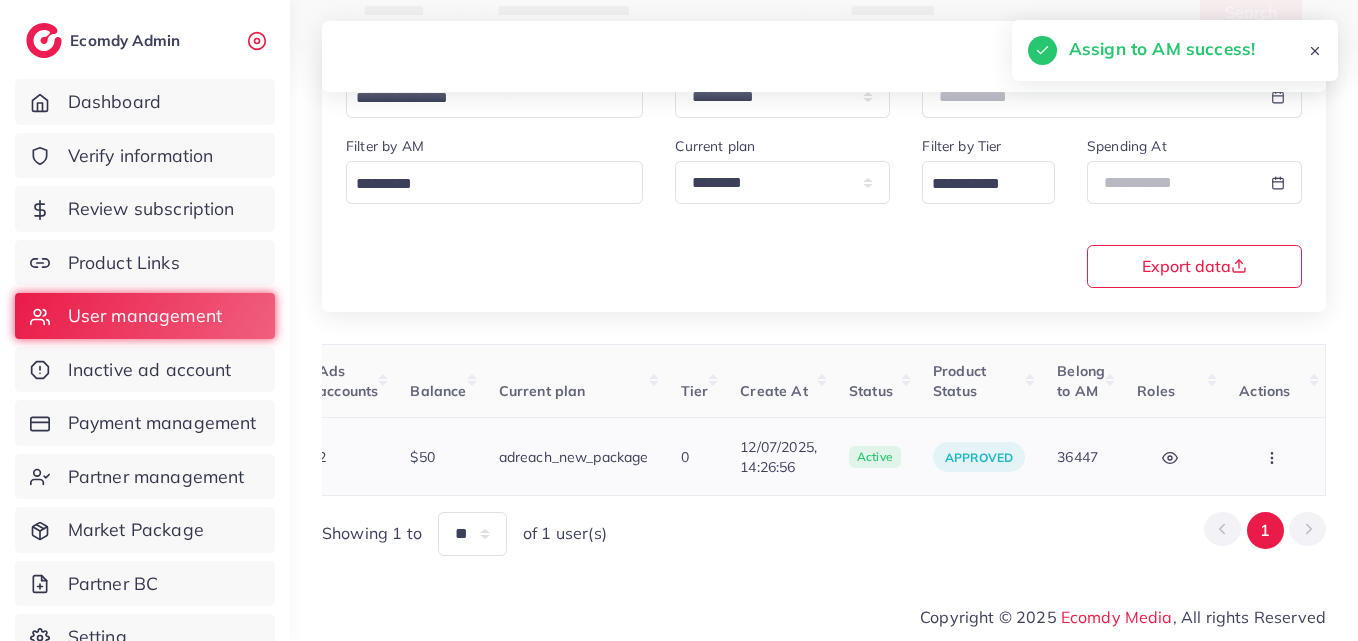 click 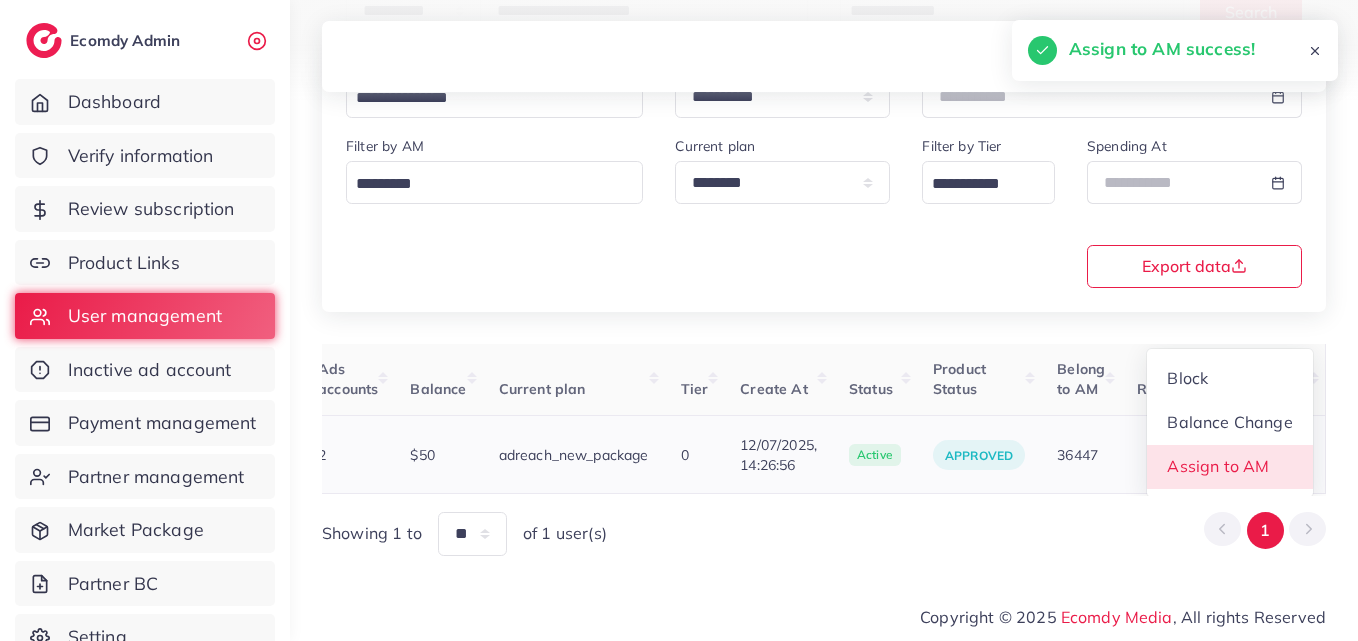 click on "Assign to AM" at bounding box center (1230, 467) 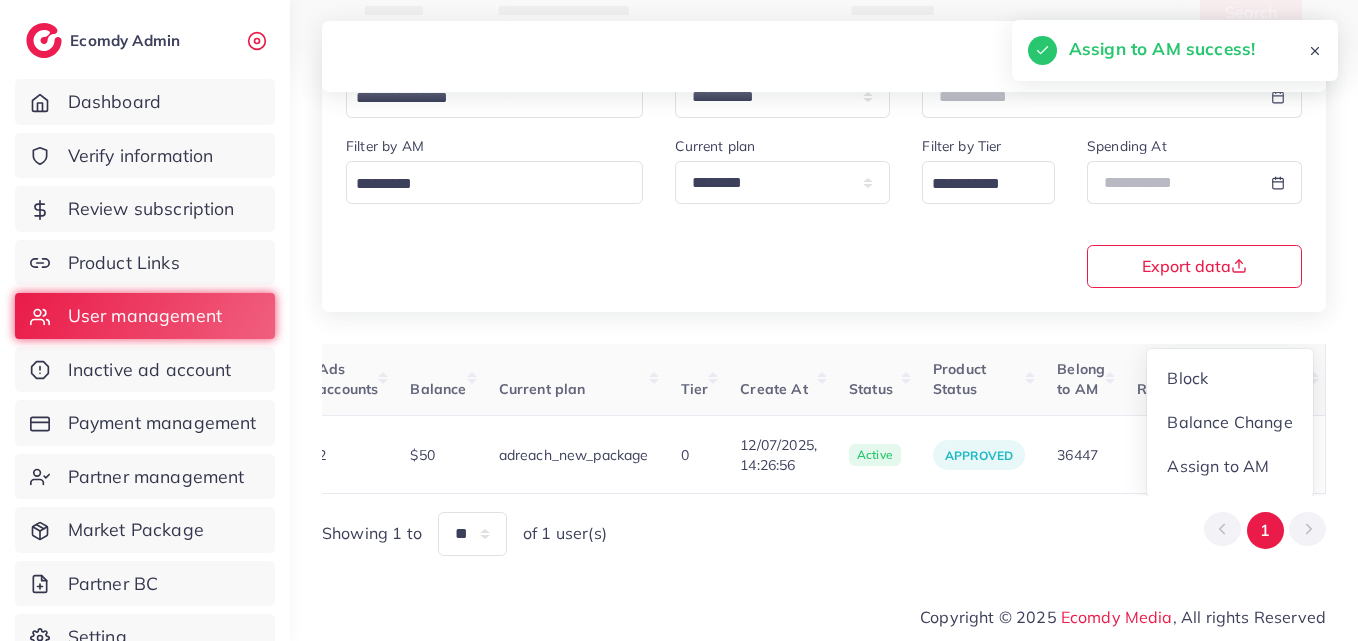 drag, startPoint x: 1267, startPoint y: 447, endPoint x: 1233, endPoint y: 409, distance: 50.990196 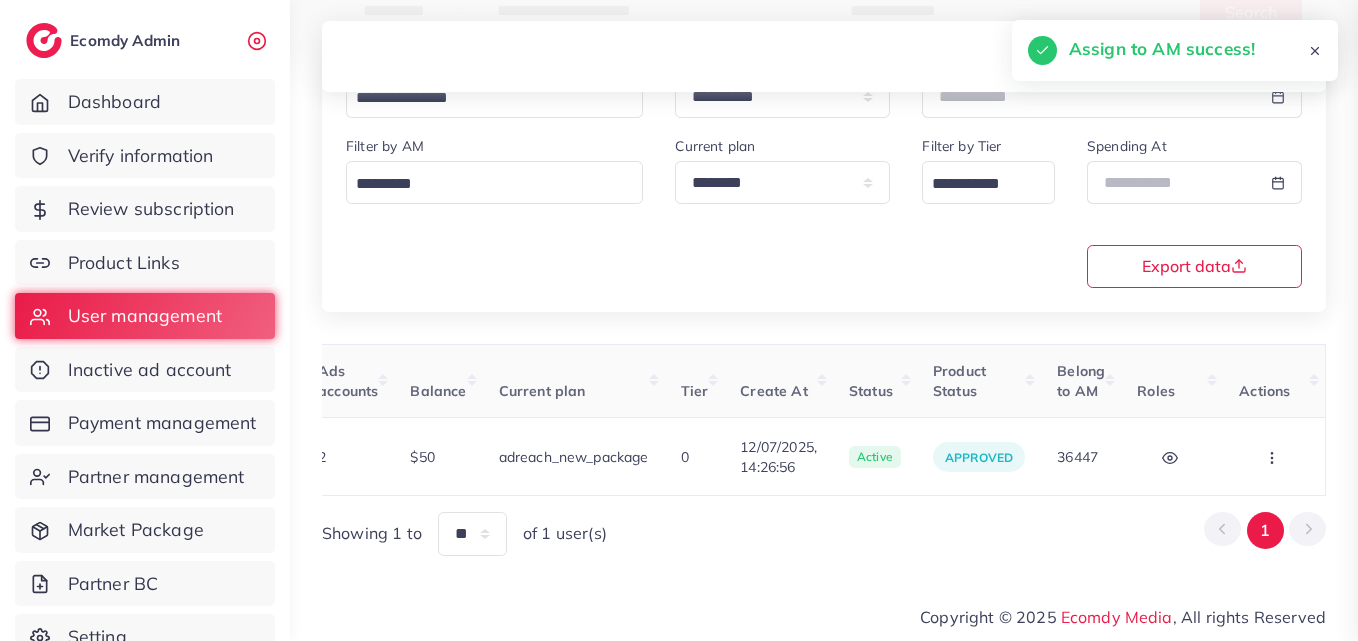 scroll, scrollTop: 0, scrollLeft: 681, axis: horizontal 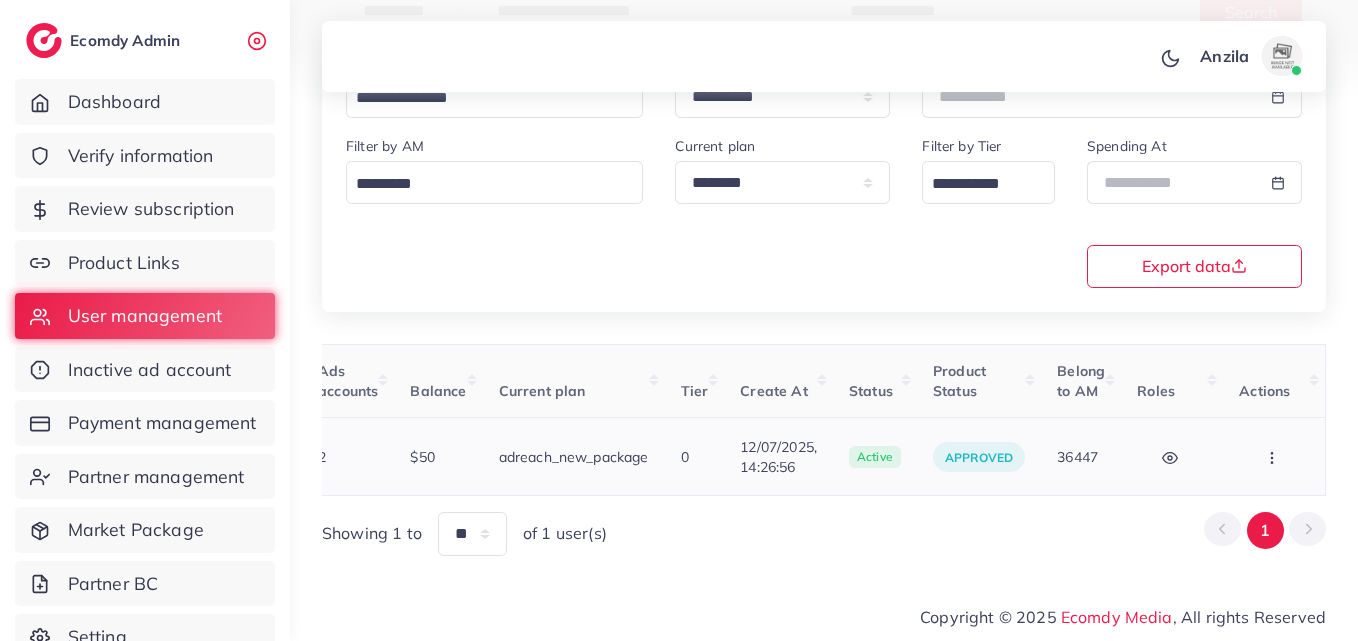 click 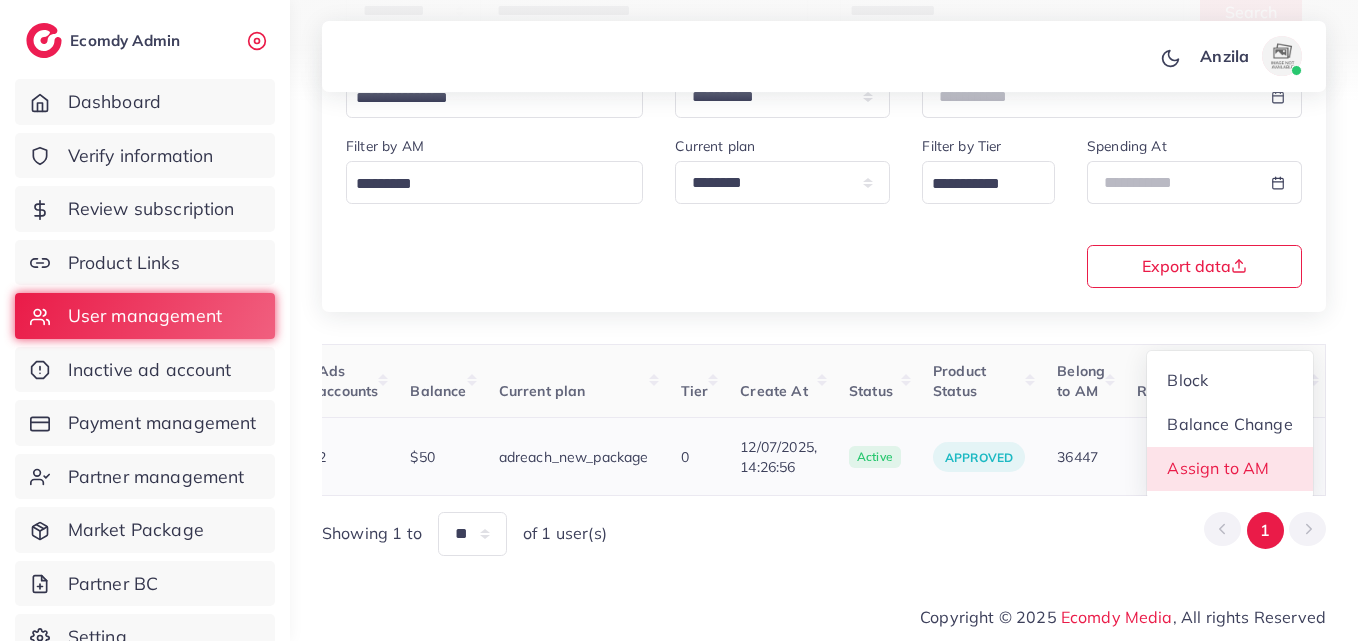 scroll, scrollTop: 2, scrollLeft: 681, axis: both 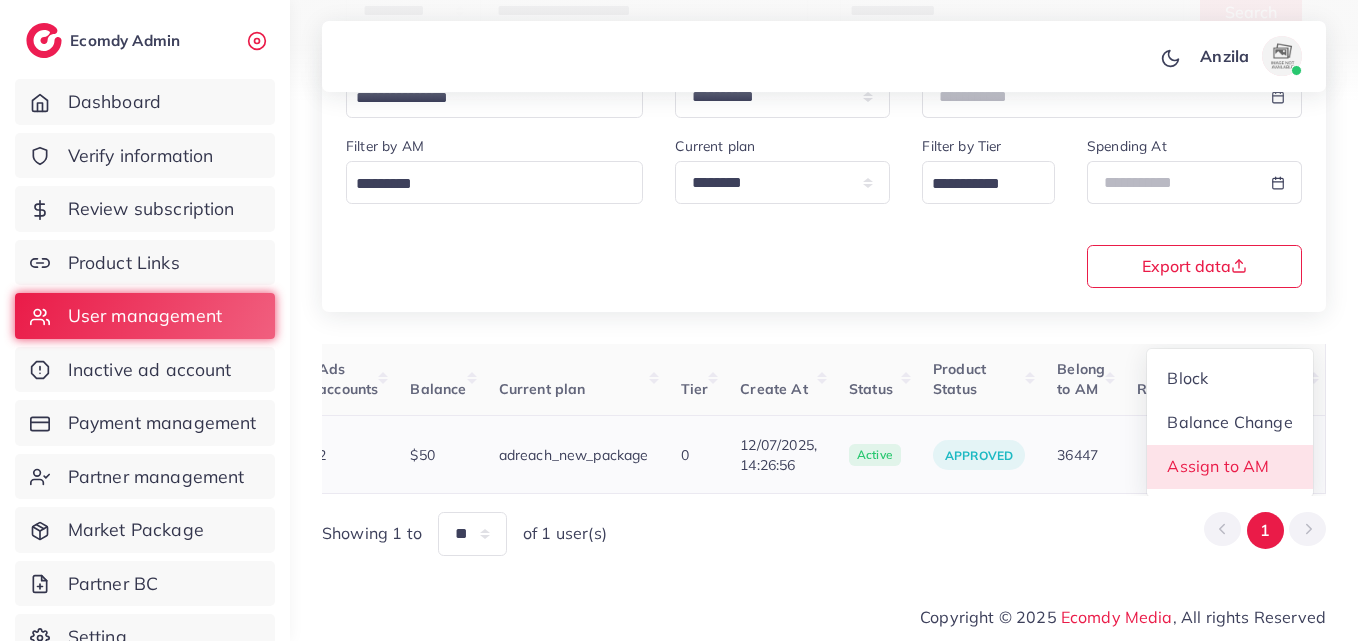 click on "Assign to AM" at bounding box center (1230, 467) 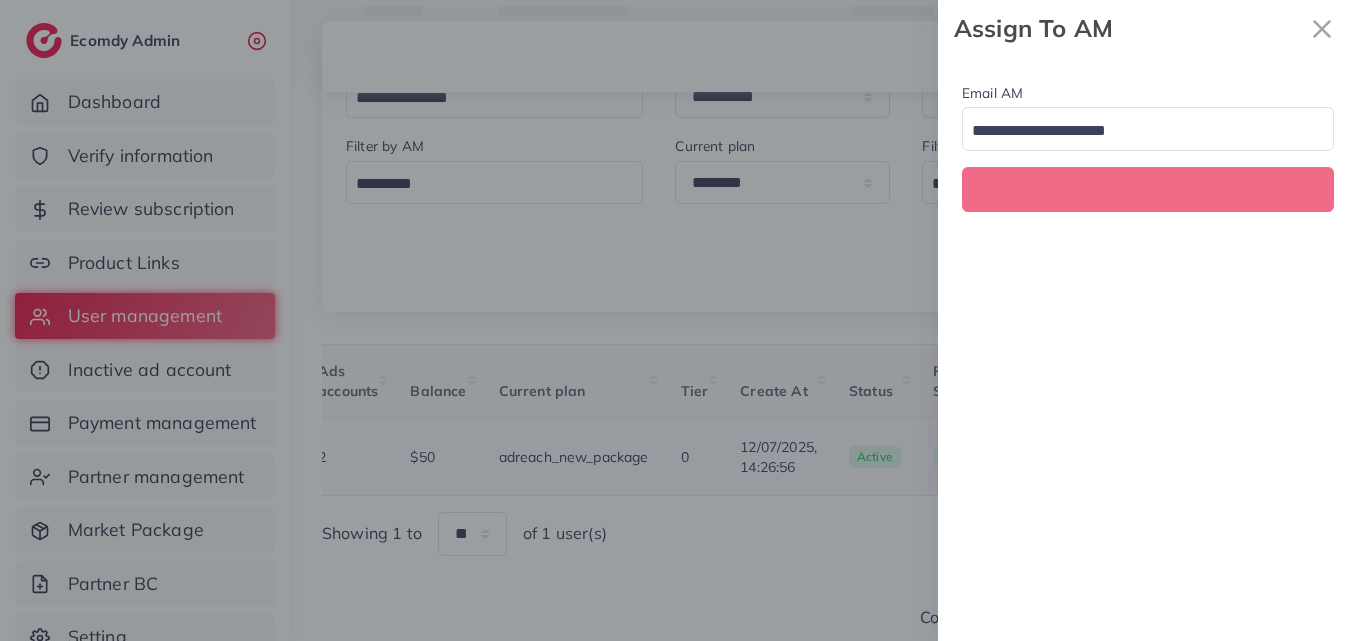 scroll, scrollTop: 0, scrollLeft: 681, axis: horizontal 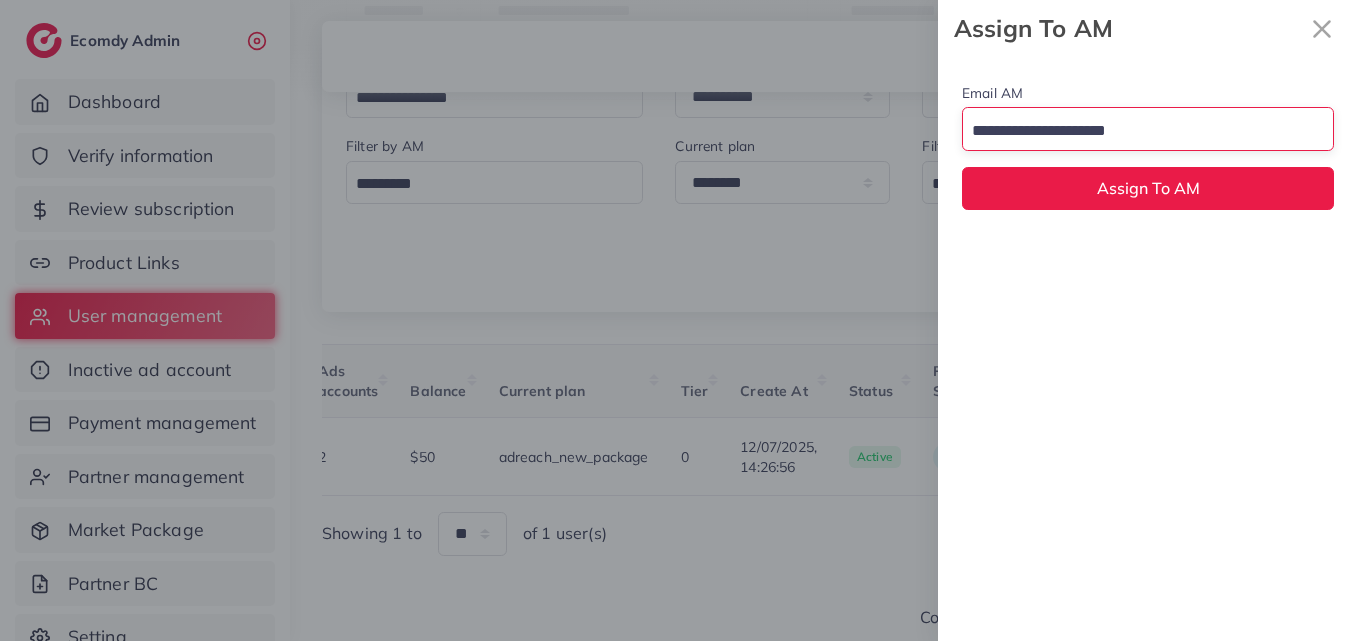 click at bounding box center (1136, 131) 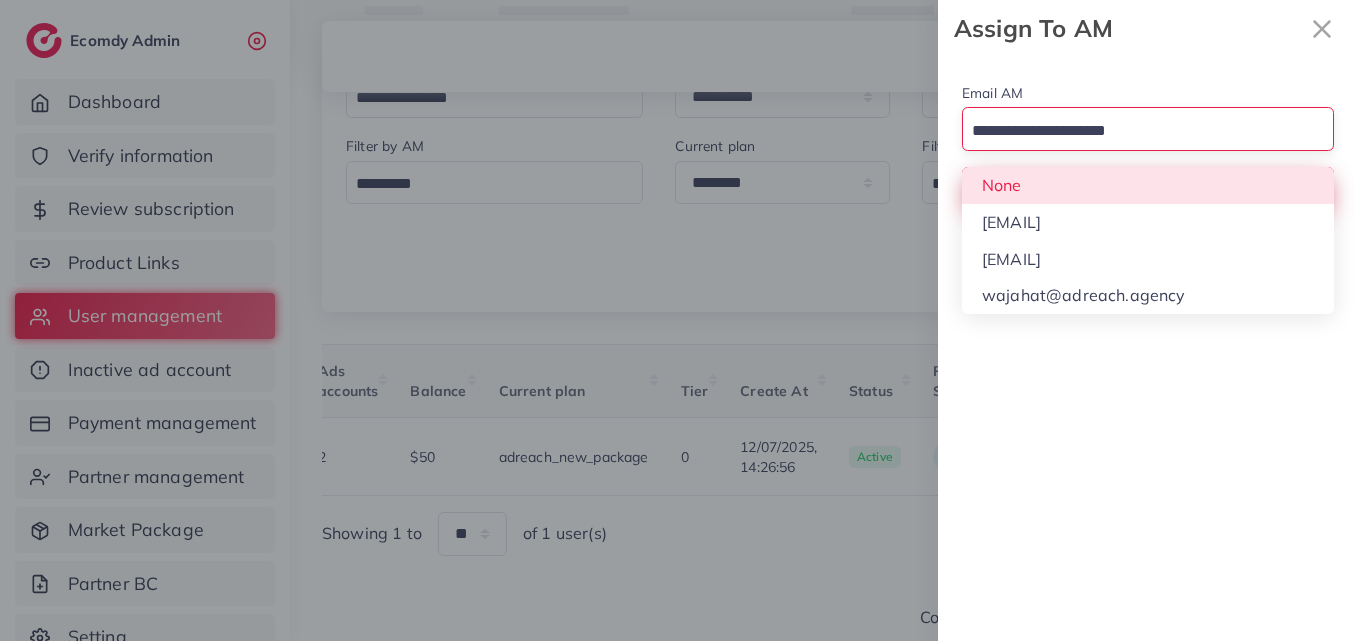 click on "Email AM            Loading...
None
hadibaaslam@gmail.com
natashashahid163@gmail.com
wajahat@adreach.agency
Assign To AM" at bounding box center [1148, 145] 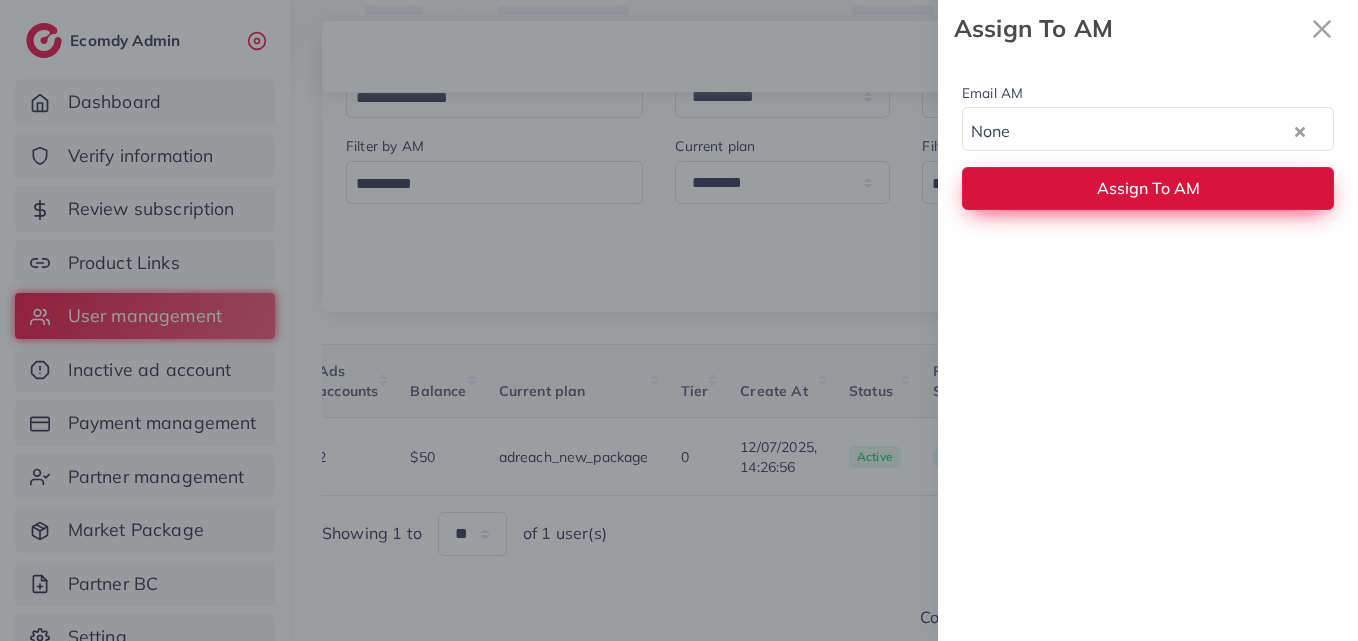 click on "Assign To AM" at bounding box center (1148, 188) 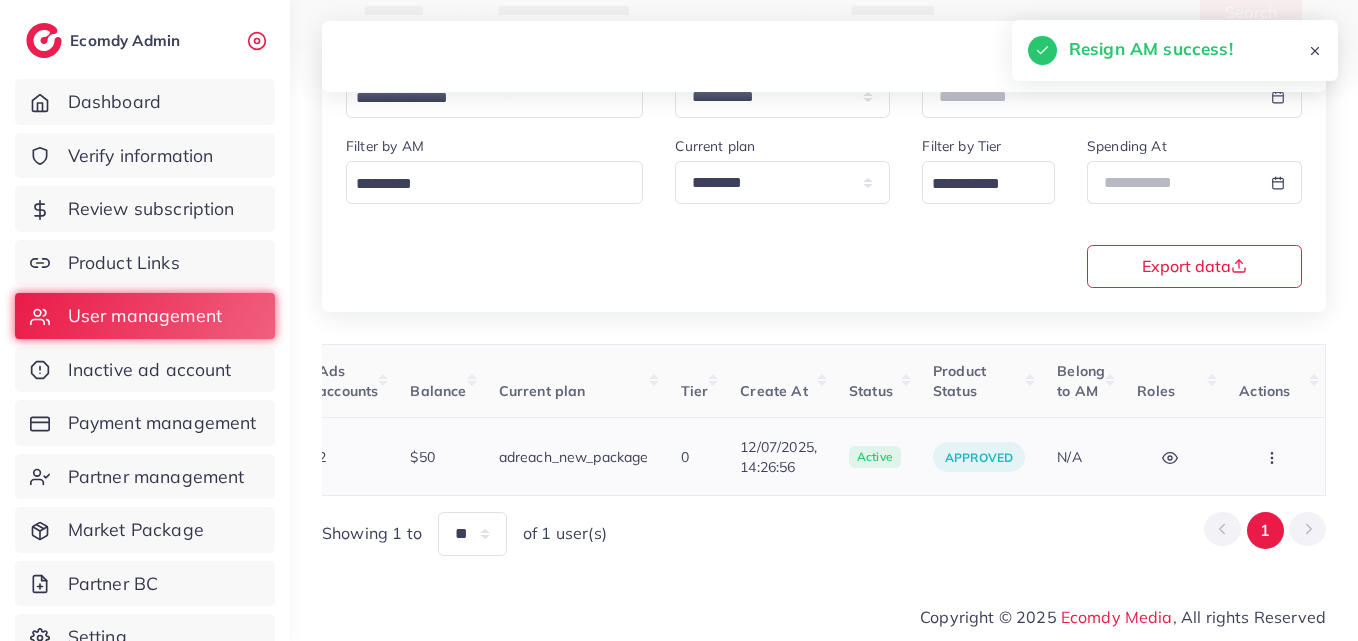 click 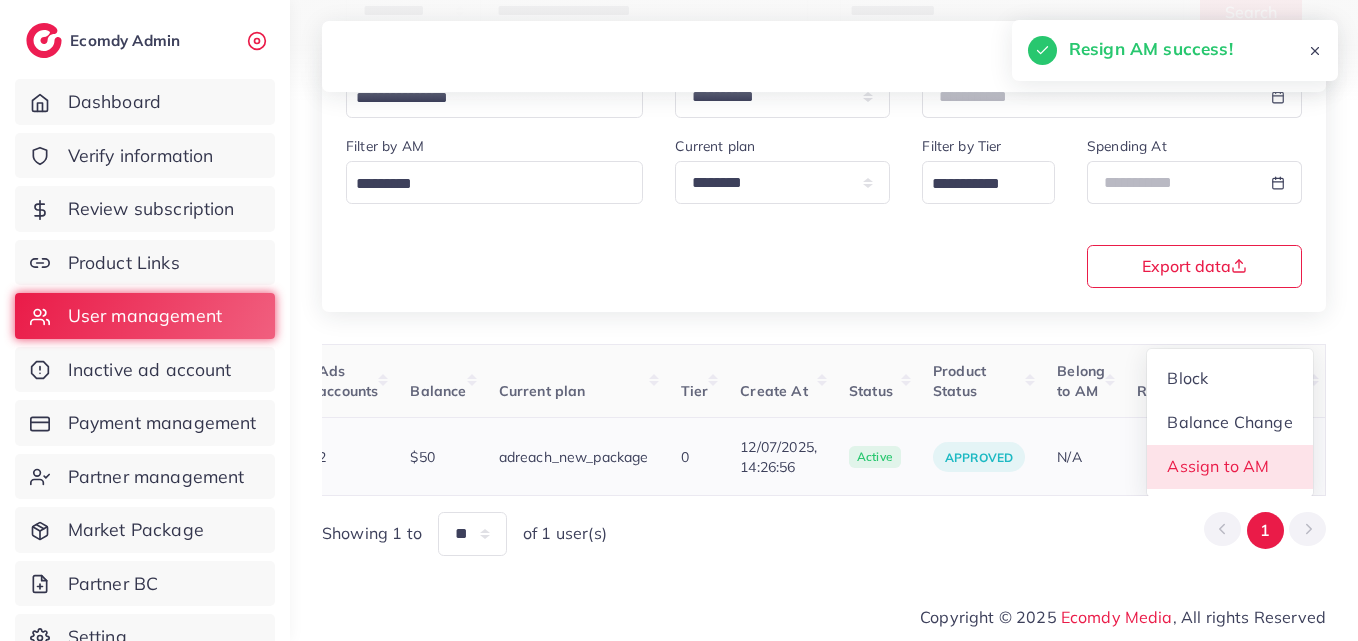 scroll, scrollTop: 2, scrollLeft: 681, axis: both 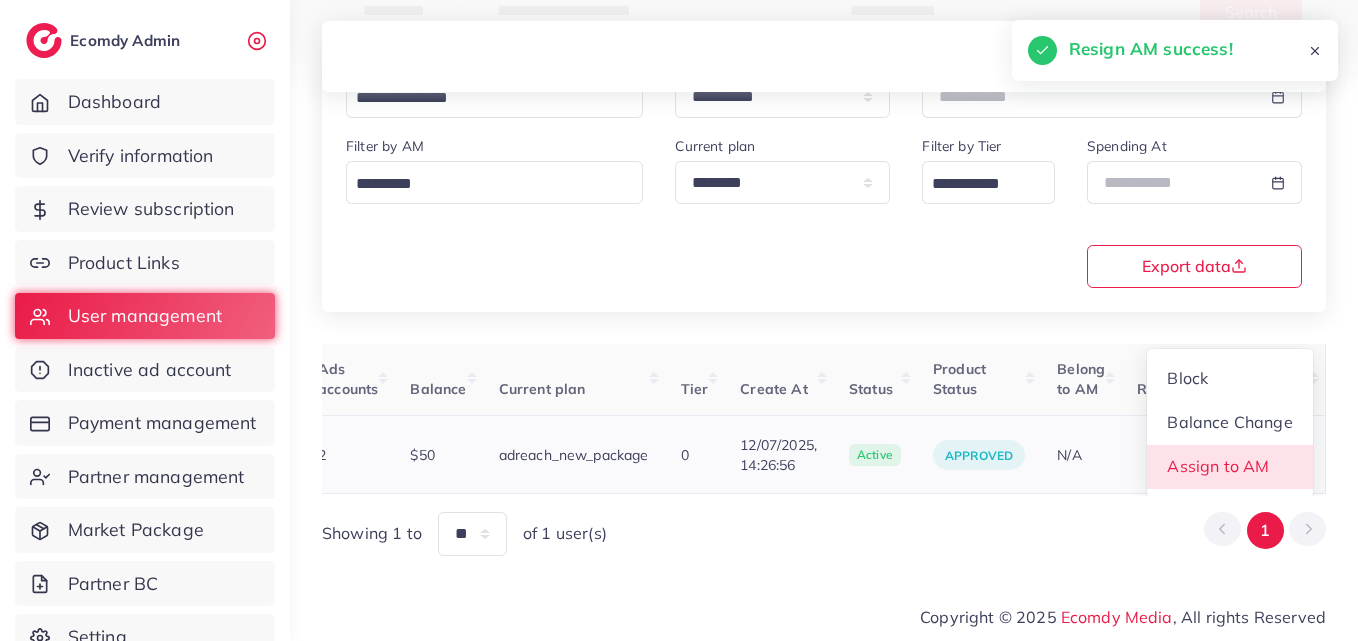 click on "Assign to AM" at bounding box center (1219, 467) 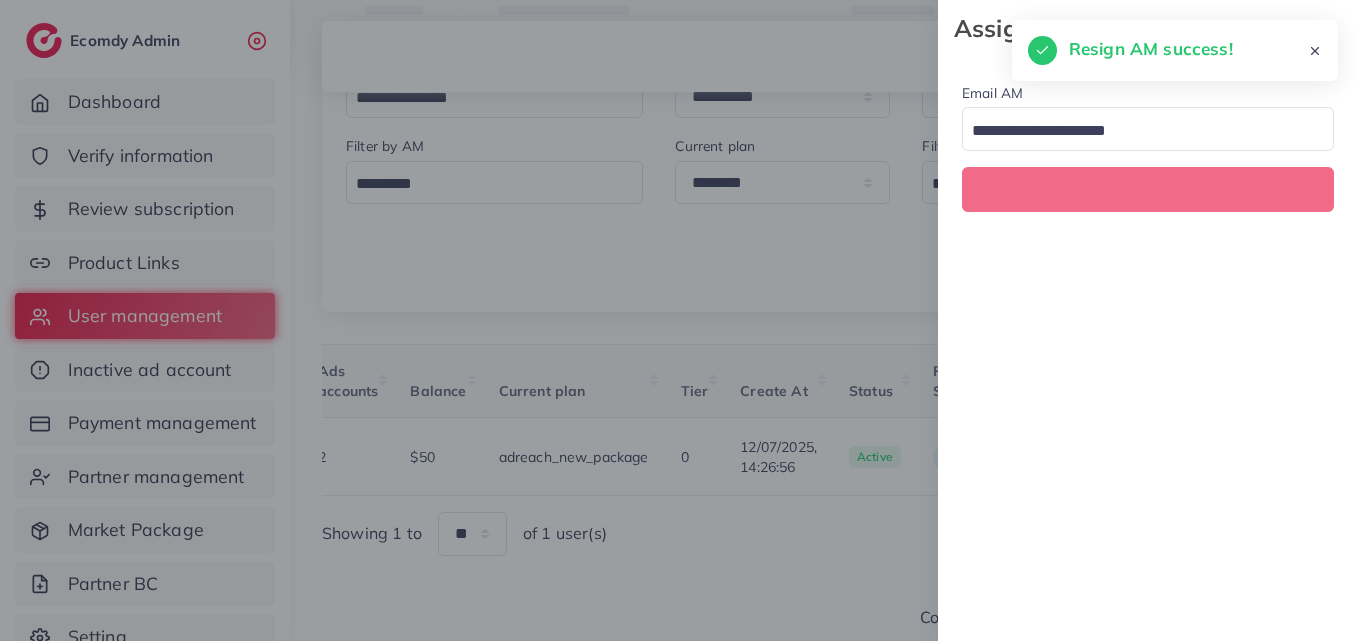 scroll, scrollTop: 0, scrollLeft: 681, axis: horizontal 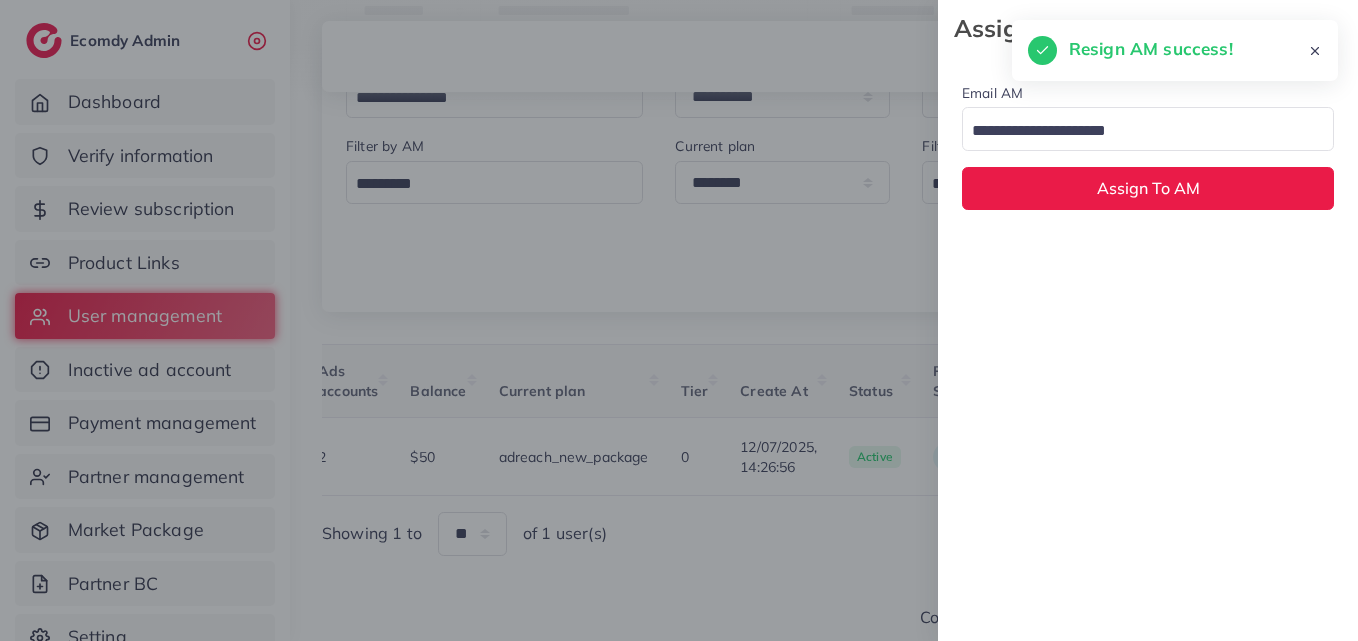 click at bounding box center [1136, 131] 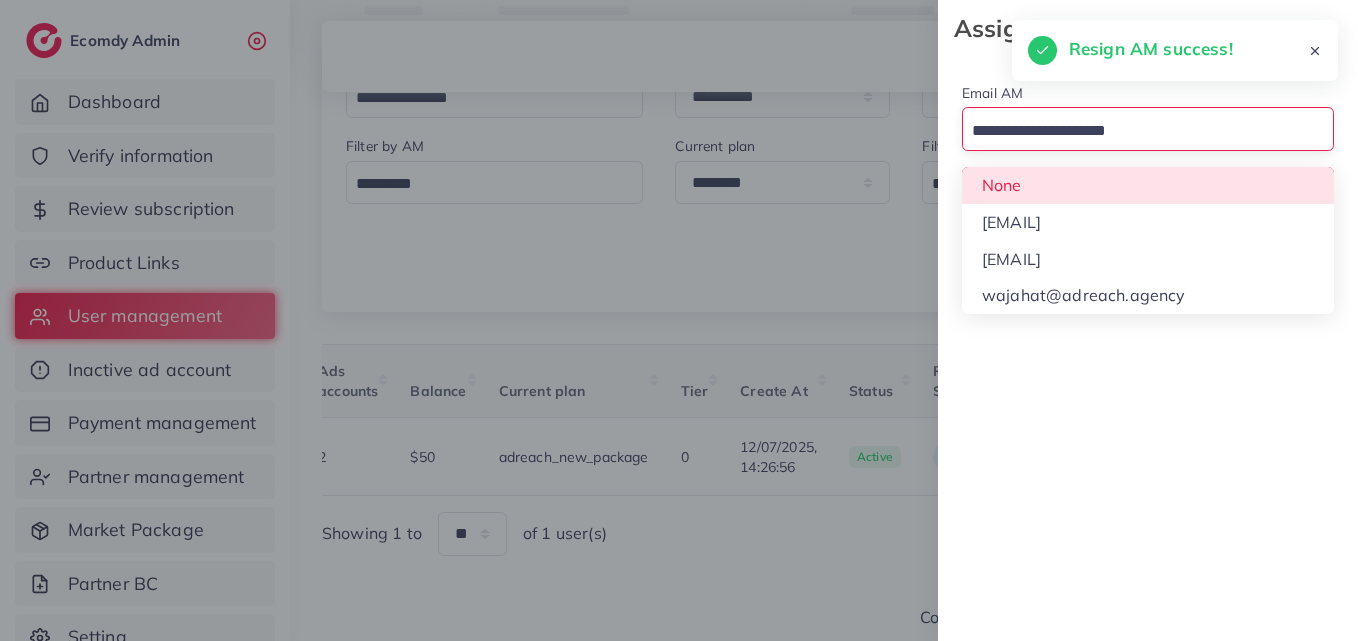 click at bounding box center (1136, 131) 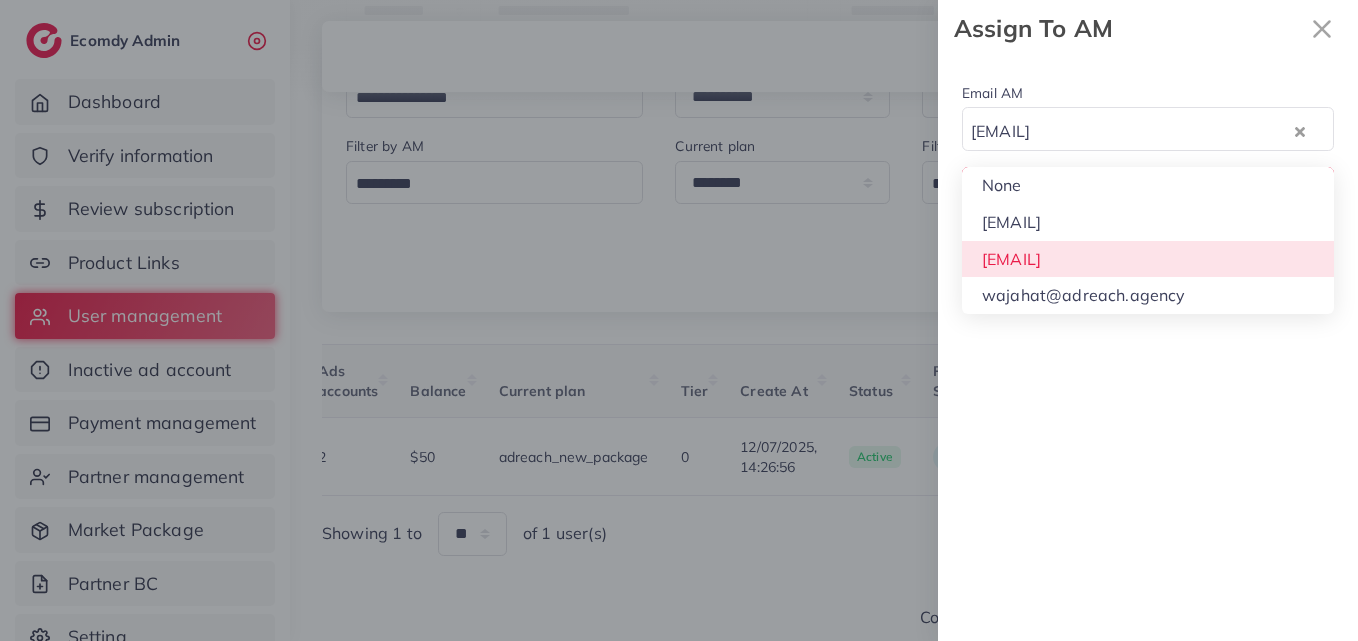 click on "Email AM
natashashahid163@gmail.com
Loading...
None
hadibaaslam@gmail.com
natashashahid163@gmail.com
wajahat@adreach.agency
Assign To AM" at bounding box center [1148, 349] 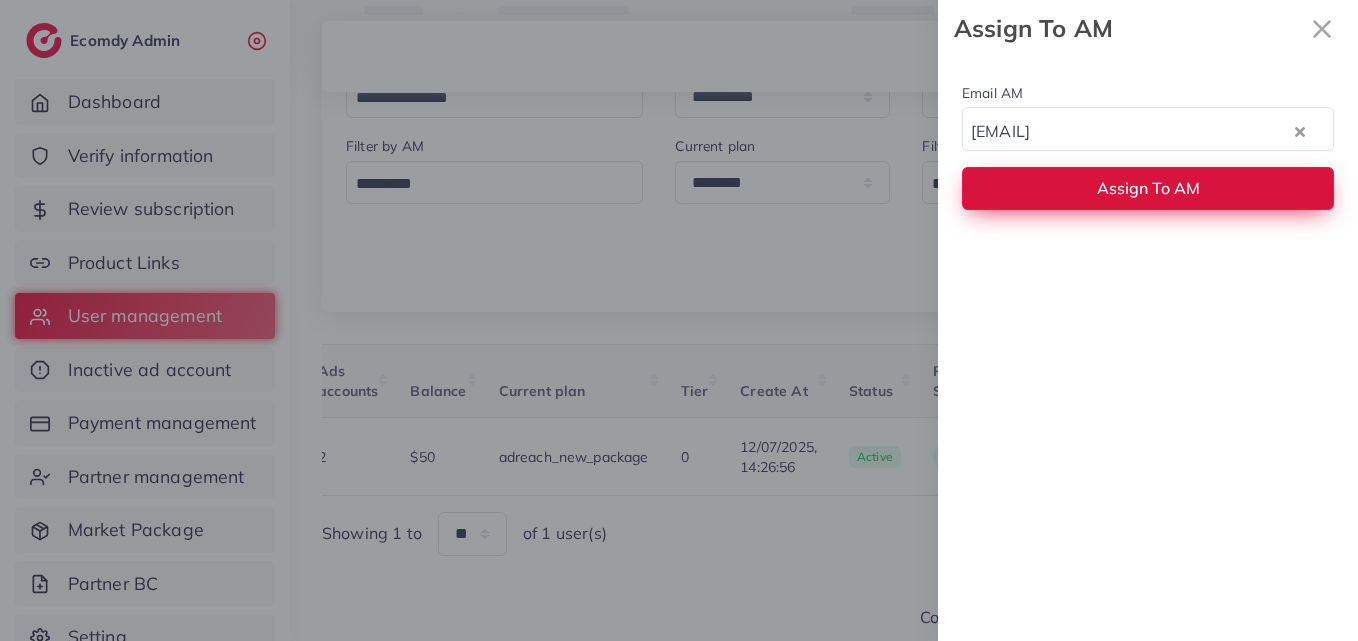 click on "Assign To AM" at bounding box center [1148, 188] 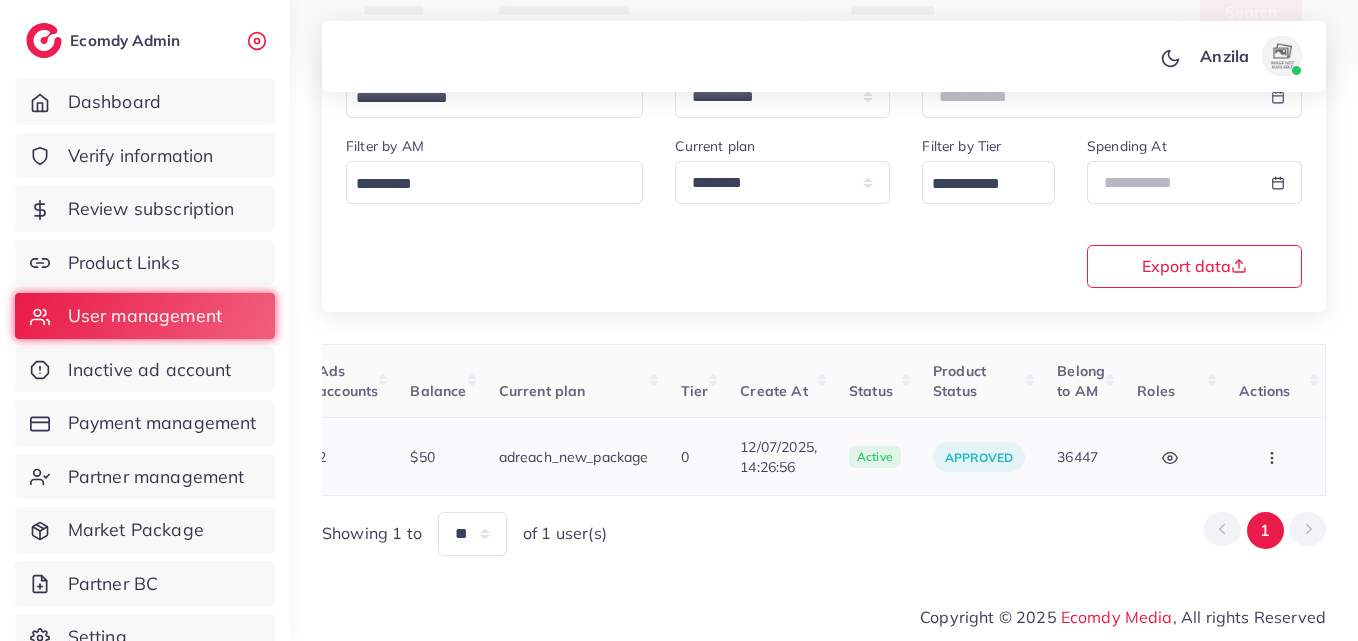 click on "Block Balance Change Assign to AM" at bounding box center [1274, 457] 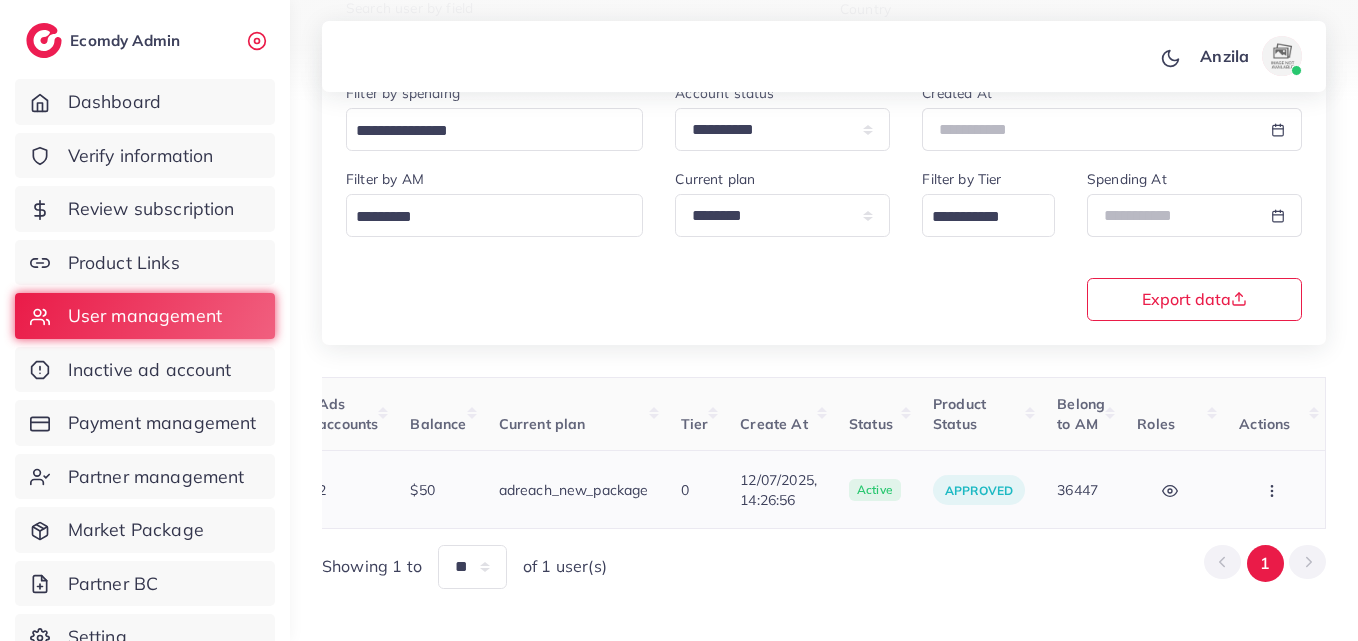 scroll, scrollTop: 216, scrollLeft: 0, axis: vertical 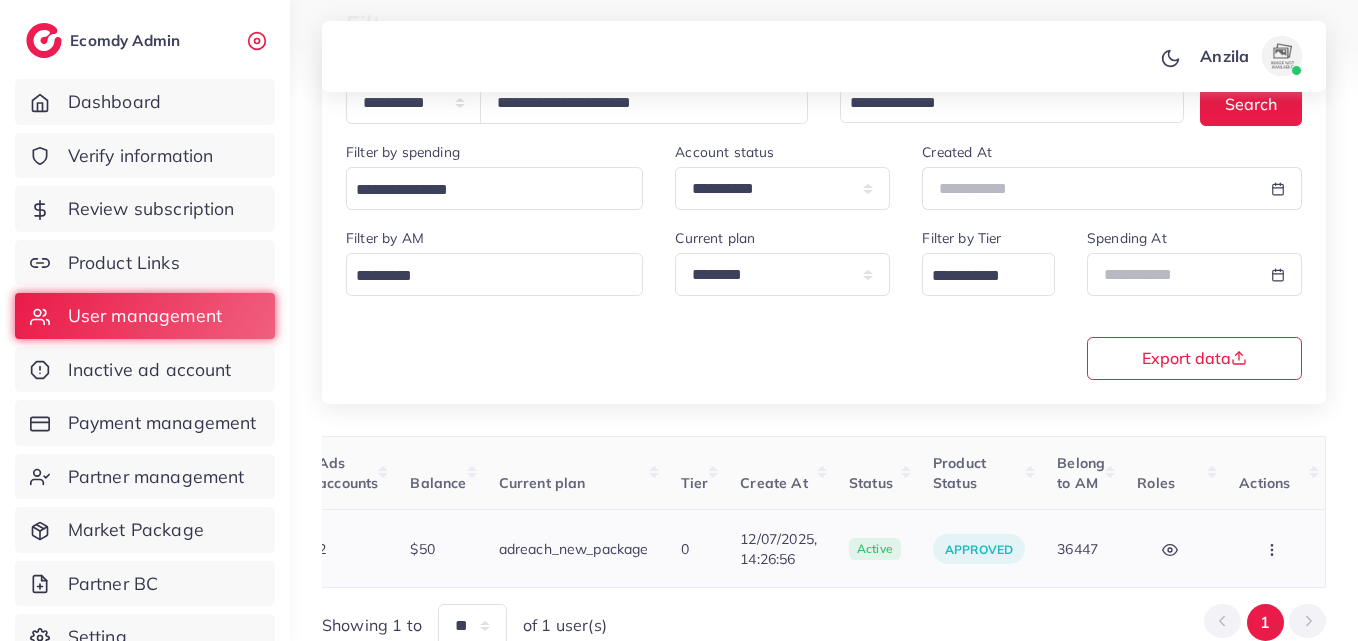 click 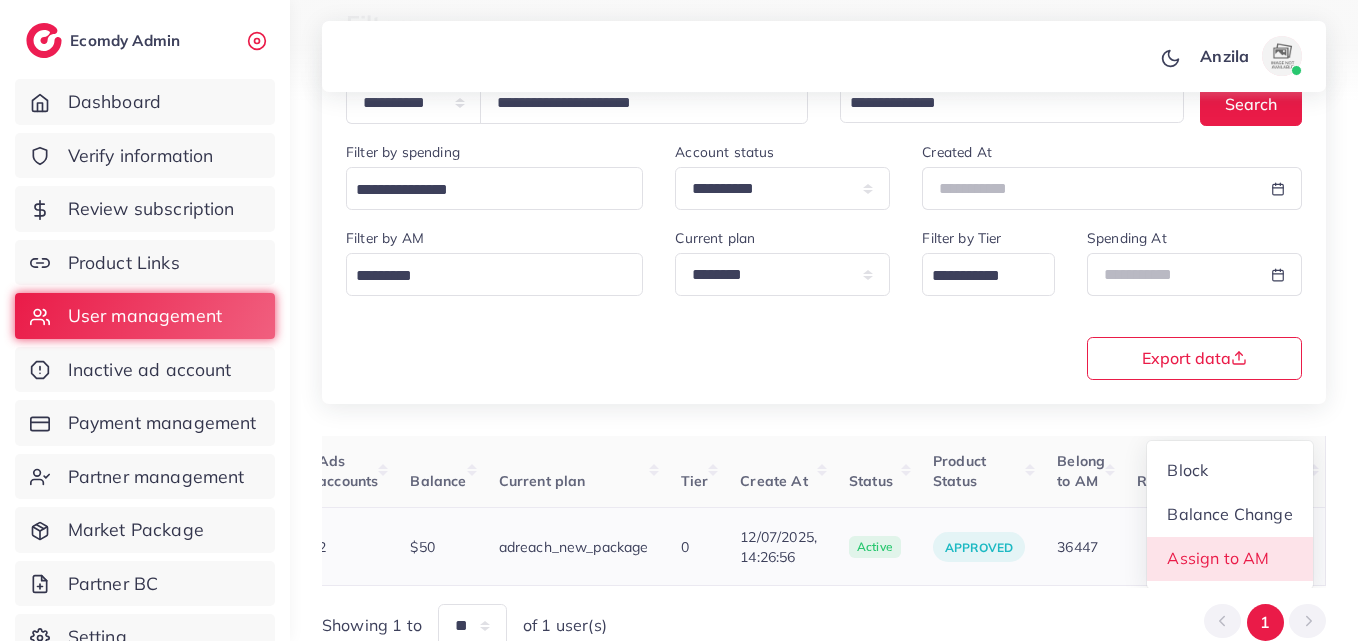 click on "Assign to AM" at bounding box center [1219, 559] 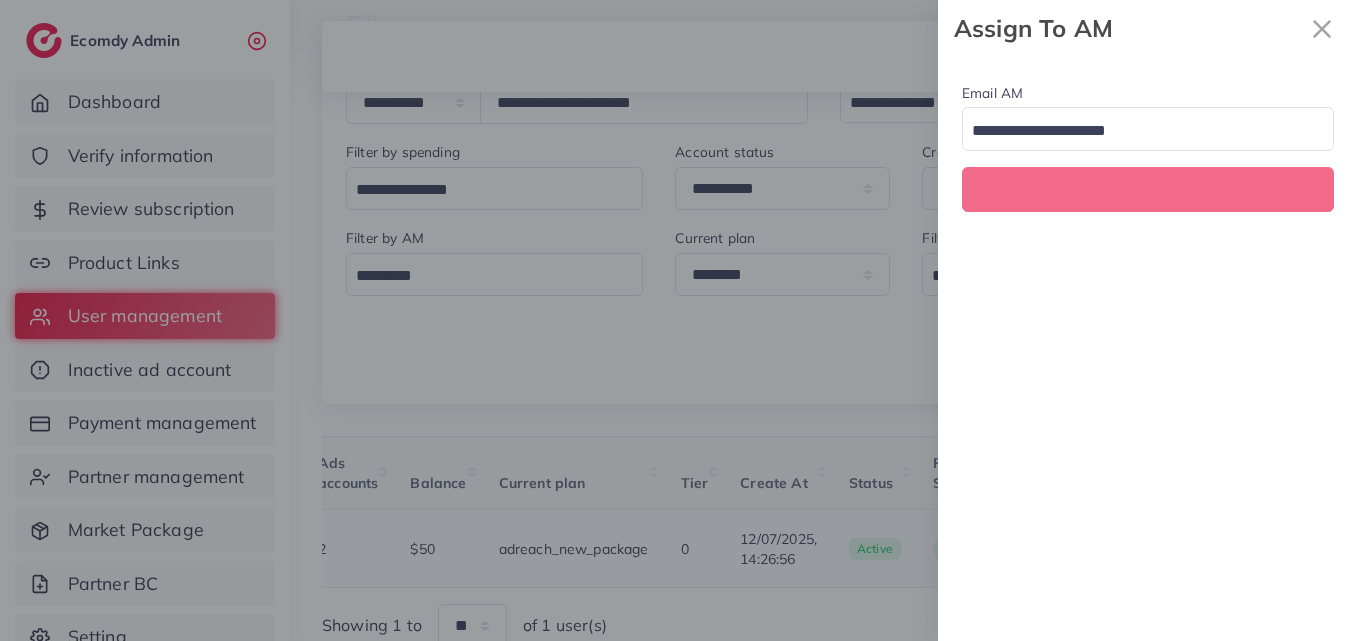 scroll, scrollTop: 0, scrollLeft: 681, axis: horizontal 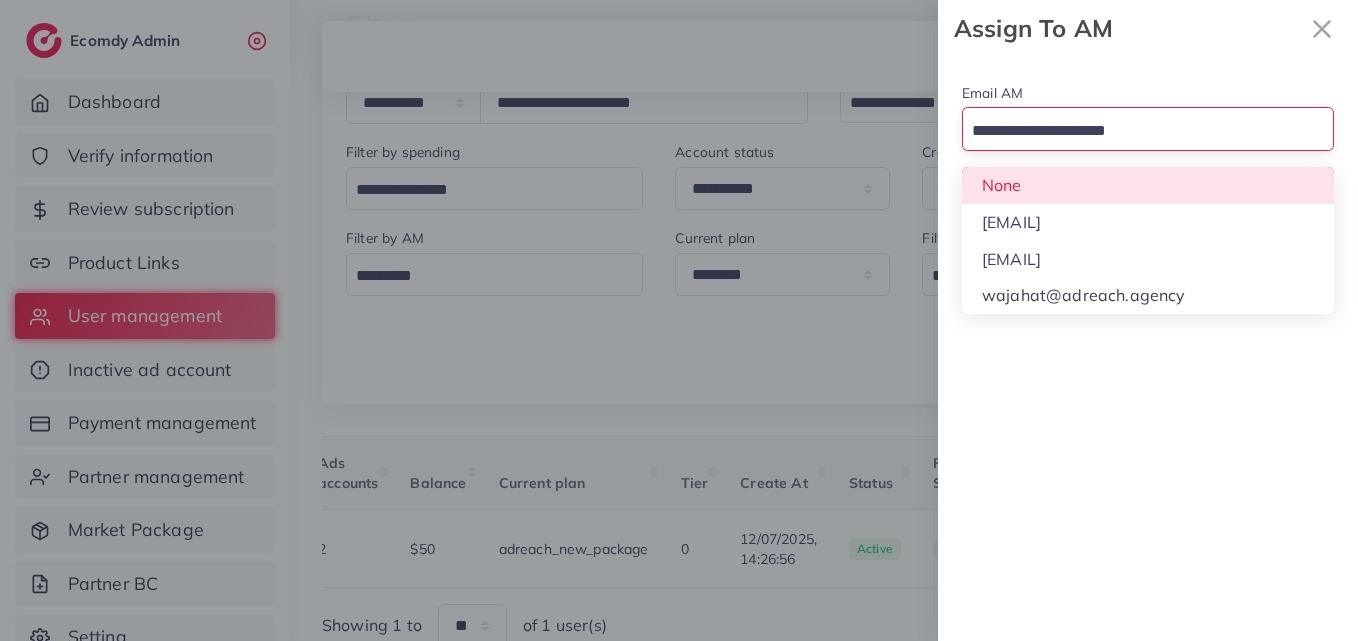 click at bounding box center [1136, 131] 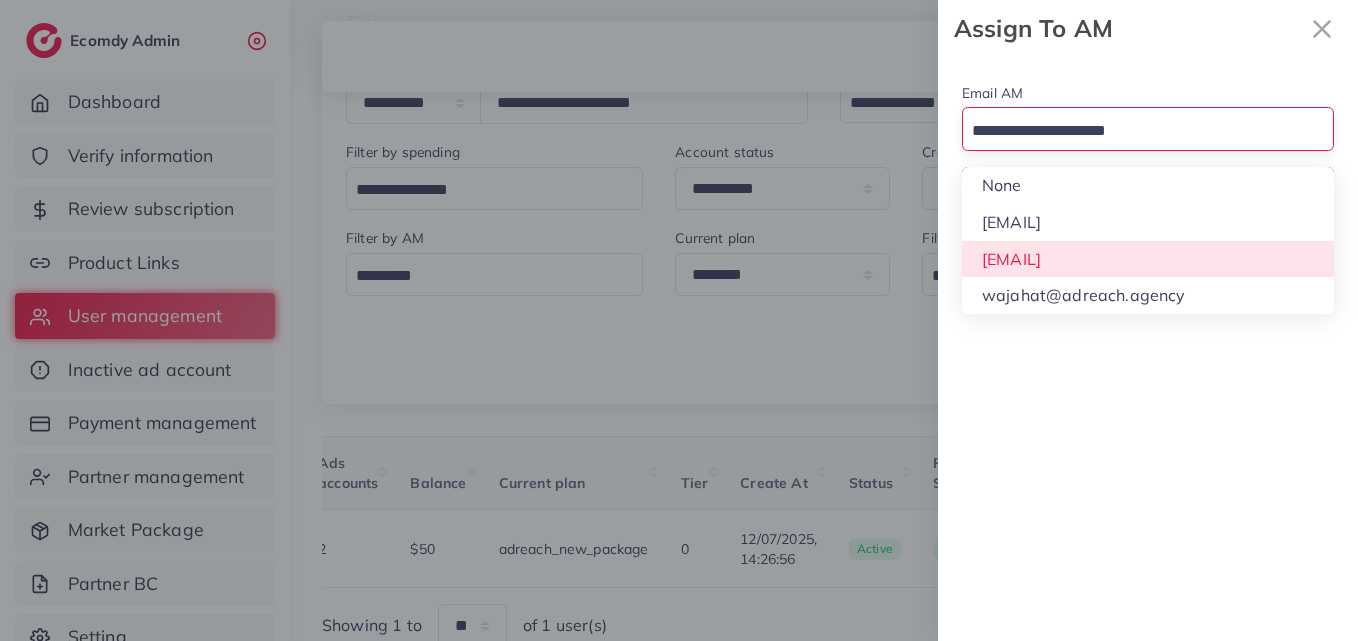 click on "Email AM            Loading...
None
hadibaaslam@gmail.com
natashashahid163@gmail.com
wajahat@adreach.agency
Assign To AM" at bounding box center [1148, 349] 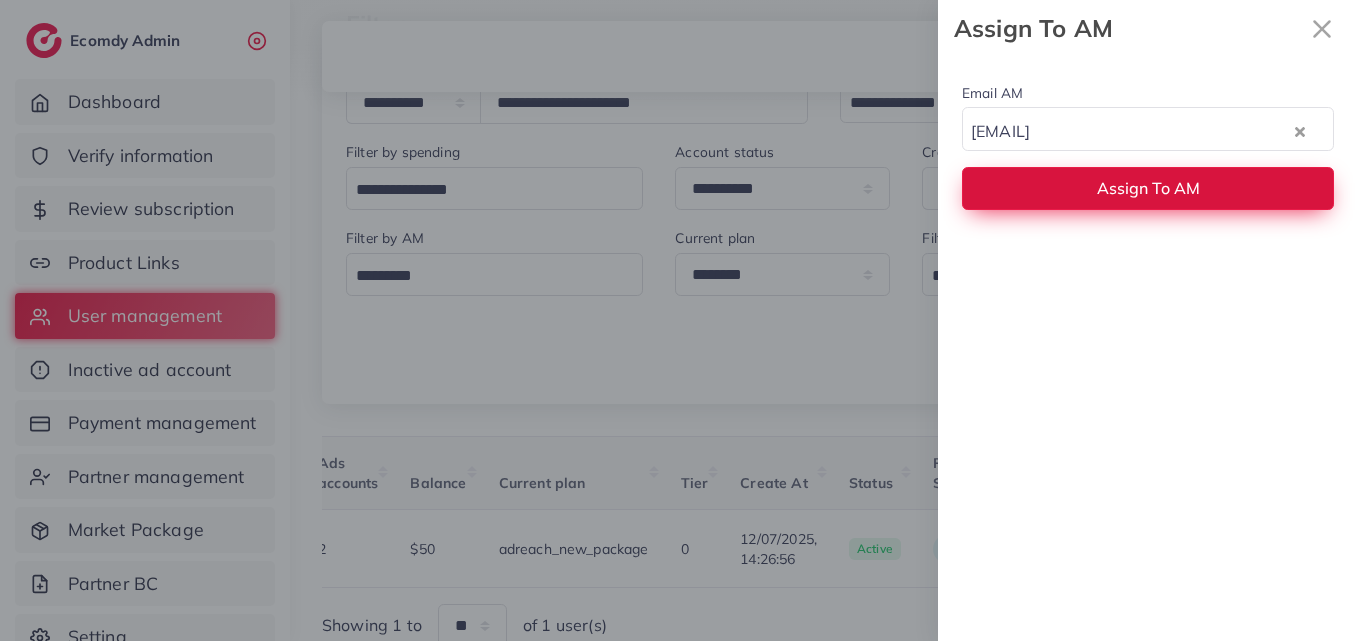 click on "Assign To AM" at bounding box center (1148, 188) 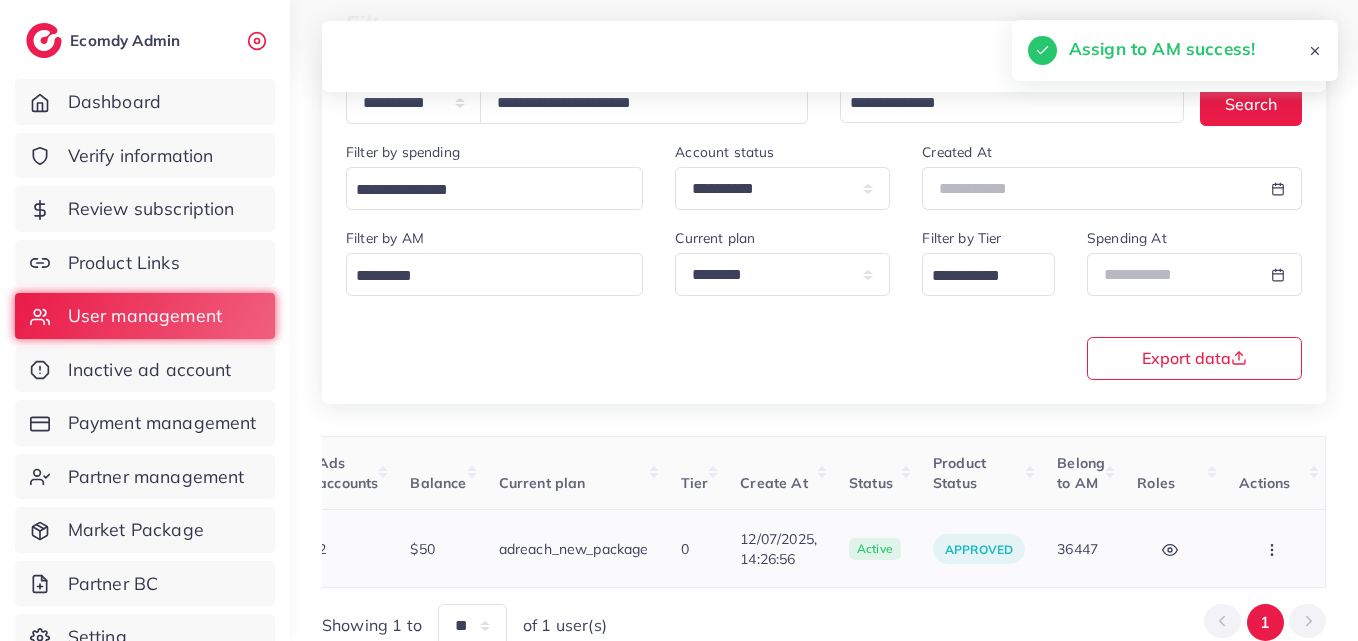 click 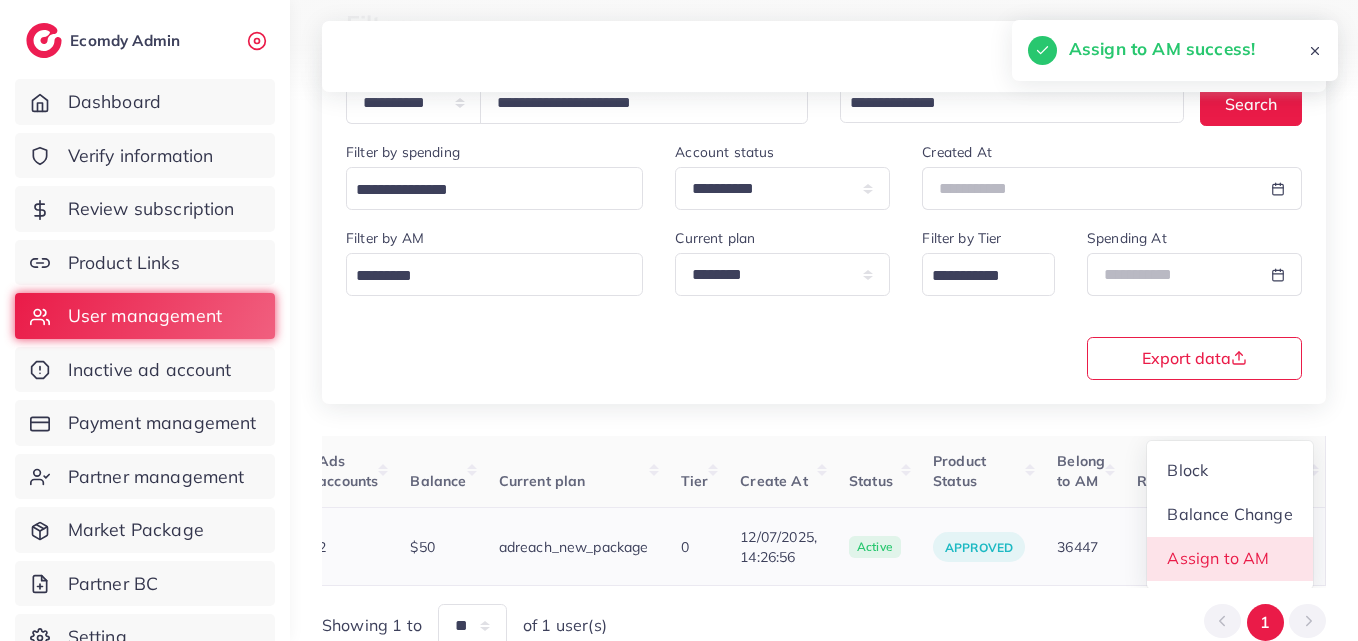 click on "Assign to AM" at bounding box center (1219, 559) 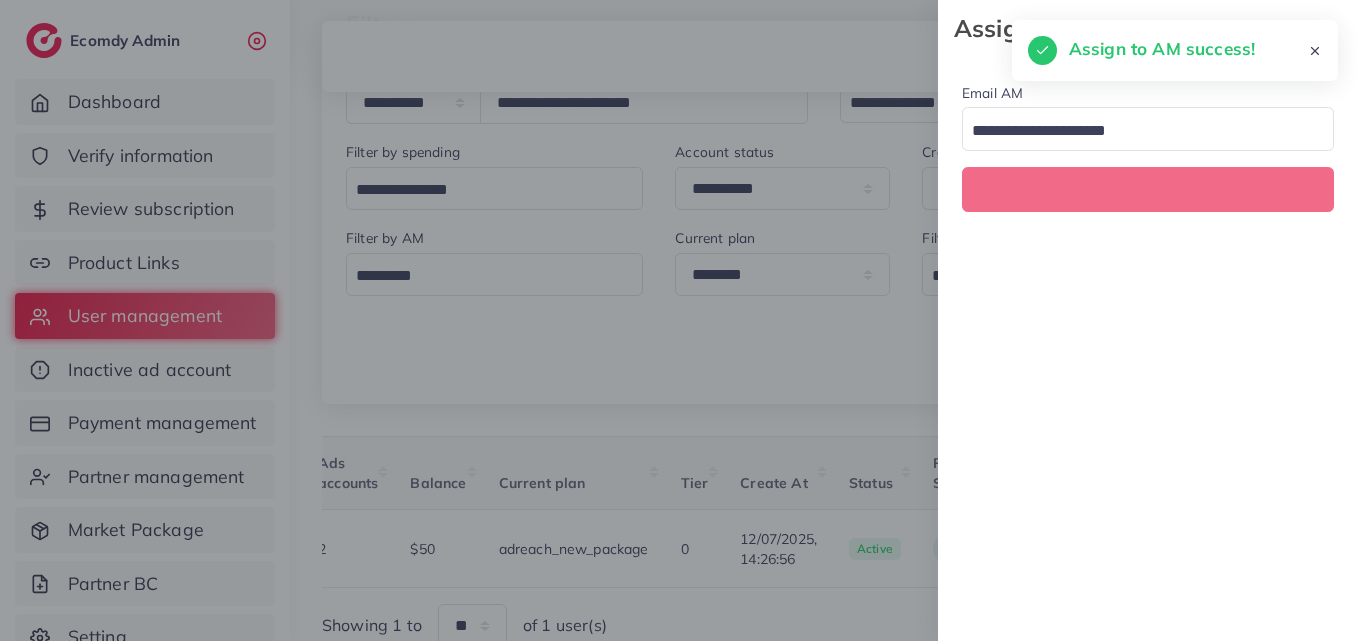 scroll, scrollTop: 0, scrollLeft: 681, axis: horizontal 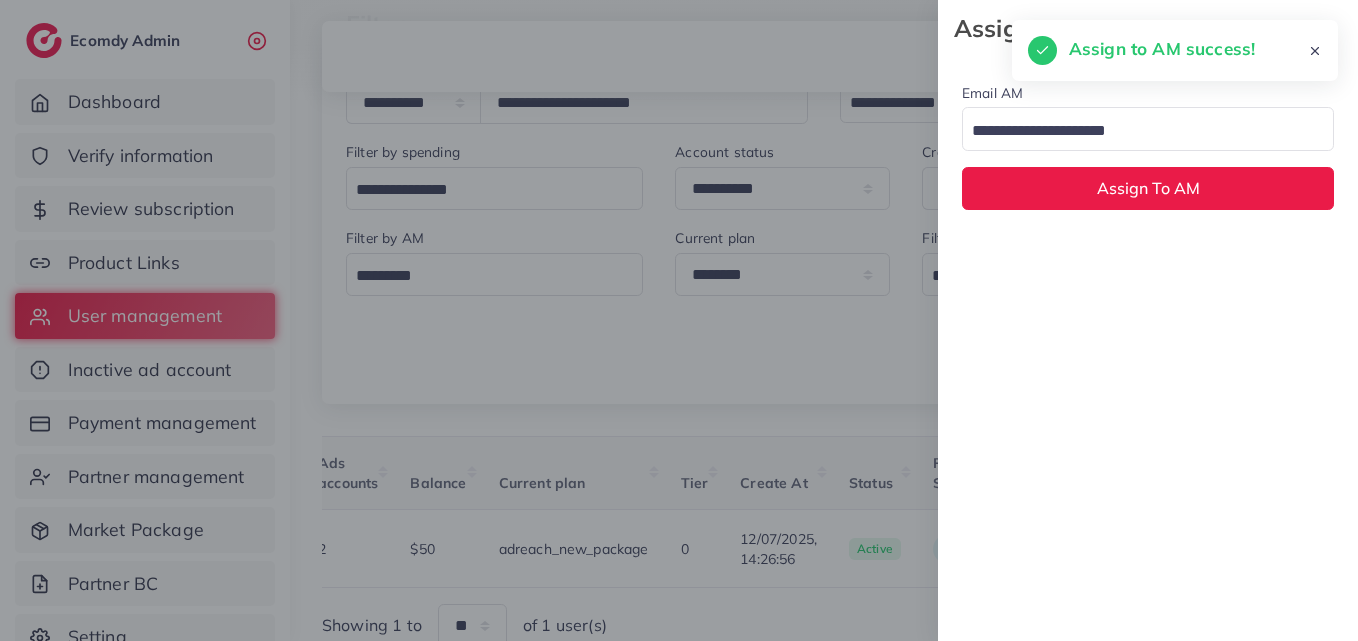 click at bounding box center (1136, 131) 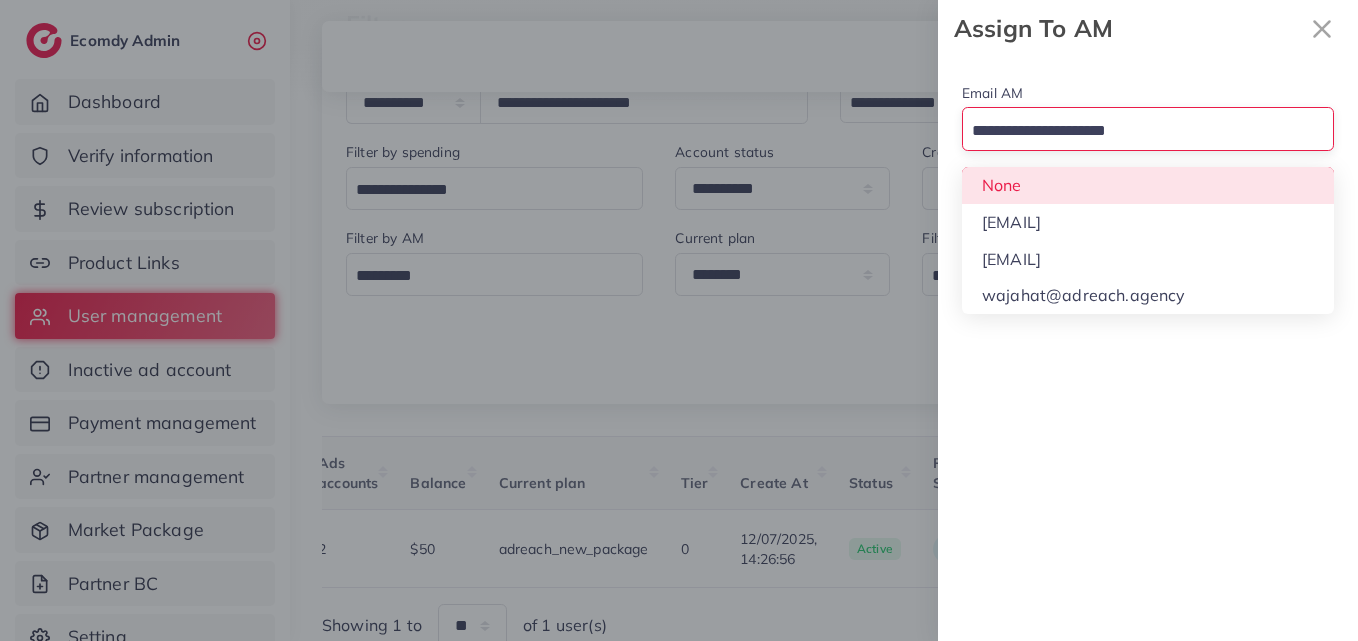 click on "Email AM            Loading...
None
hadibaaslam@gmail.com
natashashahid163@gmail.com
wajahat@adreach.agency
Assign To AM" at bounding box center [1148, 145] 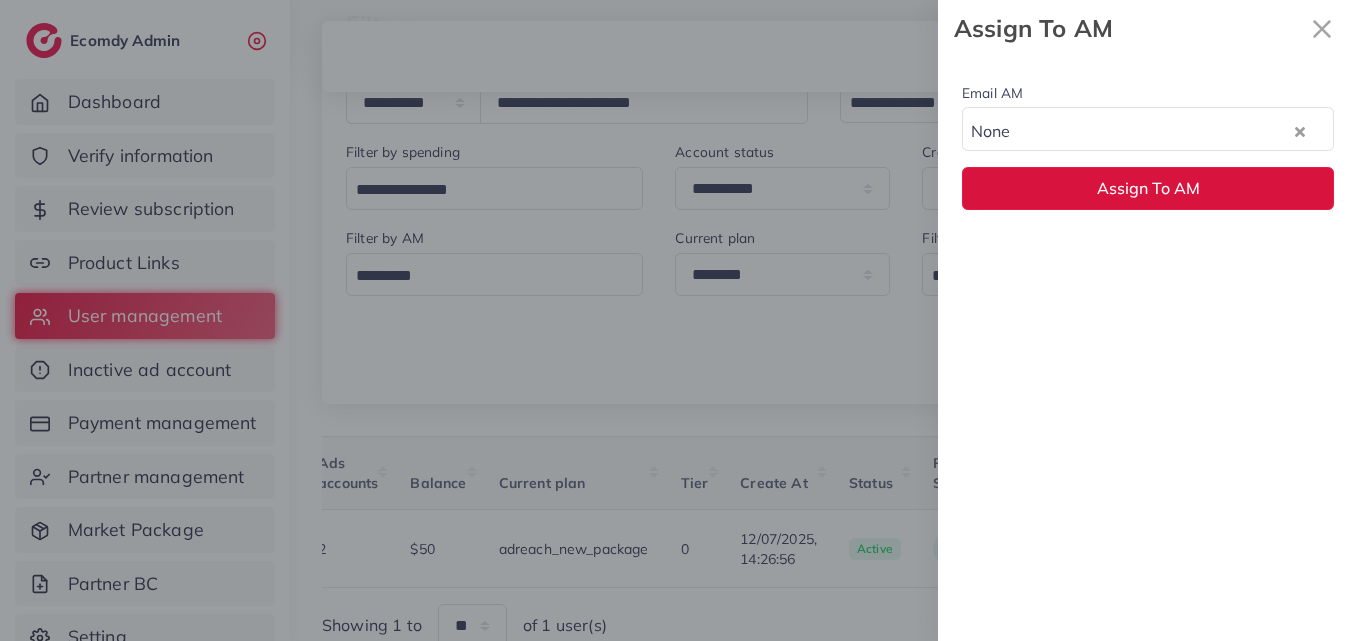click on "Assign To AM" at bounding box center [1148, 188] 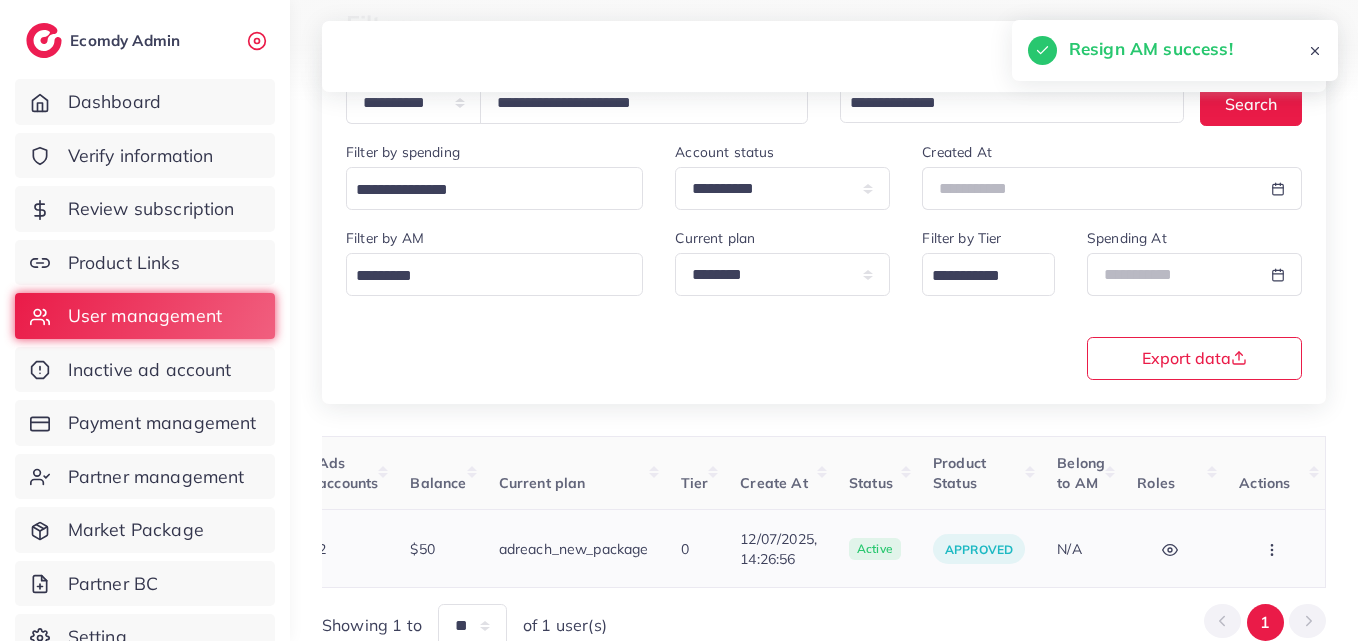 click 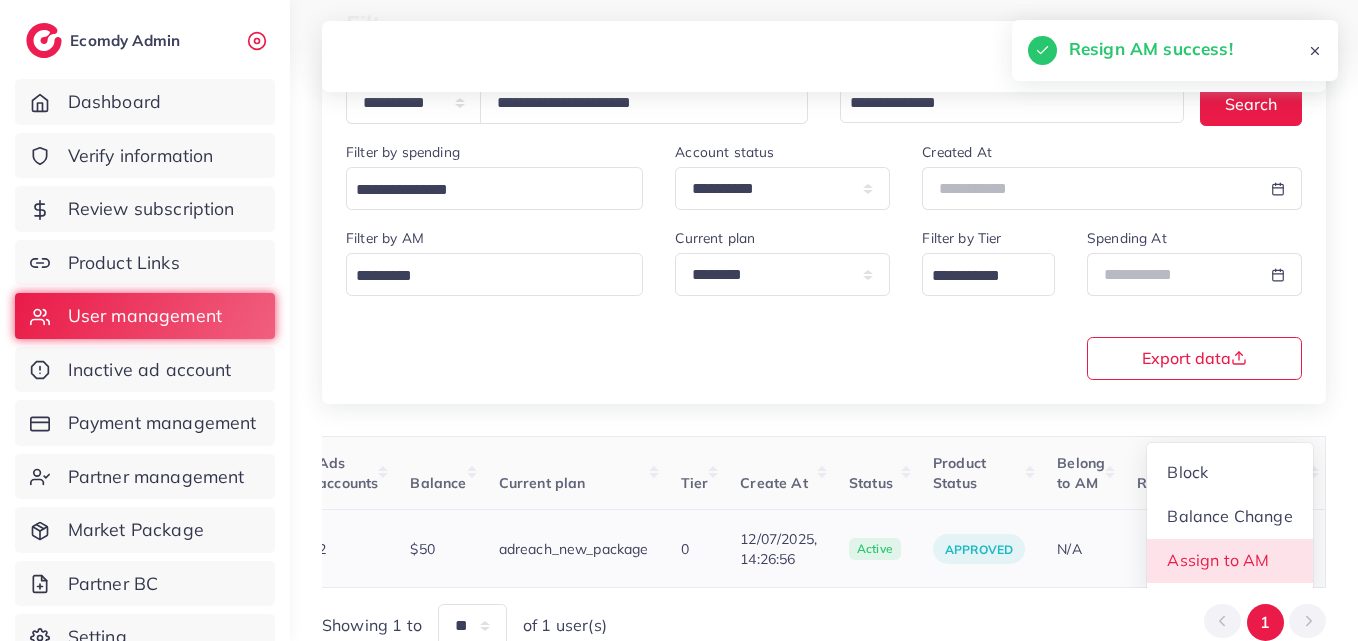 scroll, scrollTop: 2, scrollLeft: 681, axis: both 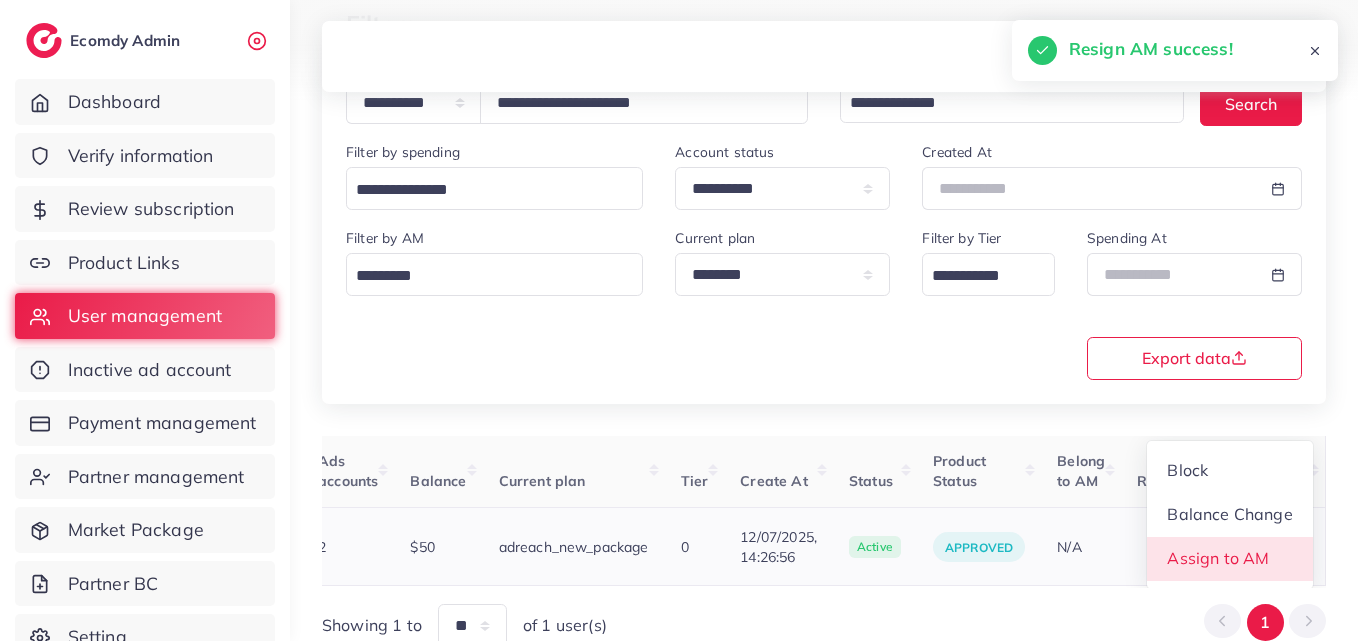 click on "Assign to AM" at bounding box center [1230, 559] 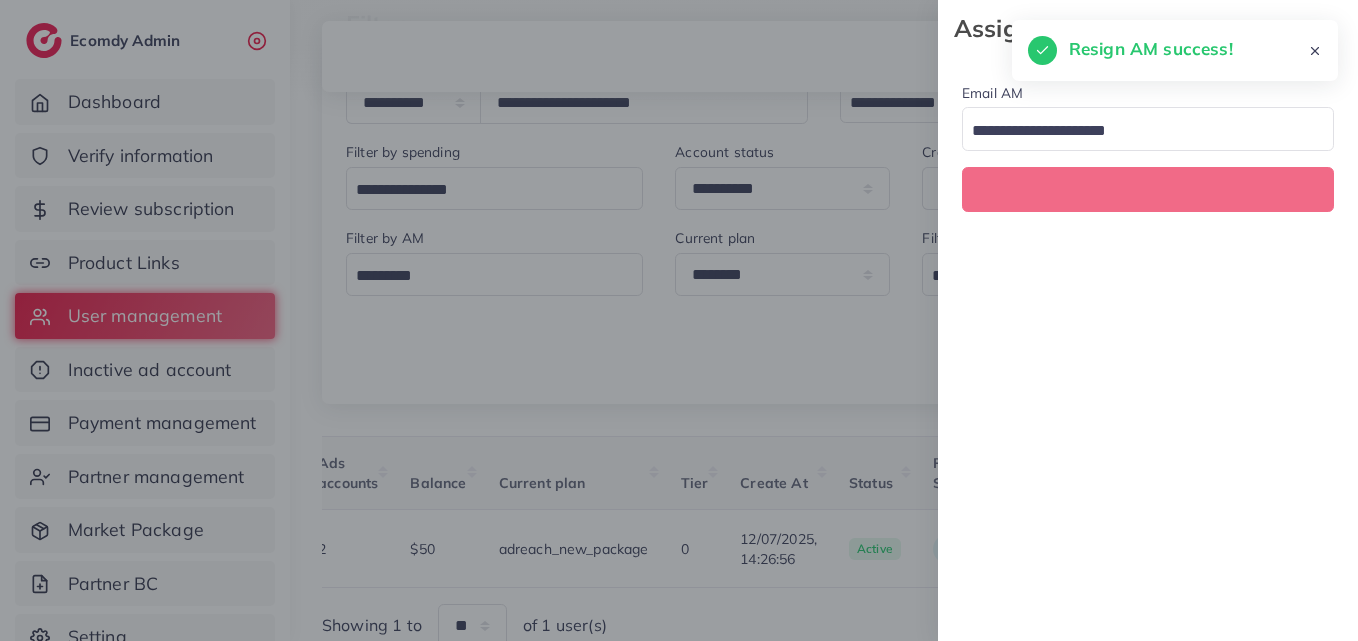 scroll, scrollTop: 0, scrollLeft: 681, axis: horizontal 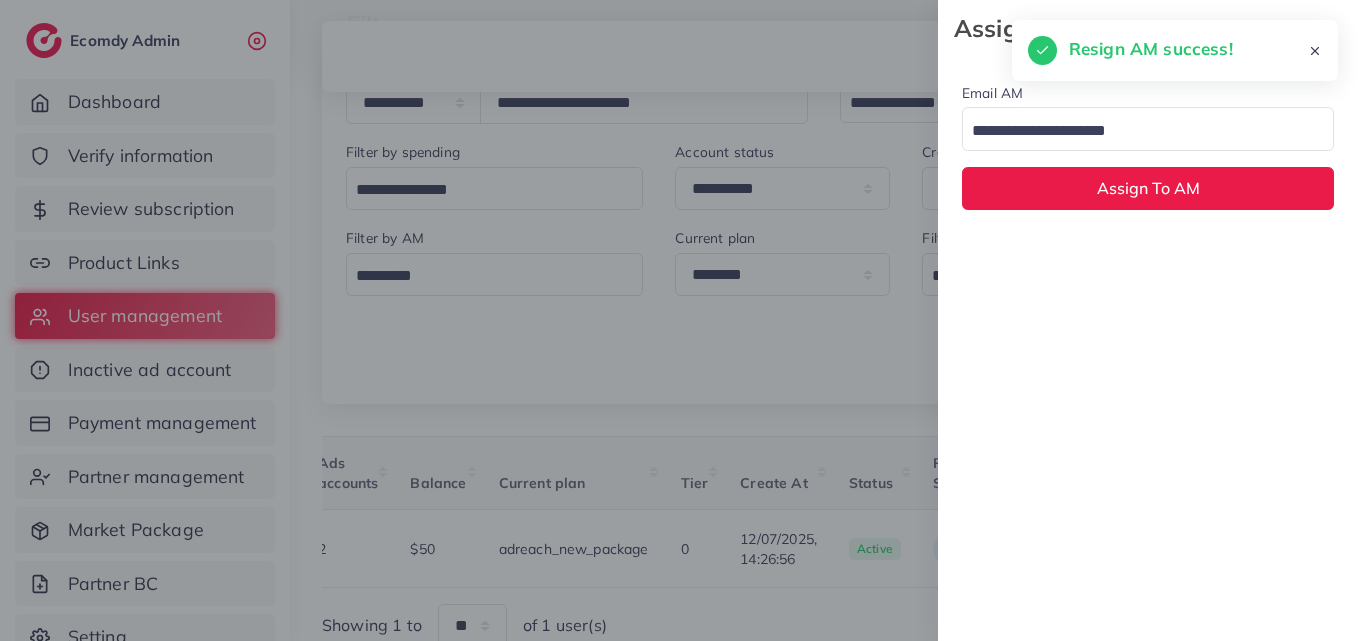 click at bounding box center [1136, 131] 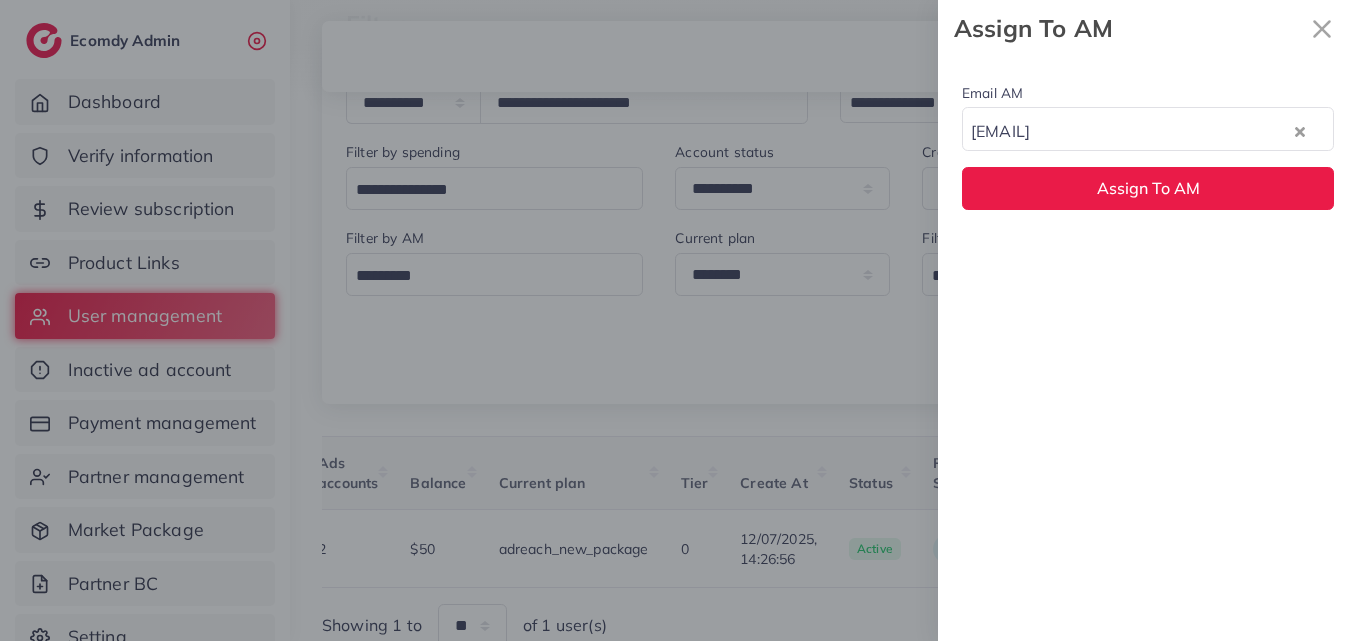 click on "Email AM
natashashahid163@gmail.com
Loading...
None
hadibaaslam@gmail.com
natashashahid163@gmail.com
wajahat@adreach.agency
Assign To AM" at bounding box center [1148, 349] 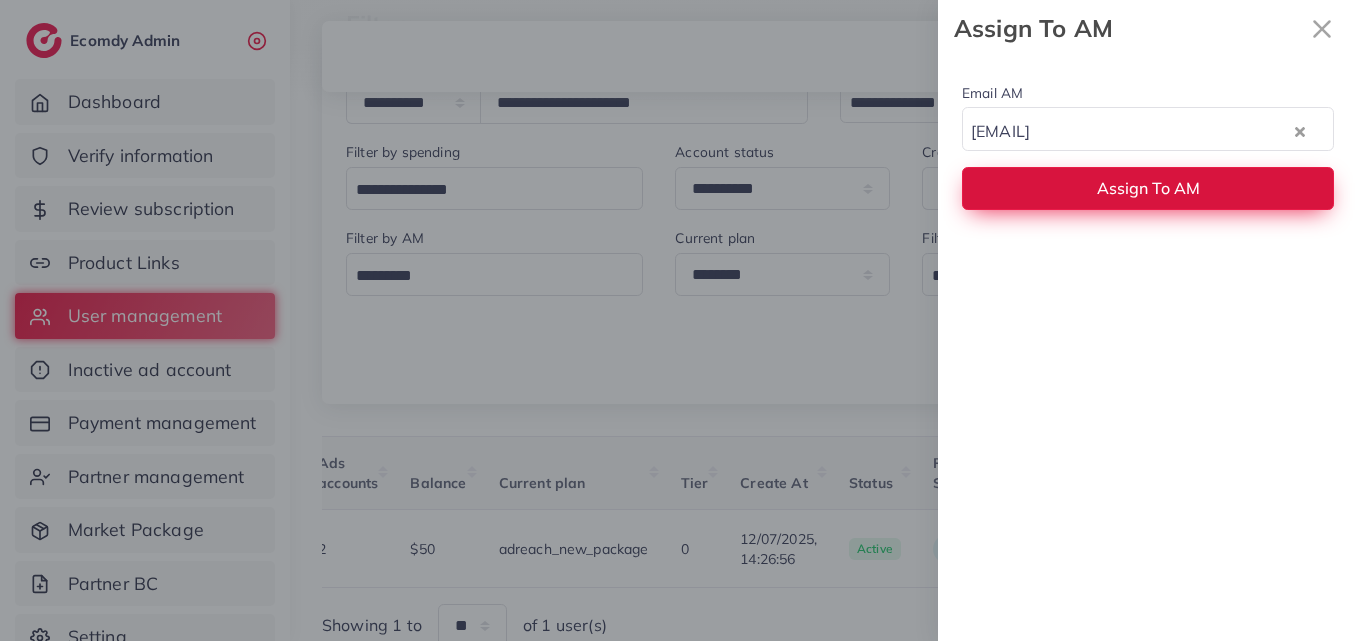 click on "Assign To AM" at bounding box center [1148, 188] 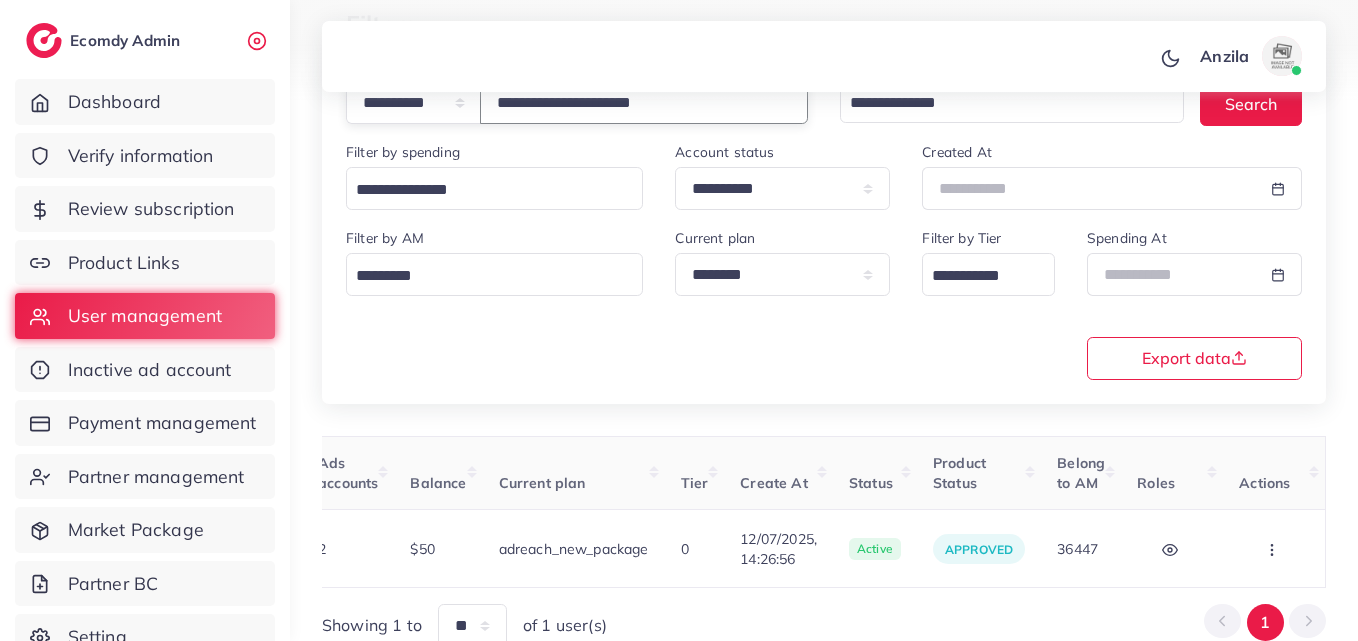 click on "**********" at bounding box center [644, 102] 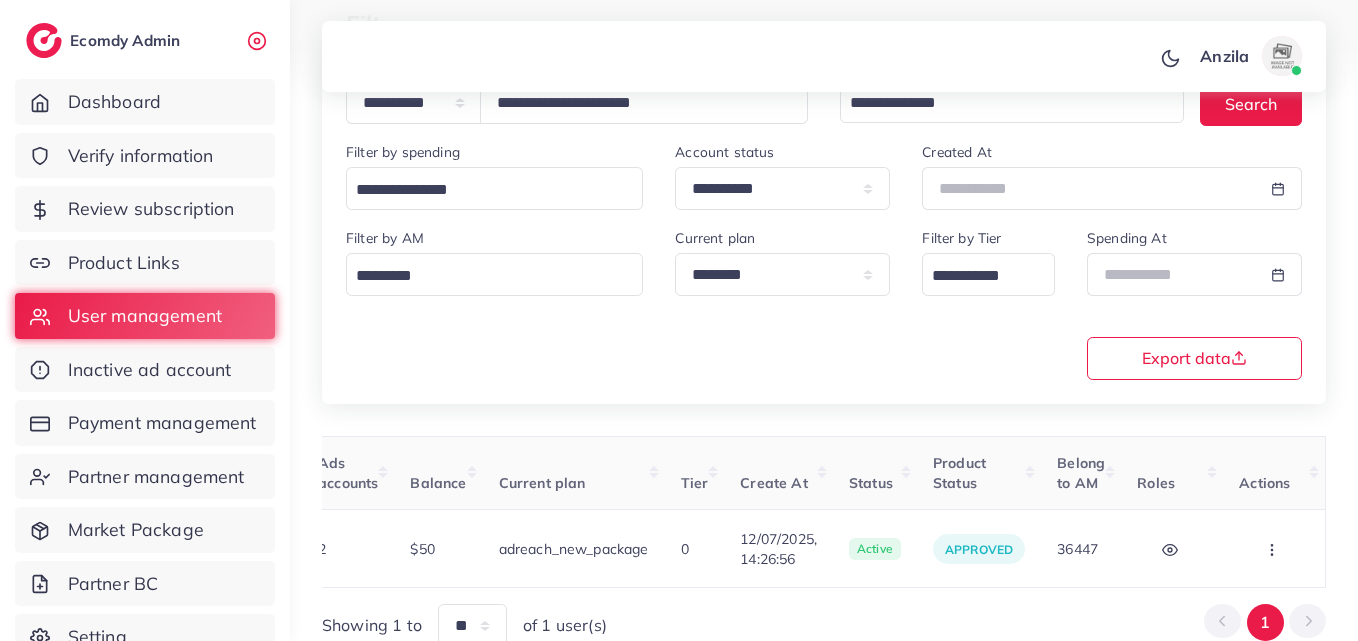 drag, startPoint x: 607, startPoint y: 108, endPoint x: 563, endPoint y: 350, distance: 245.96748 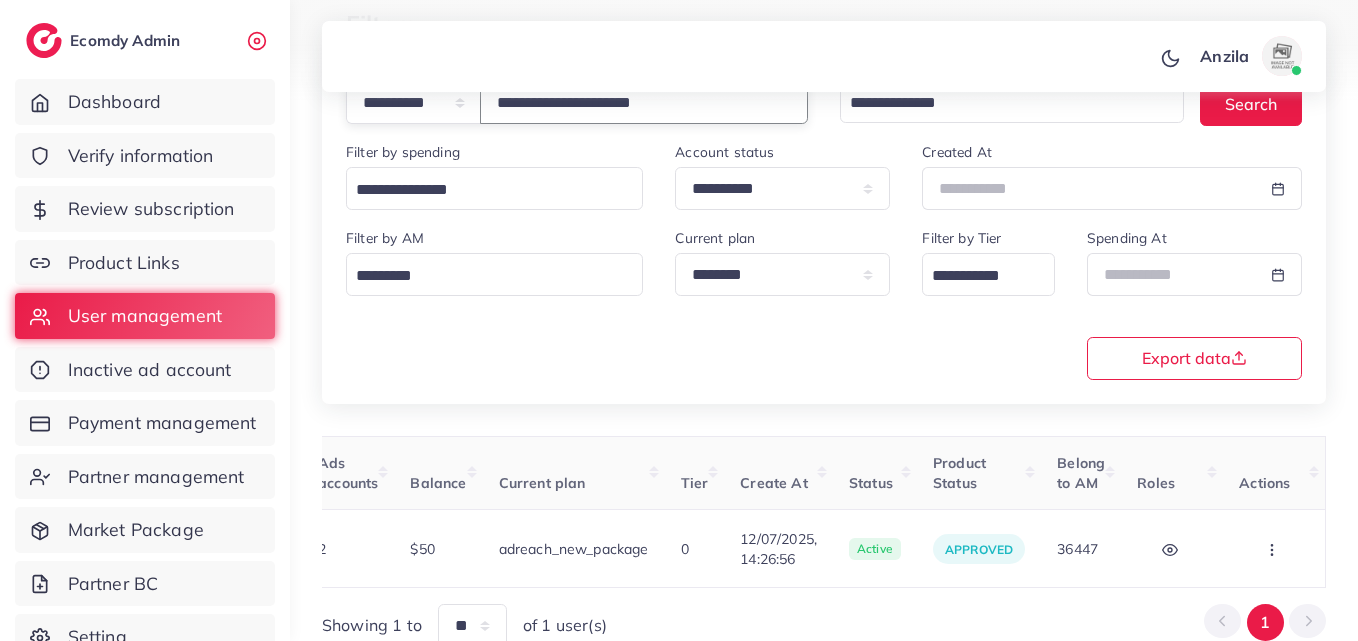 click on "**********" at bounding box center [644, 102] 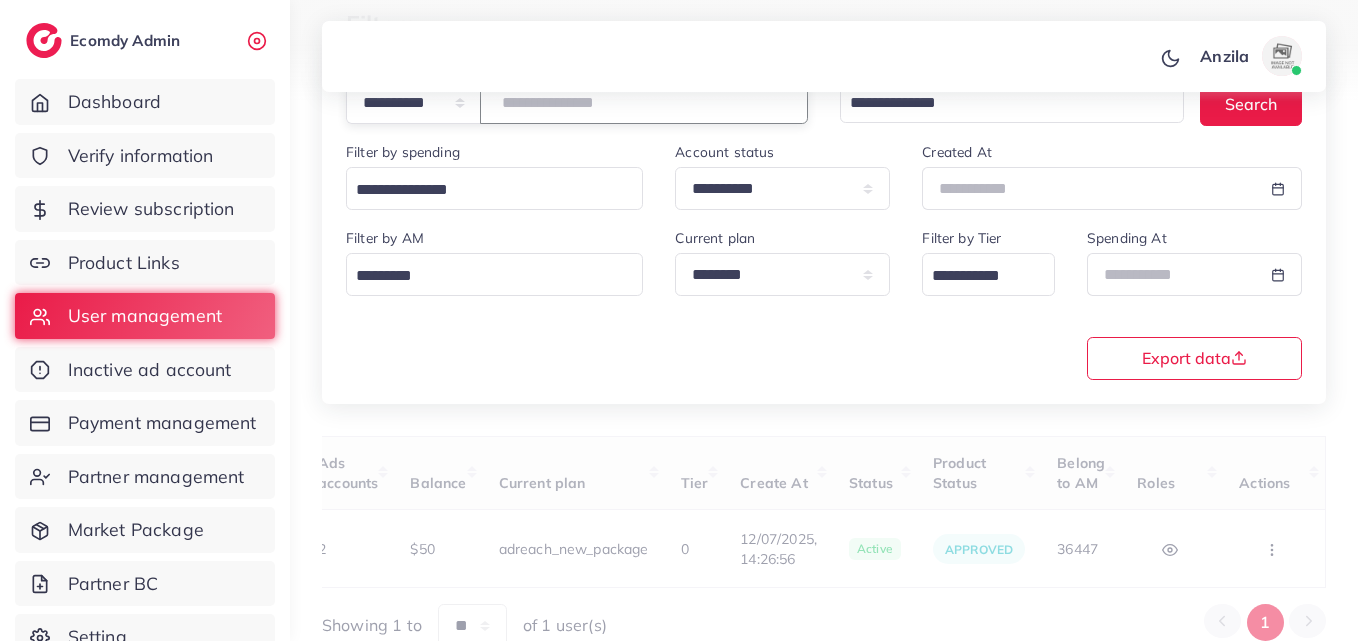paste on "**********" 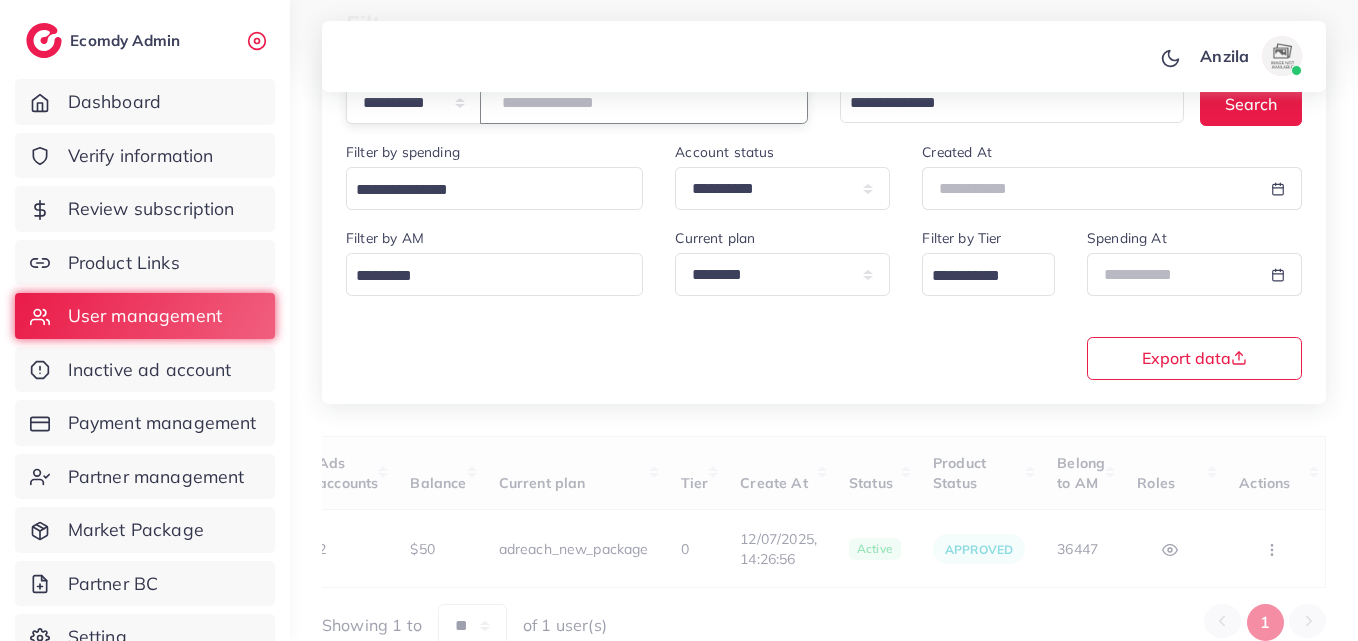 type on "**********" 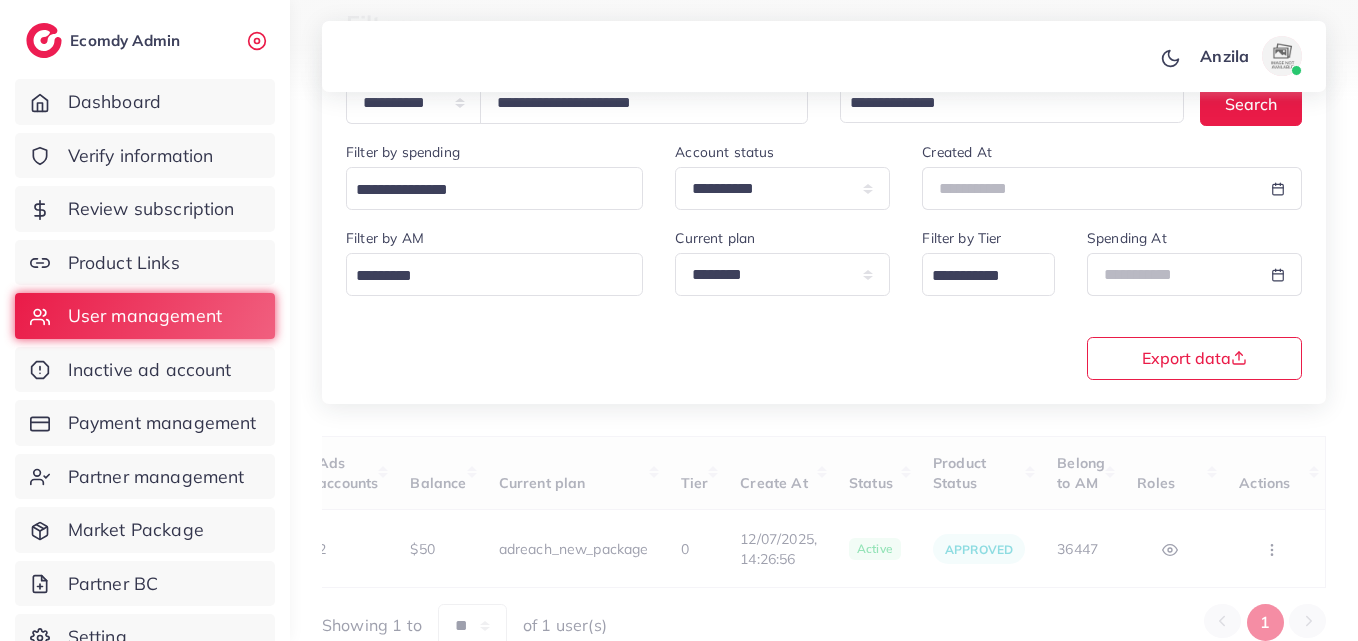 click on "**********" at bounding box center [824, 302] 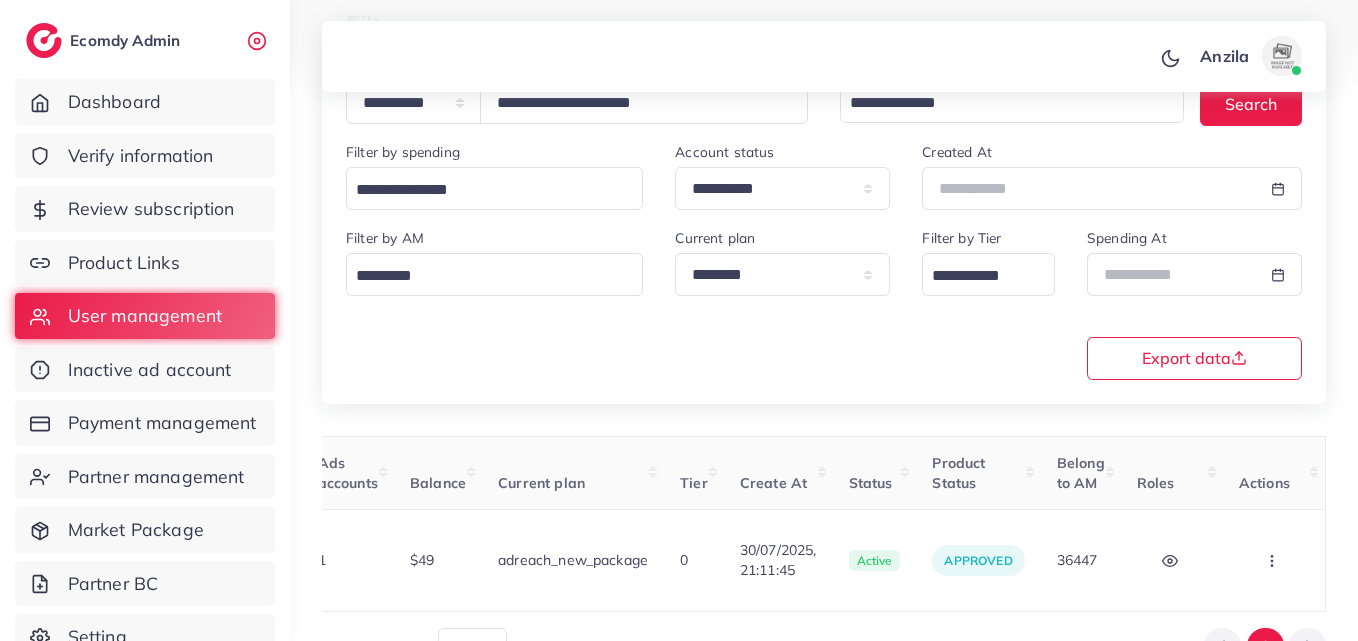 click on "**********" at bounding box center (824, 302) 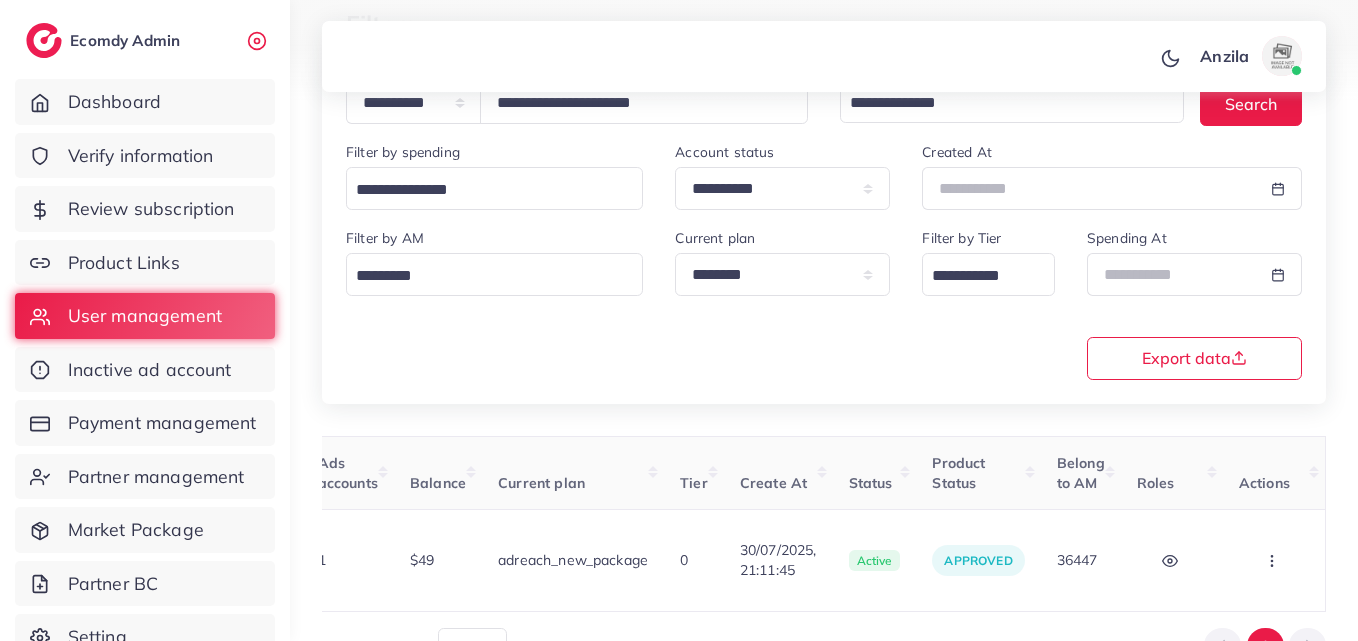 scroll, scrollTop: 0, scrollLeft: 0, axis: both 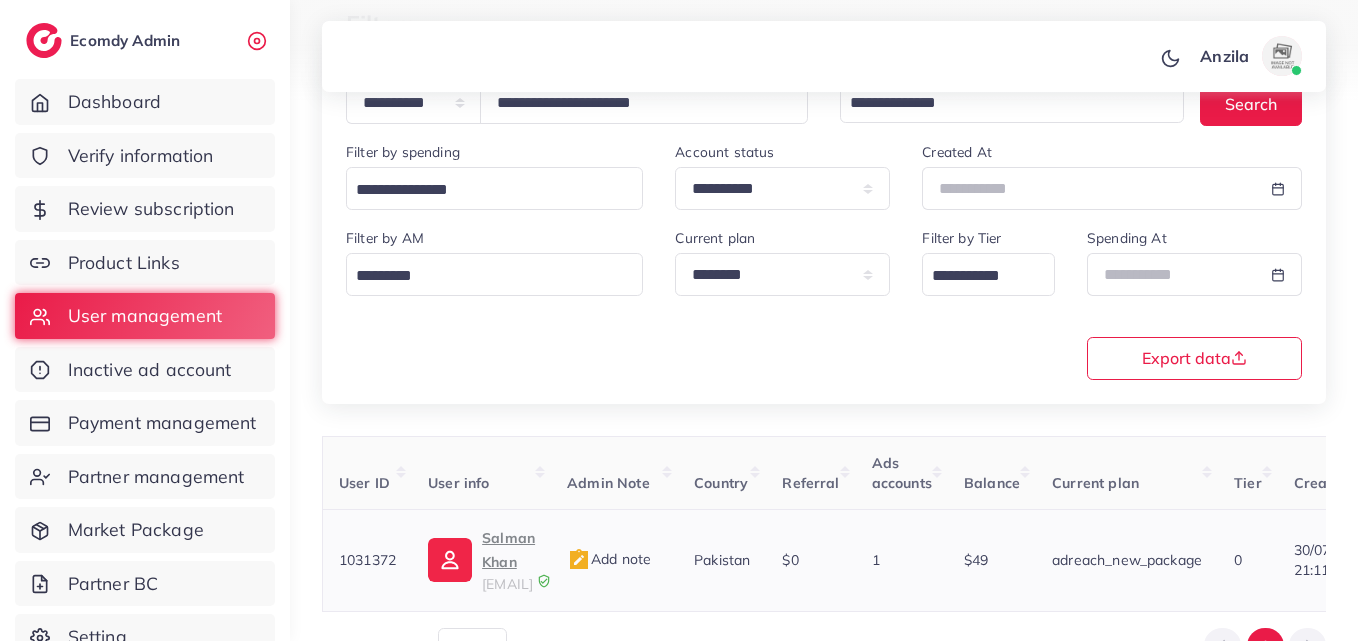 click on "Salman Khan" at bounding box center (508, 550) 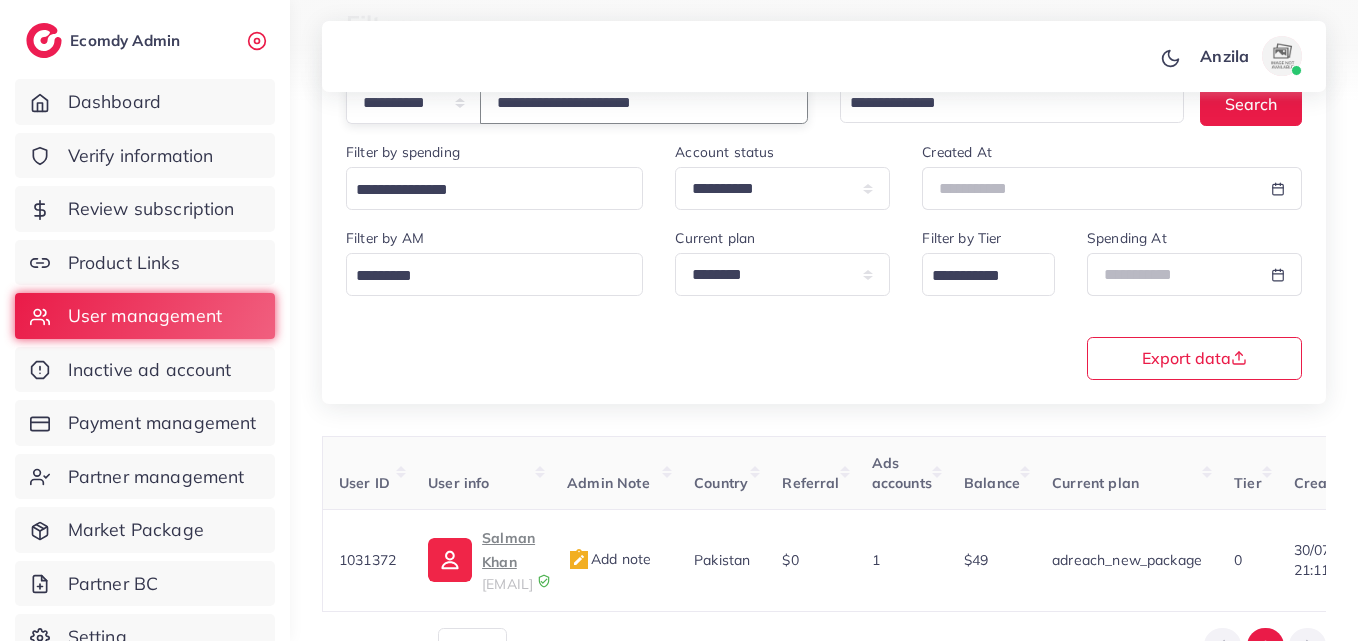 click on "**********" at bounding box center [644, 102] 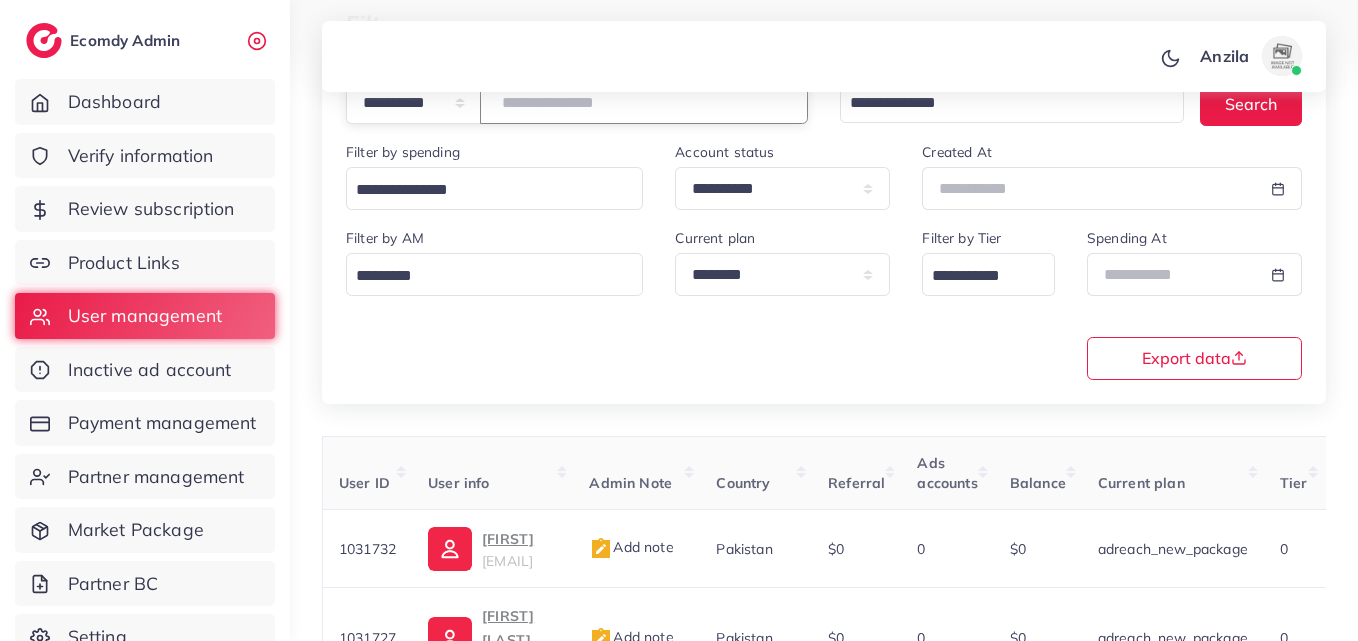 paste on "**********" 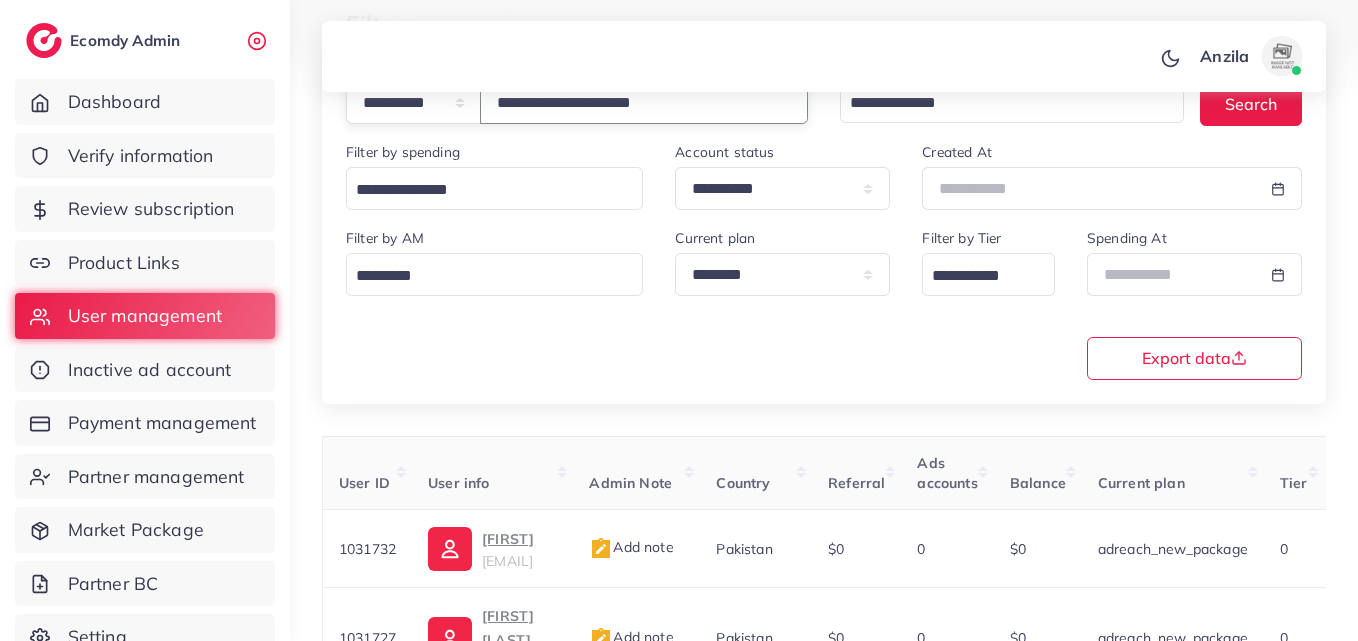 type on "**********" 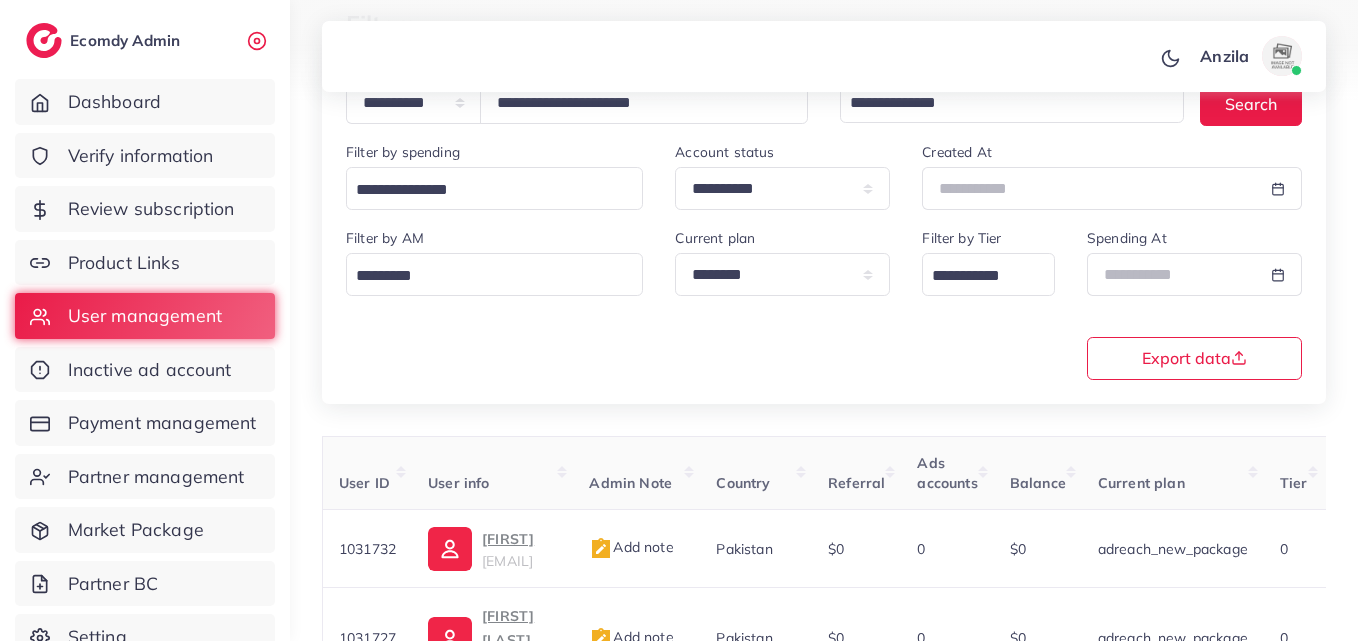click on "**********" at bounding box center (824, 302) 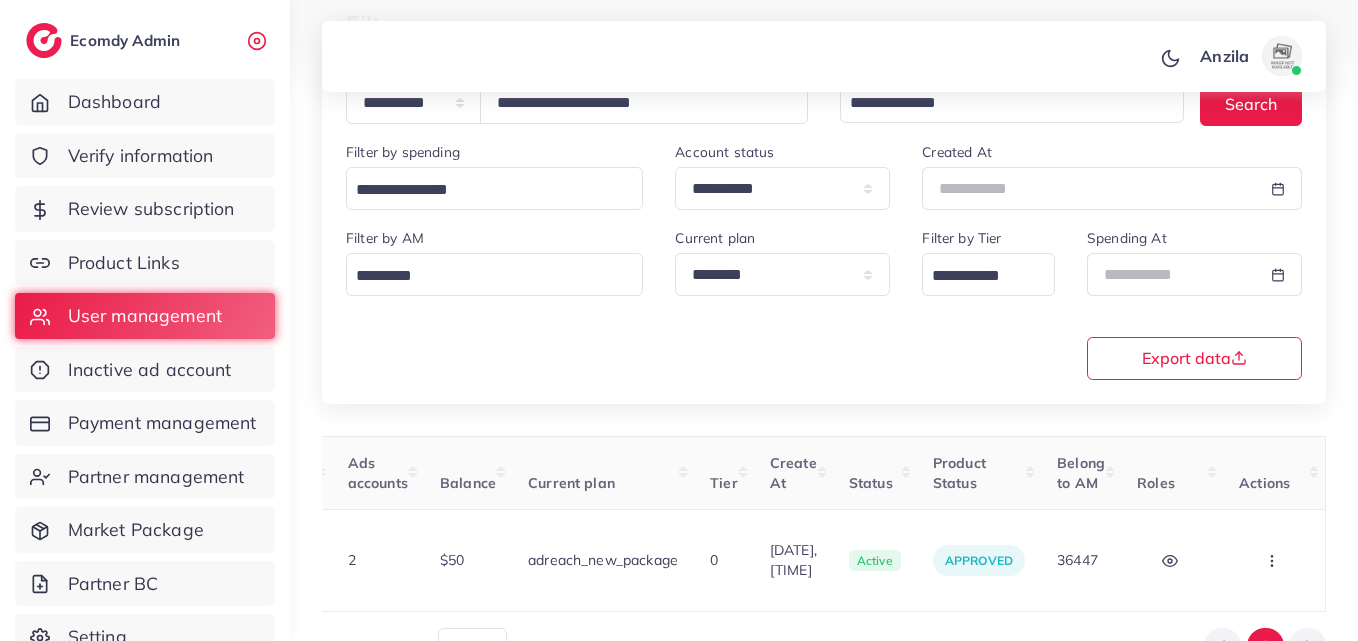 scroll, scrollTop: 0, scrollLeft: 686, axis: horizontal 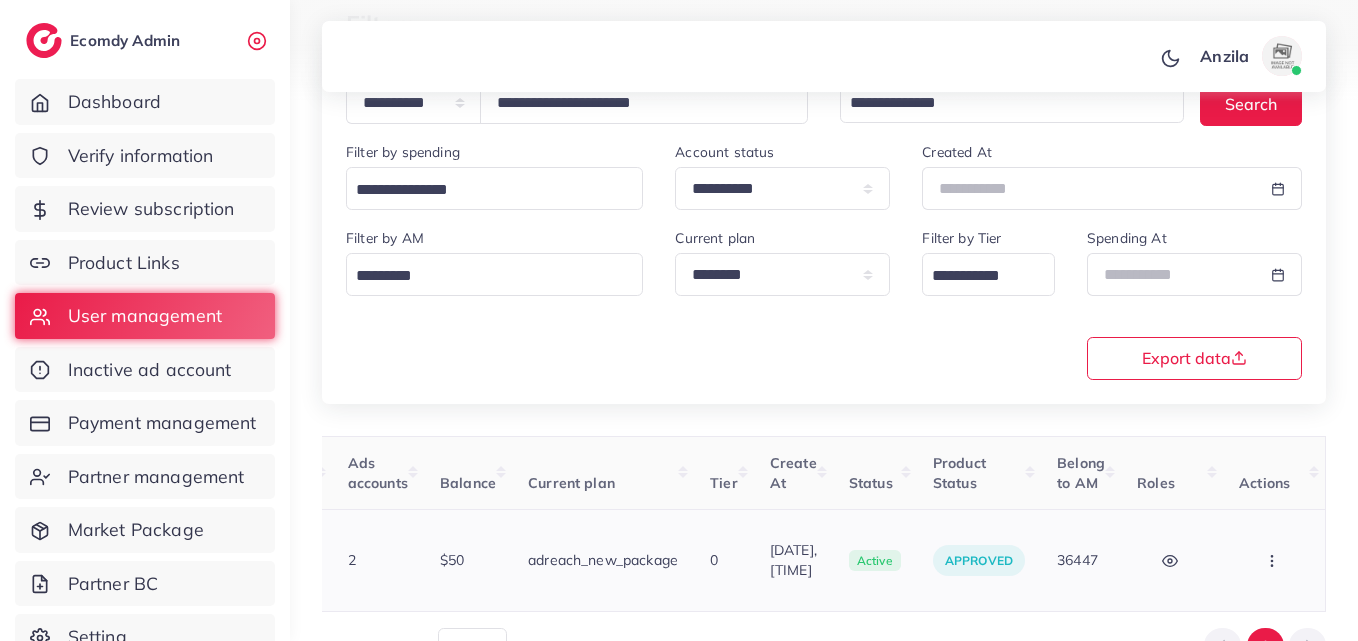 click at bounding box center (1274, 560) 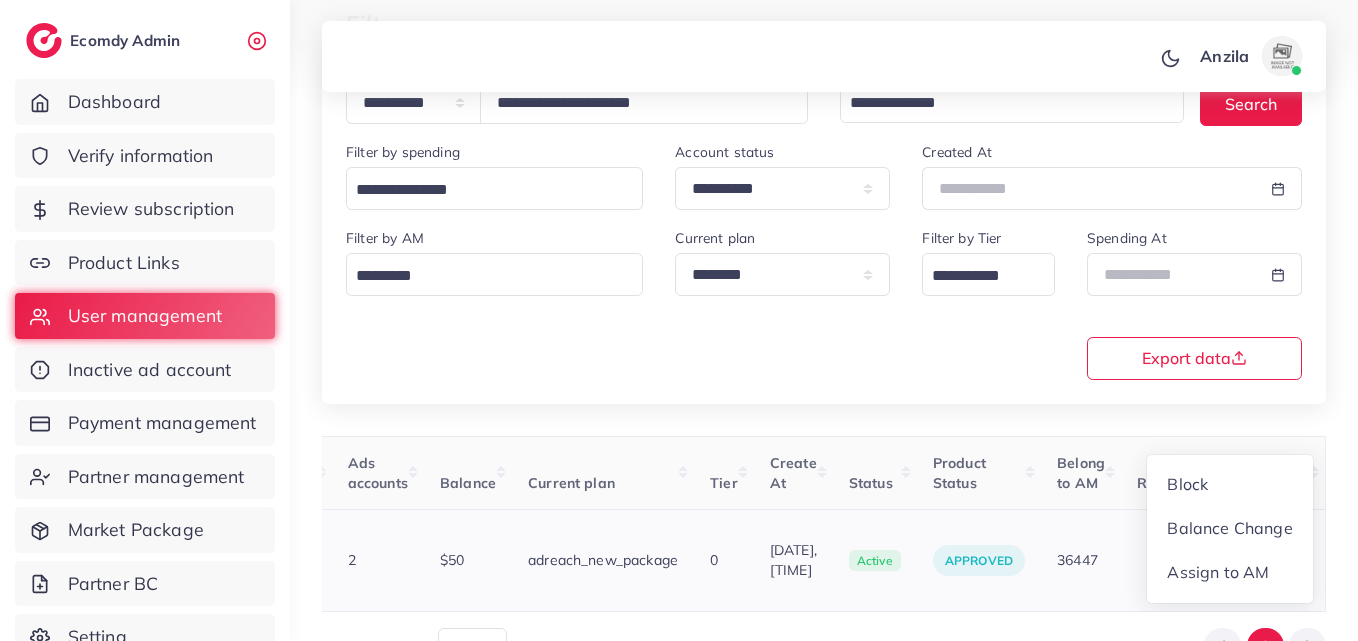 scroll, scrollTop: 2, scrollLeft: 686, axis: both 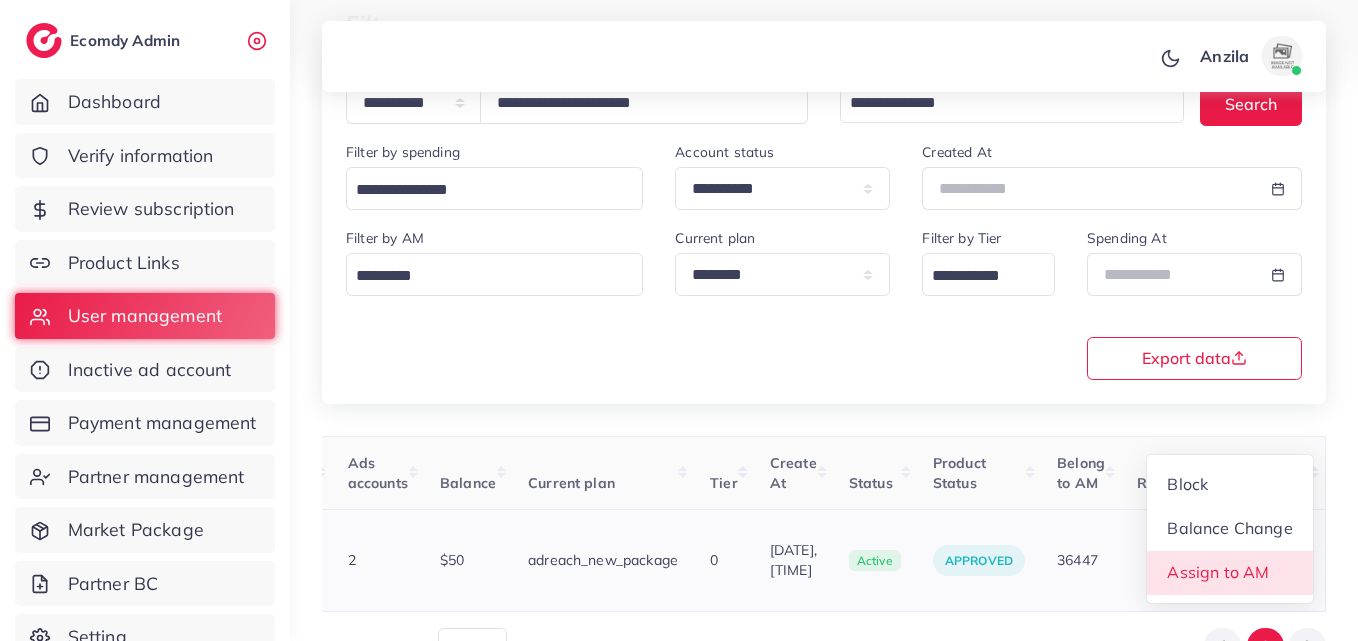click on "Assign to AM" at bounding box center [1219, 572] 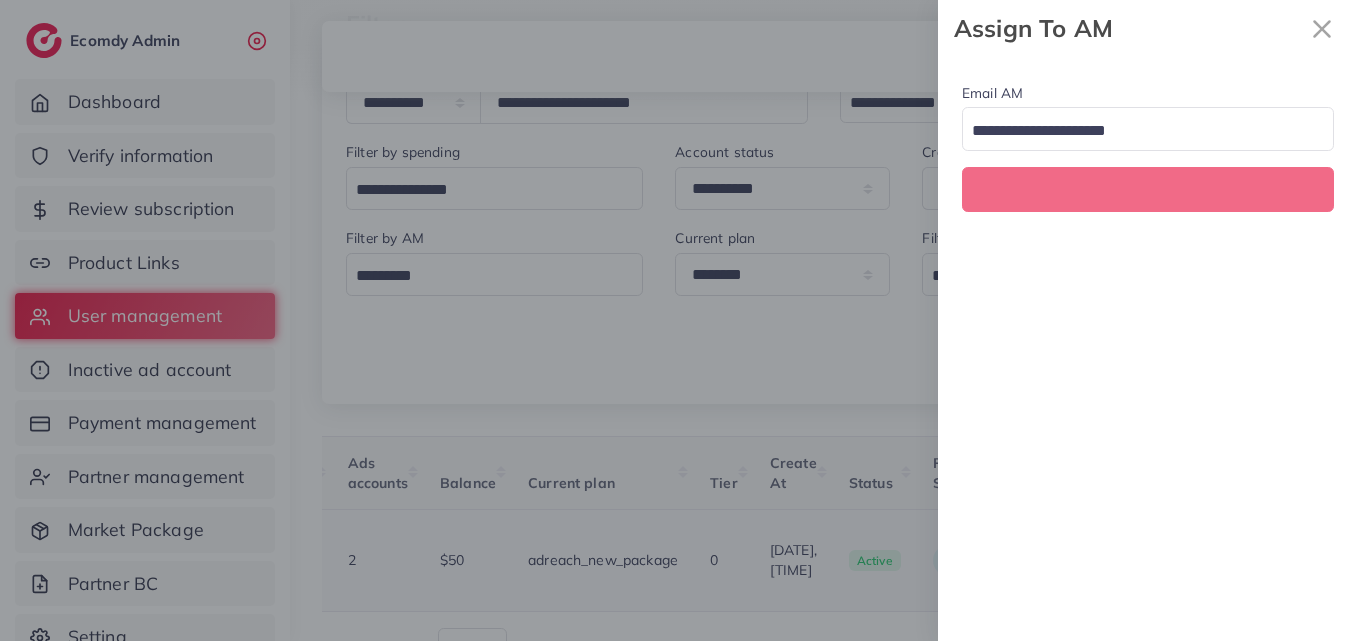 scroll, scrollTop: 0, scrollLeft: 686, axis: horizontal 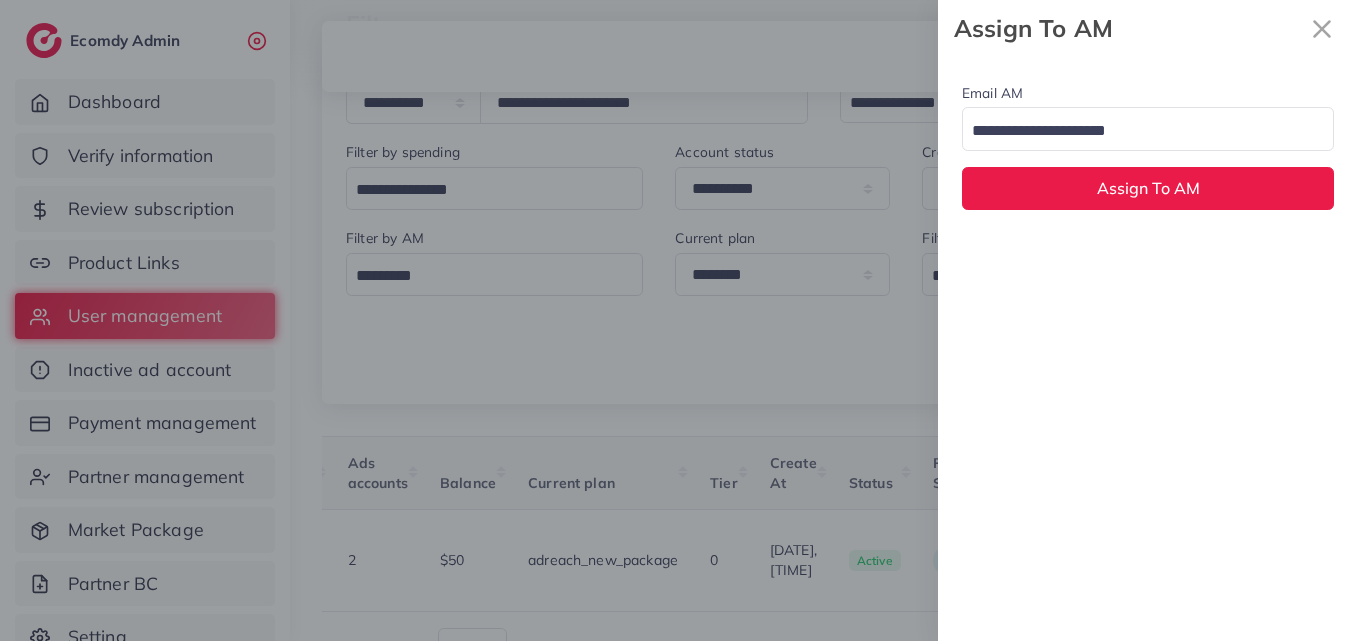 click at bounding box center [1136, 131] 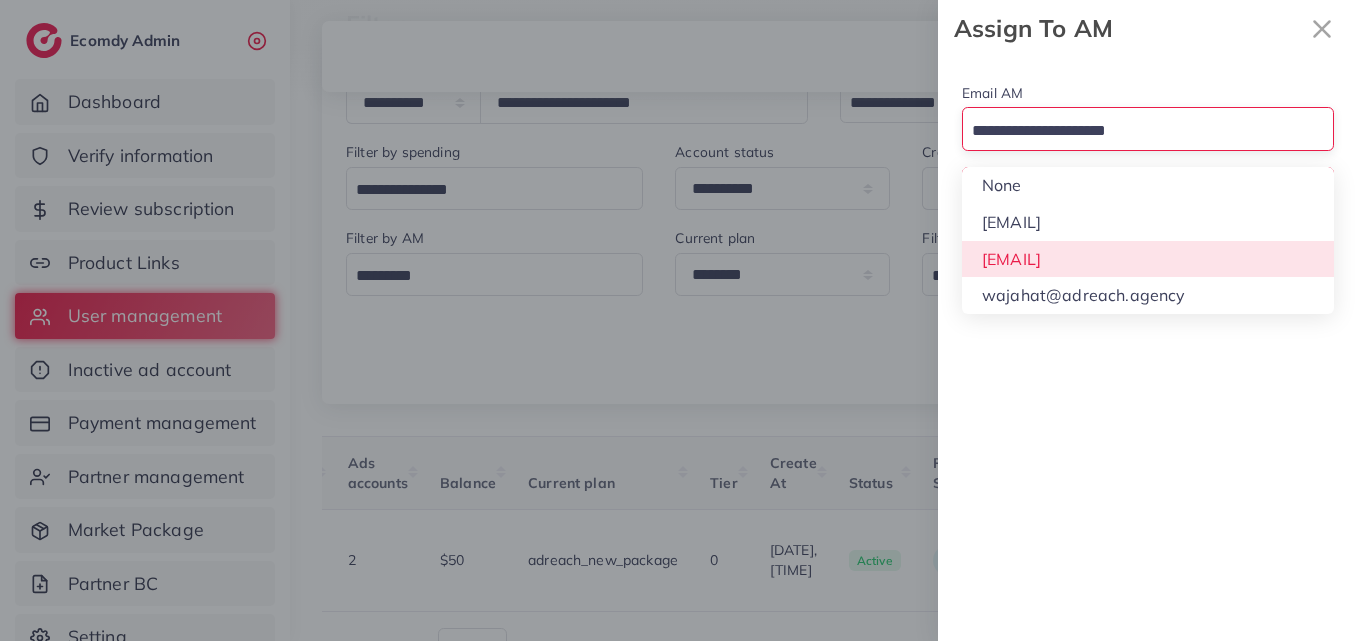 click on "Email AM            Loading...
None
hadibaaslam@gmail.com
natashashahid163@gmail.com
wajahat@adreach.agency
Assign To AM" at bounding box center (1148, 349) 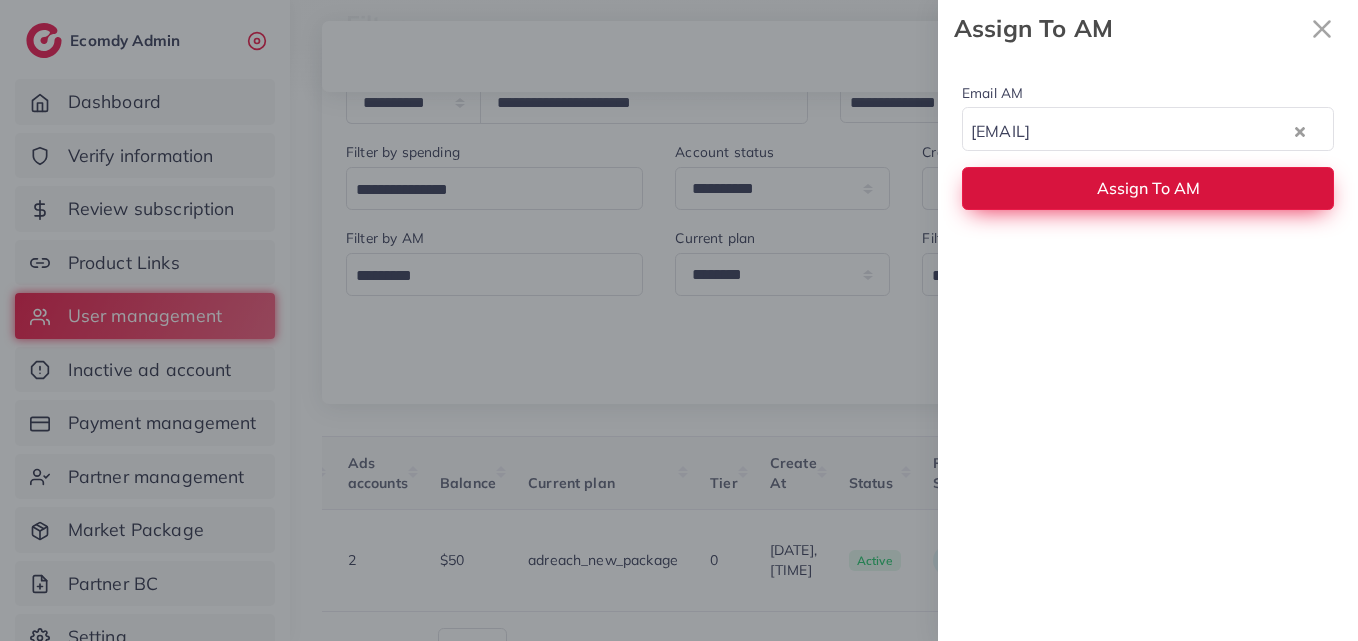 click on "Assign To AM" at bounding box center (1148, 188) 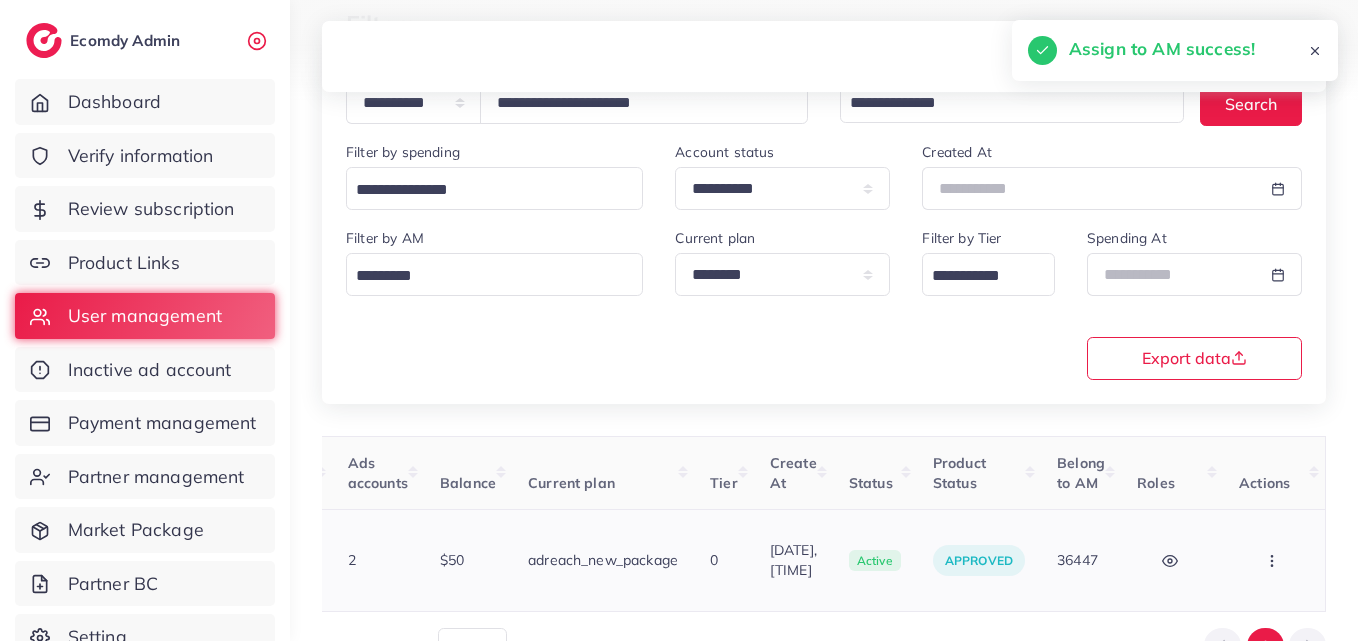 click 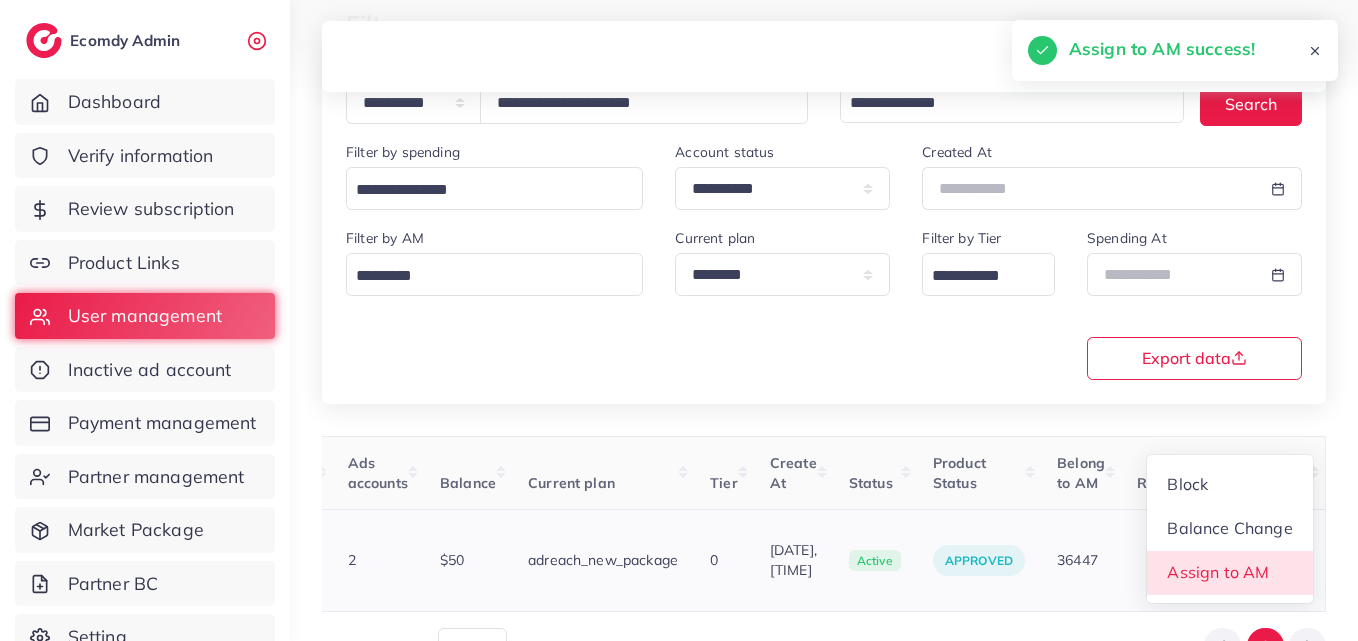 click on "Assign to AM" at bounding box center (1230, 573) 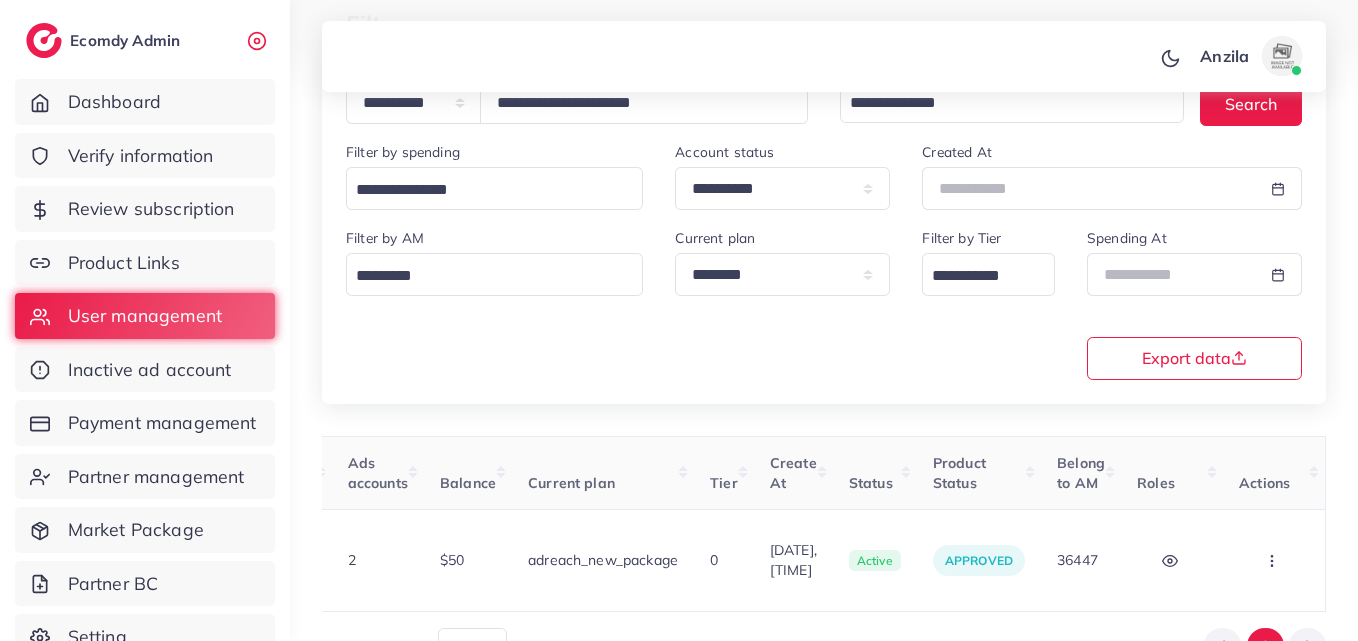 scroll, scrollTop: 0, scrollLeft: 0, axis: both 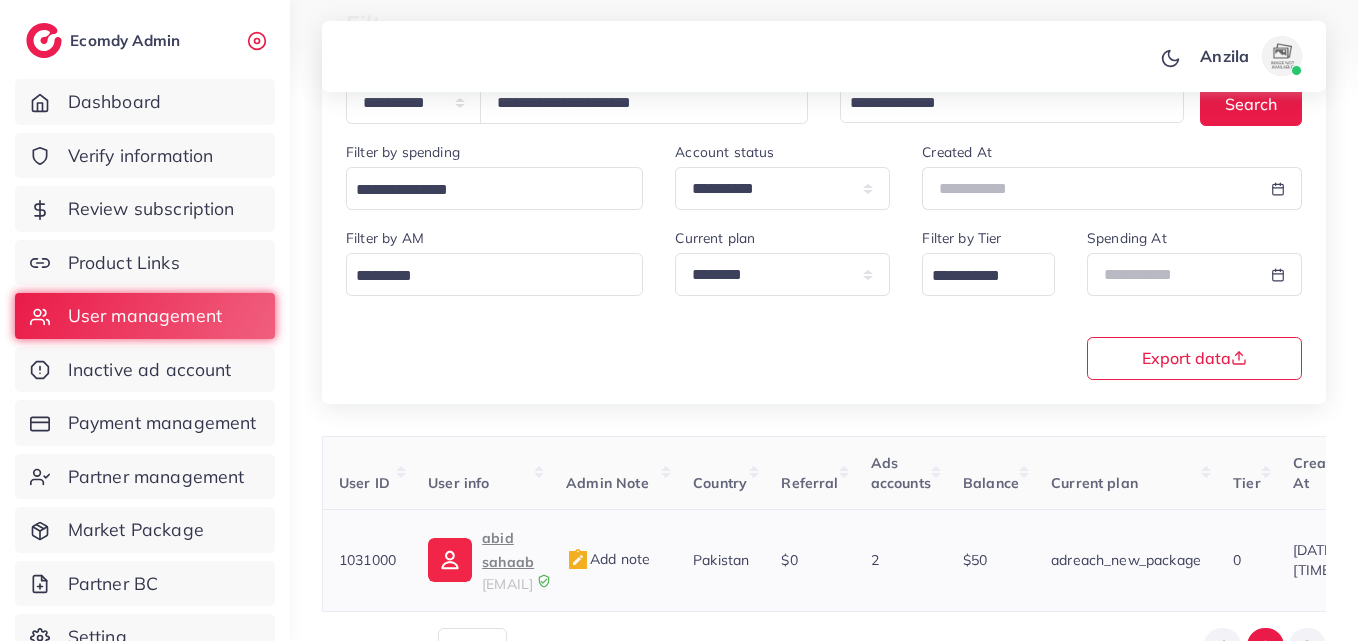 click on "agency151214@gmail.com" at bounding box center (507, 584) 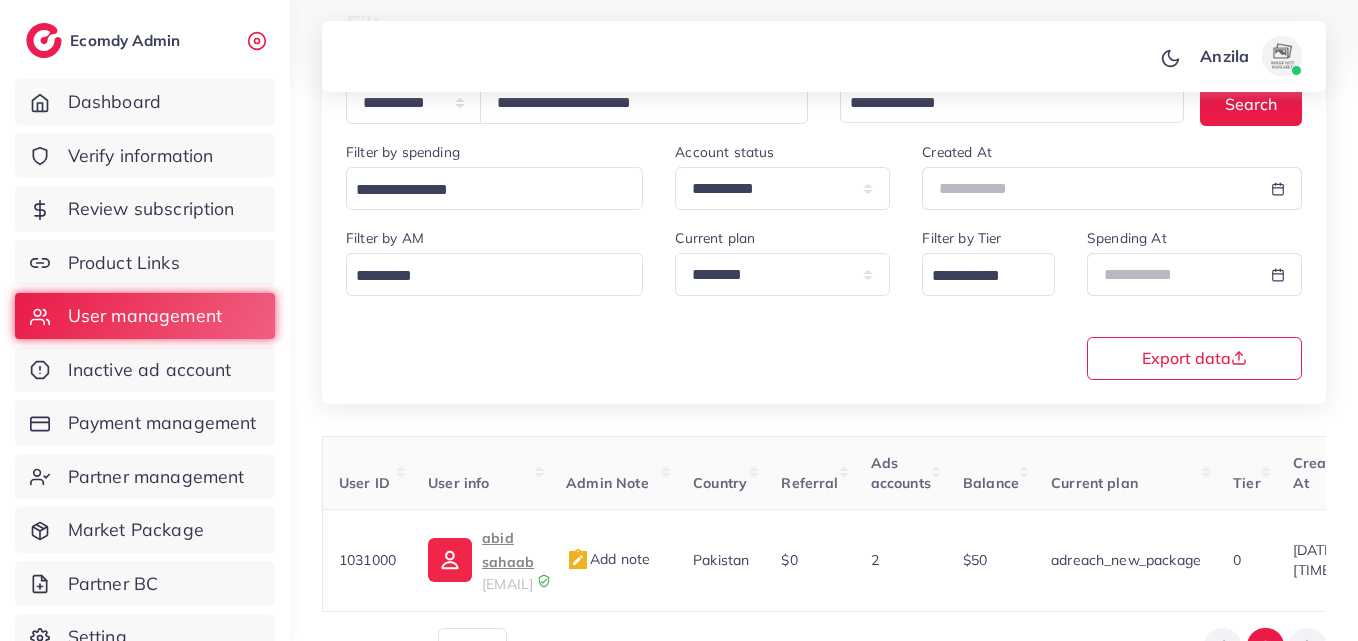 scroll, scrollTop: 0, scrollLeft: 686, axis: horizontal 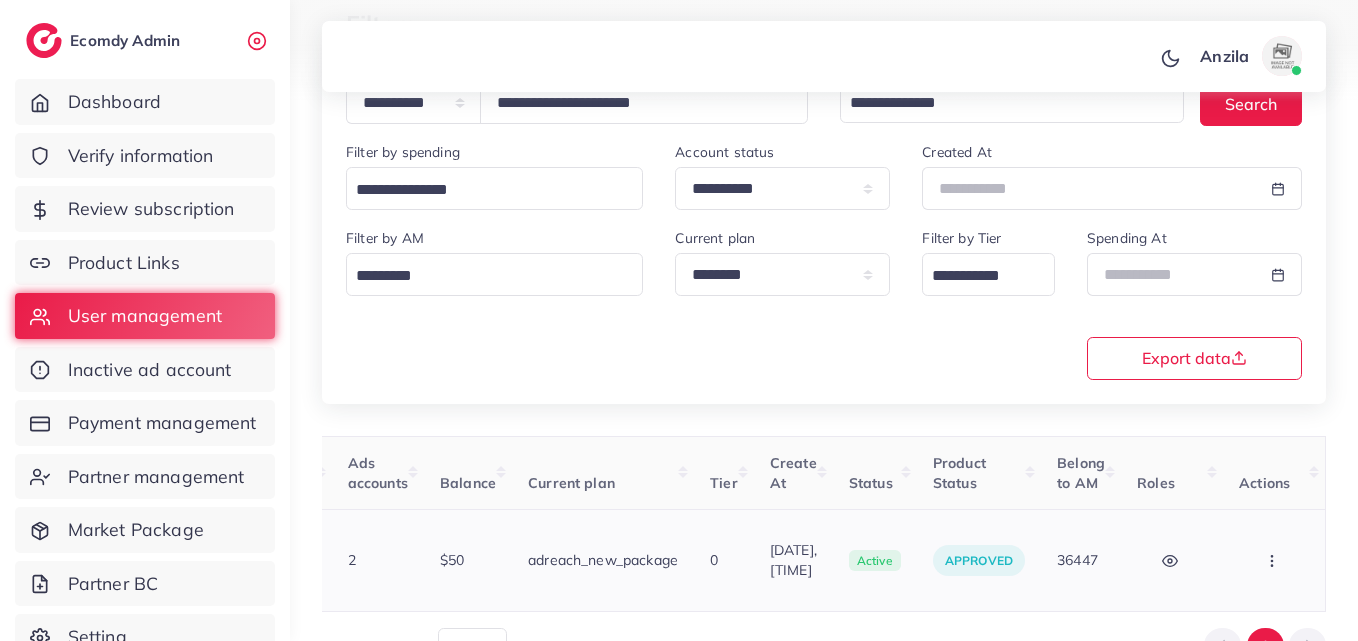 click 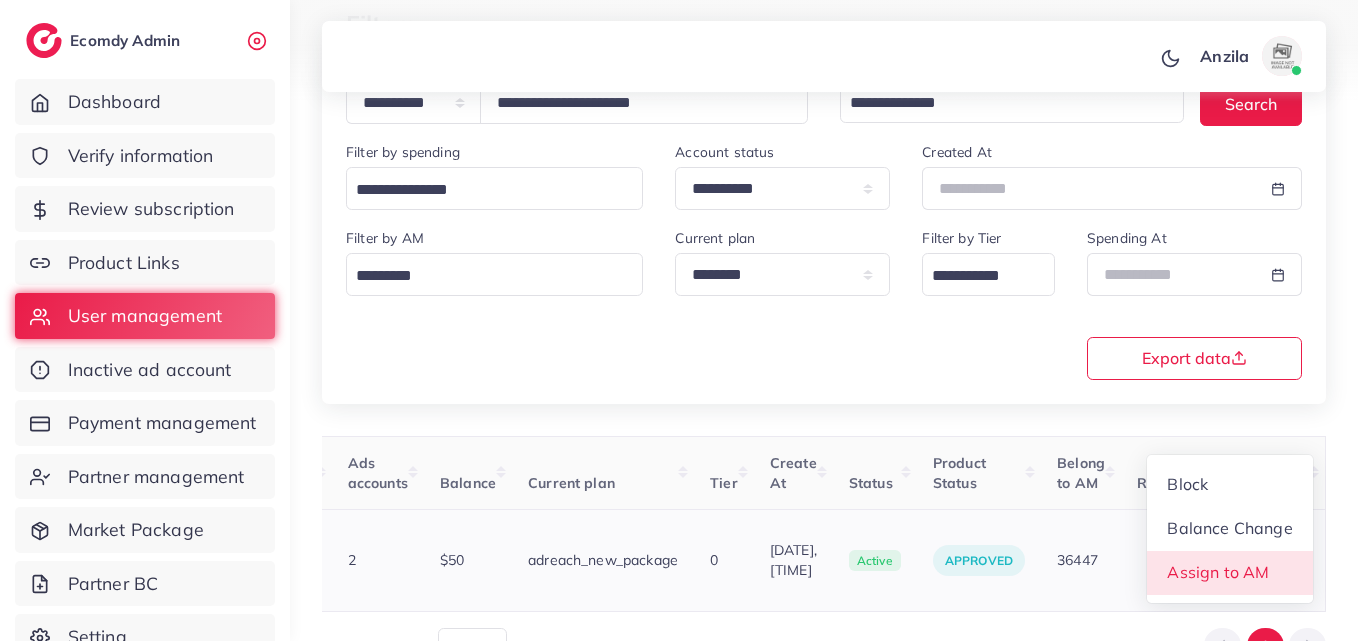 scroll, scrollTop: 2, scrollLeft: 686, axis: both 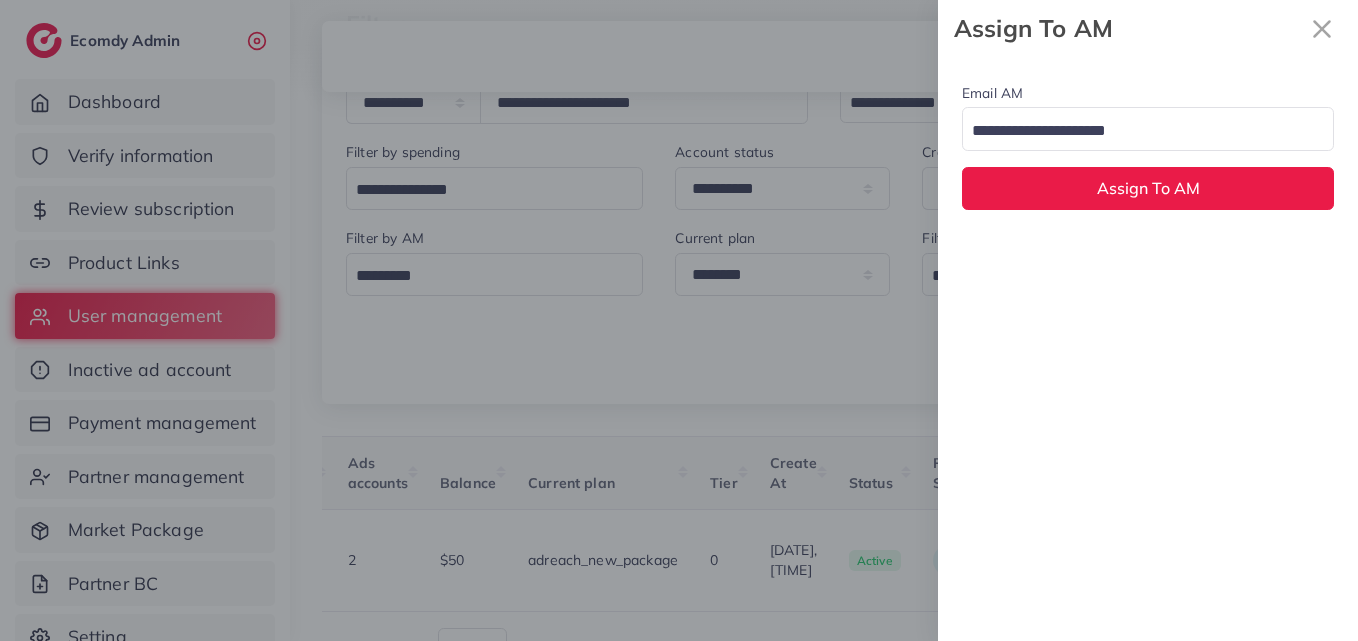 click at bounding box center (1136, 131) 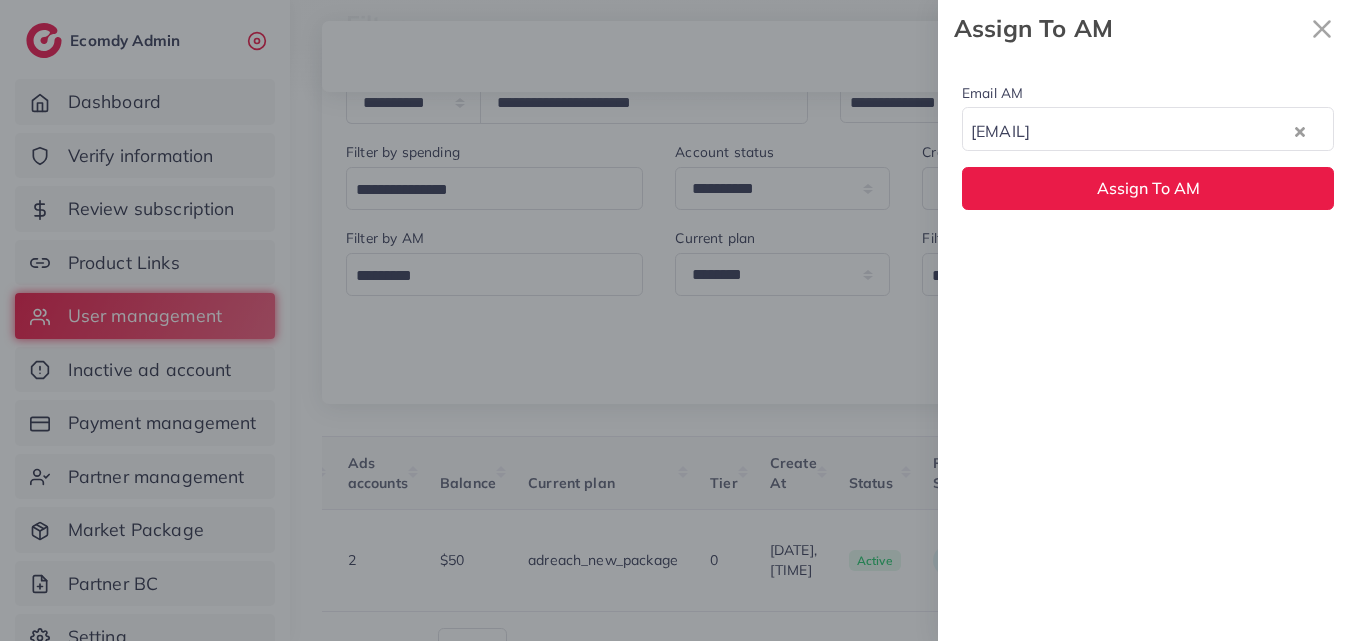 click on "Email AM
natashashahid163@gmail.com
Loading...
None
hadibaaslam@gmail.com
natashashahid163@gmail.com
wajahat@adreach.agency
Assign To AM" at bounding box center (1148, 349) 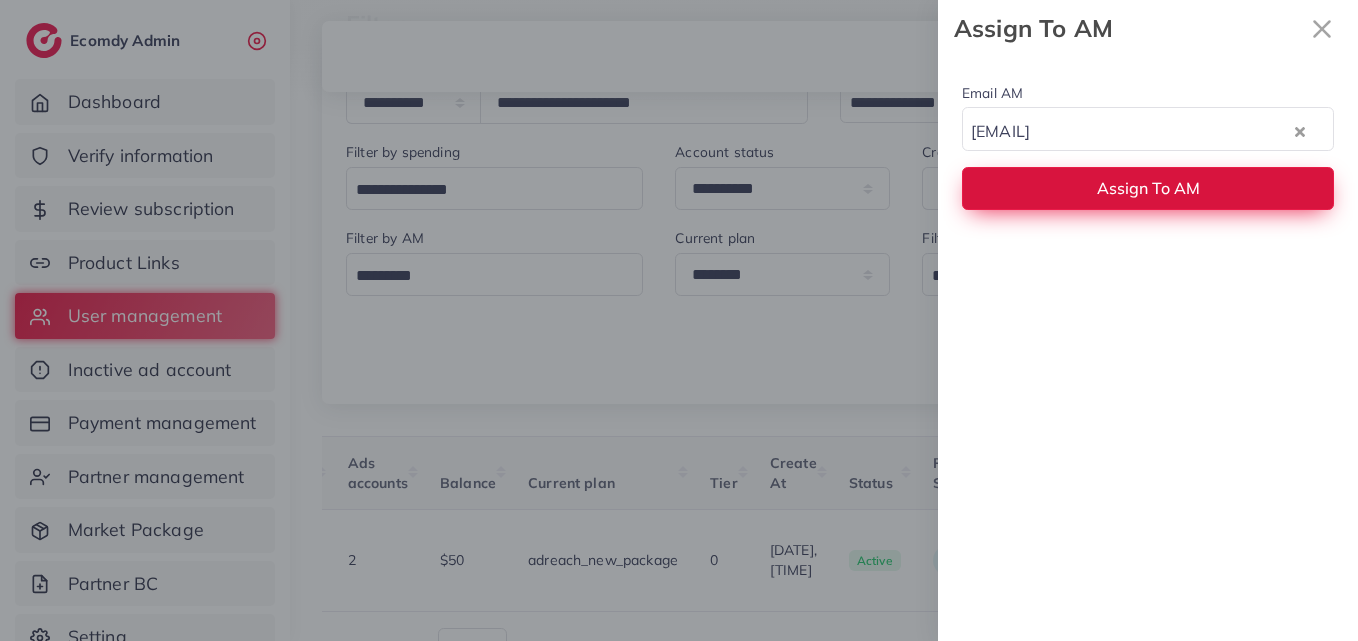 click on "Assign To AM" at bounding box center [1148, 188] 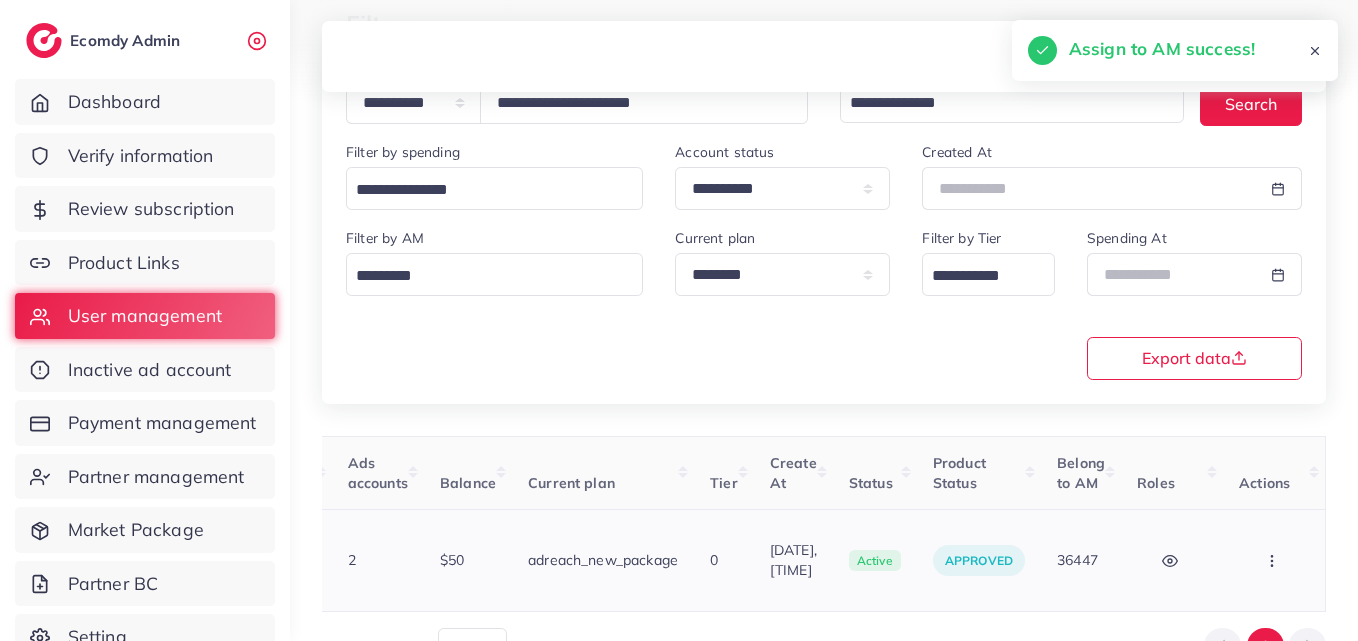 click 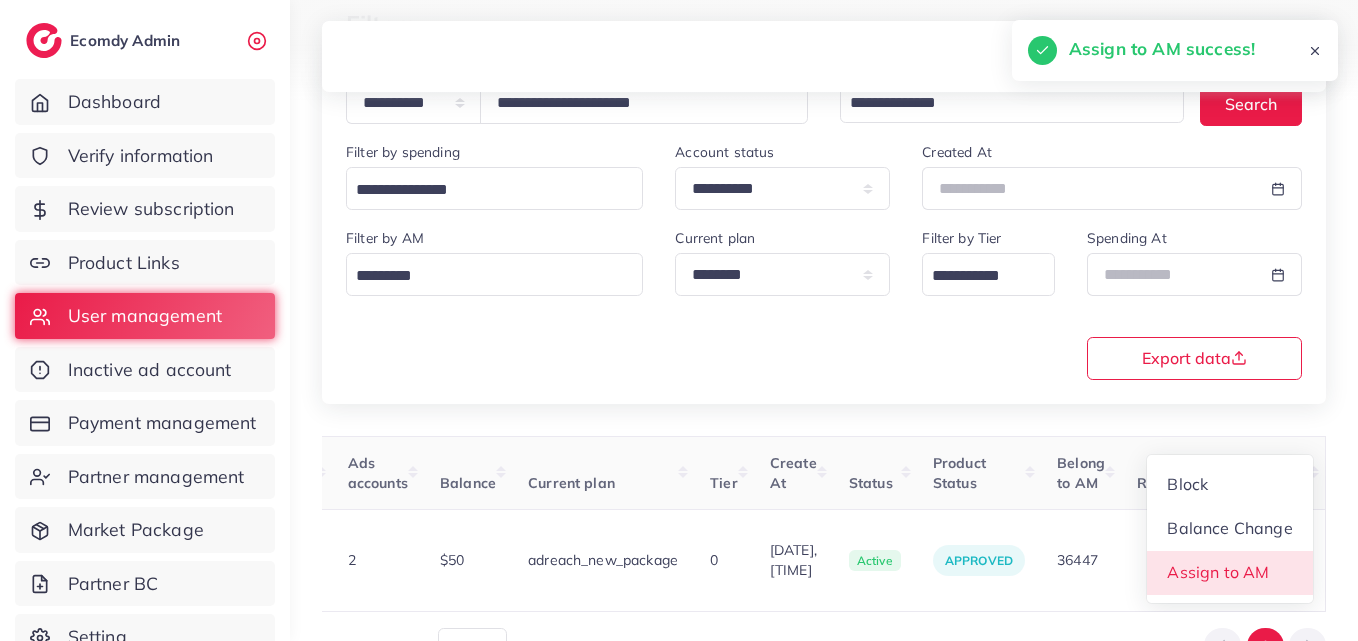 click on "Assign to AM" at bounding box center (1230, 573) 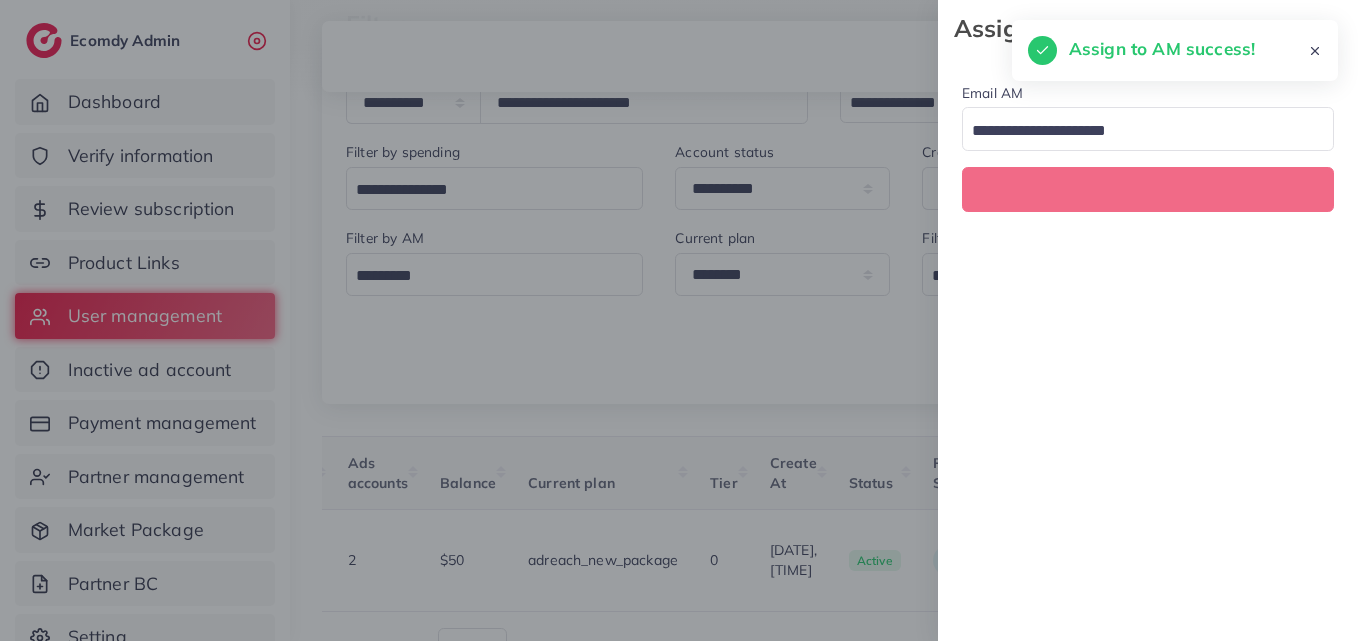scroll, scrollTop: 0, scrollLeft: 686, axis: horizontal 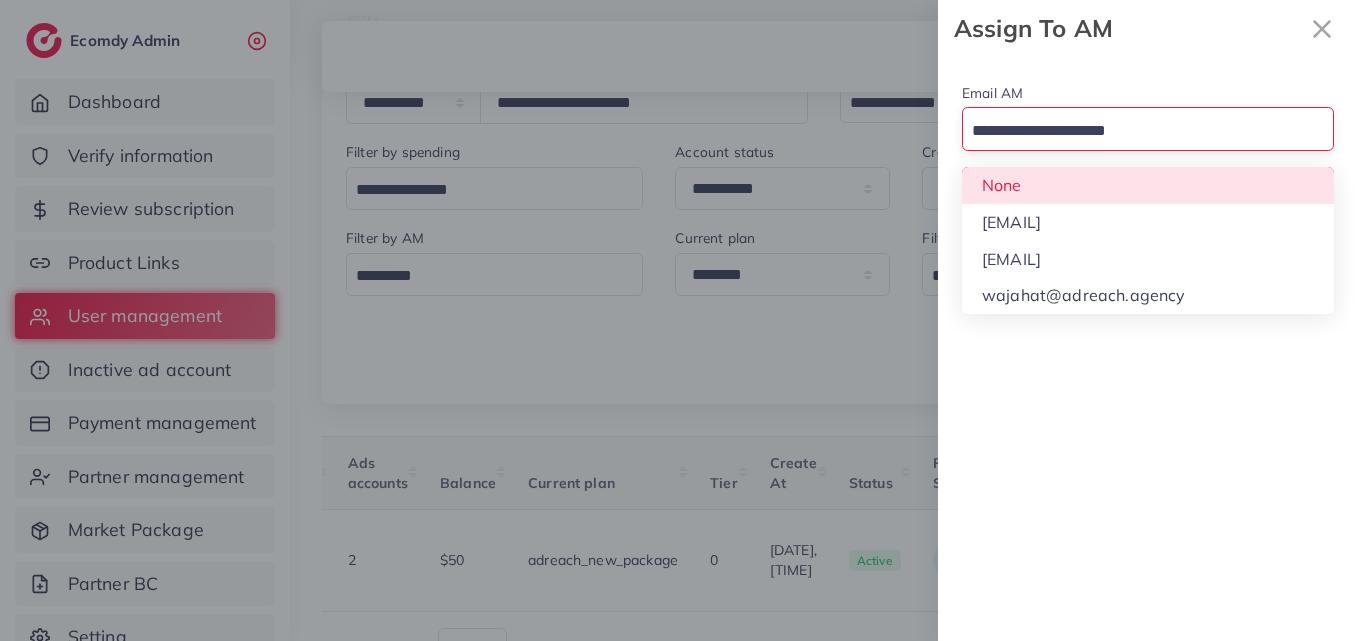 click at bounding box center (1136, 131) 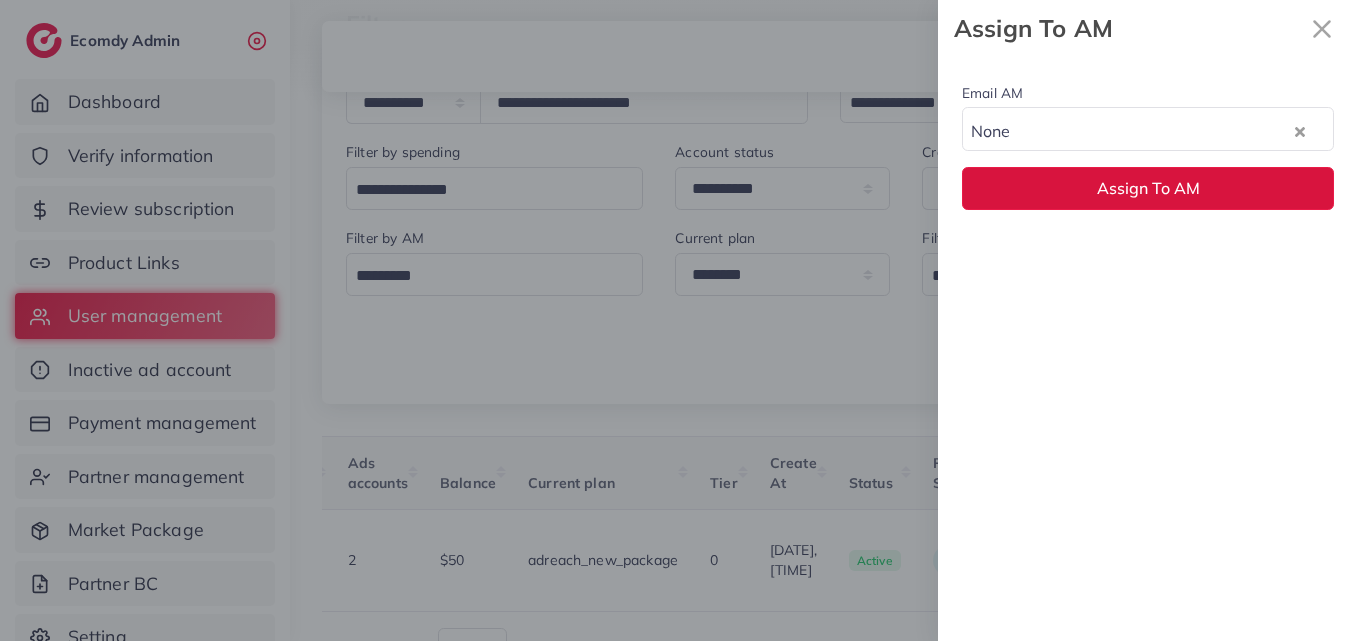 click on "Assign To AM" at bounding box center [1148, 188] 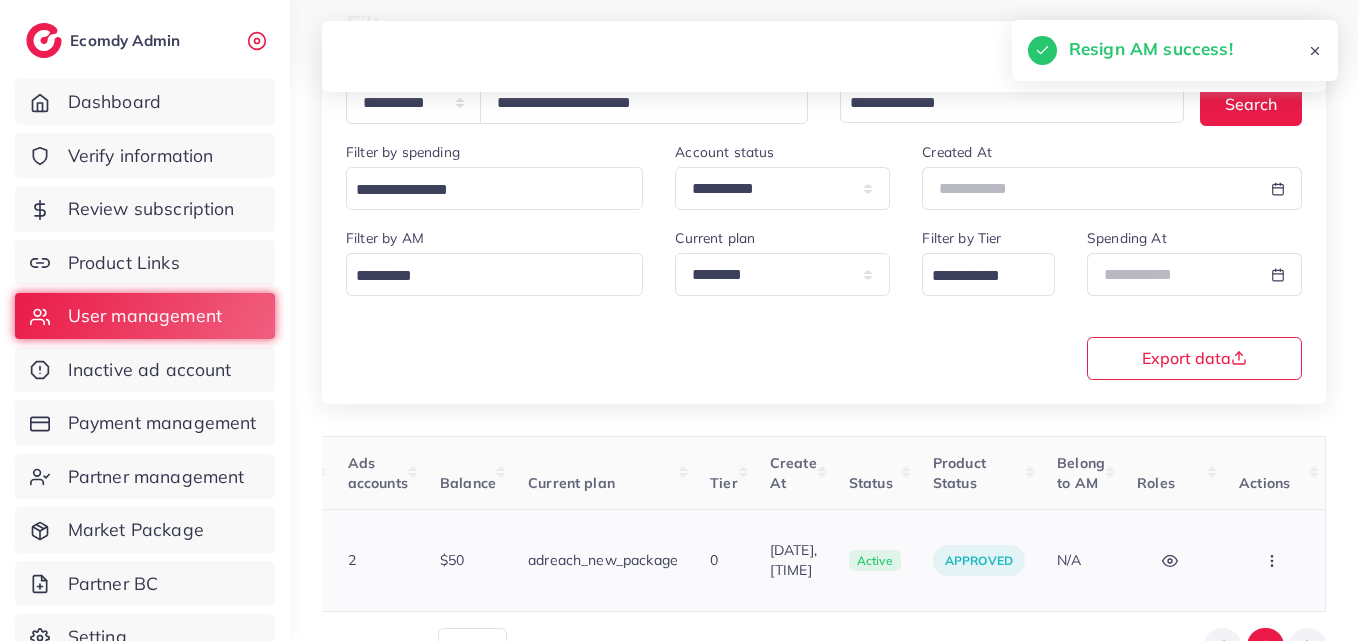 click 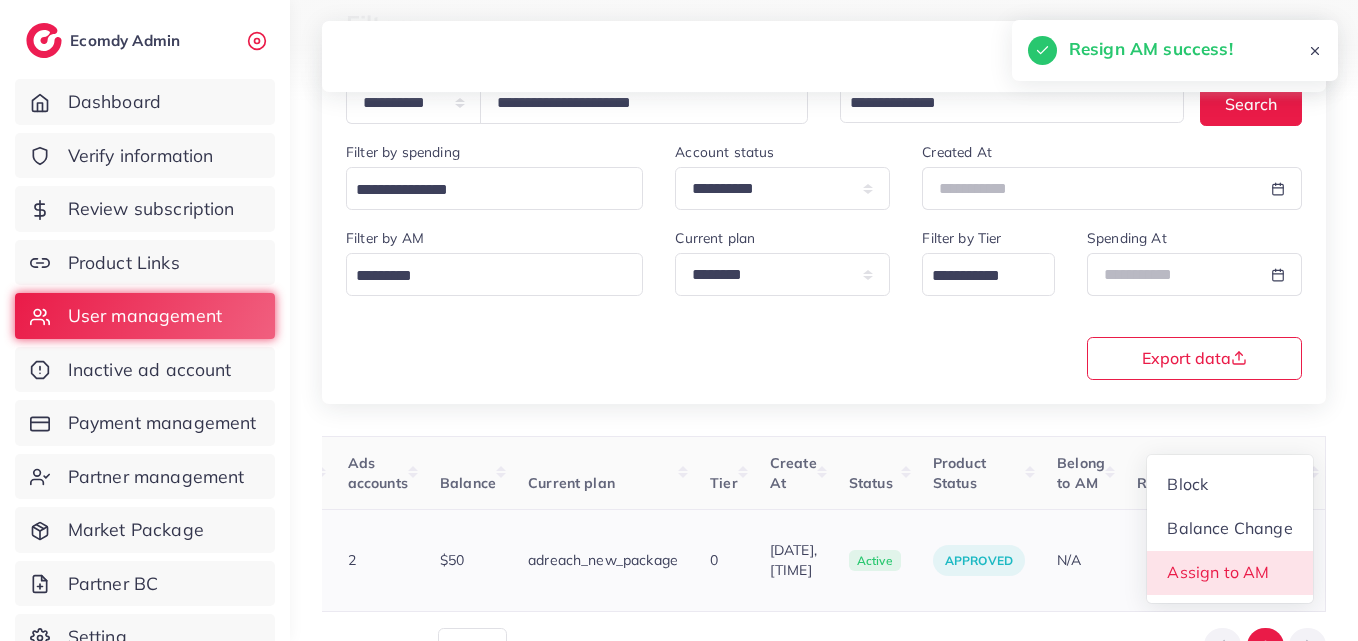 click on "Assign to AM" at bounding box center [1219, 572] 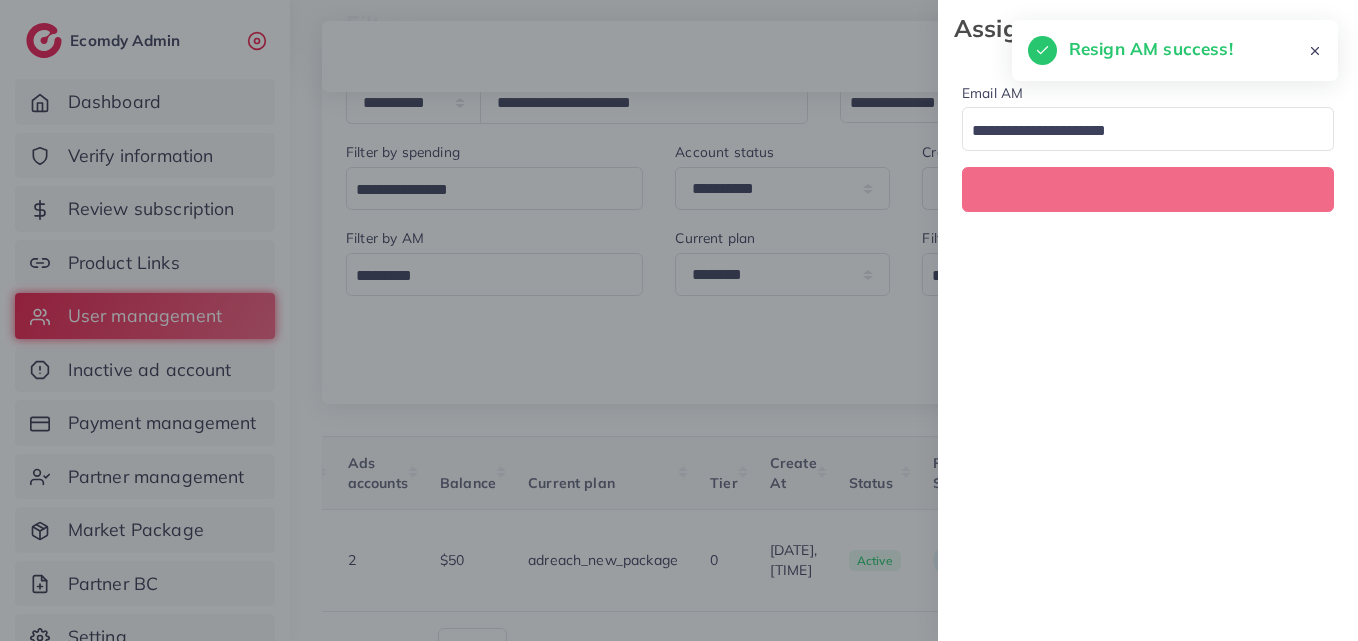 scroll, scrollTop: 0, scrollLeft: 686, axis: horizontal 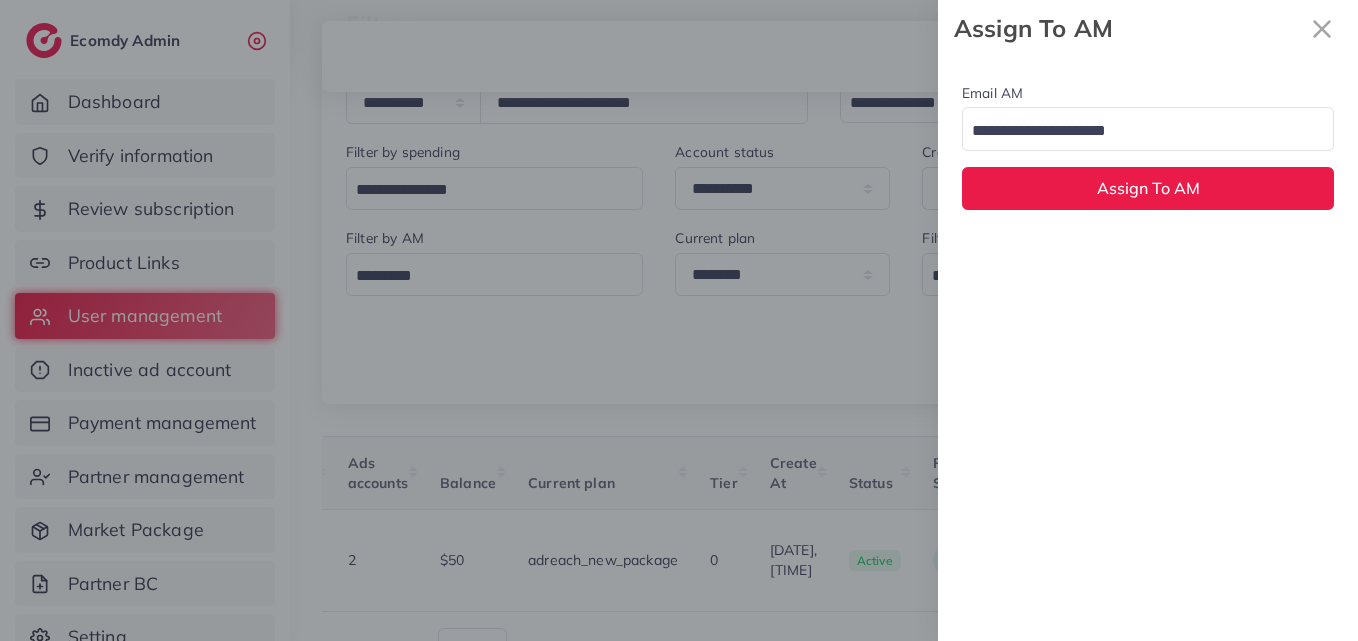 click at bounding box center (1136, 131) 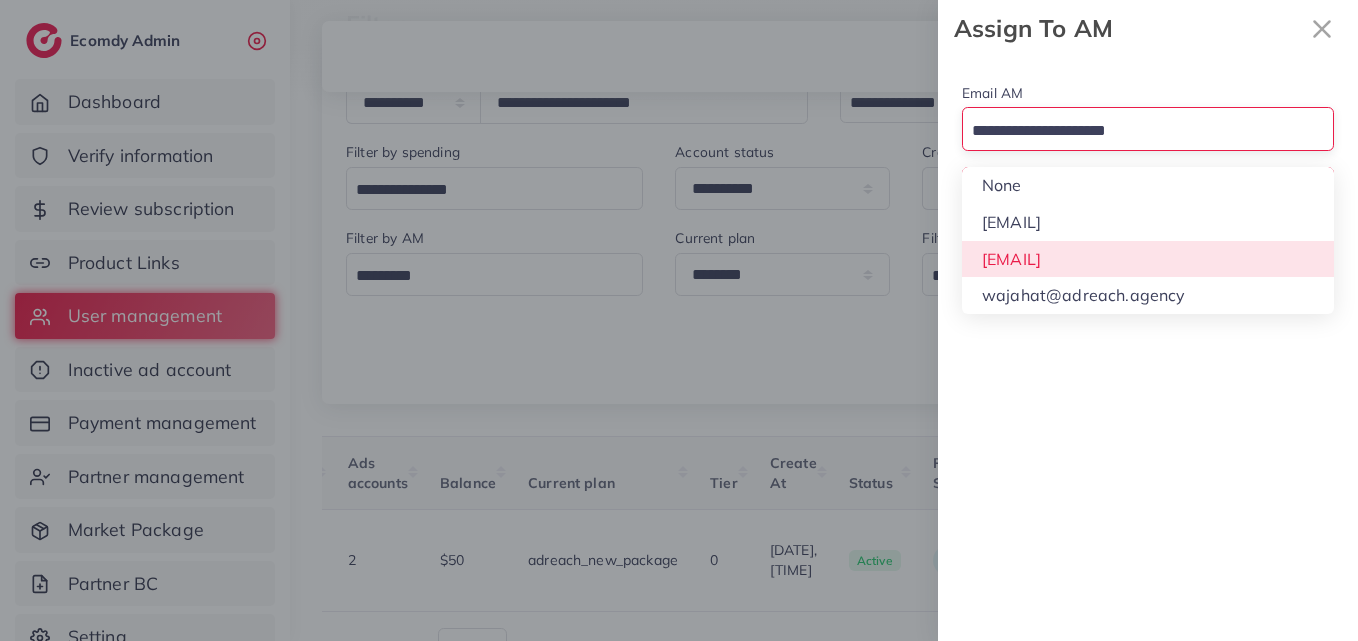 click on "Email AM            Loading...
None
hadibaaslam@gmail.com
natashashahid163@gmail.com
wajahat@adreach.agency
Assign To AM" at bounding box center (1148, 349) 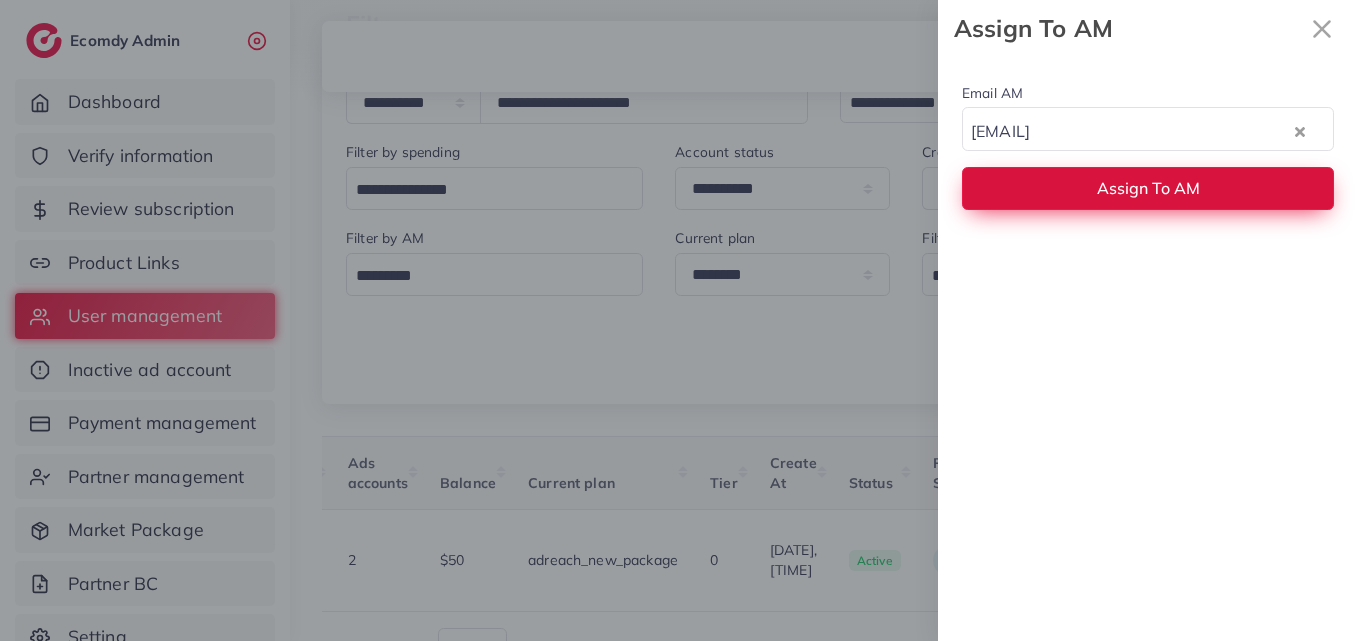 click on "Assign To AM" at bounding box center [1148, 188] 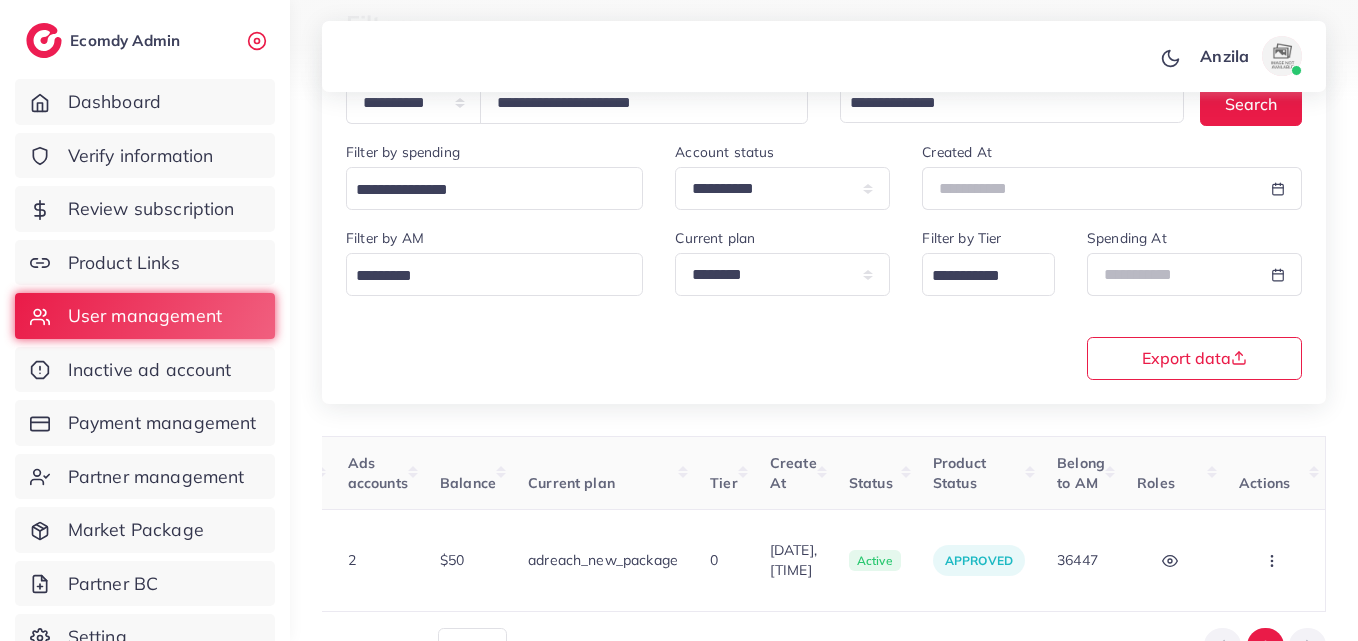 scroll, scrollTop: 0, scrollLeft: 0, axis: both 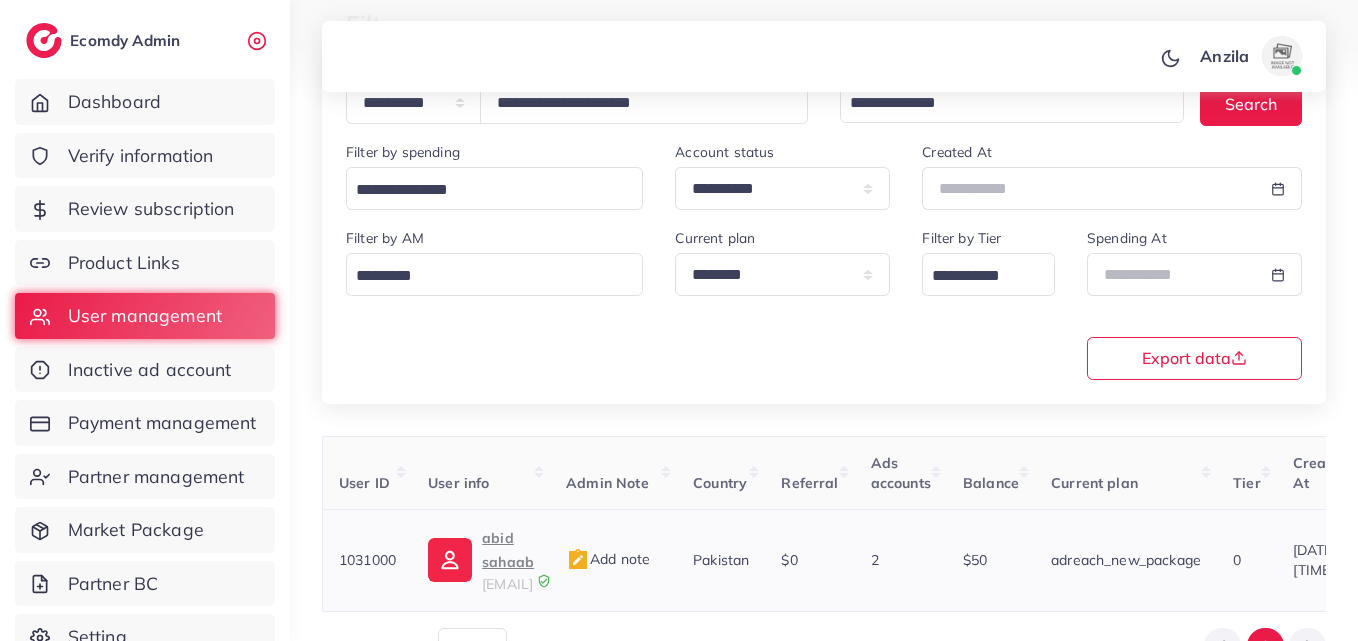 click on "1031000" at bounding box center (367, 560) 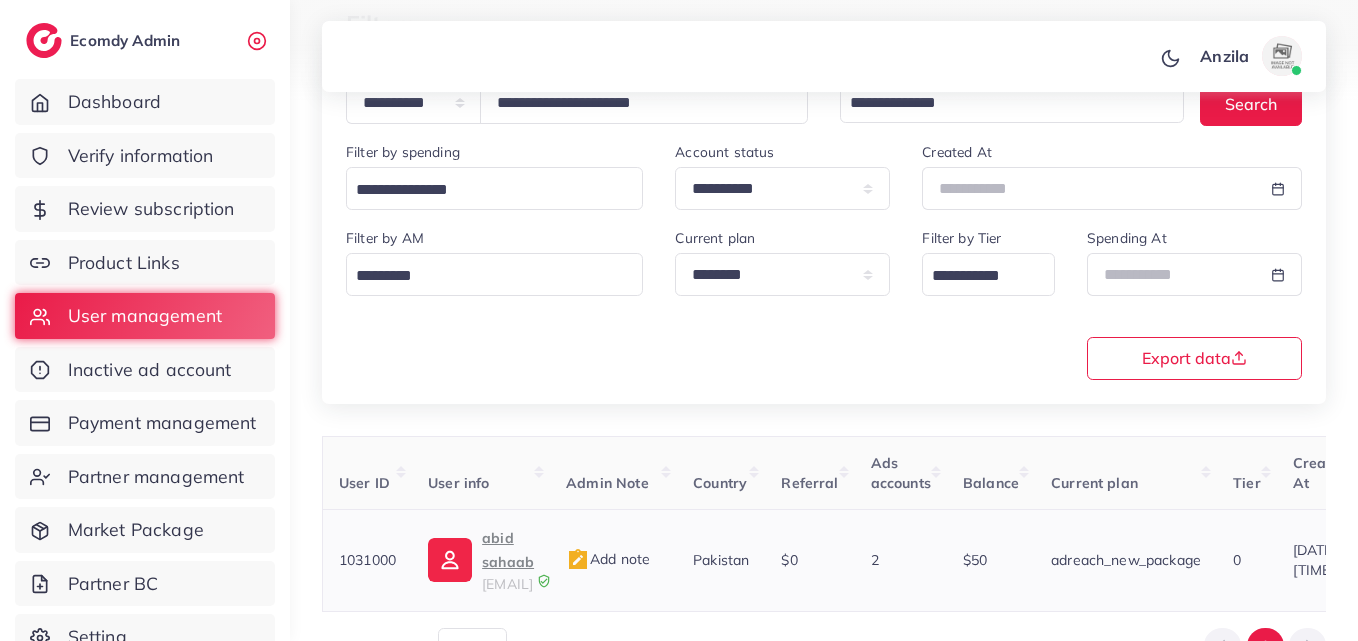 copy on "1031000" 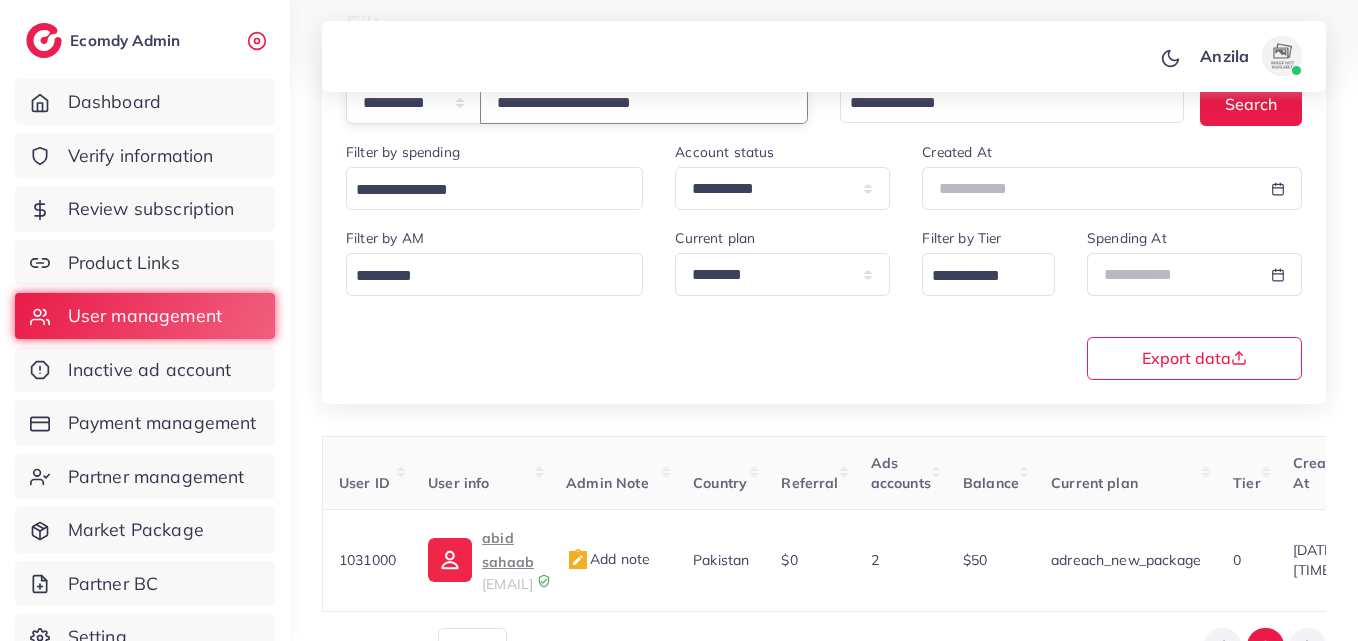 click on "**********" at bounding box center [644, 102] 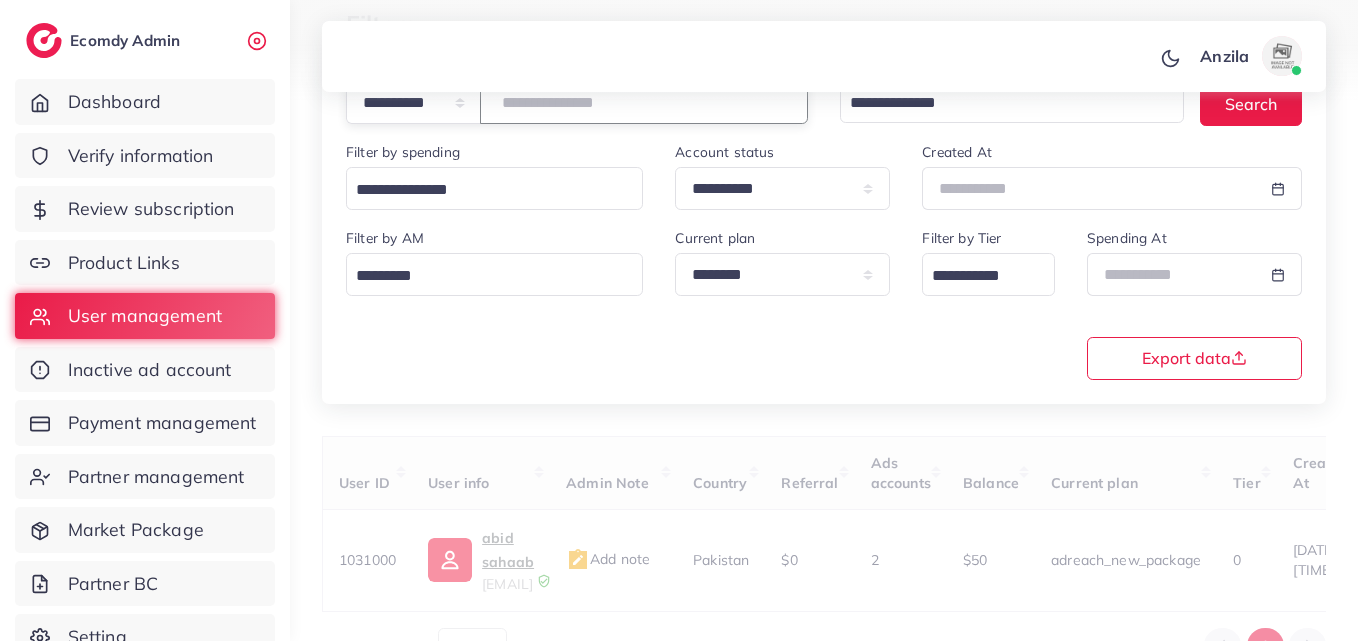 paste on "**********" 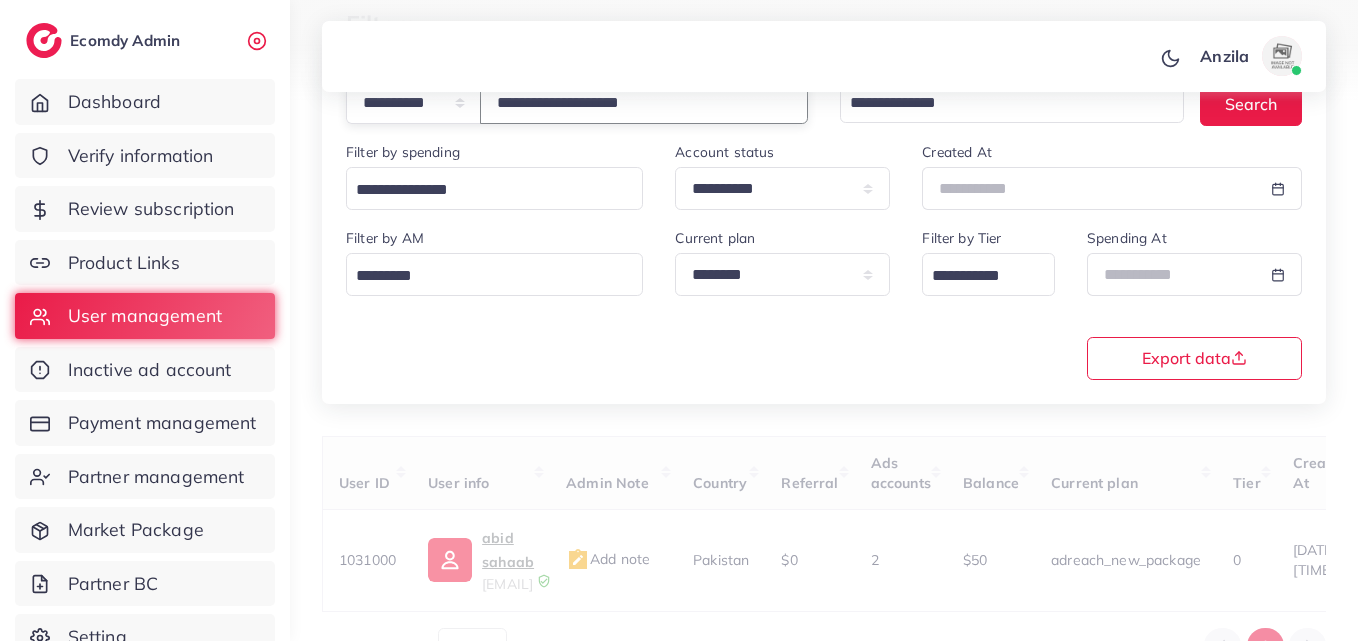 type on "**********" 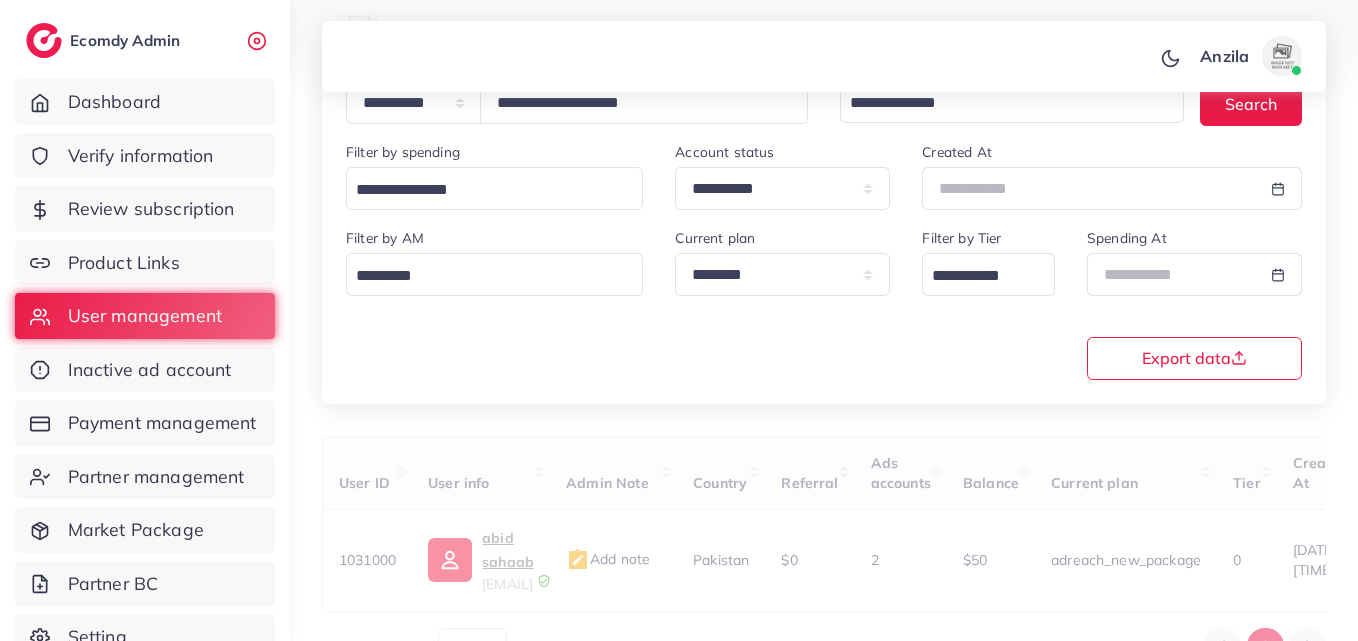 click on "**********" at bounding box center (824, 207) 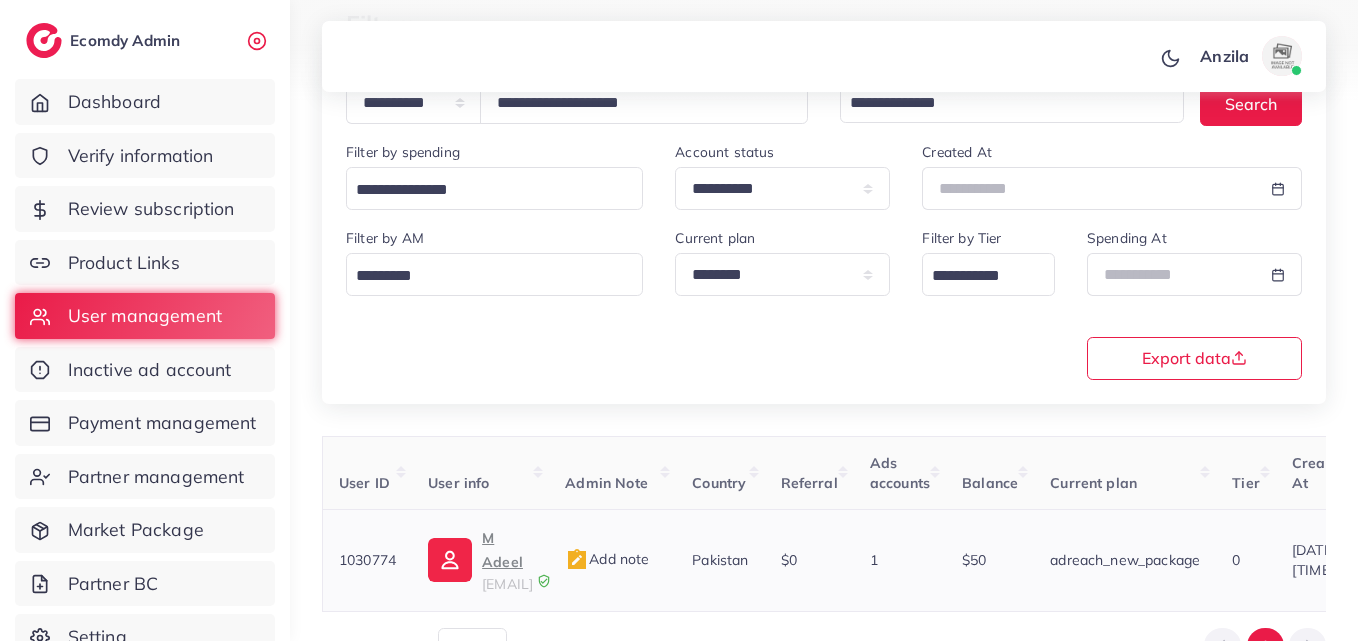 click on "M Adeel" at bounding box center [507, 550] 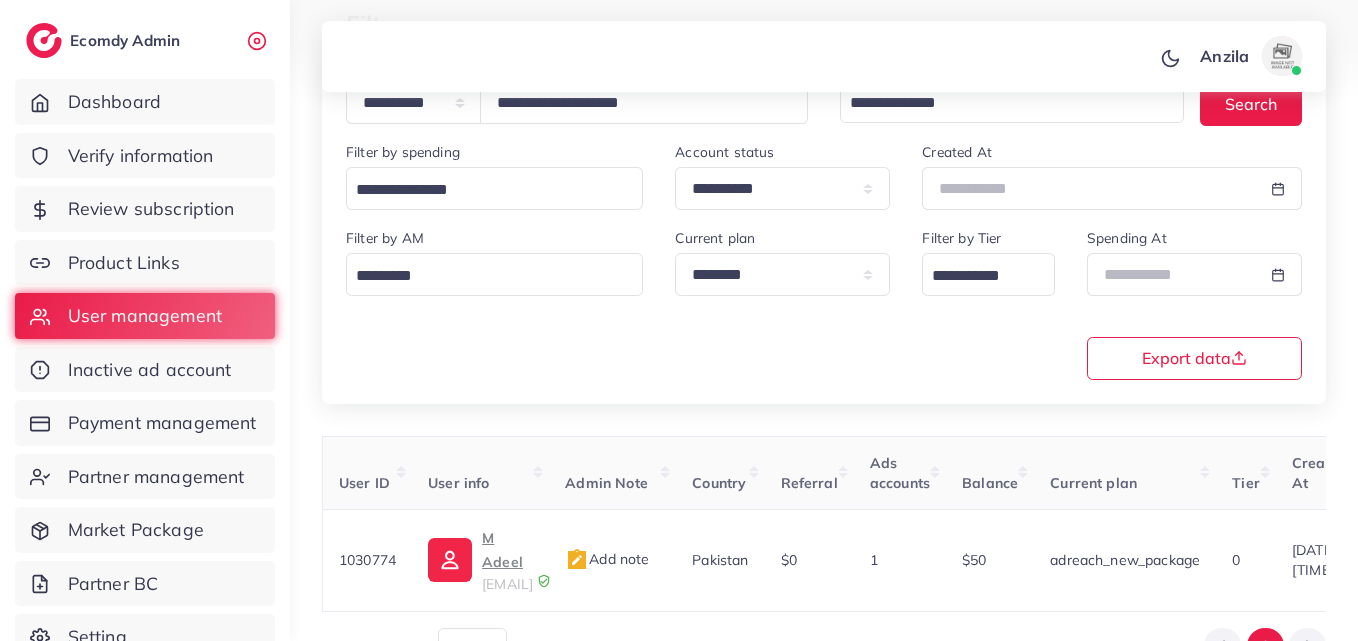 scroll, scrollTop: 0, scrollLeft: 670, axis: horizontal 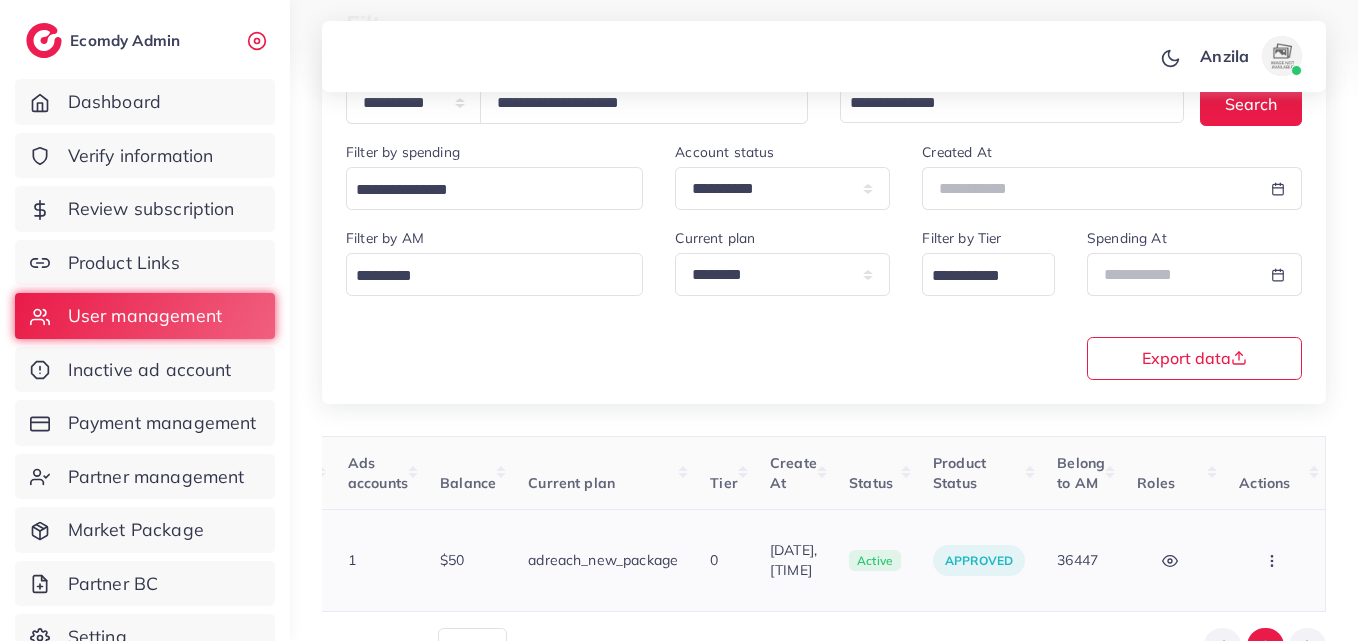 click at bounding box center [1274, 560] 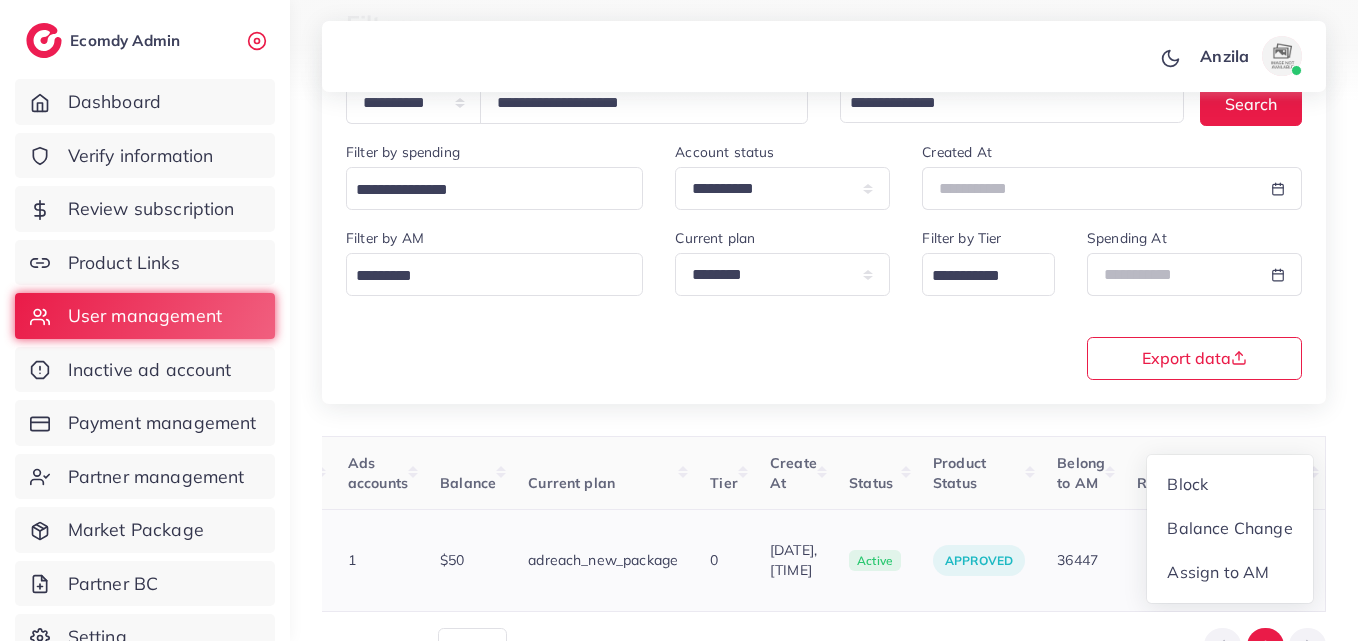 scroll, scrollTop: 2, scrollLeft: 670, axis: both 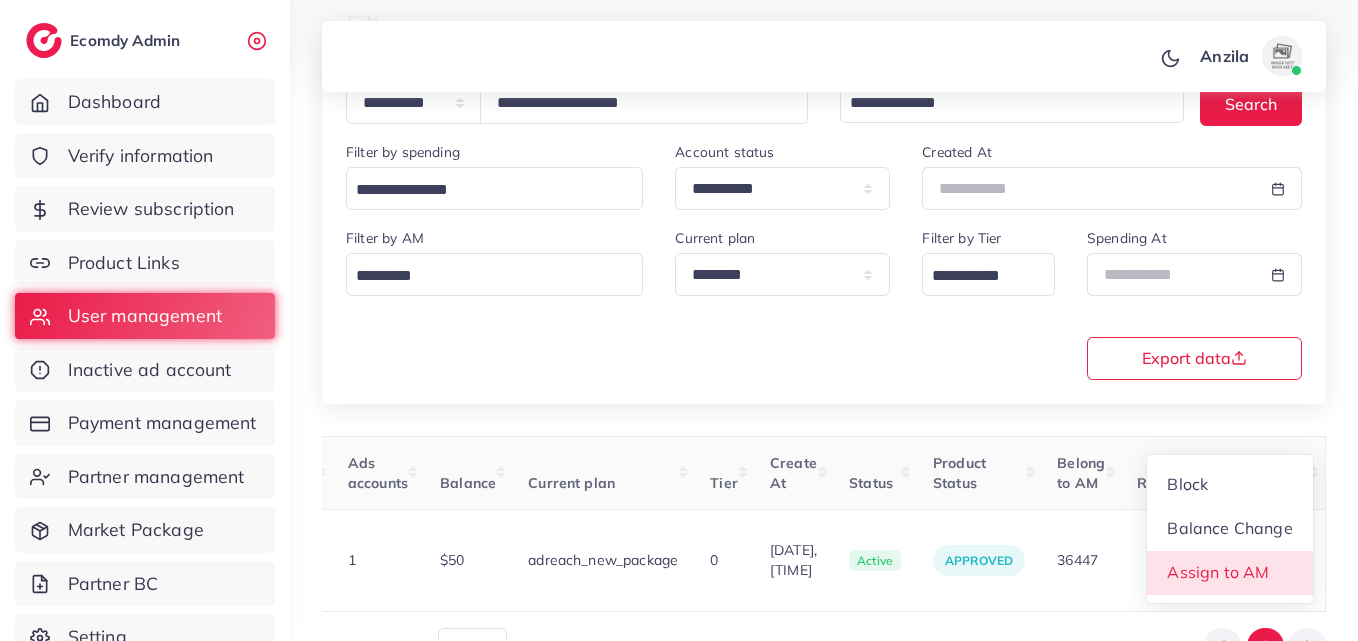 click on "Assign to AM" at bounding box center [1219, 572] 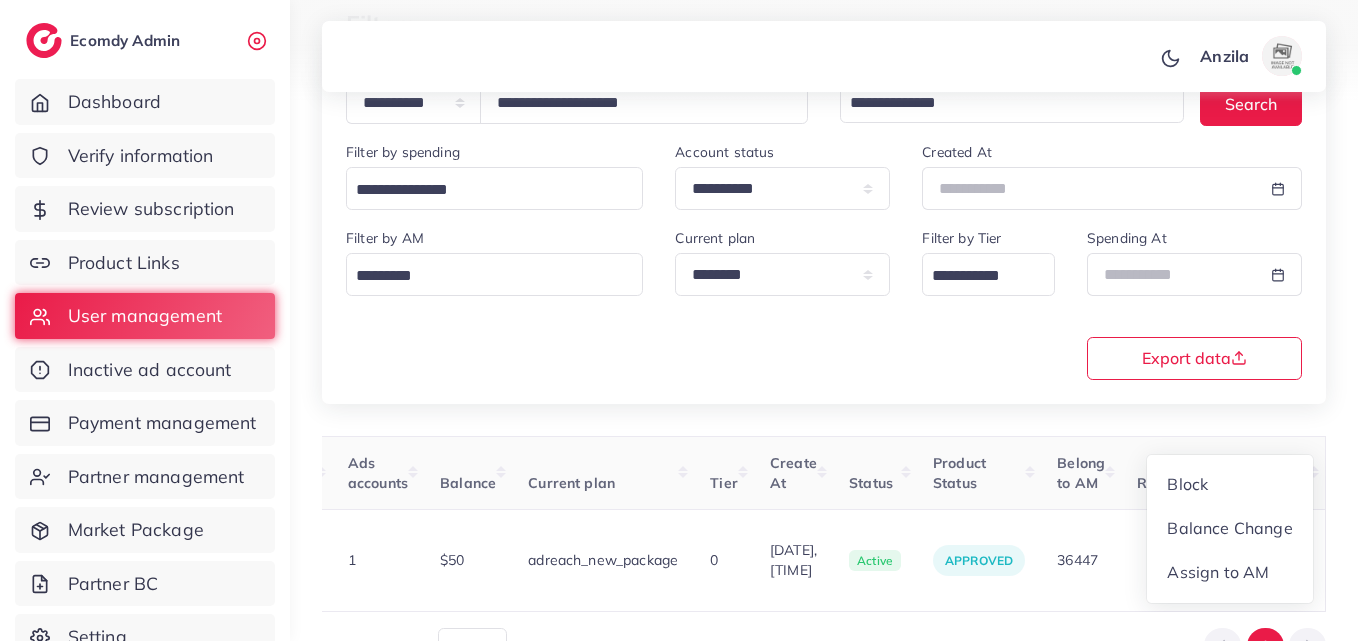 click at bounding box center [0, 0] 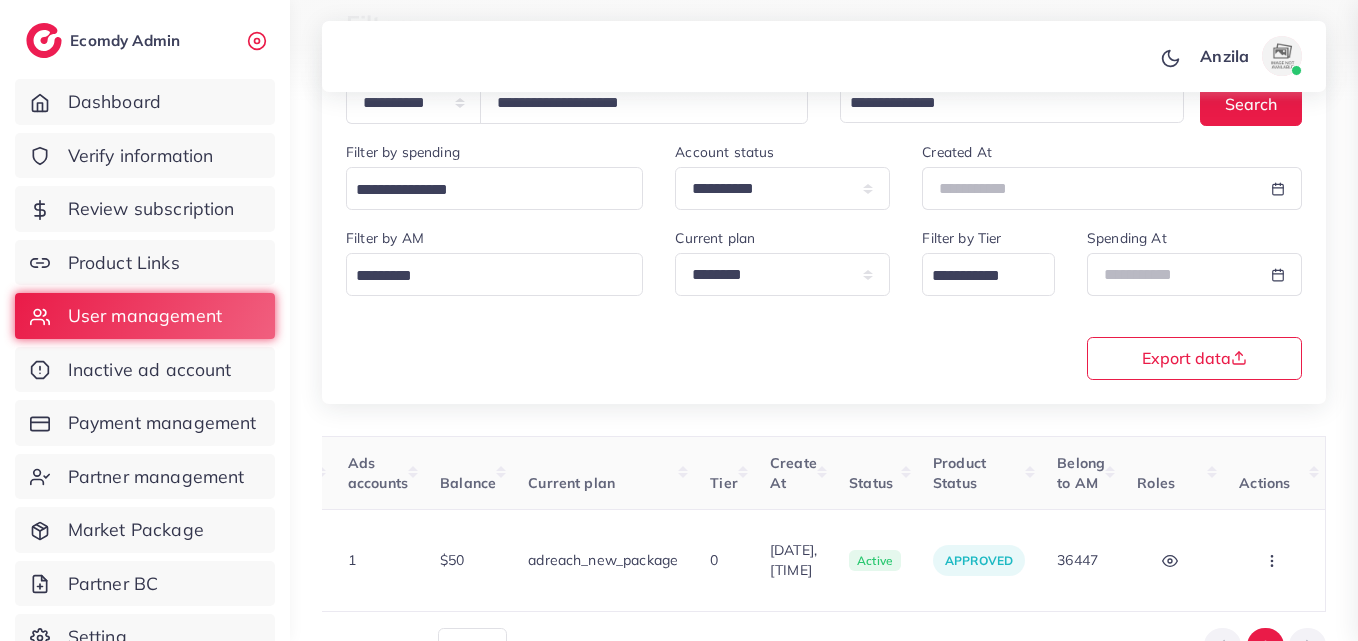 scroll, scrollTop: 0, scrollLeft: 670, axis: horizontal 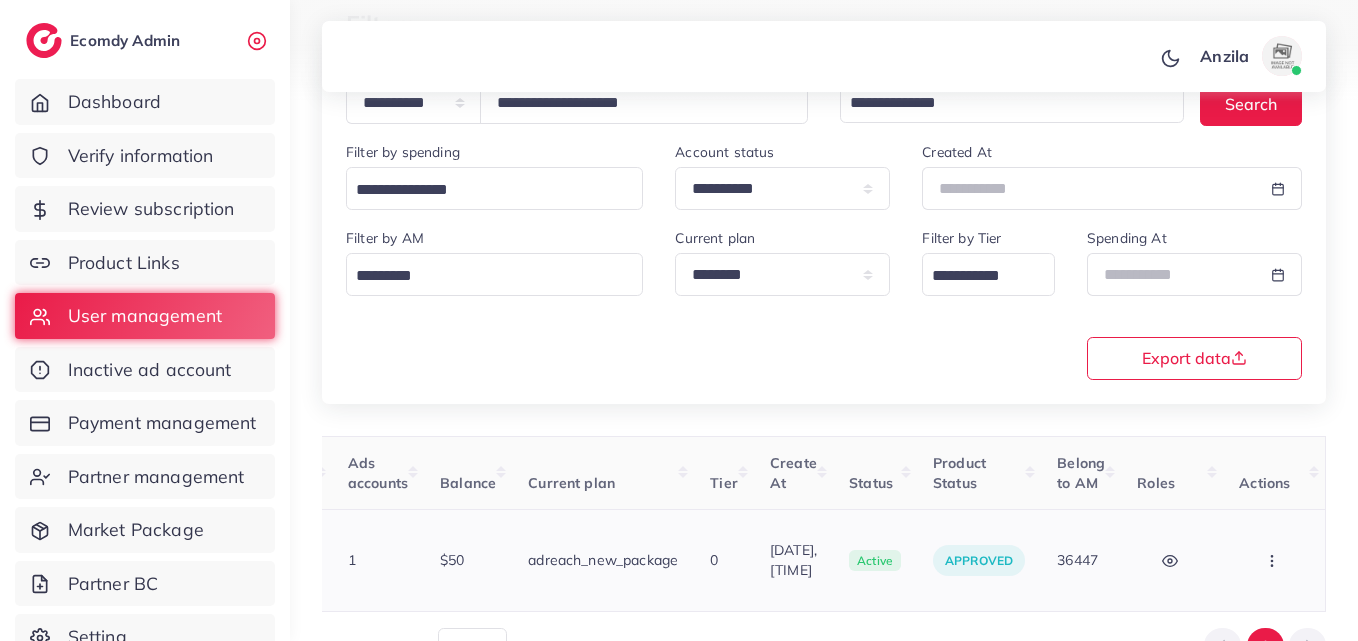 click 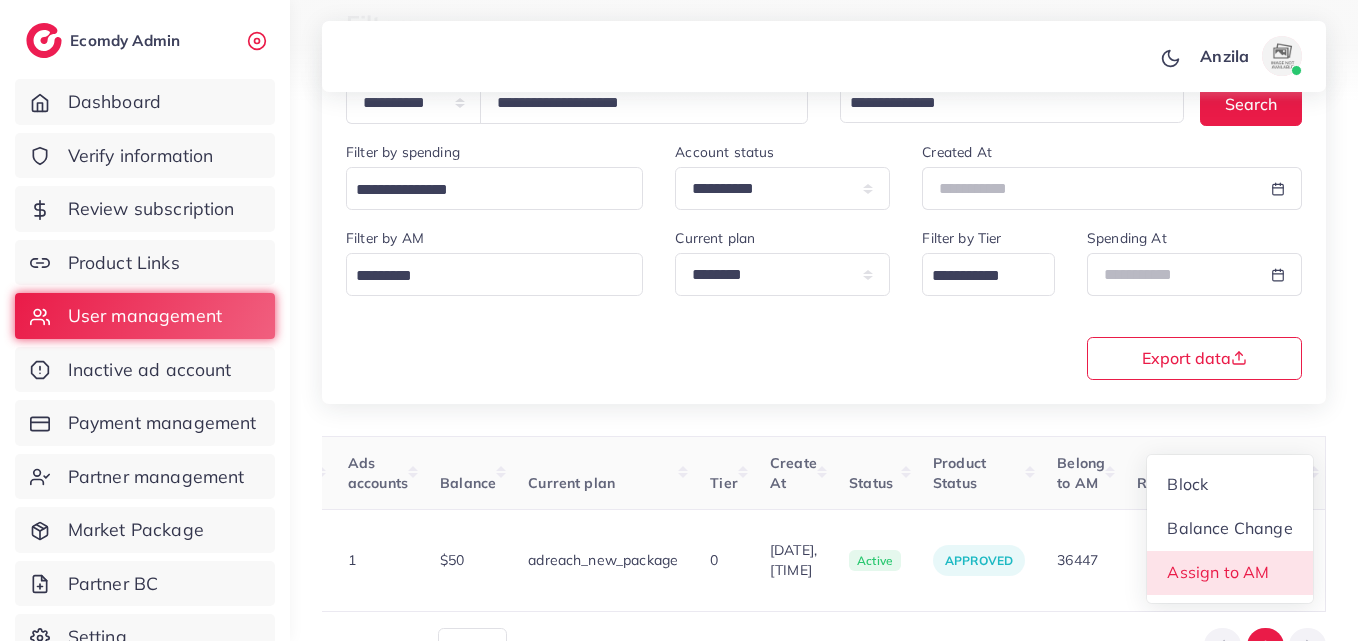 click on "Assign to AM" at bounding box center [1219, 572] 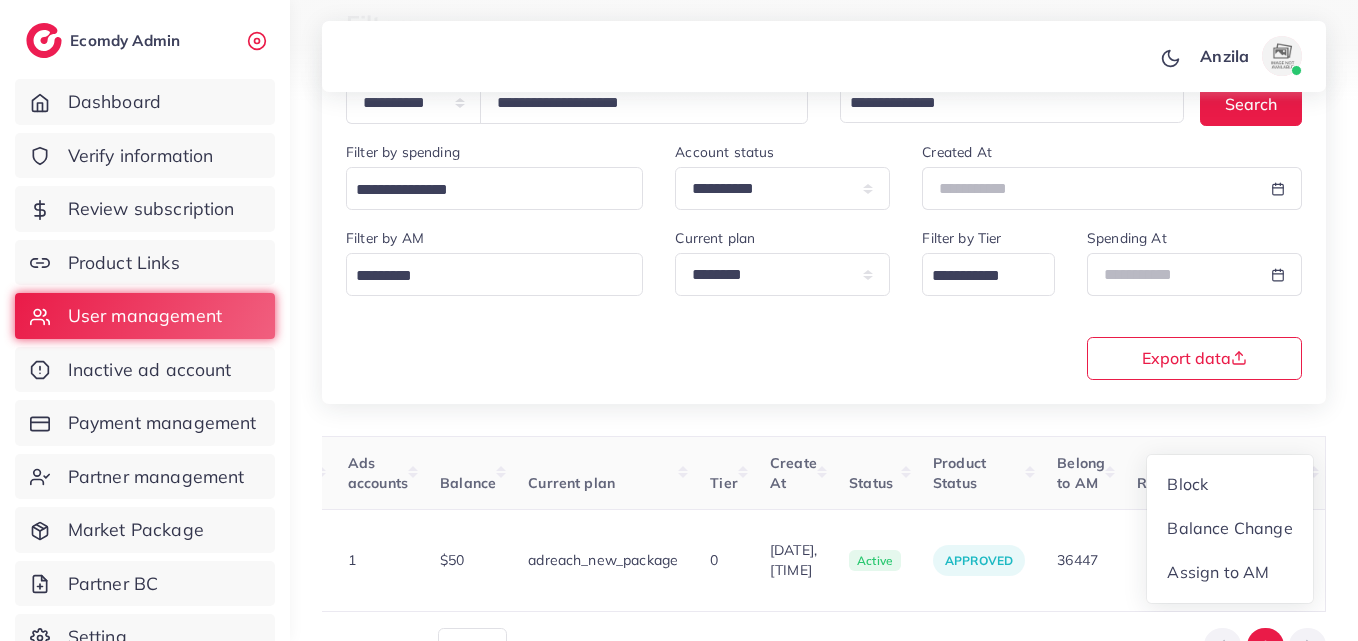 click at bounding box center (0, 0) 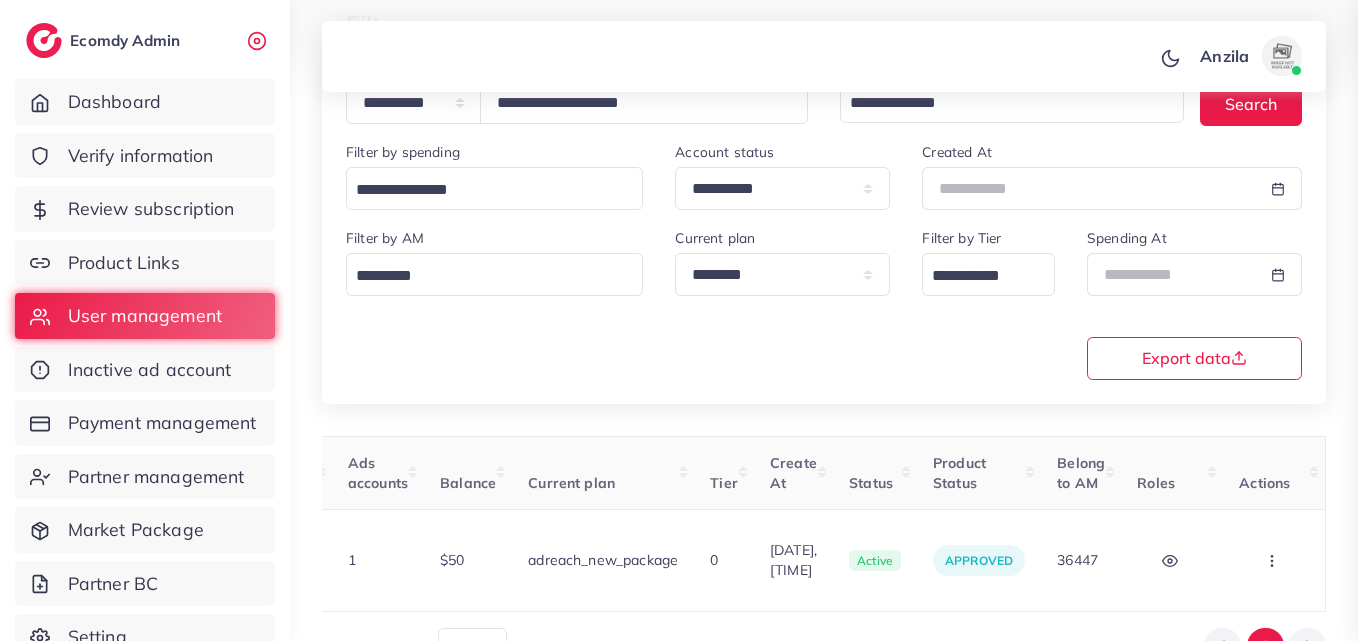 scroll, scrollTop: 0, scrollLeft: 670, axis: horizontal 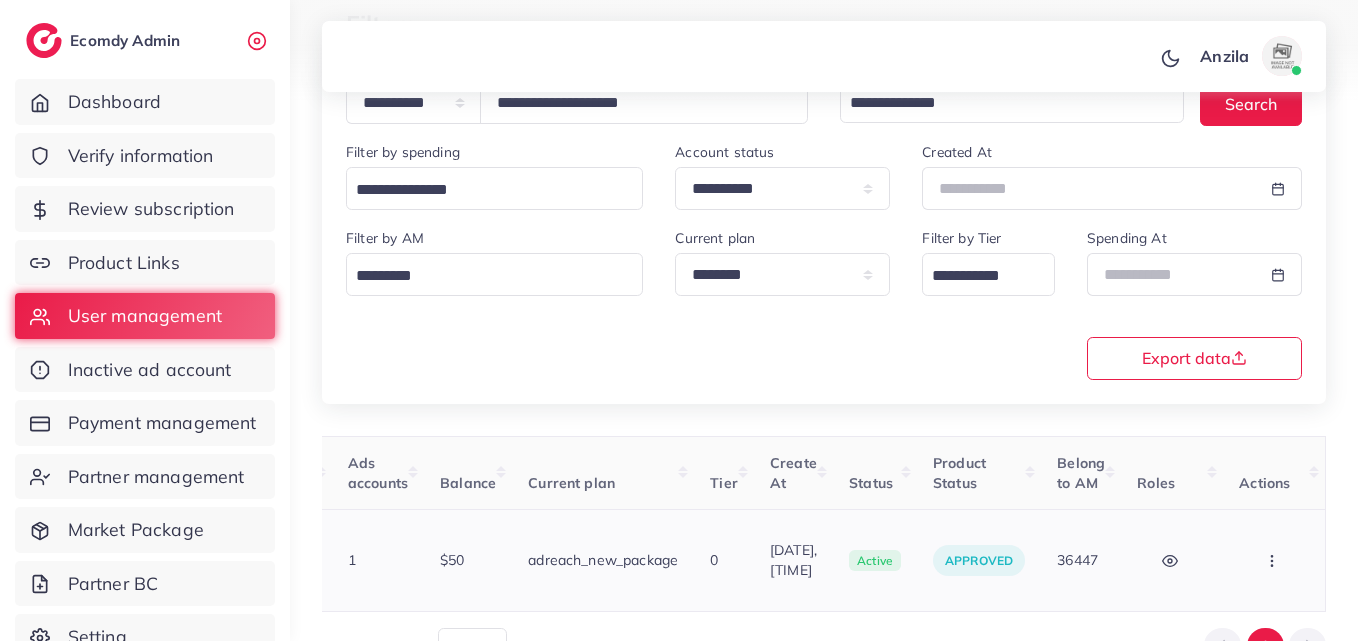click at bounding box center [1274, 560] 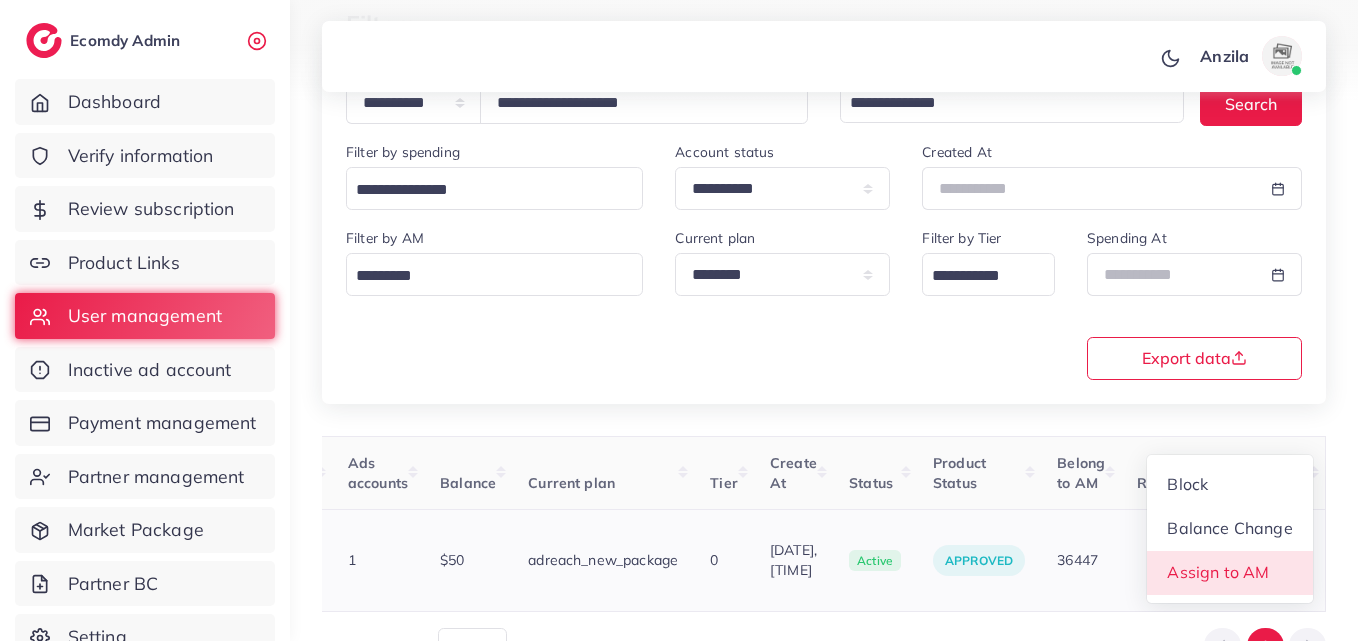 scroll, scrollTop: 2, scrollLeft: 670, axis: both 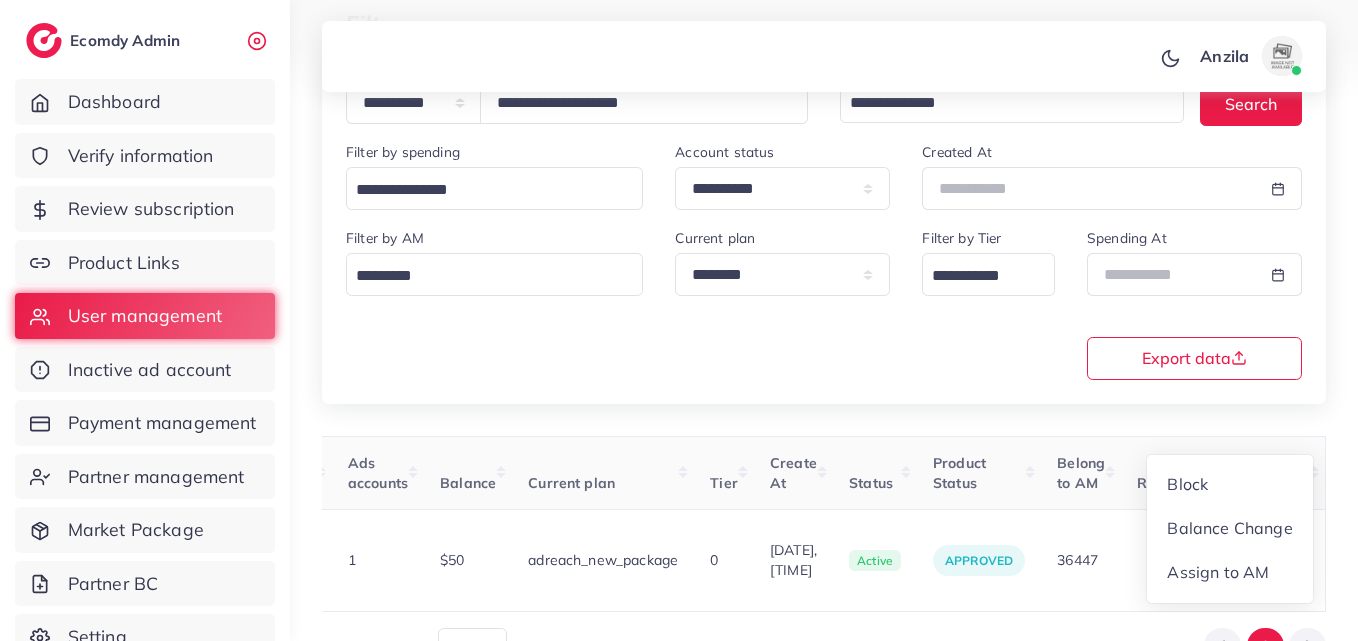 click at bounding box center (0, 0) 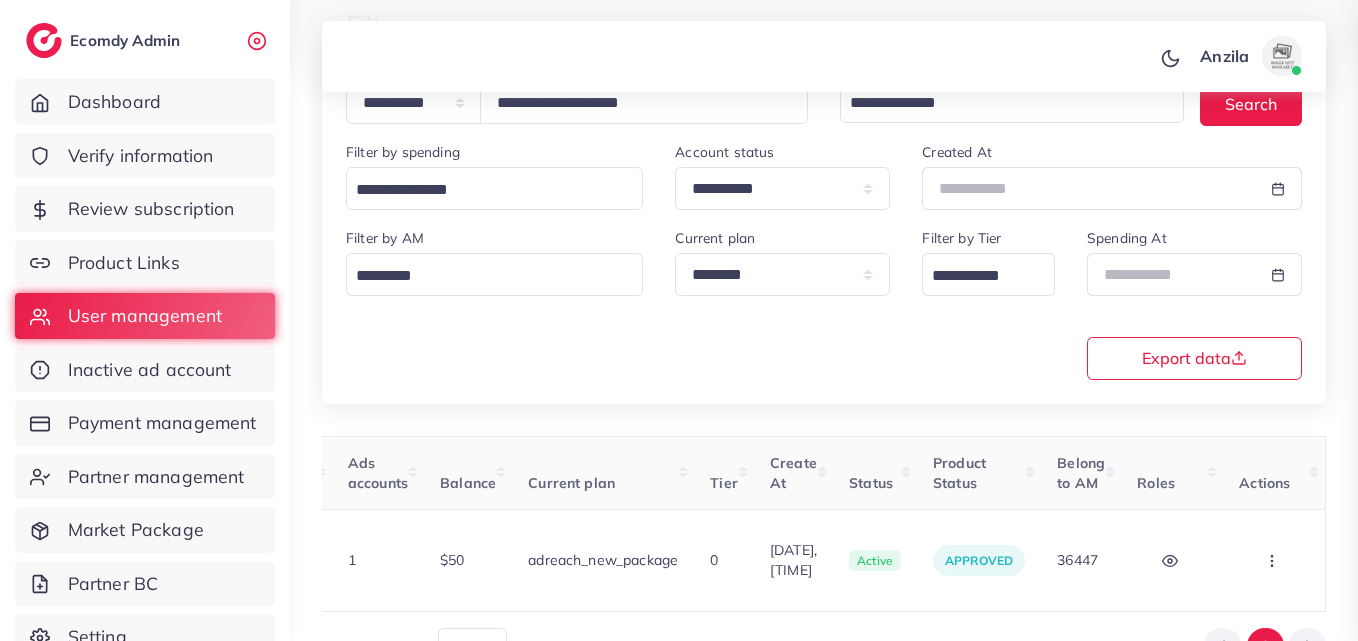 scroll, scrollTop: 0, scrollLeft: 670, axis: horizontal 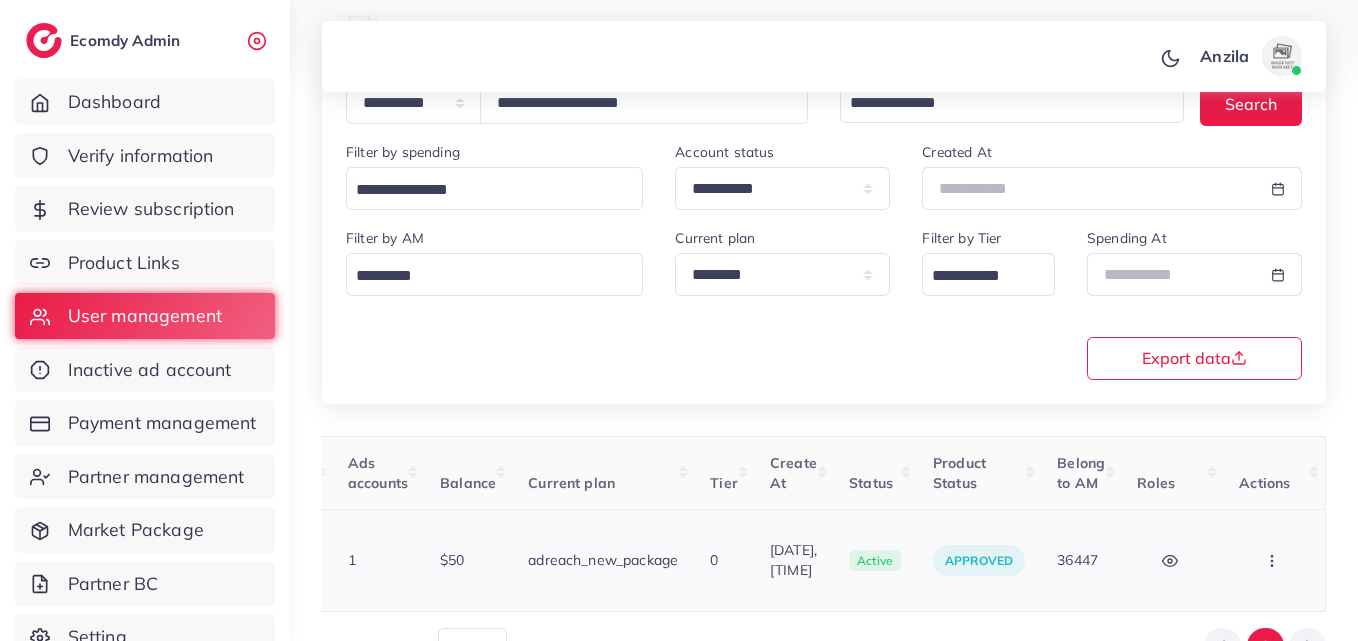 click 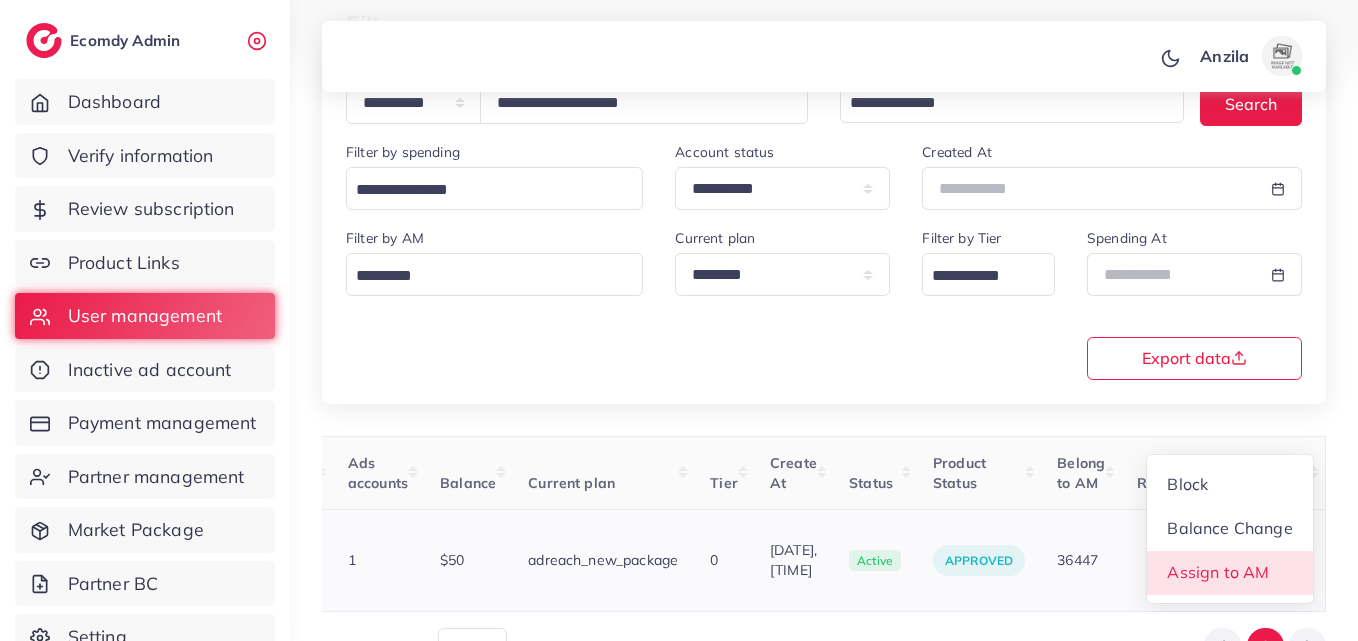 scroll, scrollTop: 2, scrollLeft: 670, axis: both 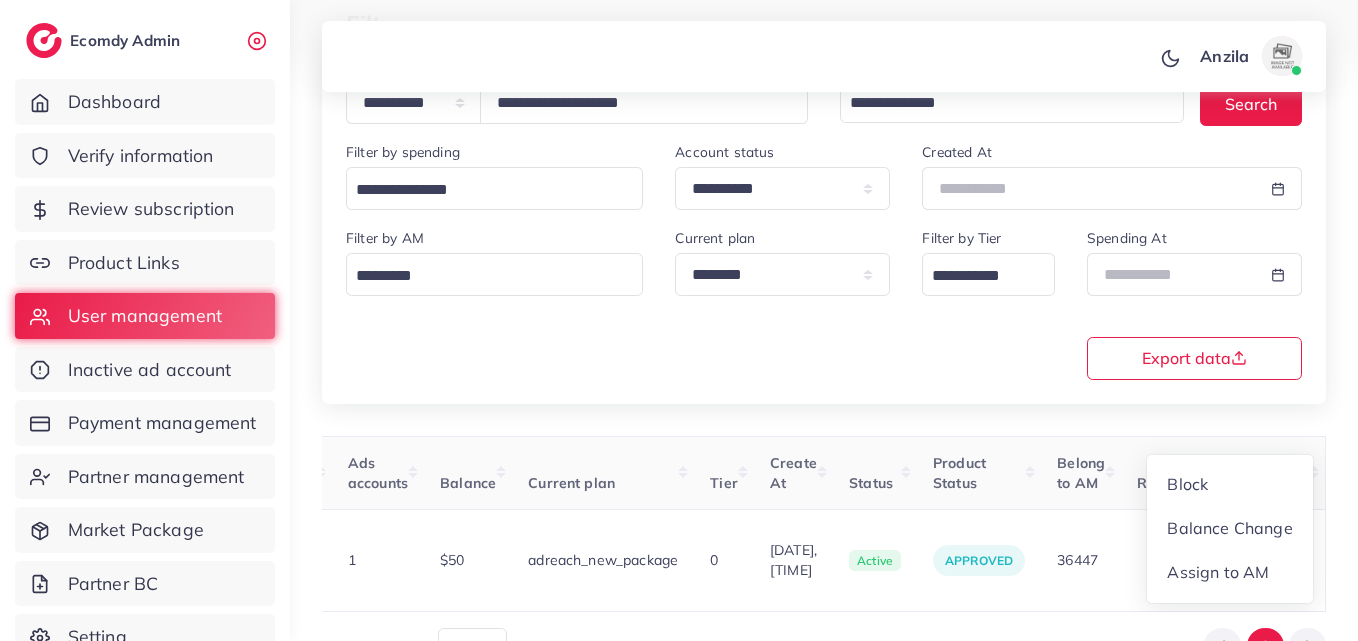 click at bounding box center (0, 0) 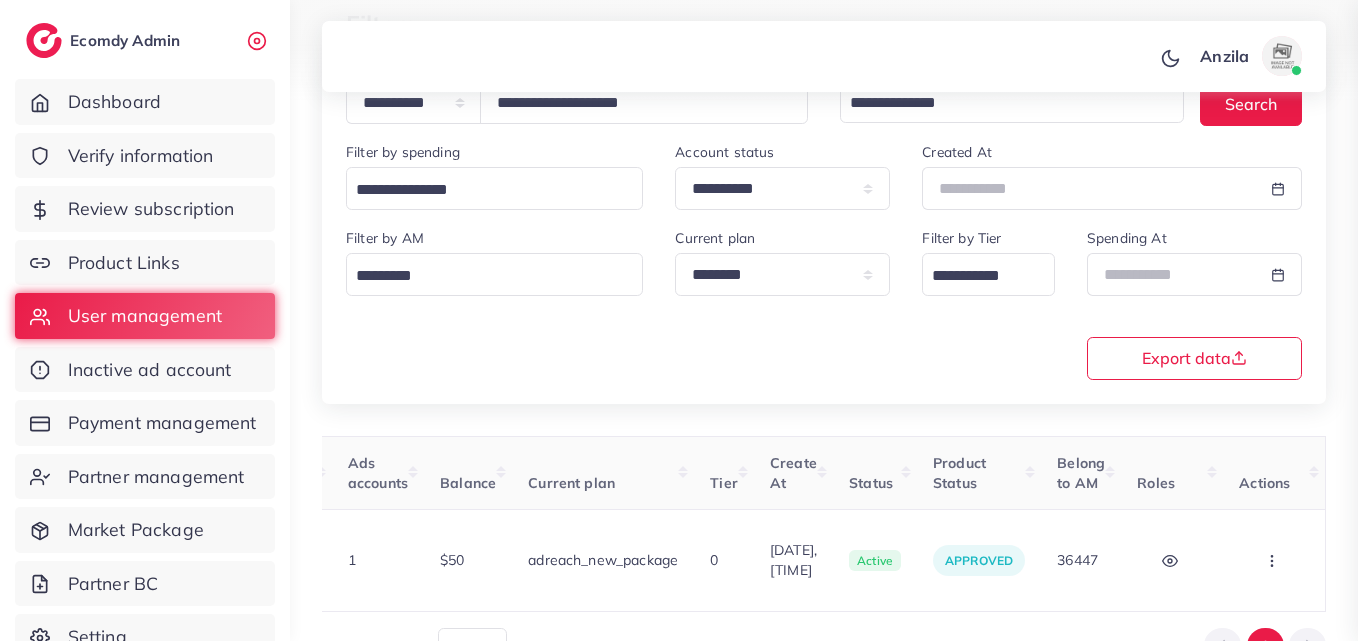 scroll, scrollTop: 0, scrollLeft: 670, axis: horizontal 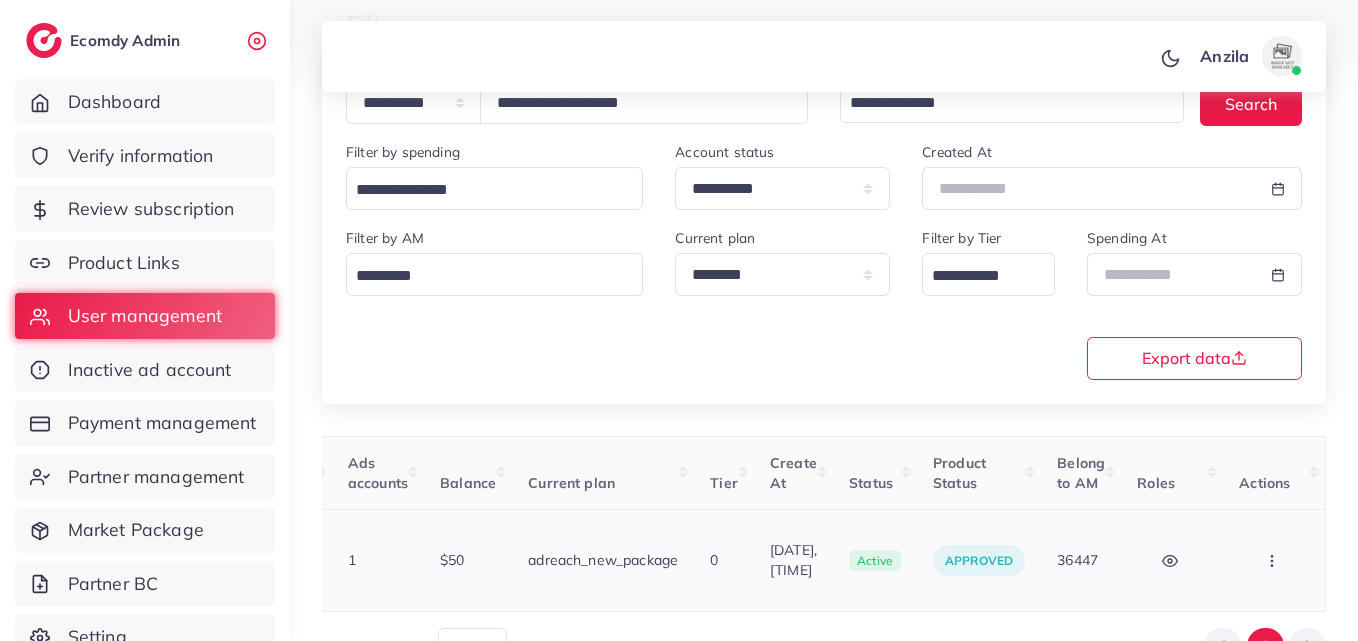 click at bounding box center [1274, 560] 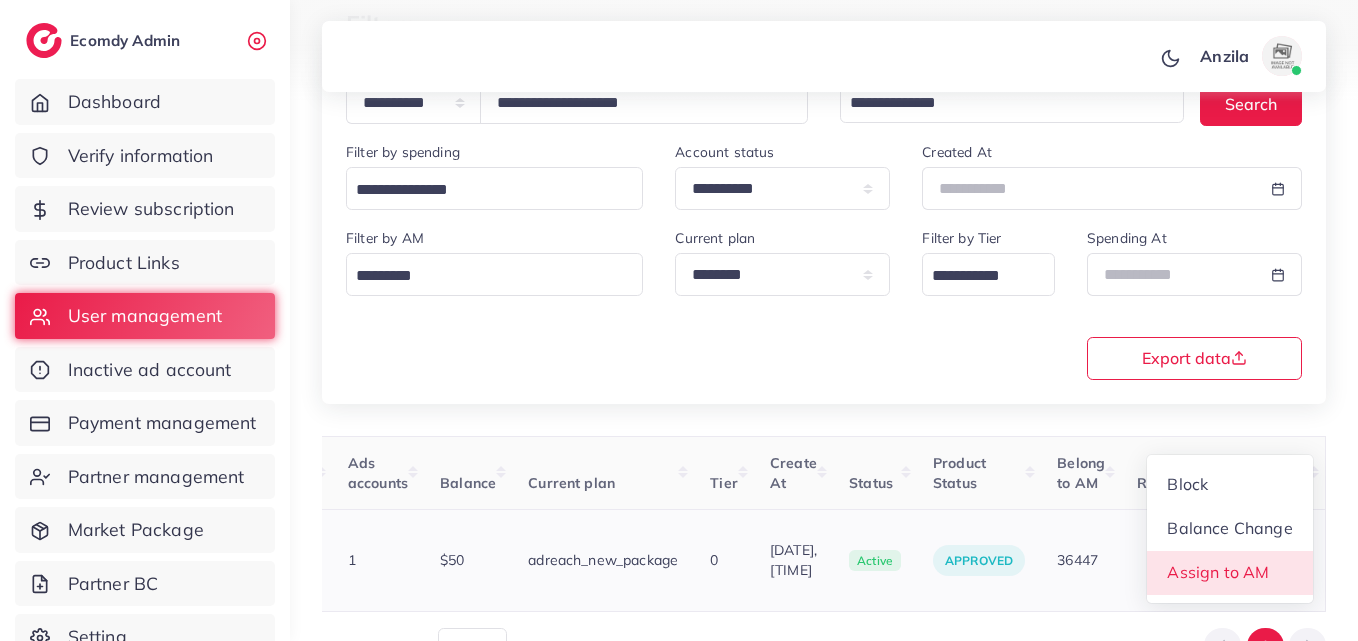 scroll, scrollTop: 2, scrollLeft: 670, axis: both 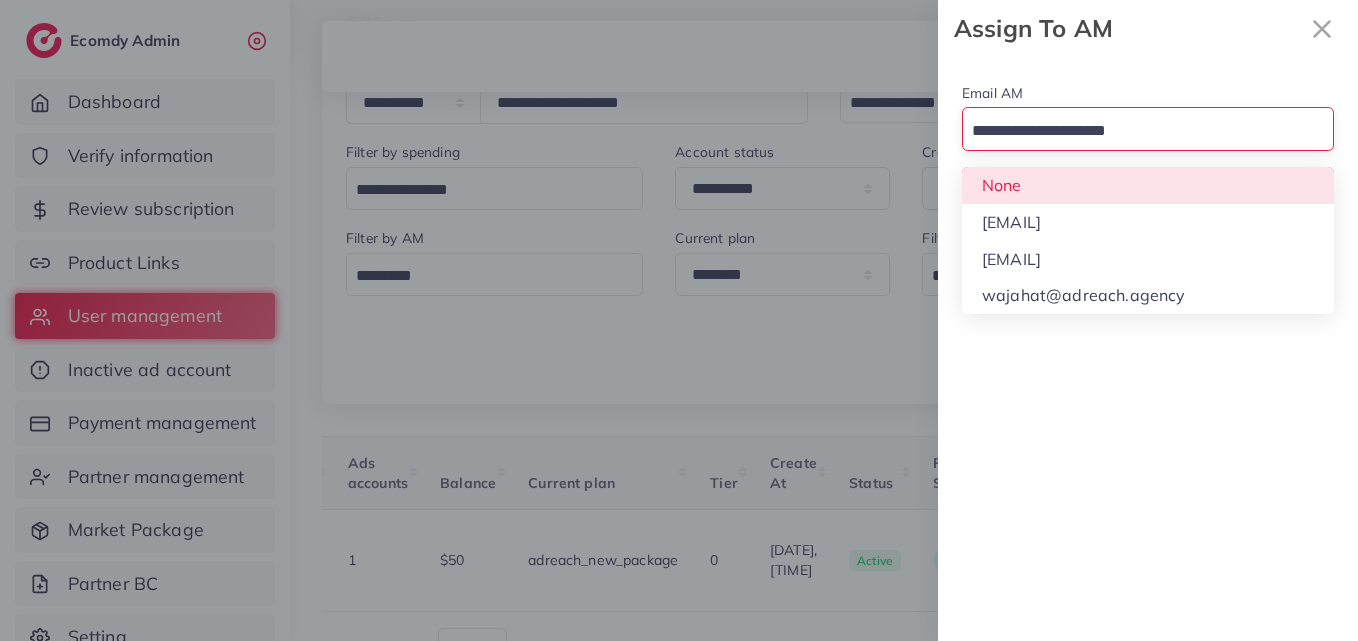 click at bounding box center (1136, 131) 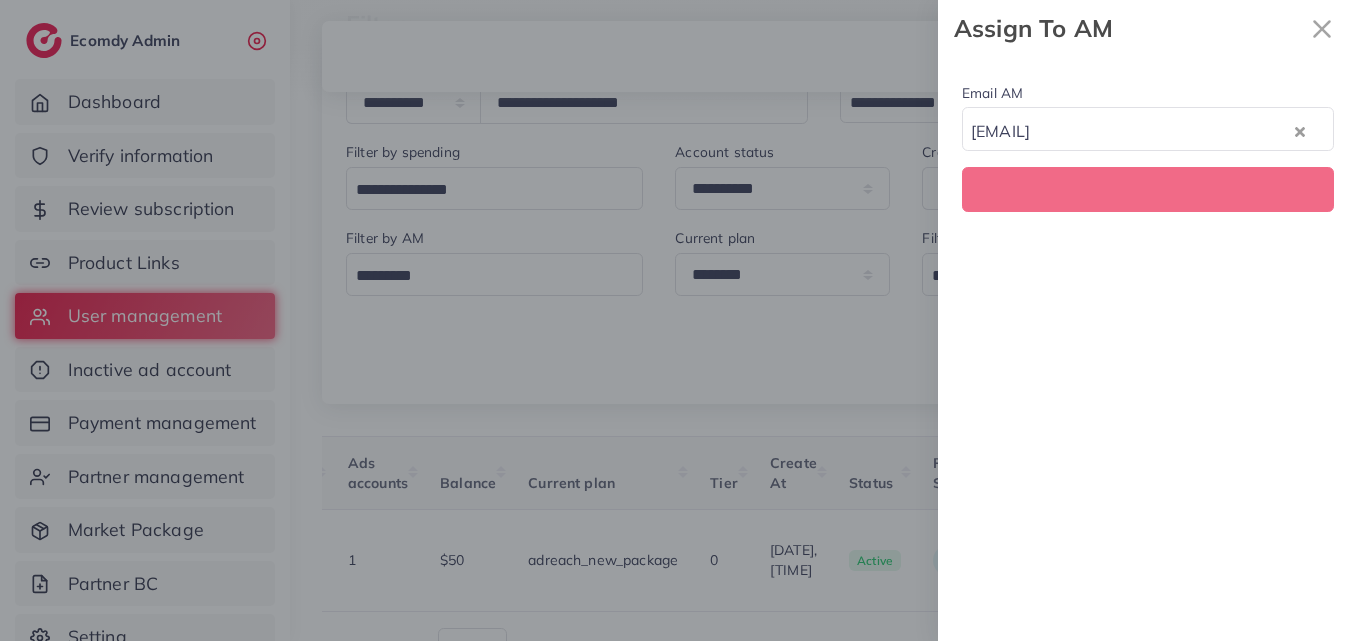 click on "Email AM
natashashahid163@gmail.com
Loading...
None
hadibaaslam@gmail.com
natashashahid163@gmail.com
wajahat@adreach.agency" at bounding box center [1148, 349] 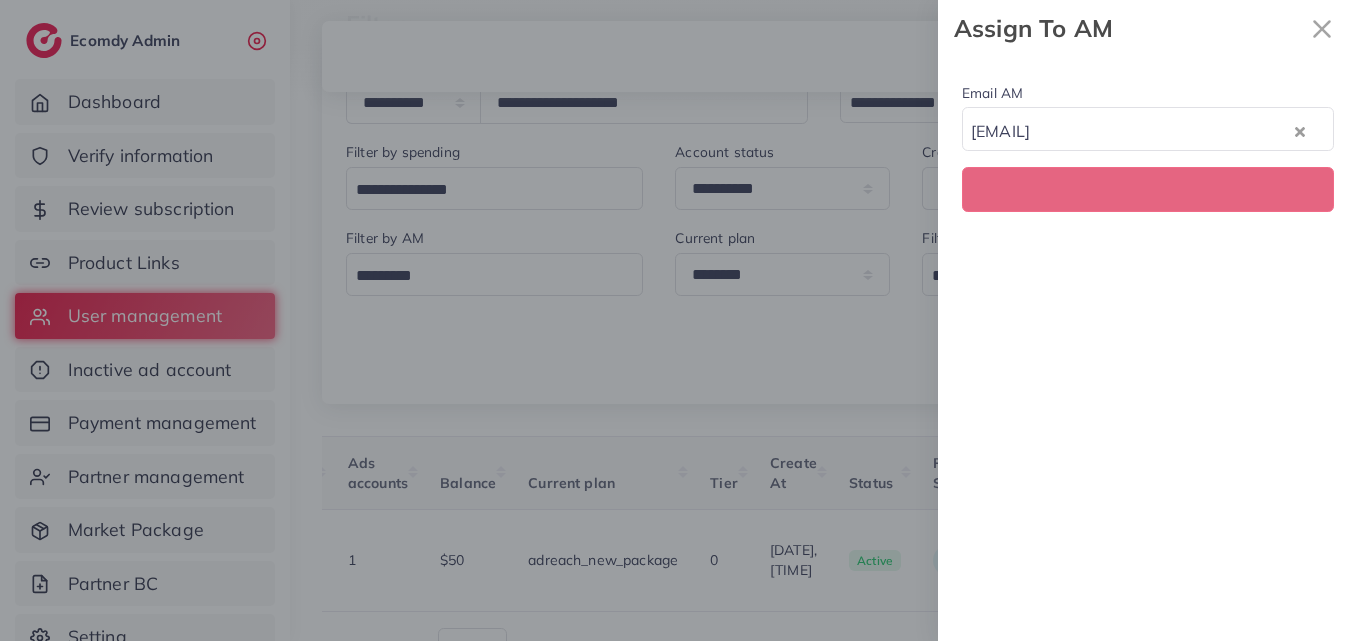 click at bounding box center (1148, 189) 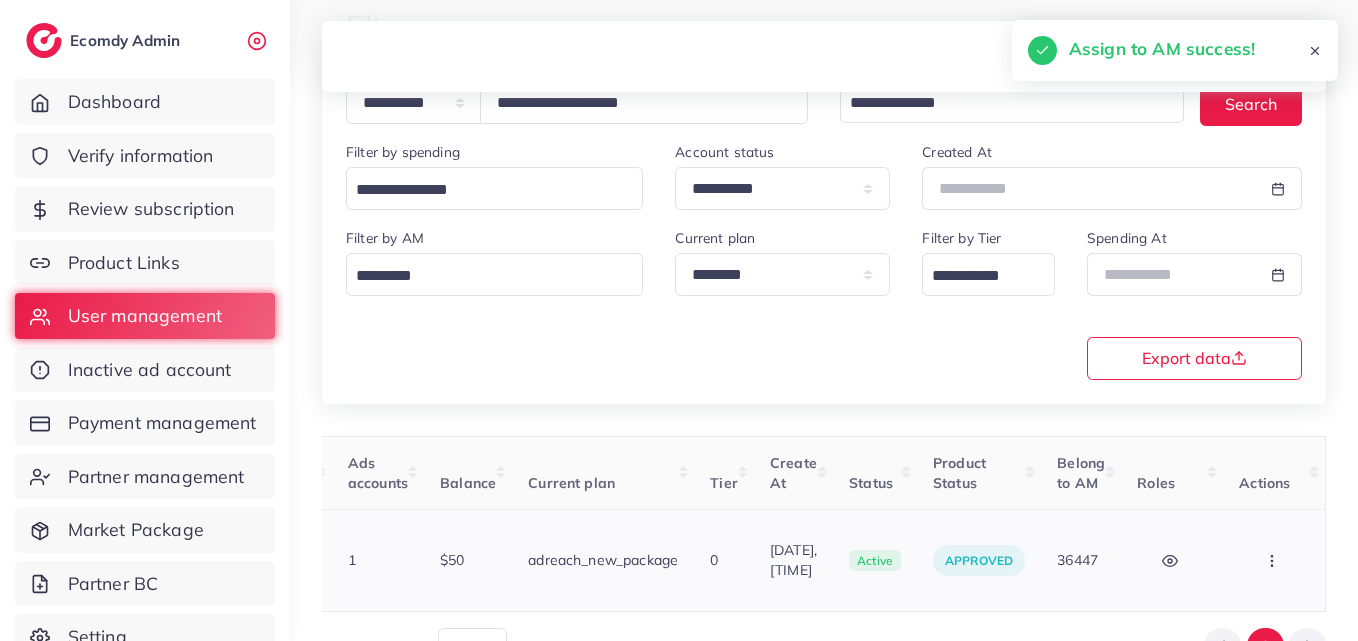 click at bounding box center (1274, 560) 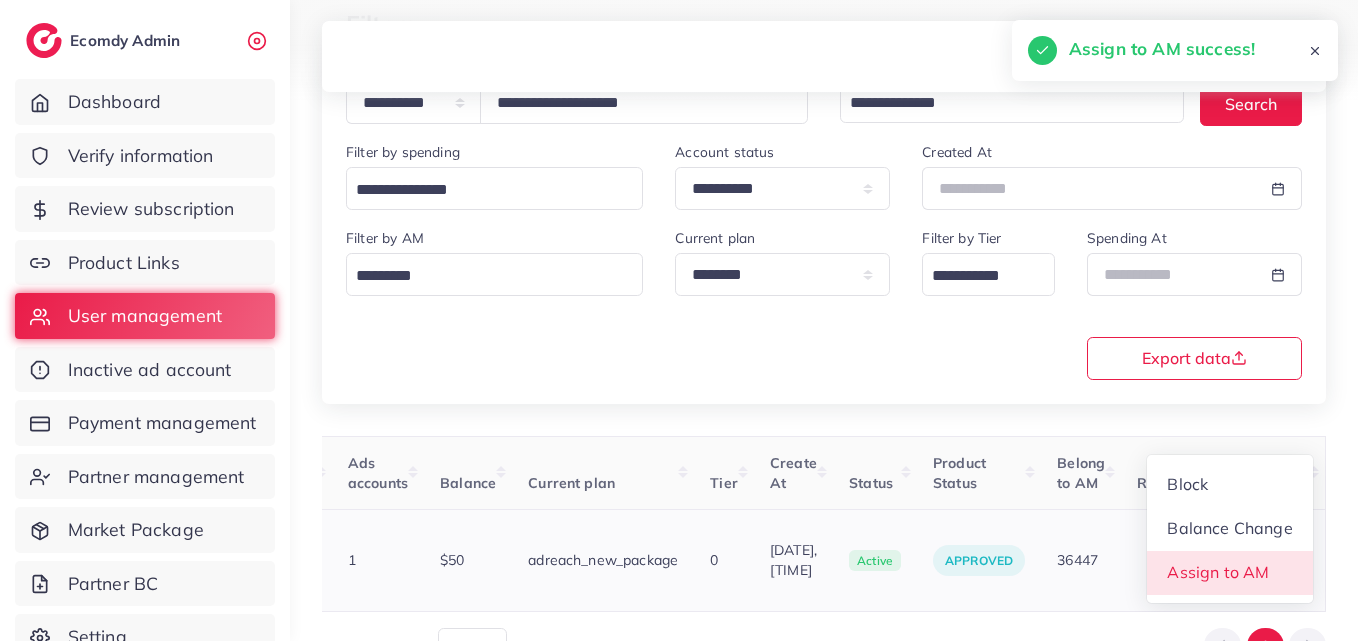 click on "Assign to AM" at bounding box center [1219, 572] 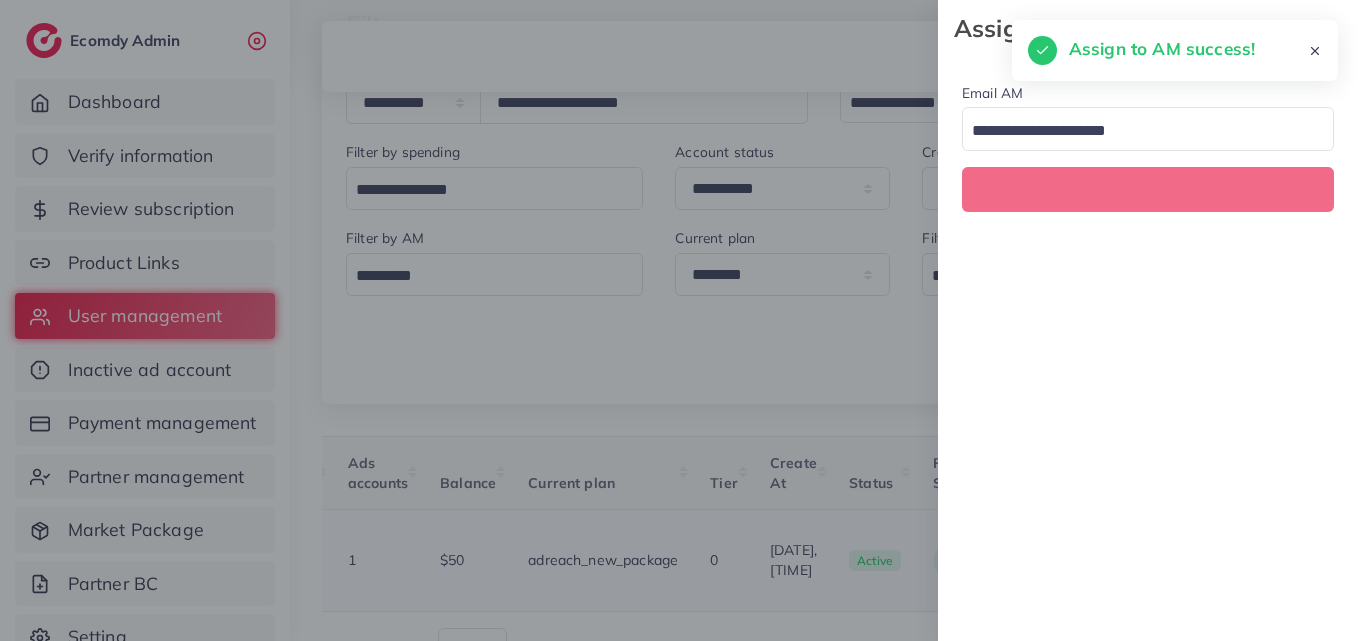 scroll, scrollTop: 0, scrollLeft: 670, axis: horizontal 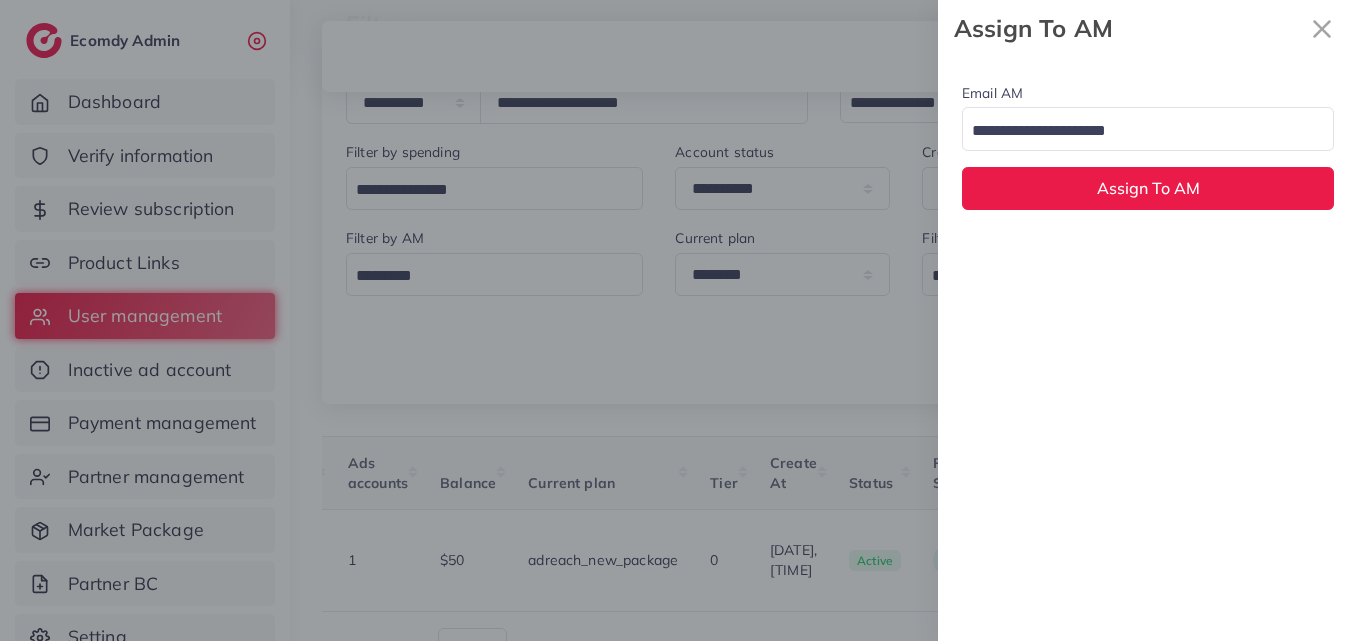click at bounding box center [1136, 131] 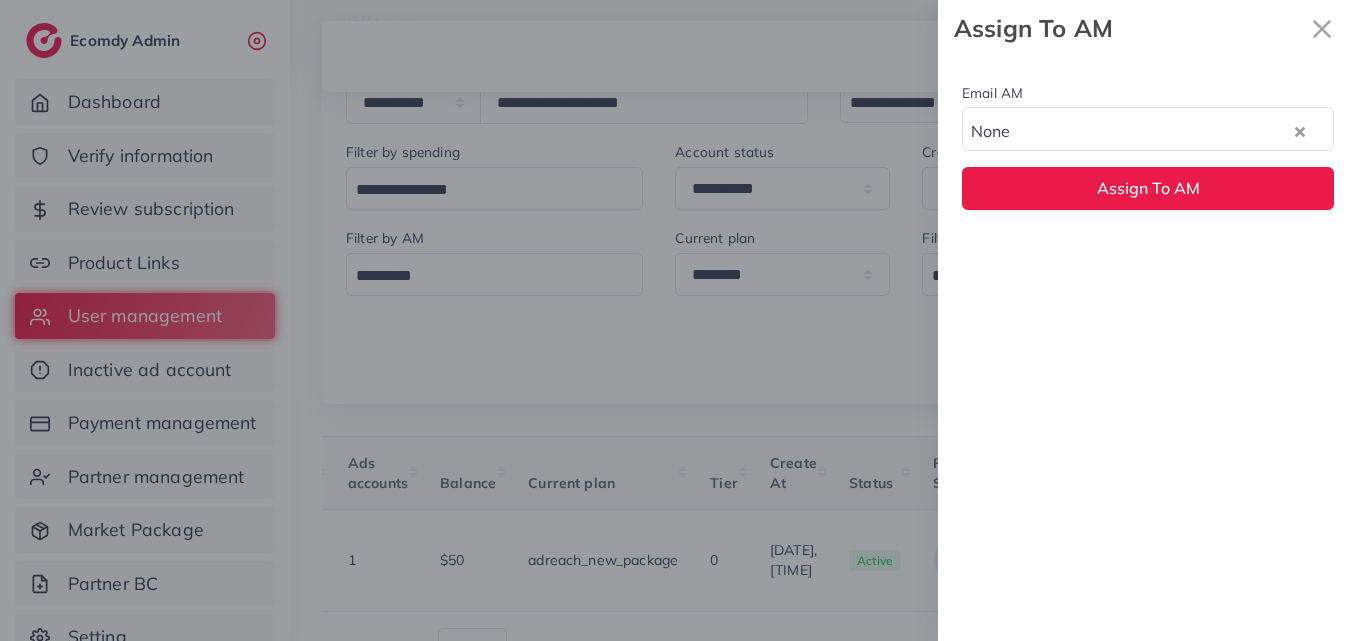 click on "Email AM
None
Loading...
None
hadibaaslam@gmail.com
natashashahid163@gmail.com
wajahat@adreach.agency
Assign To AM" at bounding box center [1148, 145] 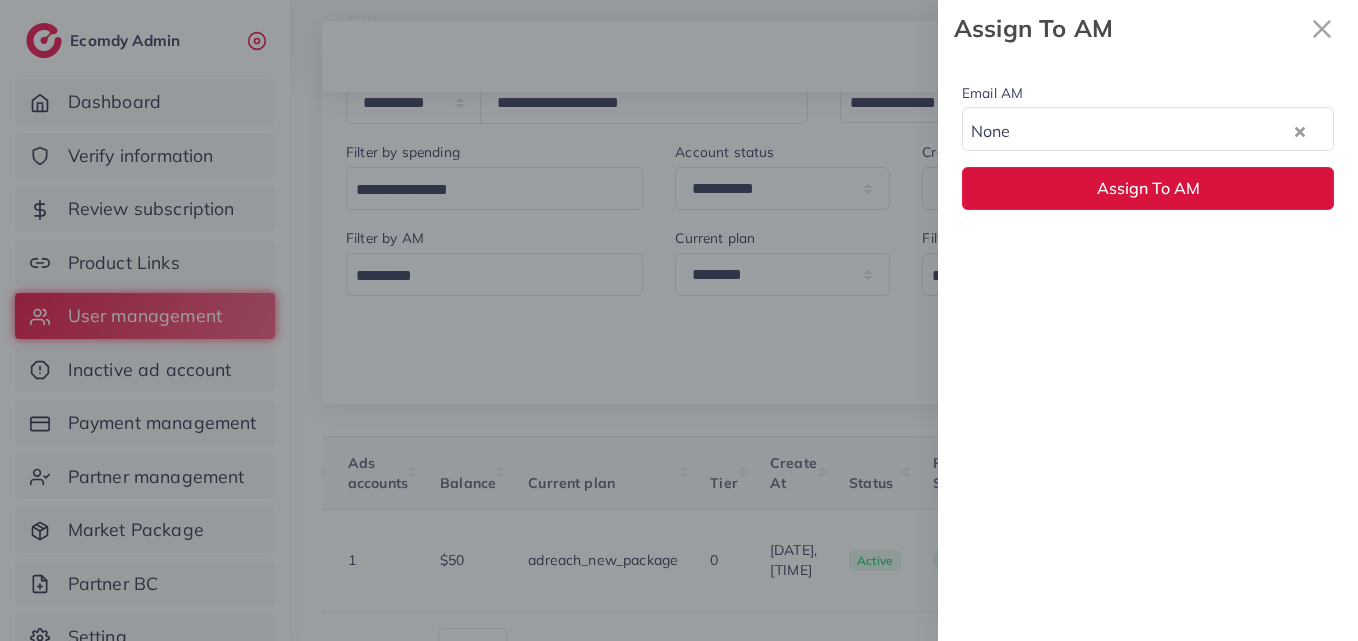 click on "Assign To AM" at bounding box center [1148, 188] 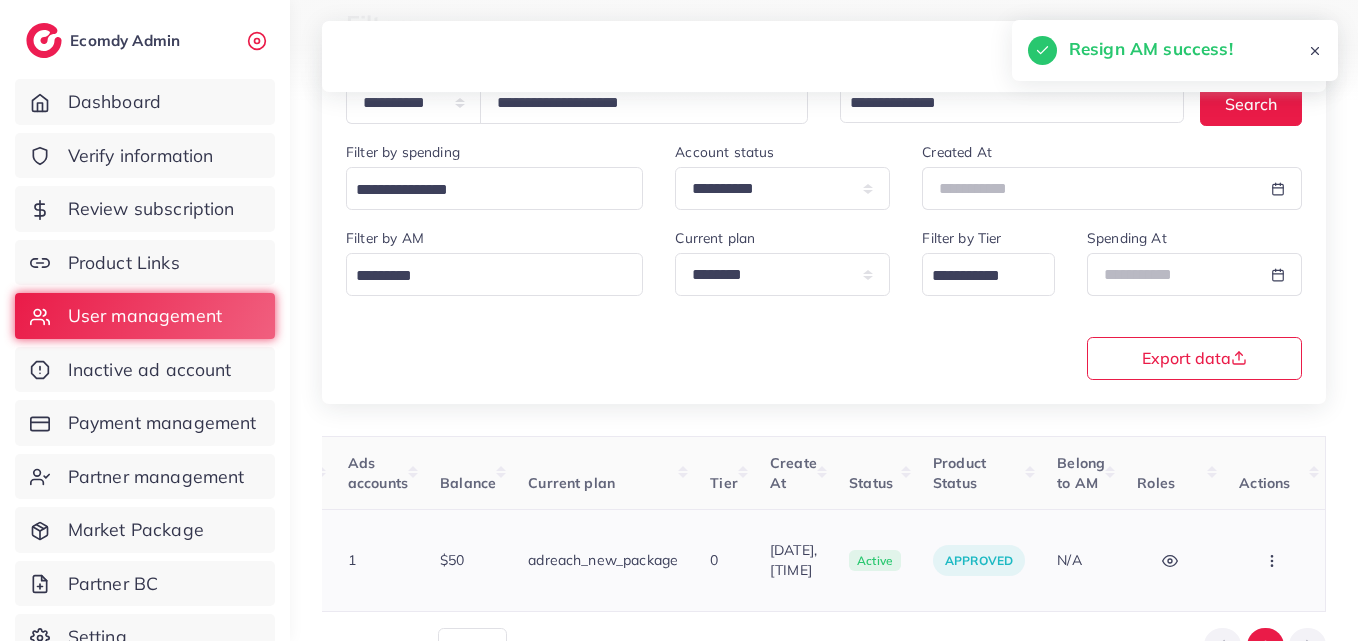 click 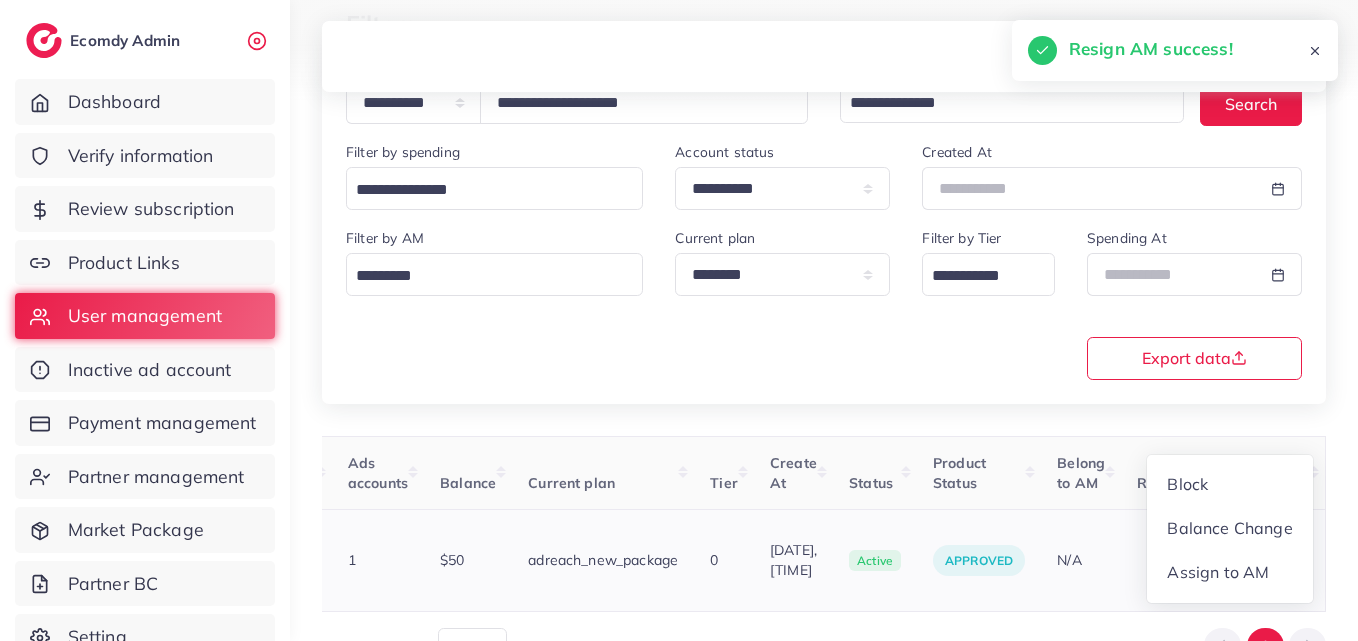 scroll, scrollTop: 2, scrollLeft: 670, axis: both 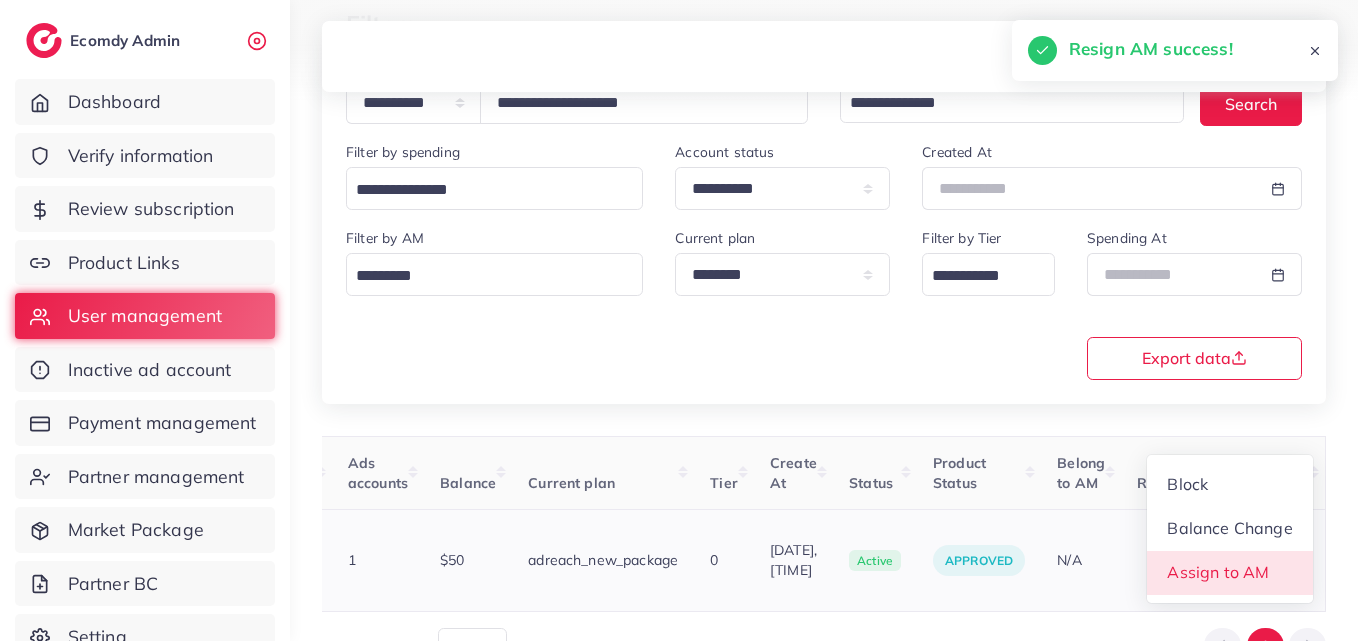 click on "Assign to AM" at bounding box center (1230, 573) 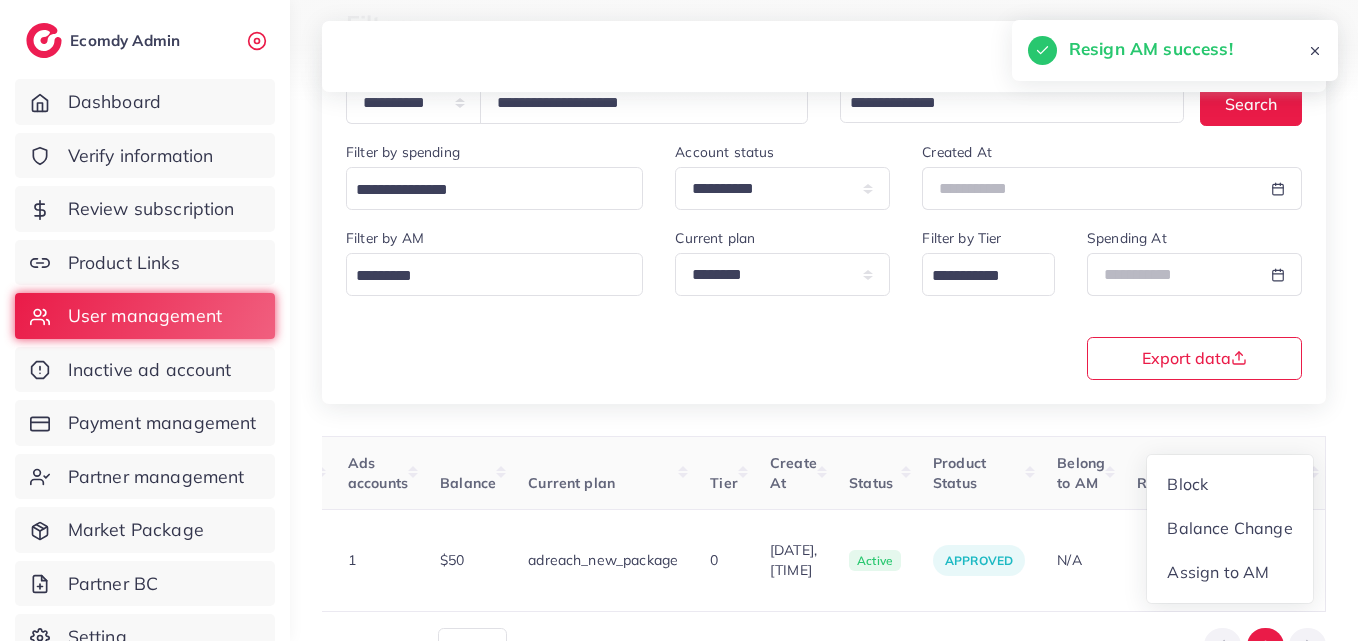 click at bounding box center (0, 0) 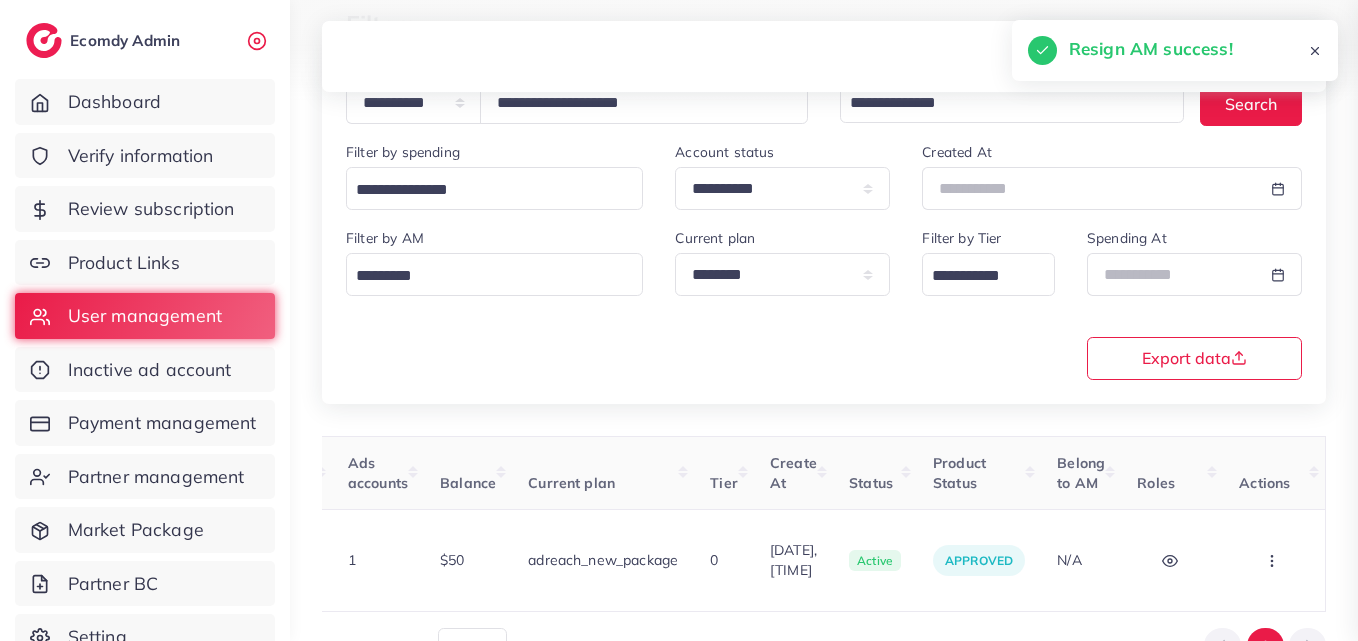scroll, scrollTop: 0, scrollLeft: 670, axis: horizontal 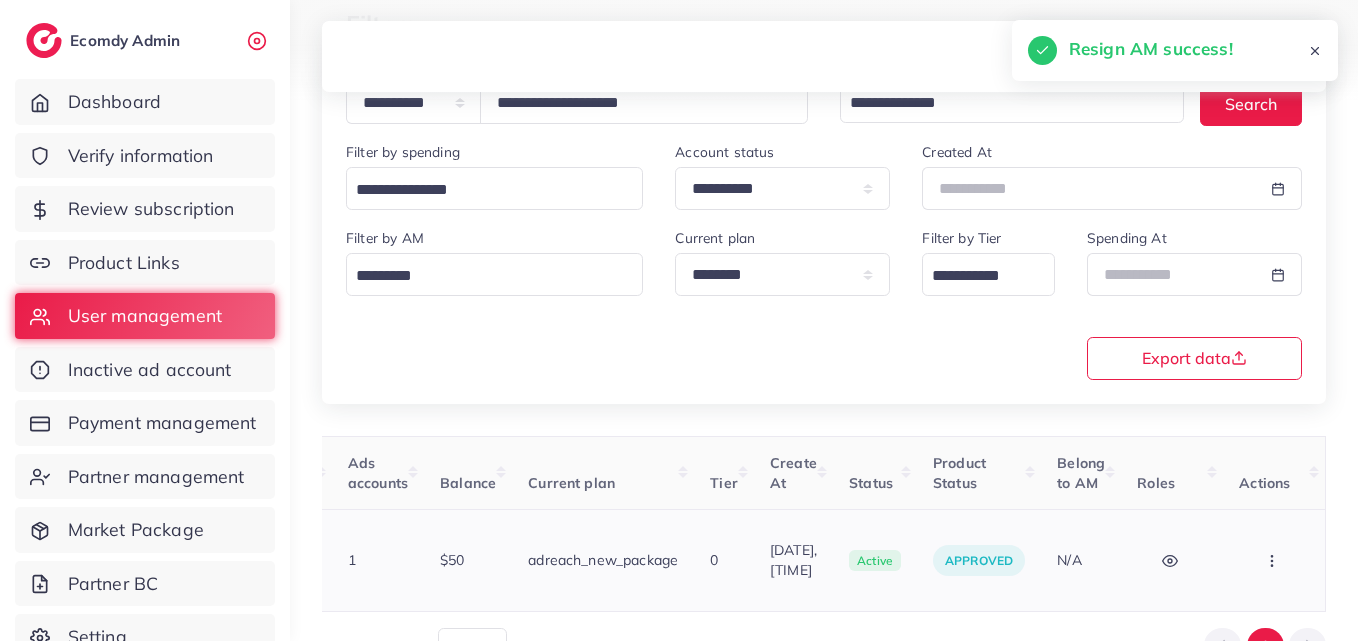 click 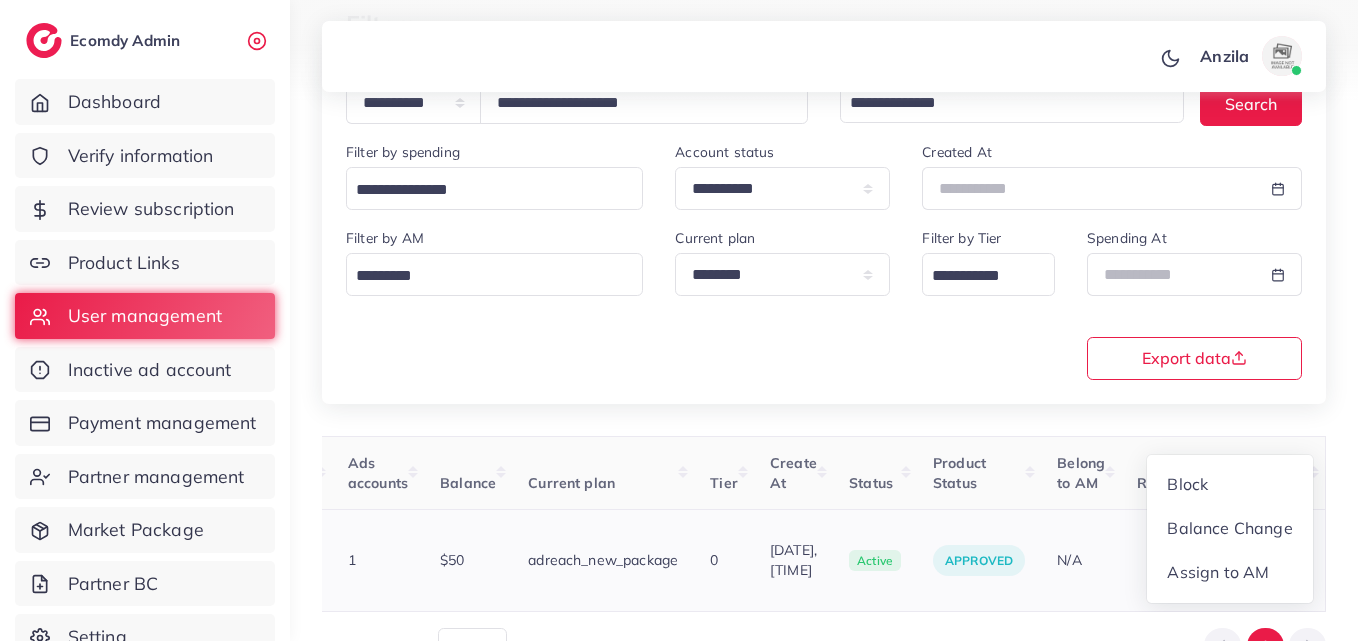 scroll, scrollTop: 2, scrollLeft: 670, axis: both 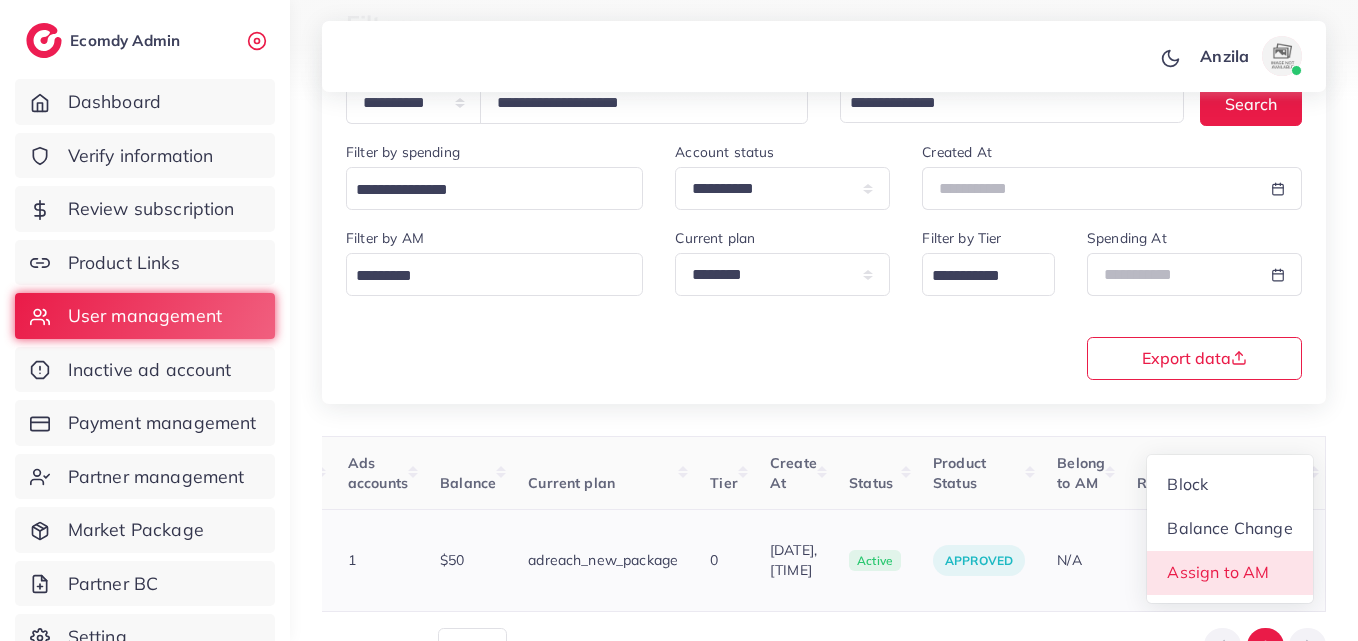 click on "Assign to AM" at bounding box center (1219, 572) 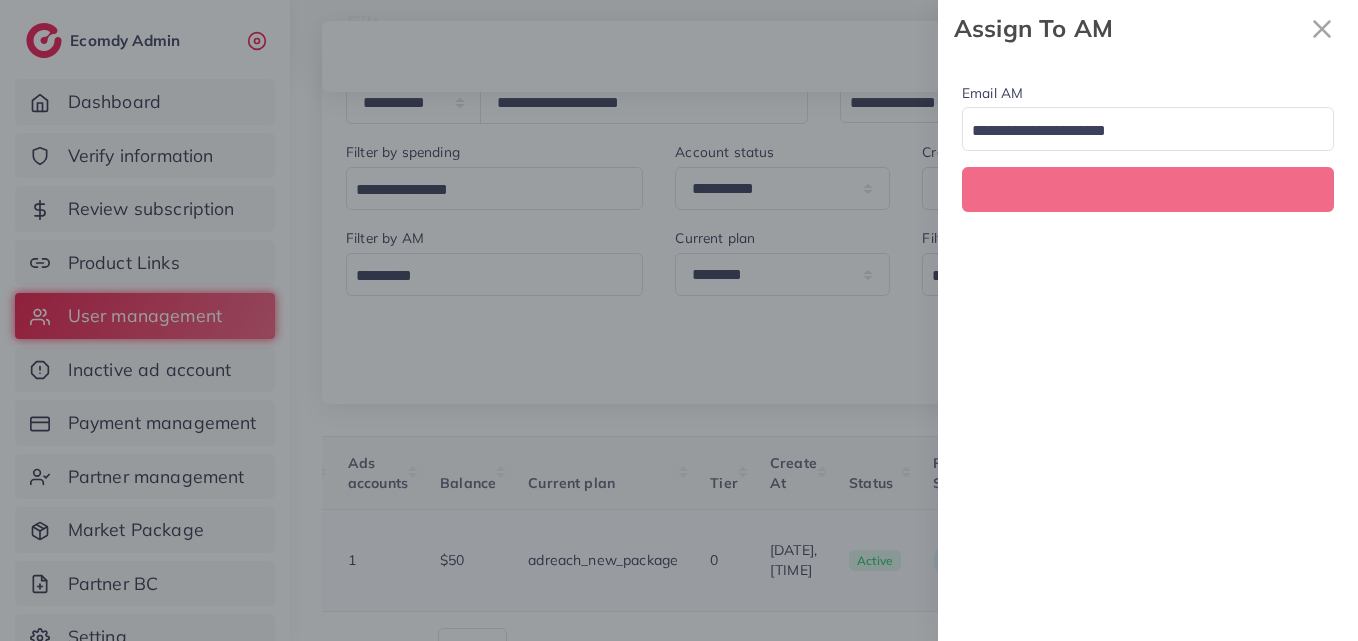 scroll, scrollTop: 0, scrollLeft: 670, axis: horizontal 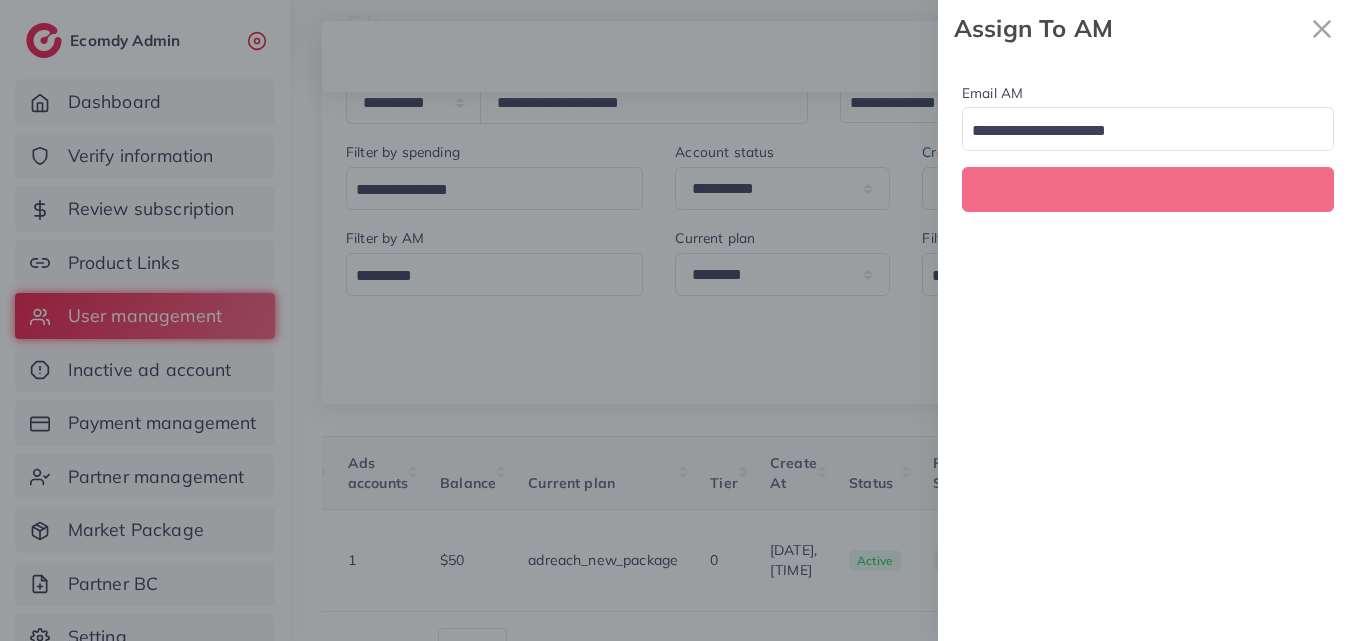 click at bounding box center [1136, 131] 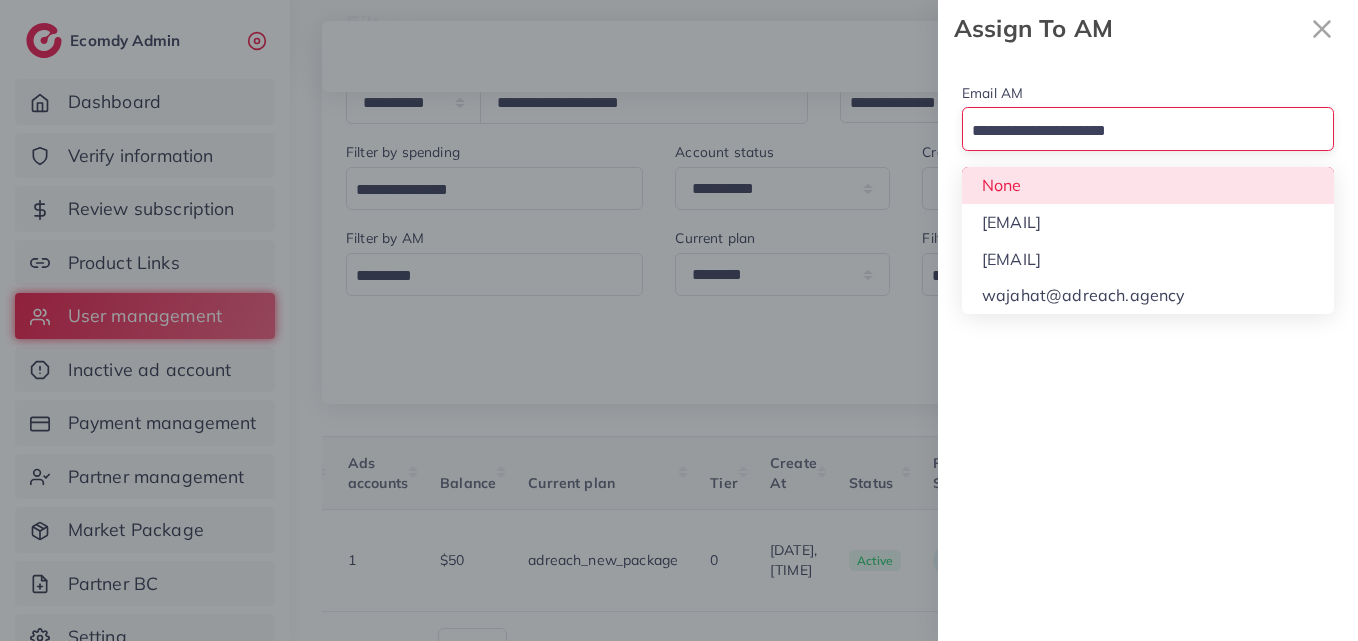 click on "Email AM            Loading...
None
hadibaaslam@gmail.com
natashashahid163@gmail.com
wajahat@adreach.agency
Assign To AM" at bounding box center (1148, 349) 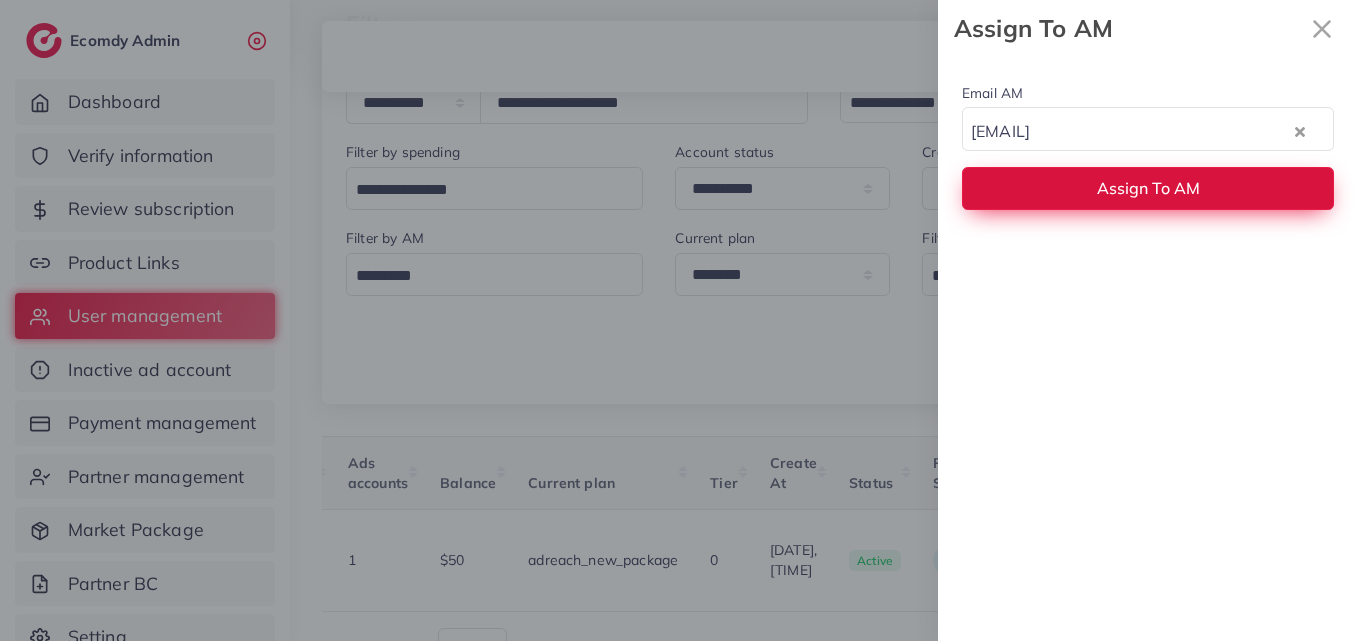 click on "Assign To AM" at bounding box center [1148, 188] 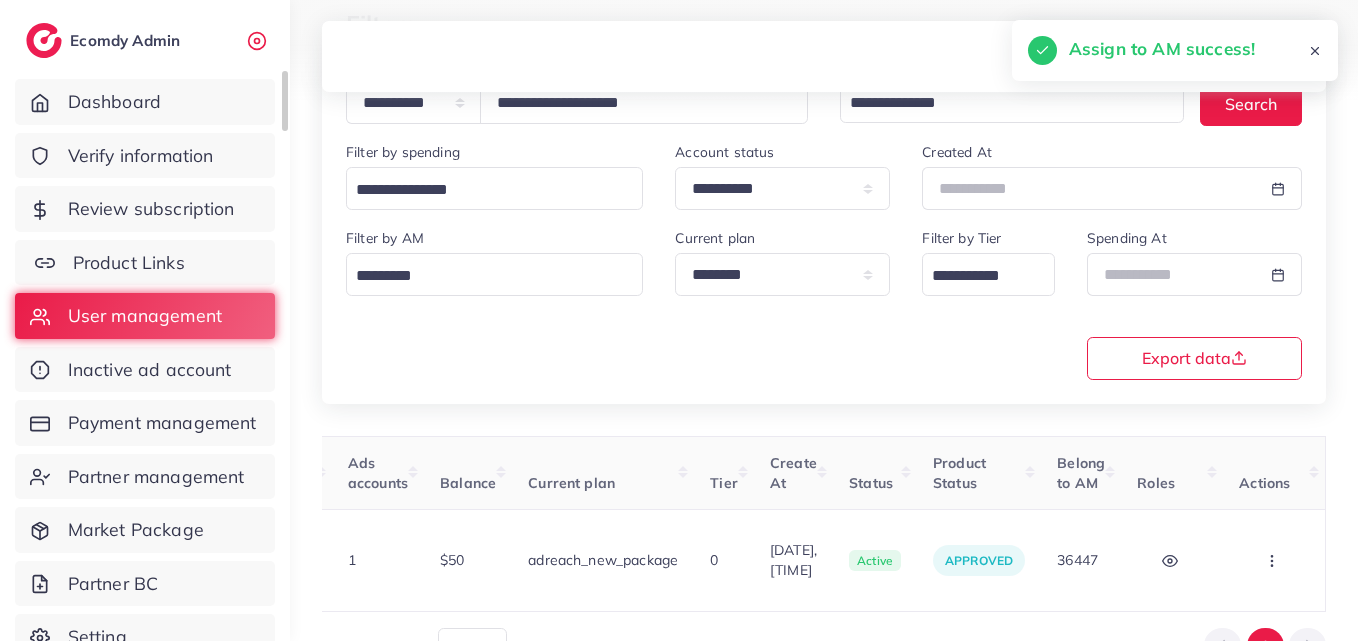 click on "Product Links" at bounding box center (129, 263) 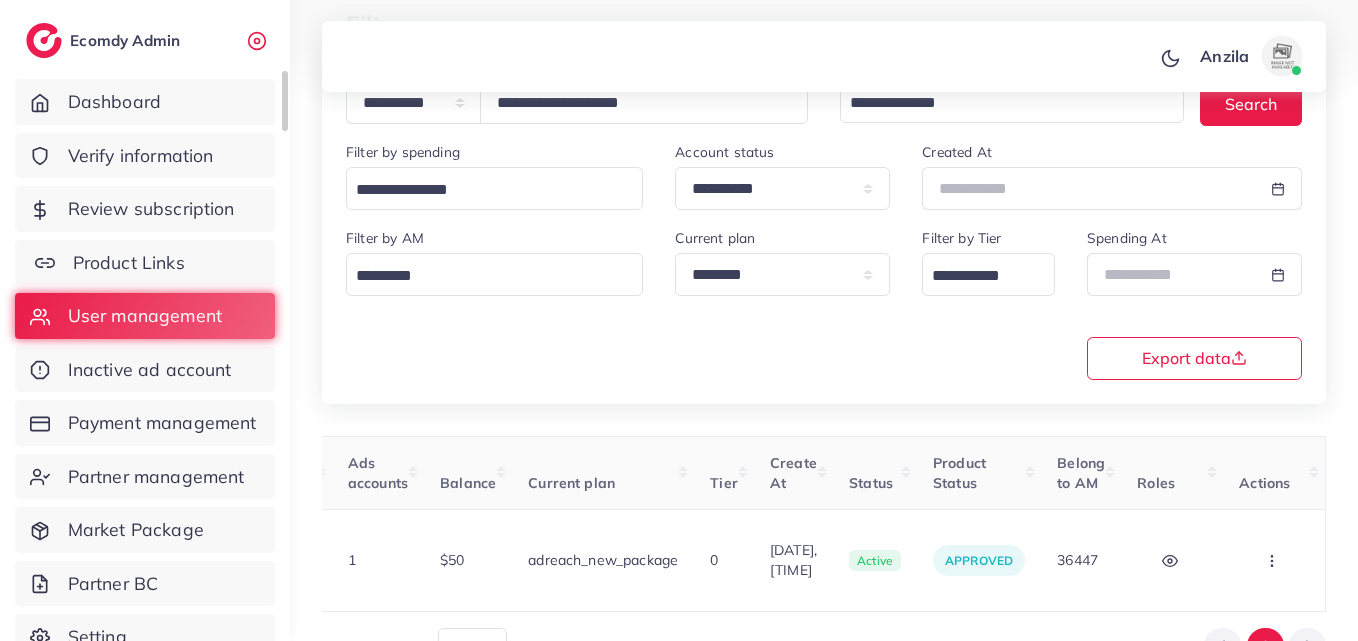 scroll, scrollTop: 0, scrollLeft: 0, axis: both 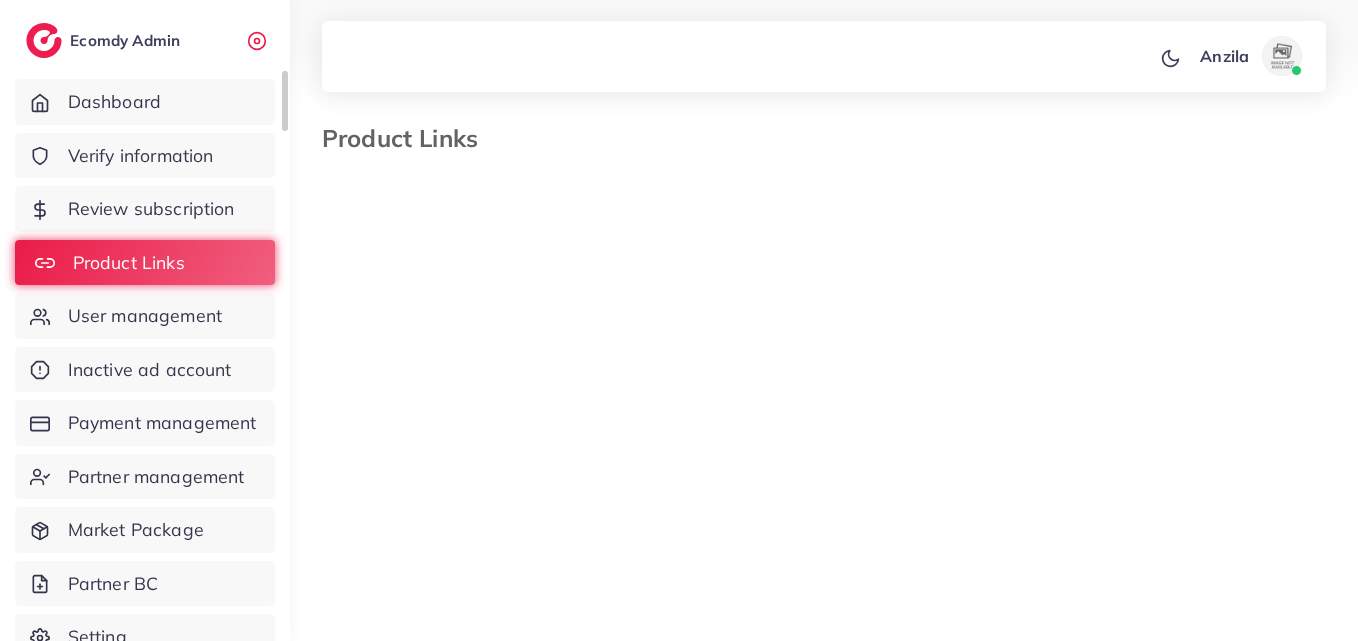 select on "*********" 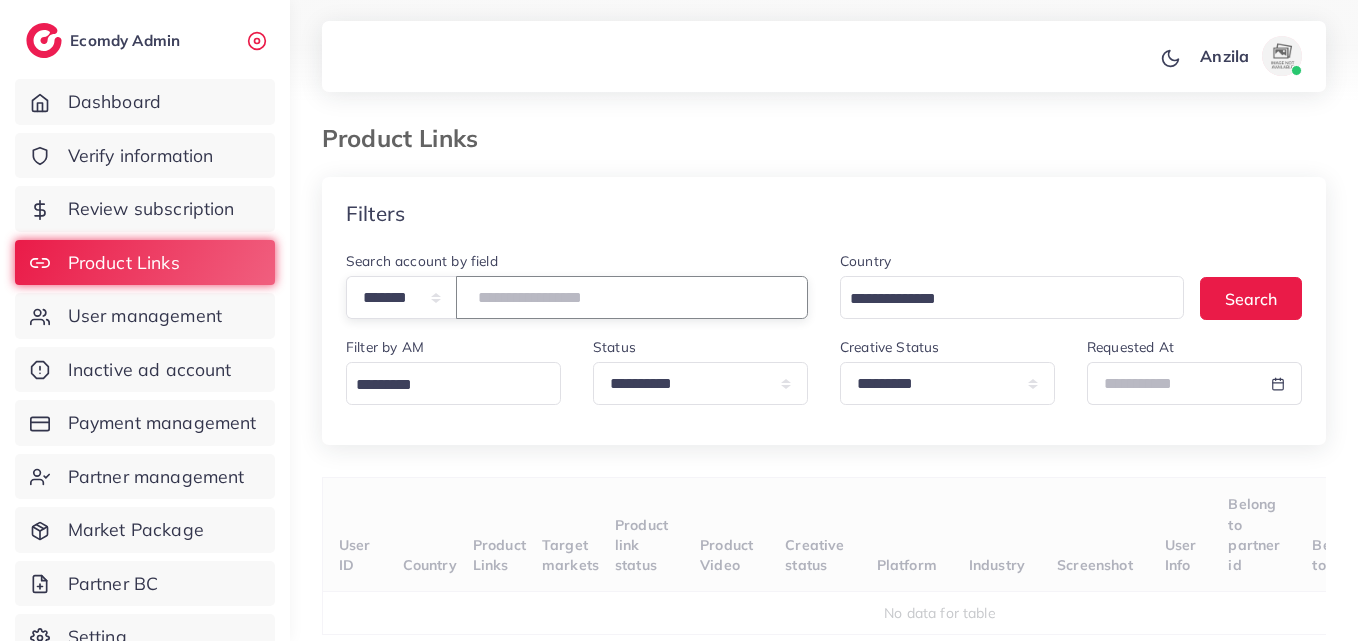 click at bounding box center (632, 297) 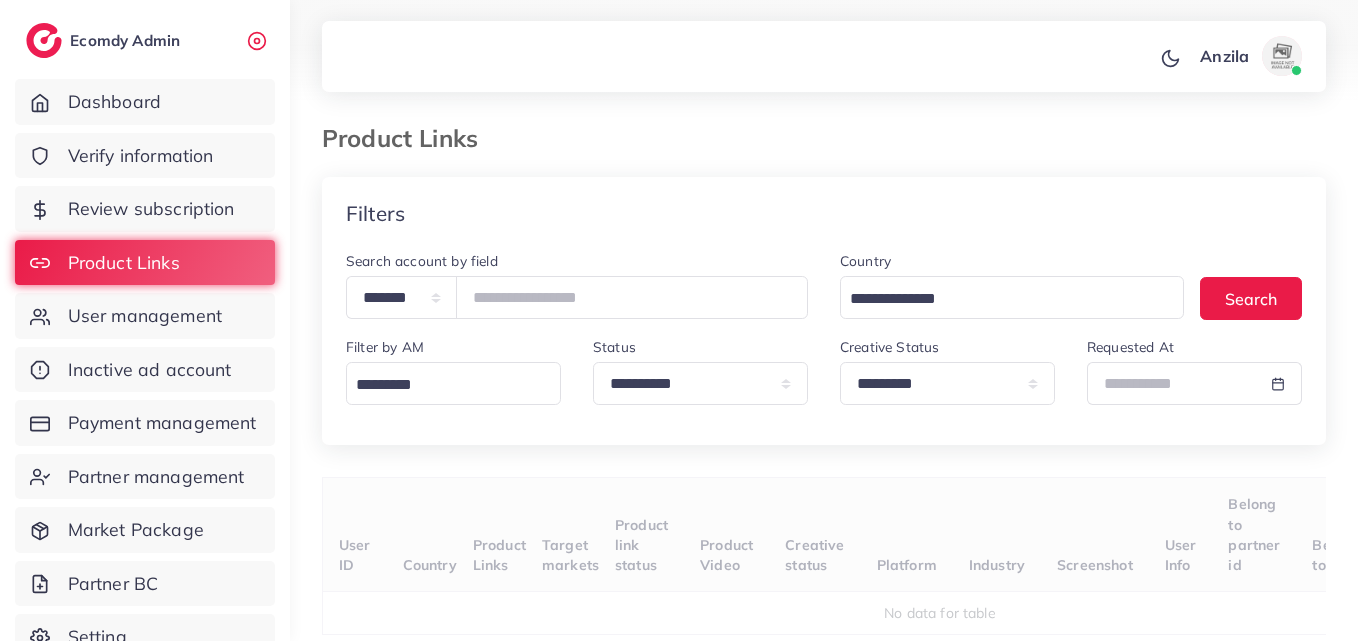 click on "Product Links" at bounding box center (507, 535) 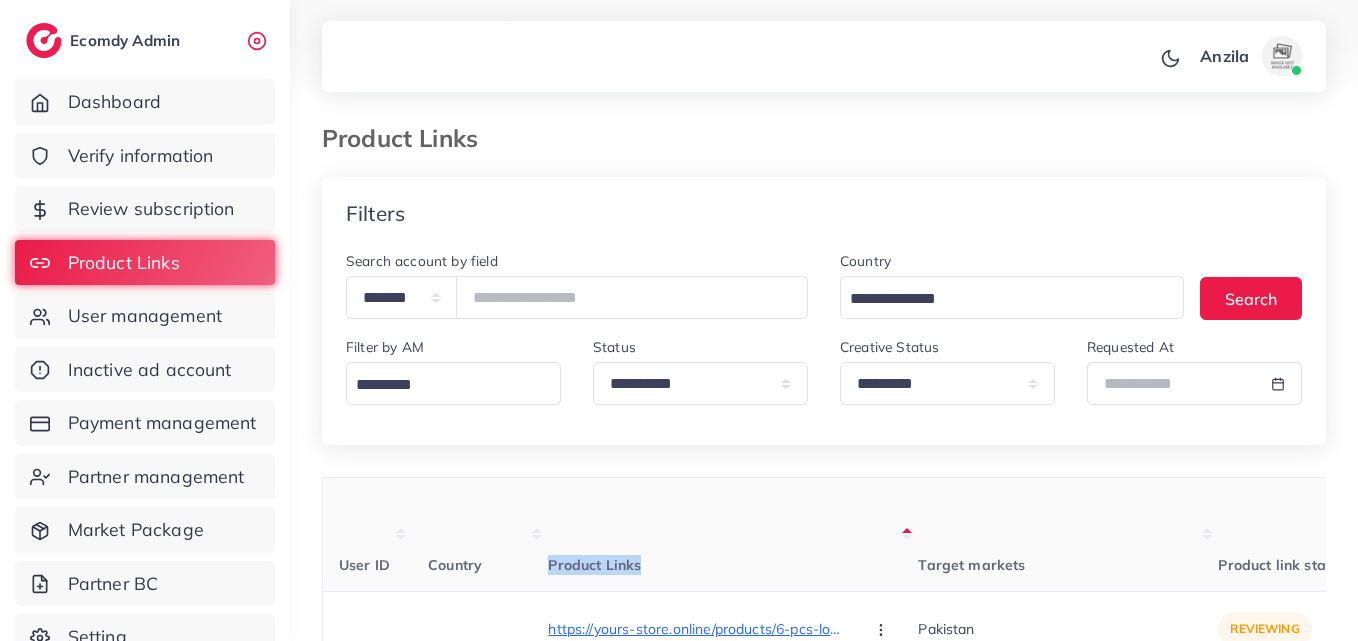 click on "Product Links" at bounding box center [733, 535] 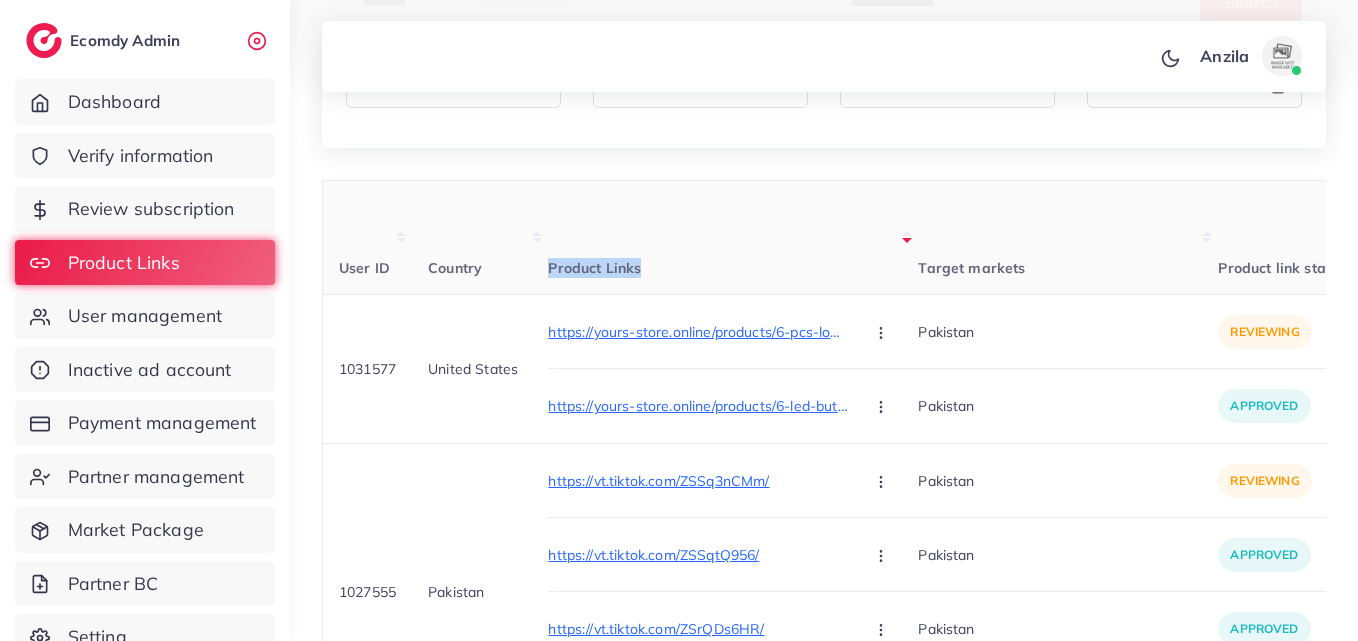 scroll, scrollTop: 300, scrollLeft: 0, axis: vertical 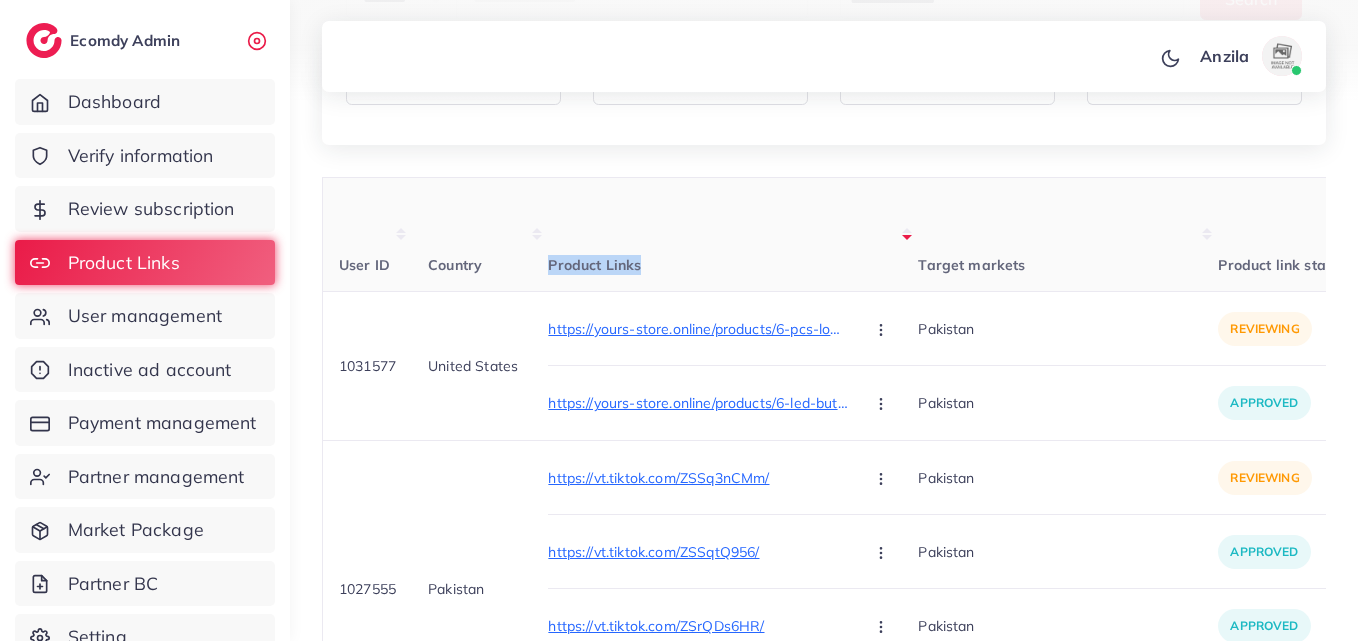 click on "Product Links" at bounding box center [733, 235] 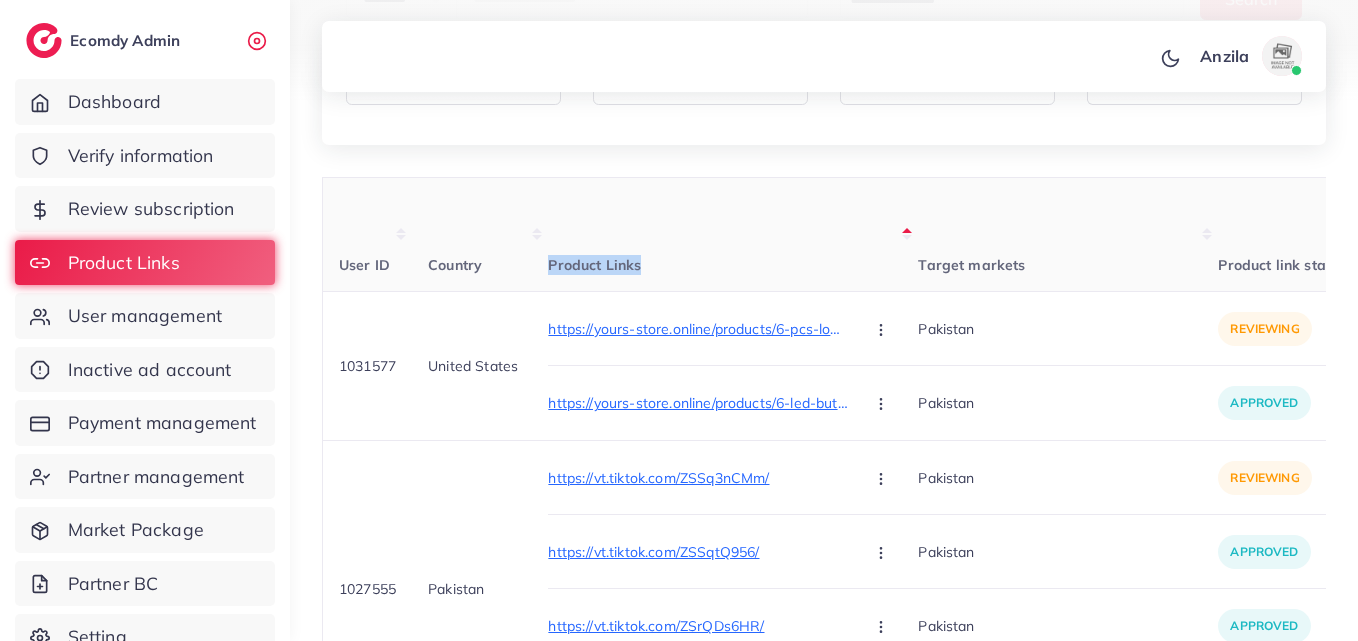 scroll, scrollTop: 200, scrollLeft: 0, axis: vertical 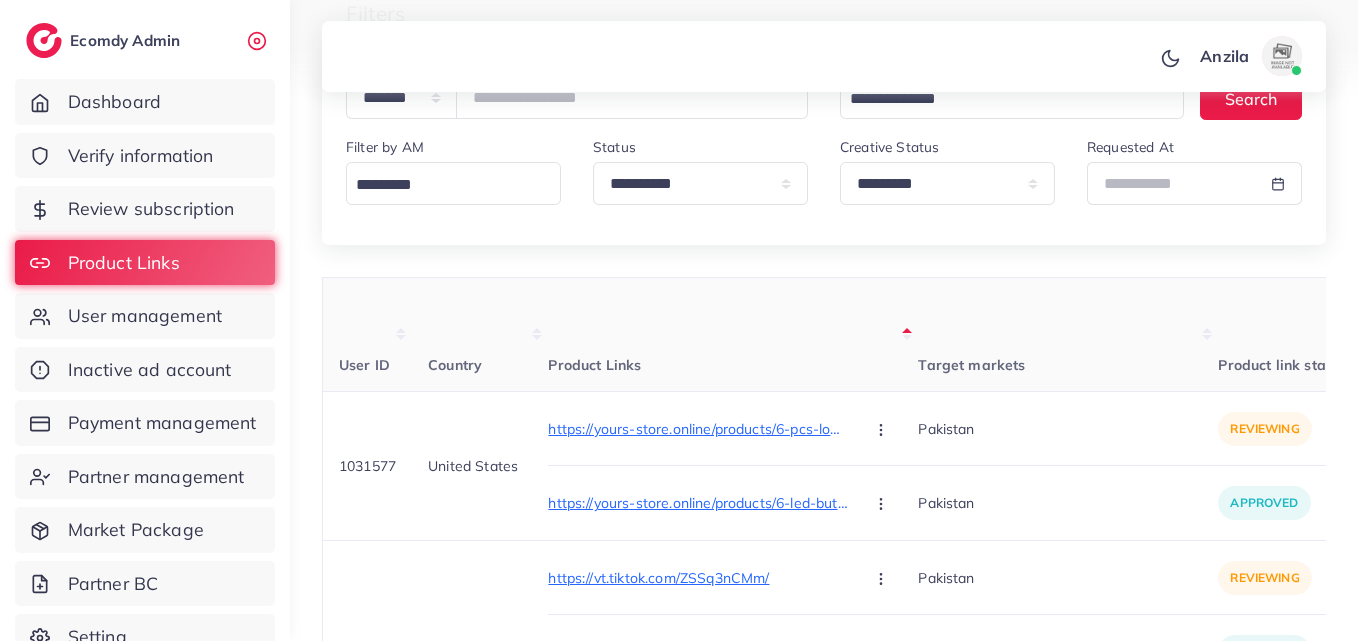 click on "Product Links" at bounding box center (733, 335) 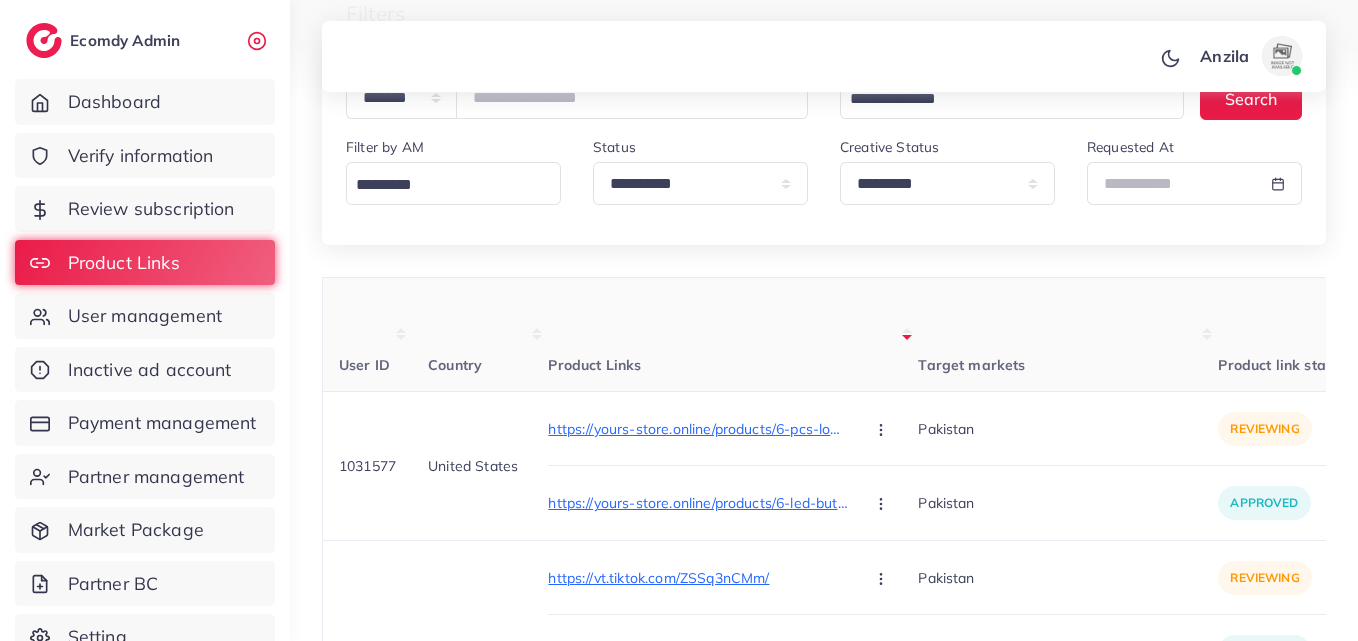 click on "Product Links" at bounding box center (733, 335) 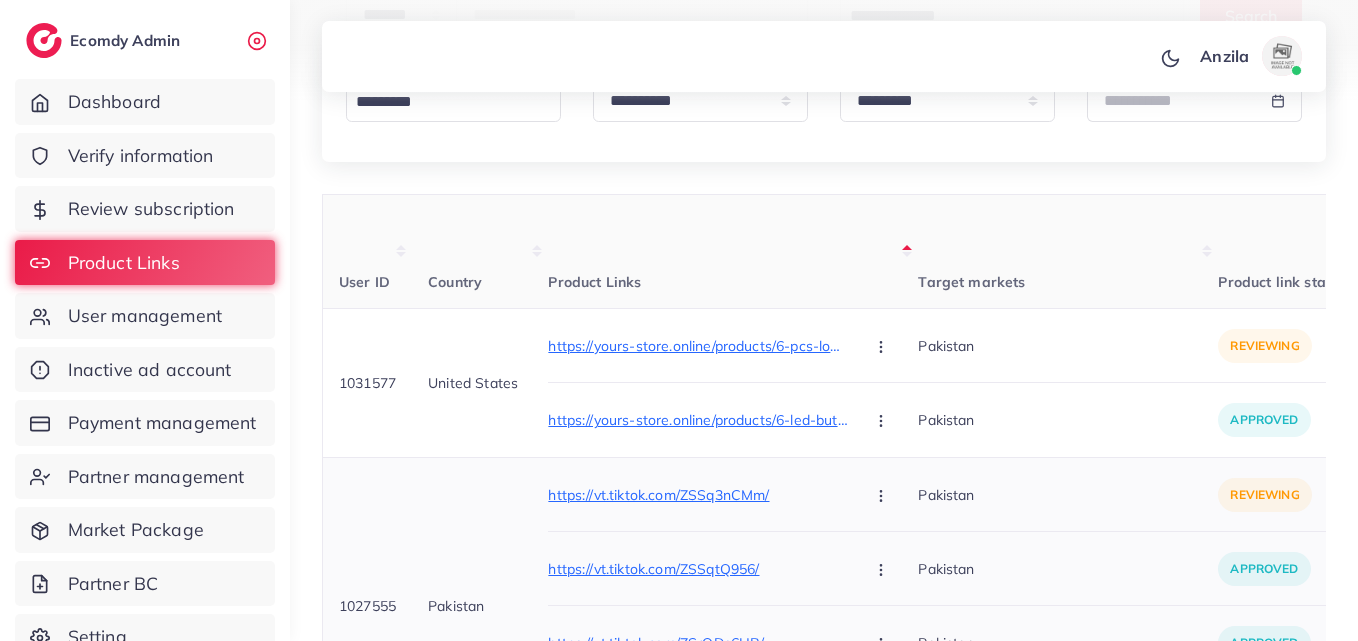 scroll, scrollTop: 400, scrollLeft: 0, axis: vertical 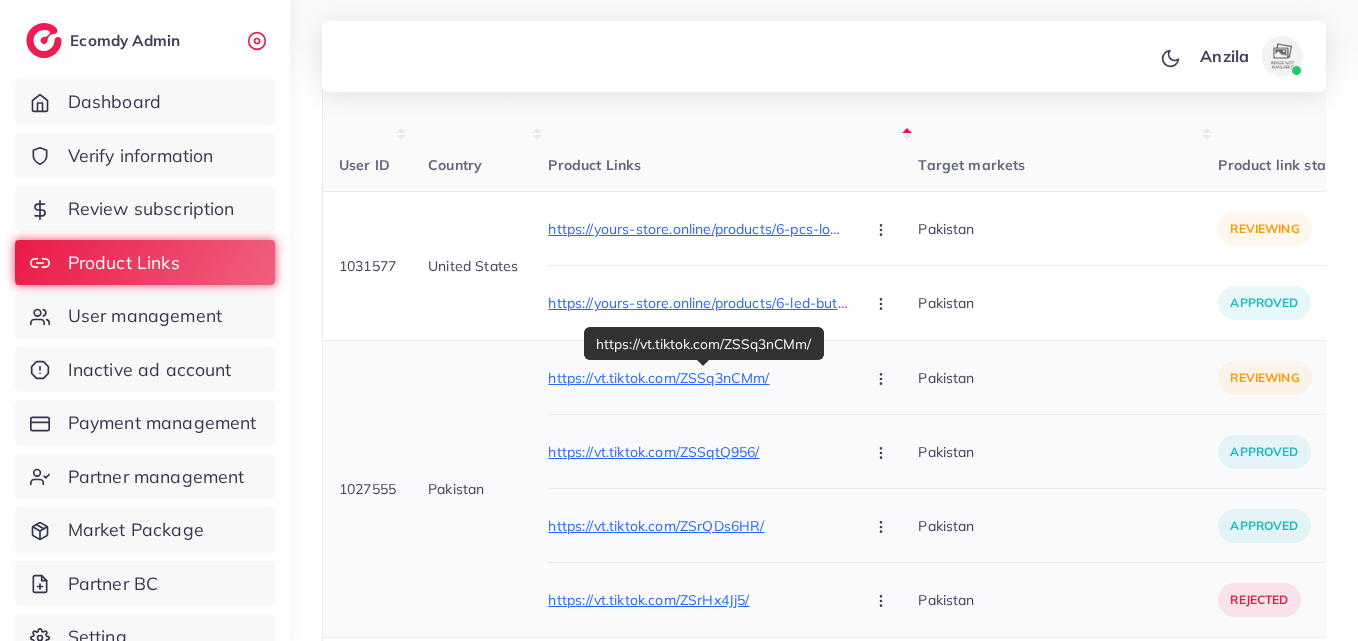 click on "https://vt.tiktok.com/ZSSq3nCMm/" at bounding box center [698, 378] 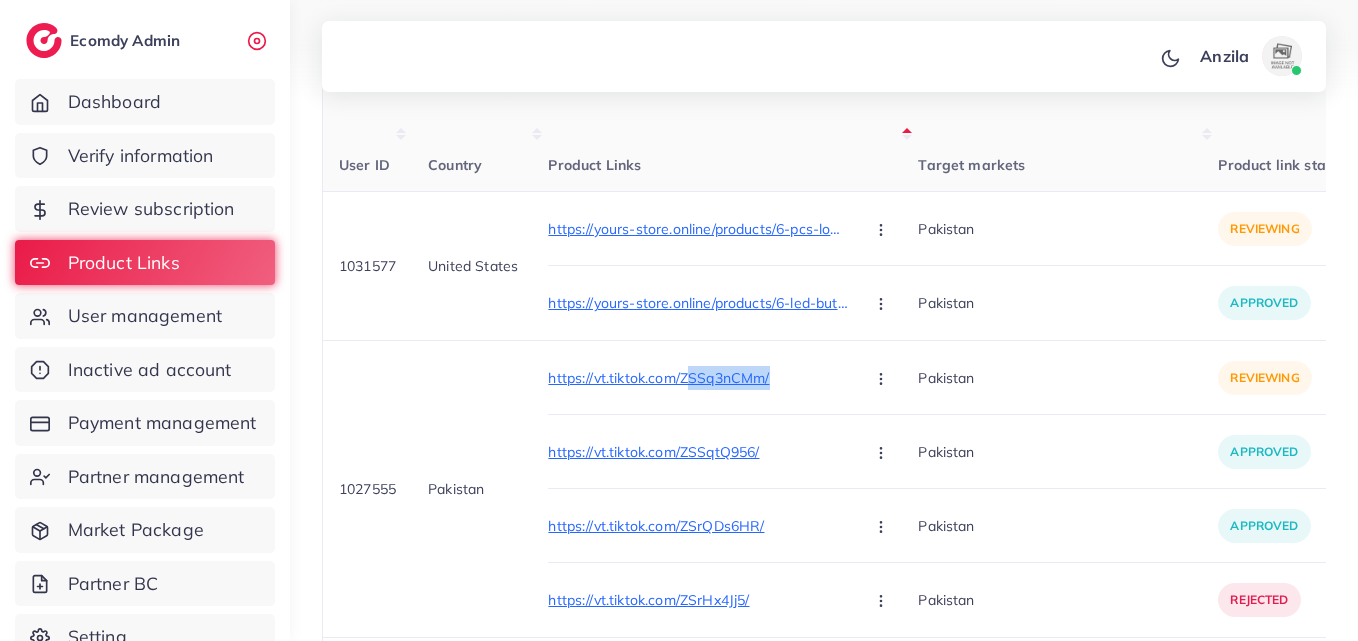 scroll, scrollTop: 300, scrollLeft: 0, axis: vertical 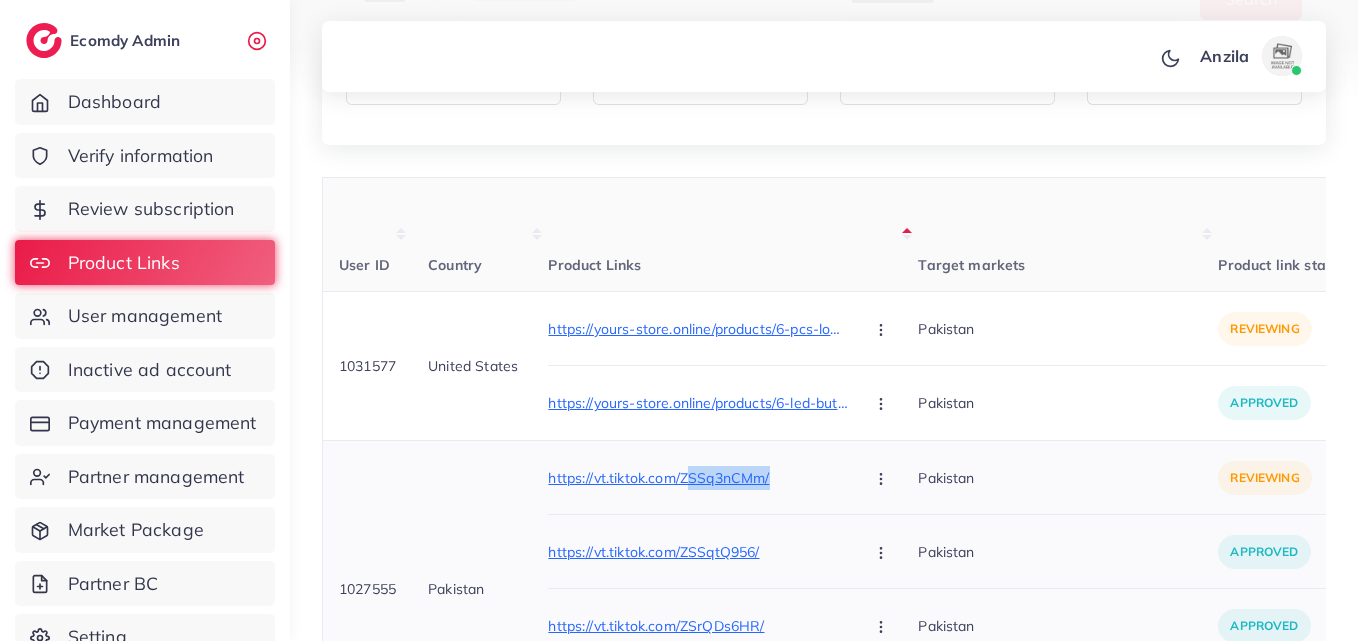 click on "Pakistan" at bounding box center [1068, 477] 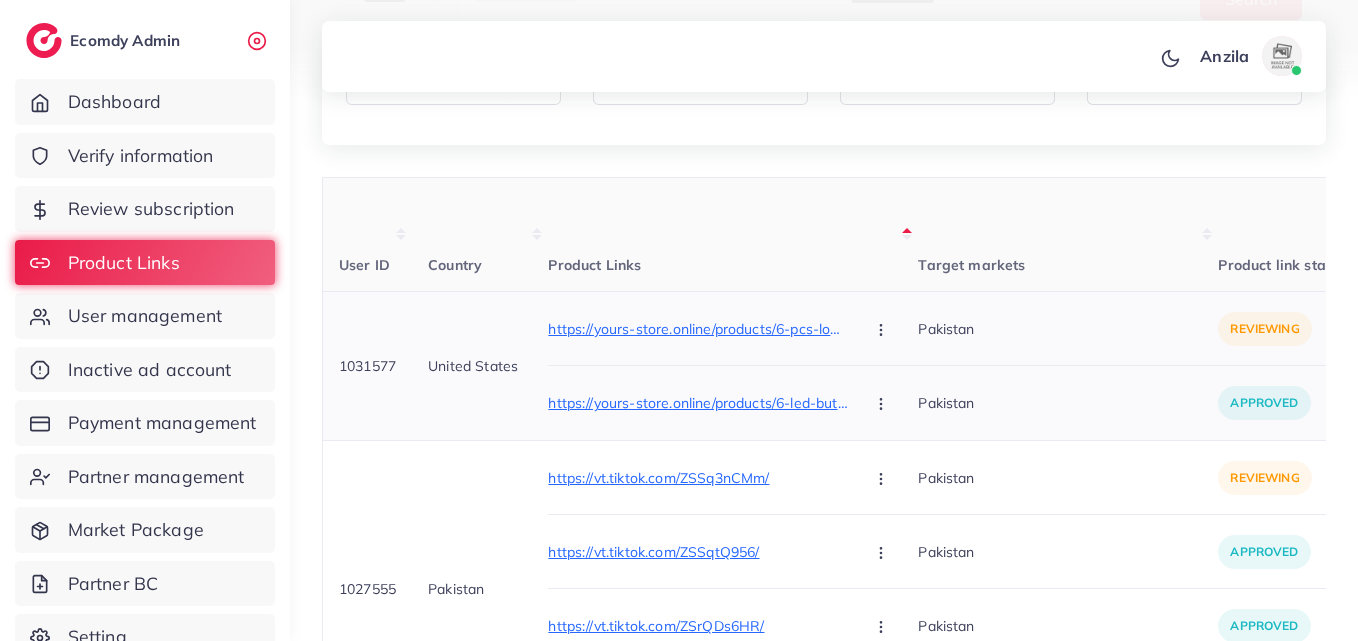 click on "Target markets" at bounding box center [1068, 235] 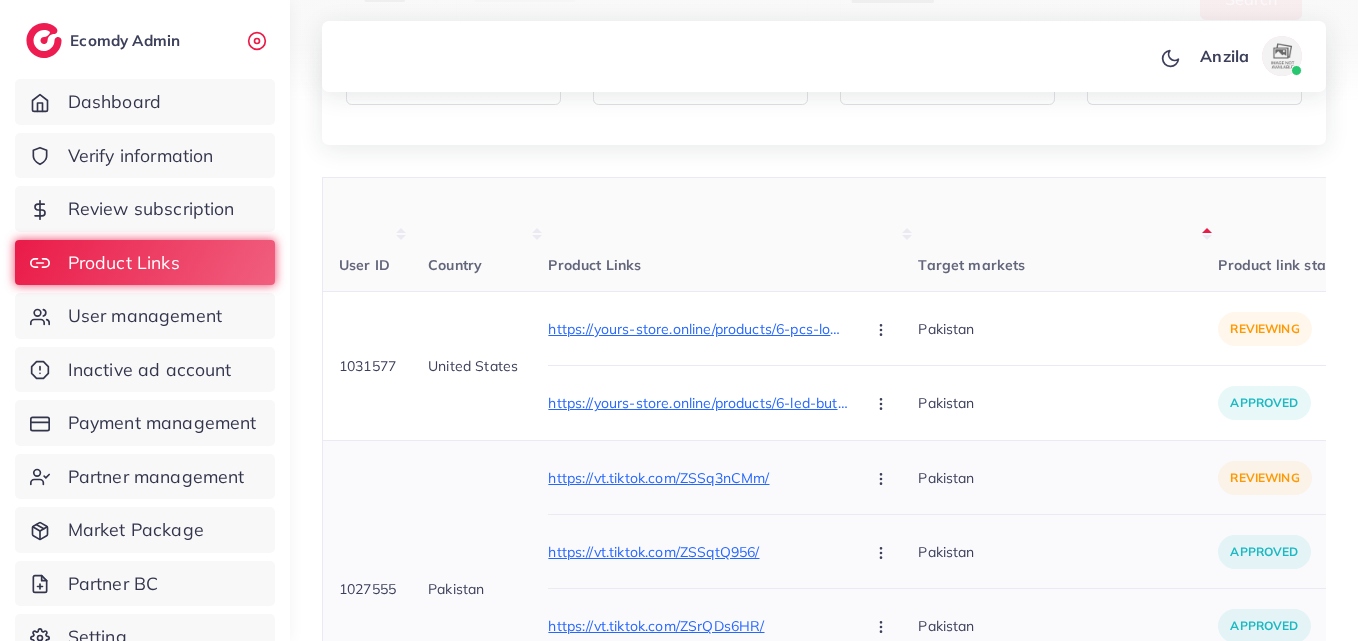 click 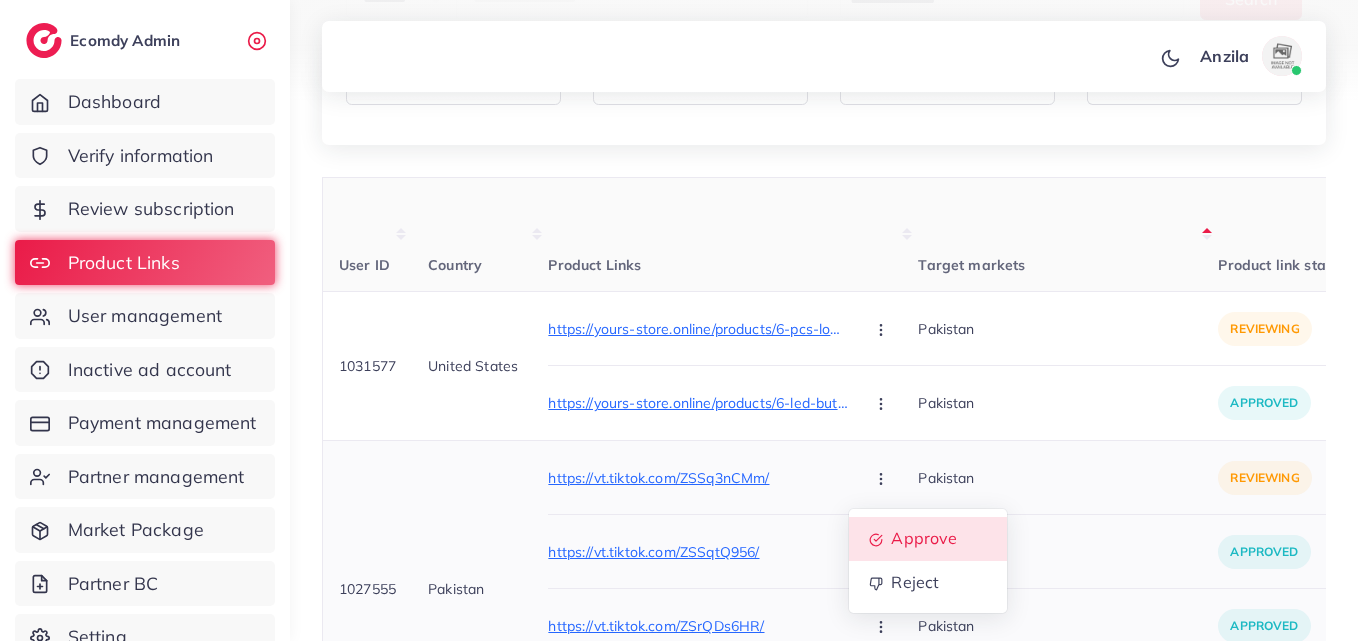 click on "Approve" at bounding box center [925, 539] 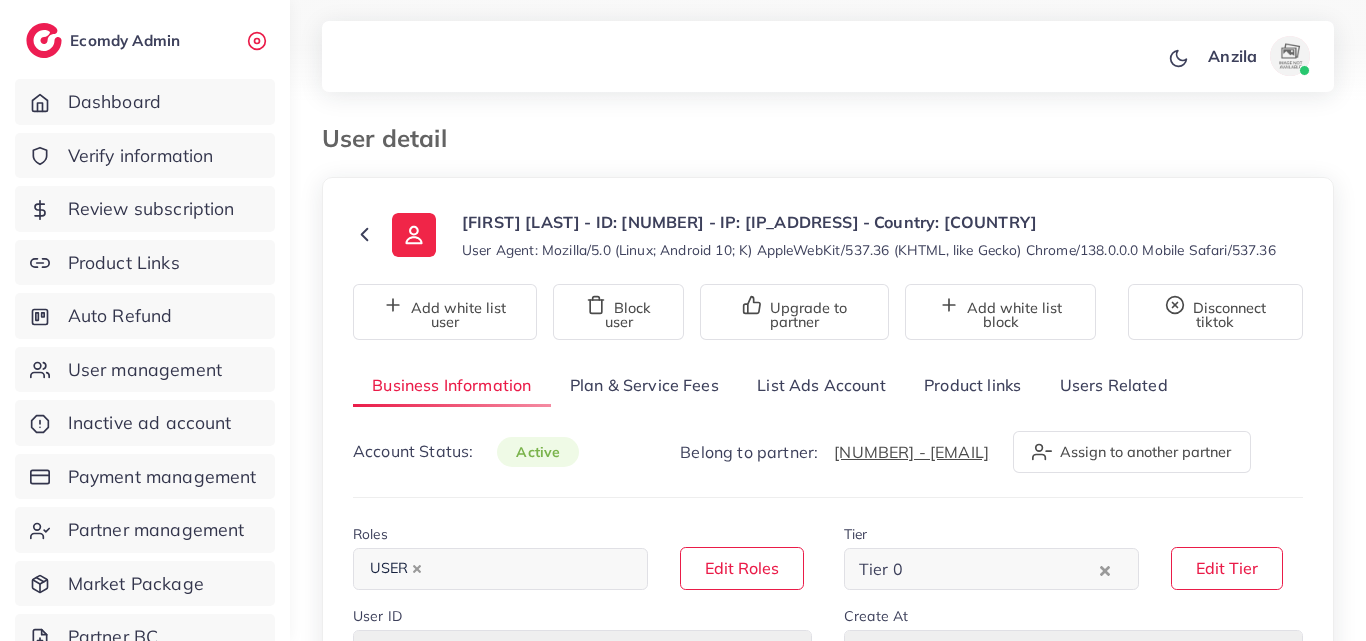 select on "********" 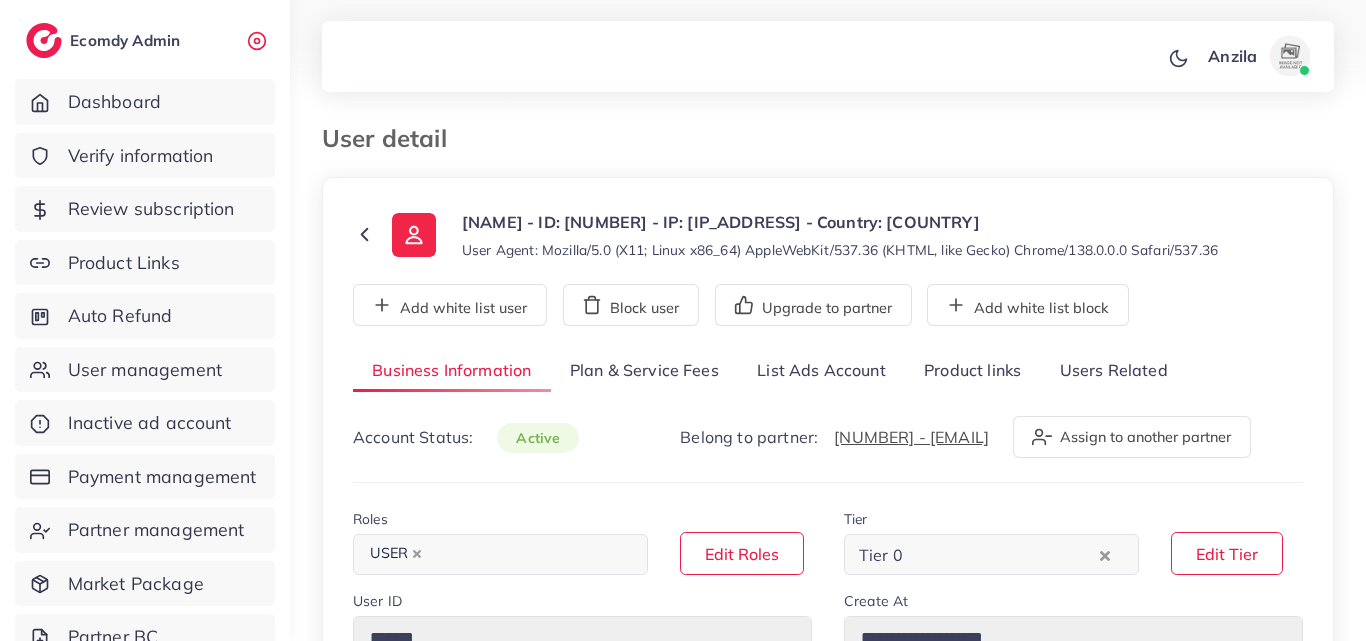 select on "********" 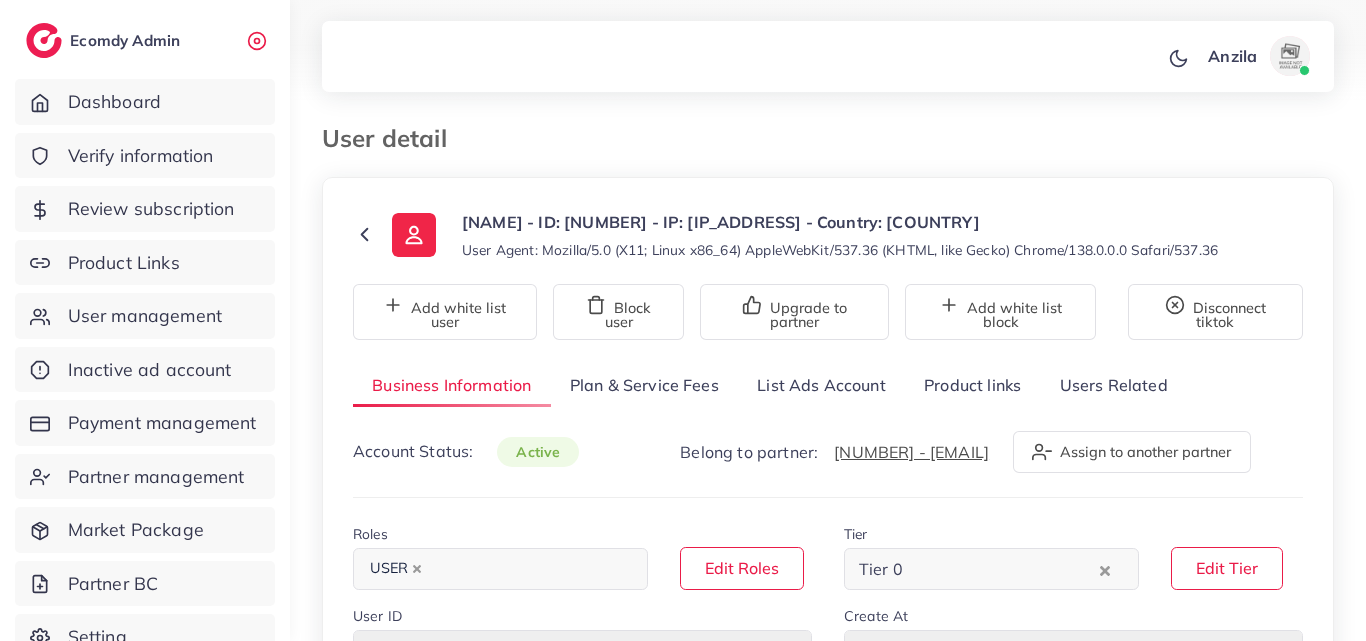 scroll, scrollTop: 100, scrollLeft: 0, axis: vertical 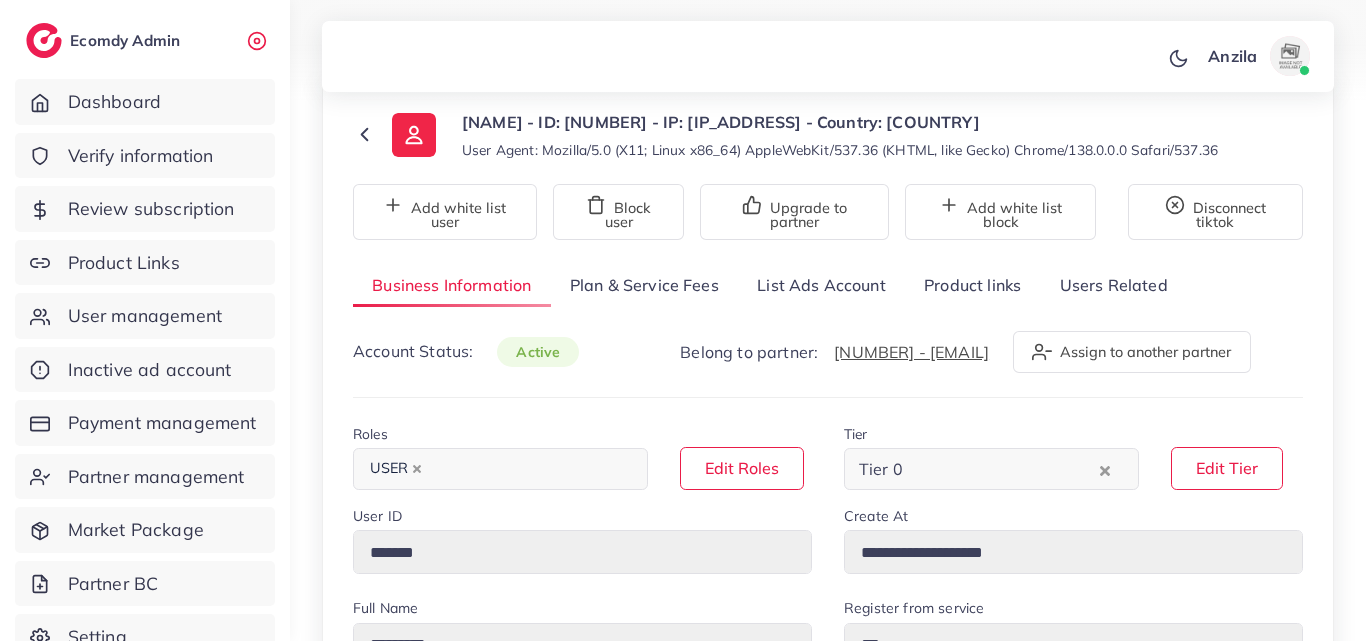 click on "List Ads Account" at bounding box center (821, 285) 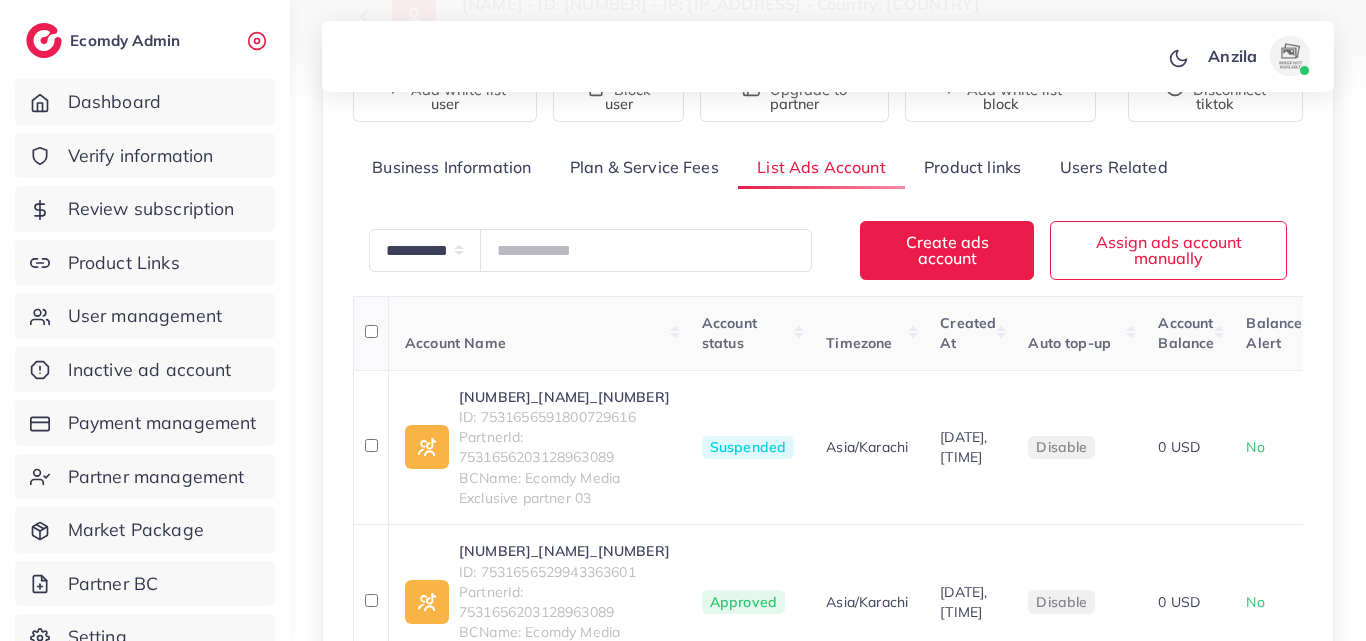 scroll, scrollTop: 300, scrollLeft: 0, axis: vertical 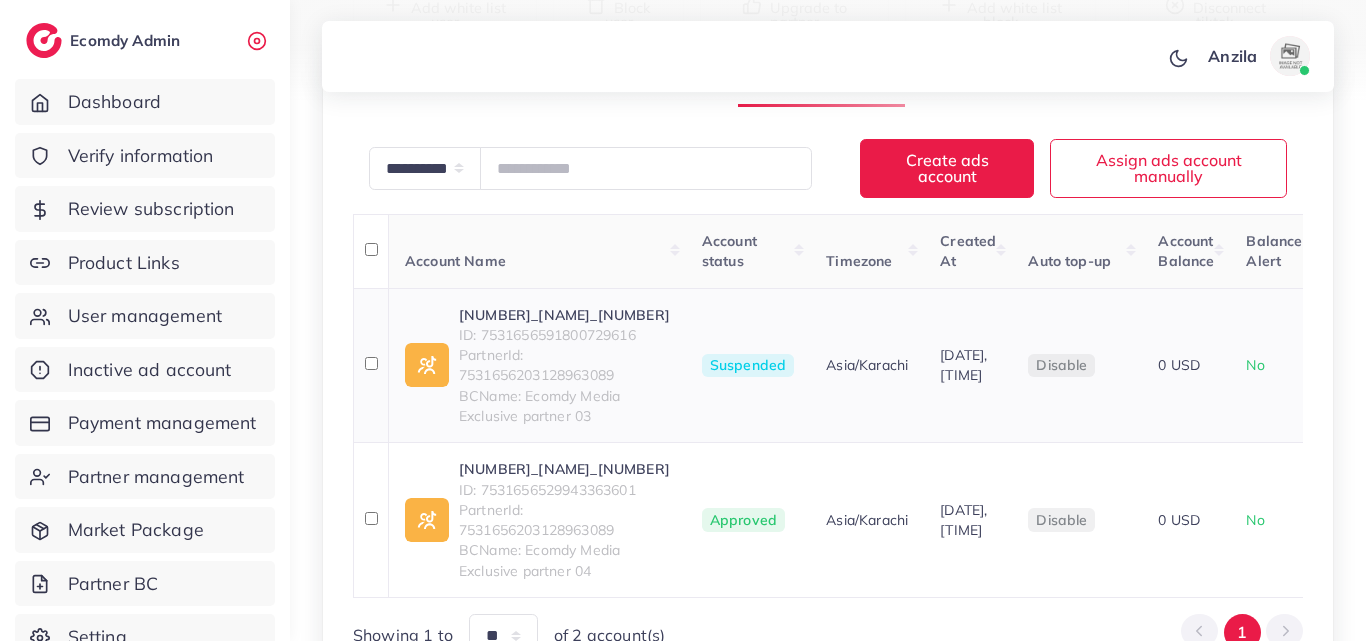 click on "ID: 7531656591800729616" at bounding box center [564, 335] 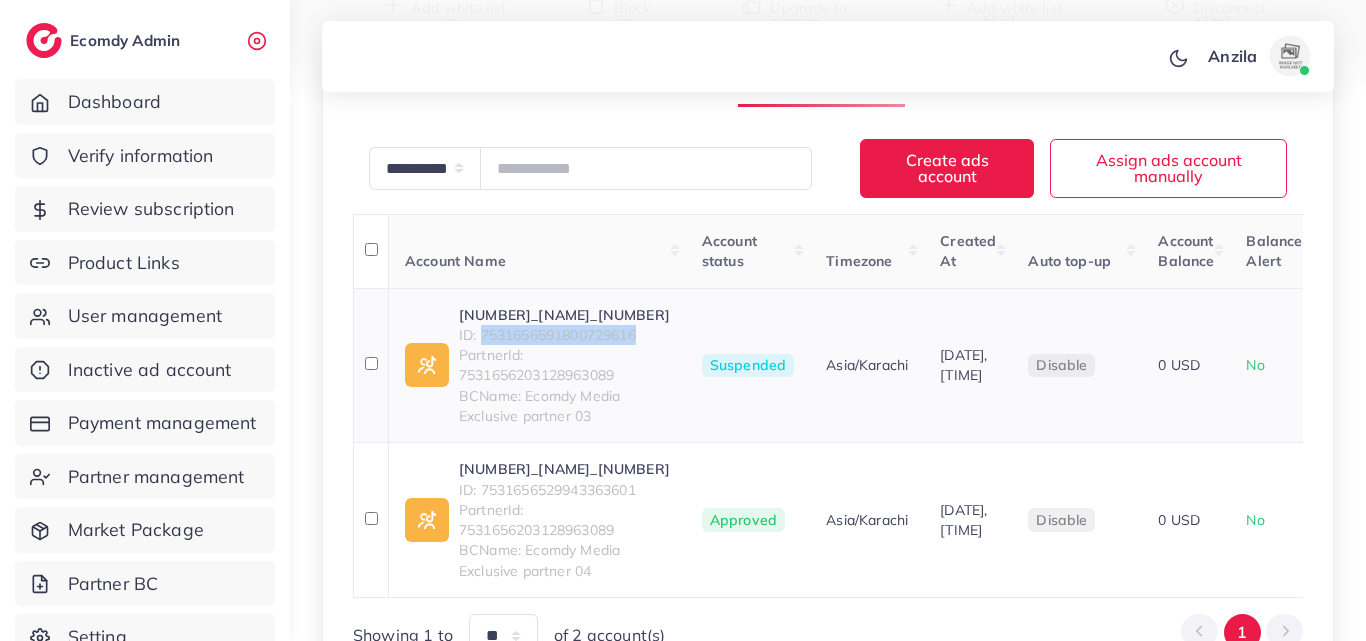 click on "ID: 7531656591800729616" at bounding box center (564, 335) 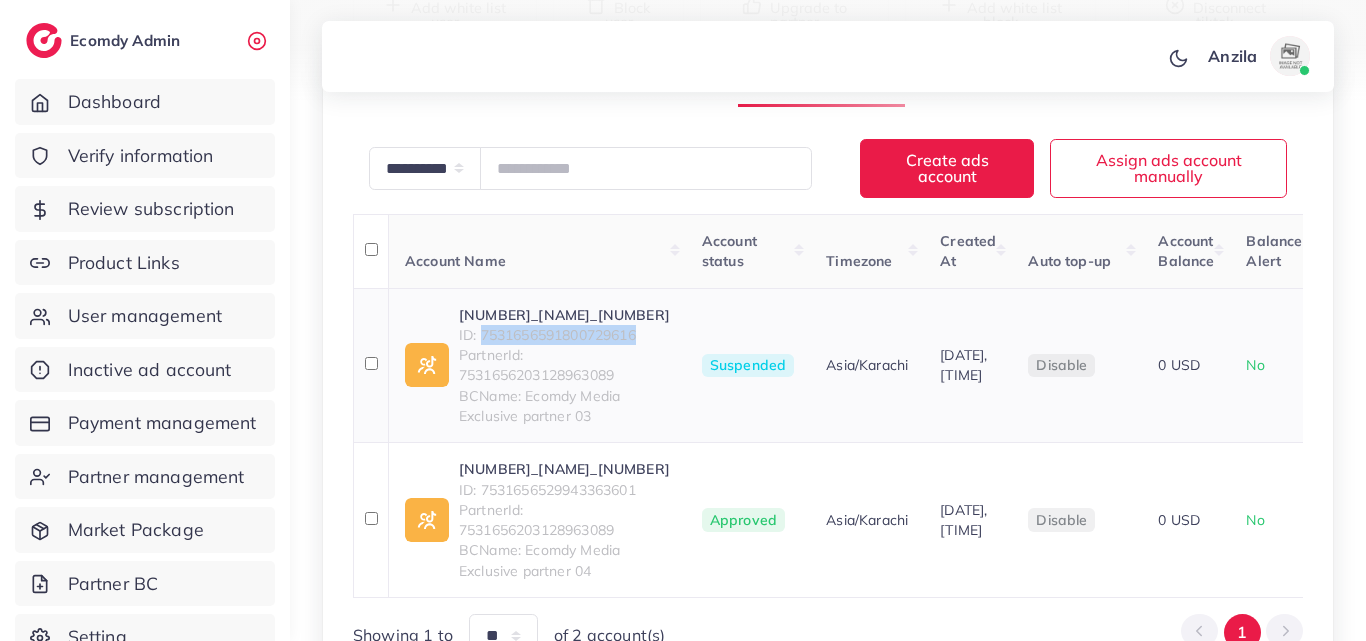 copy on "7531656591800729616" 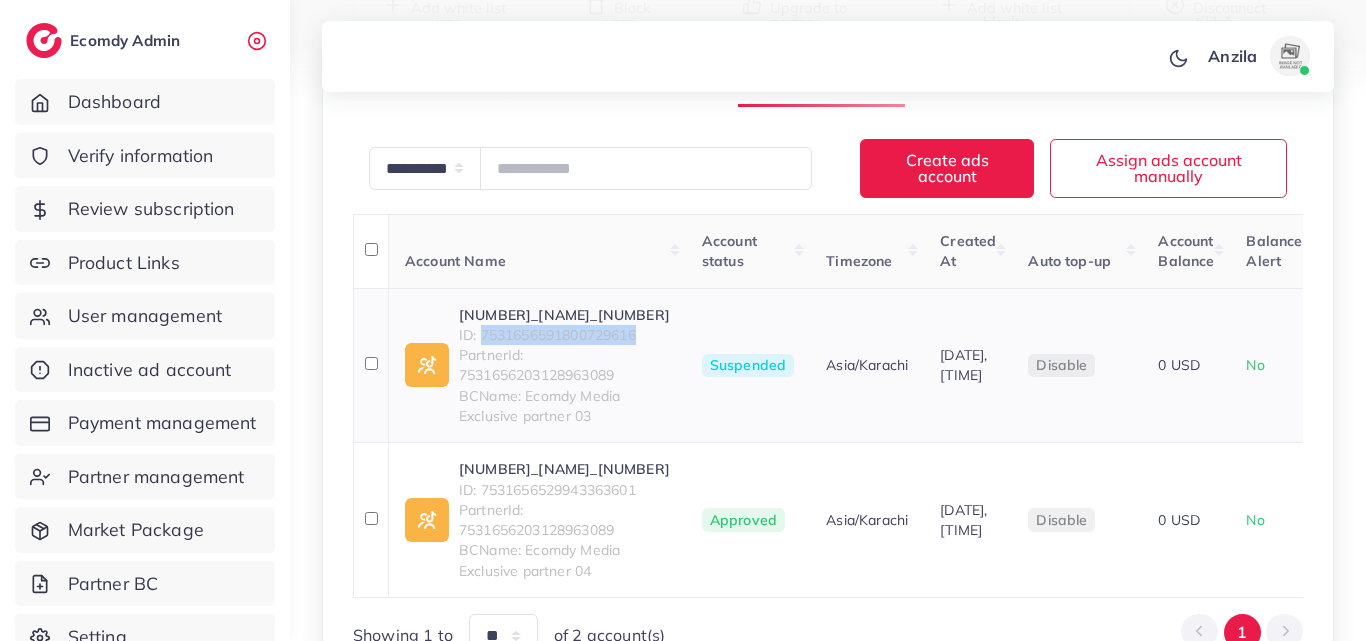 copy on "7531656591800729616" 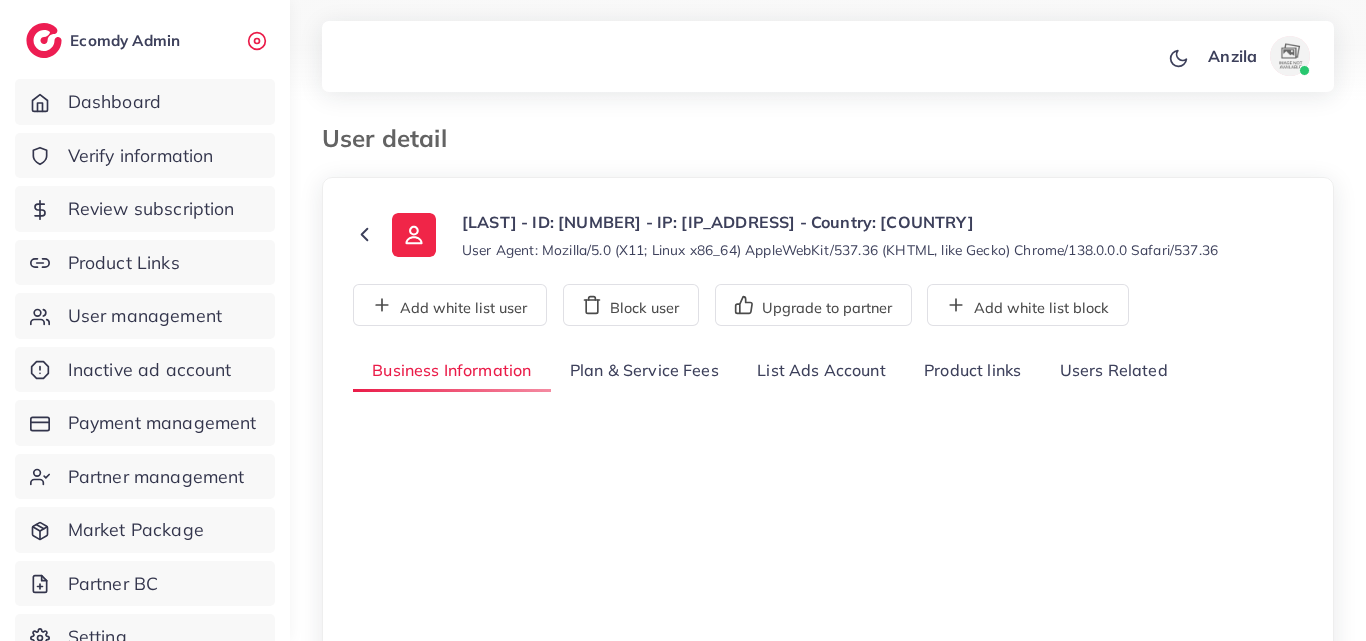 select on "********" 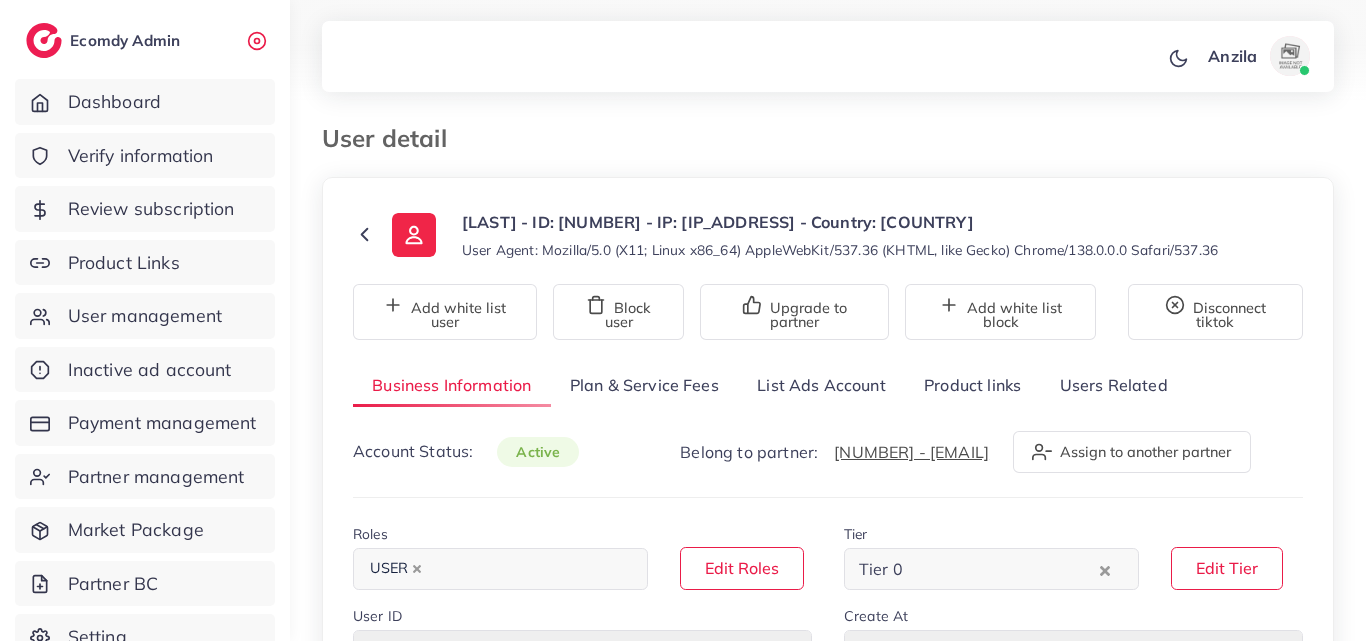 scroll, scrollTop: 0, scrollLeft: 0, axis: both 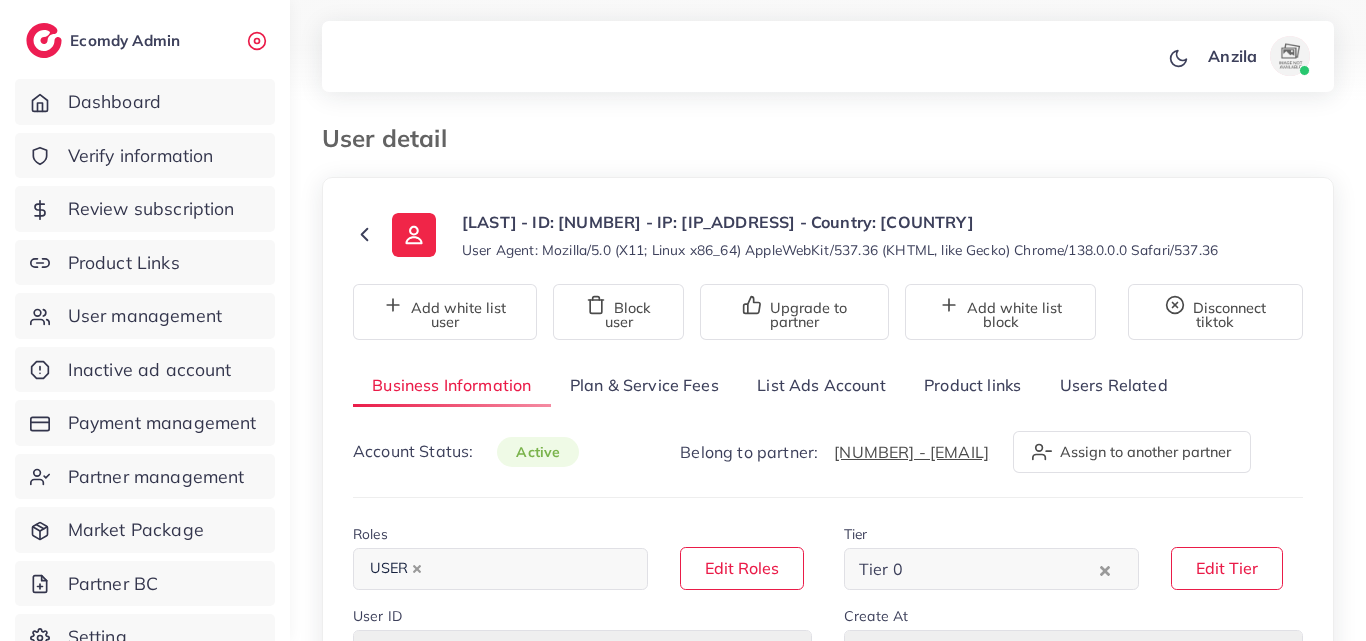 click on "Product links" at bounding box center (972, 385) 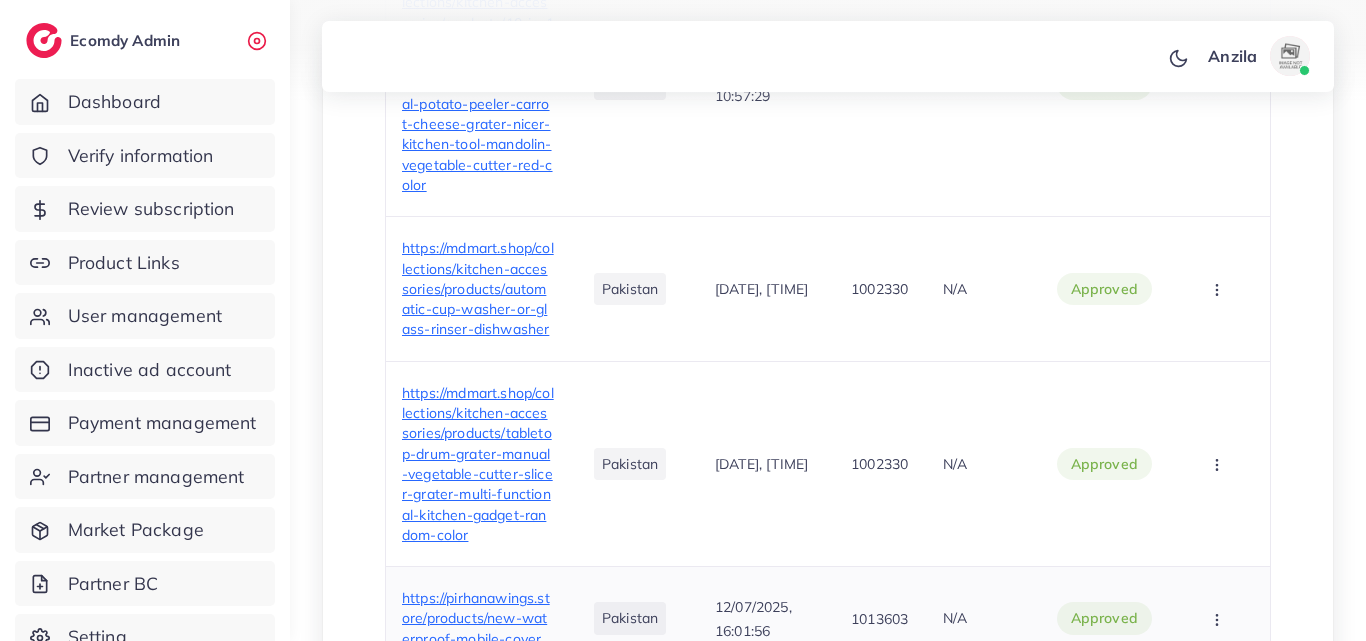 scroll, scrollTop: 2059, scrollLeft: 0, axis: vertical 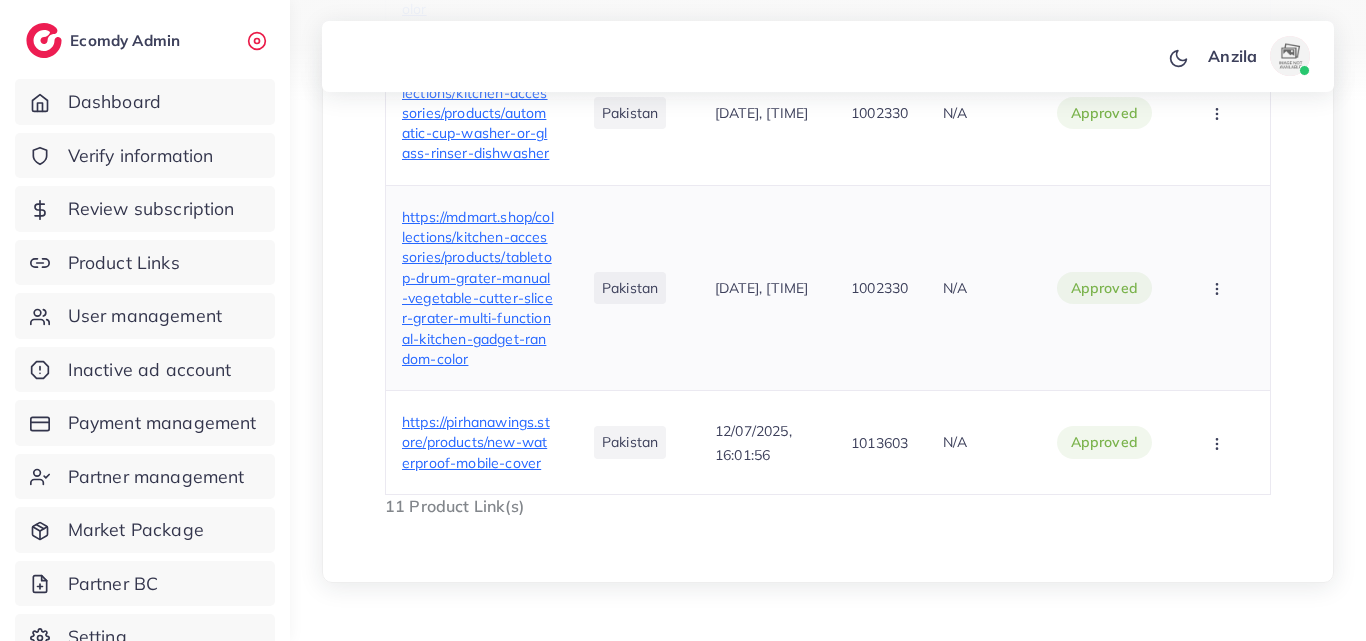 click on "https://mdmart.shop/collections/kitchen-accessories/products/tabletop-drum-grater-manual-vegetable-cutter-slicer-grater-multi-functional-kitchen-gadget-random-color" at bounding box center (478, 288) 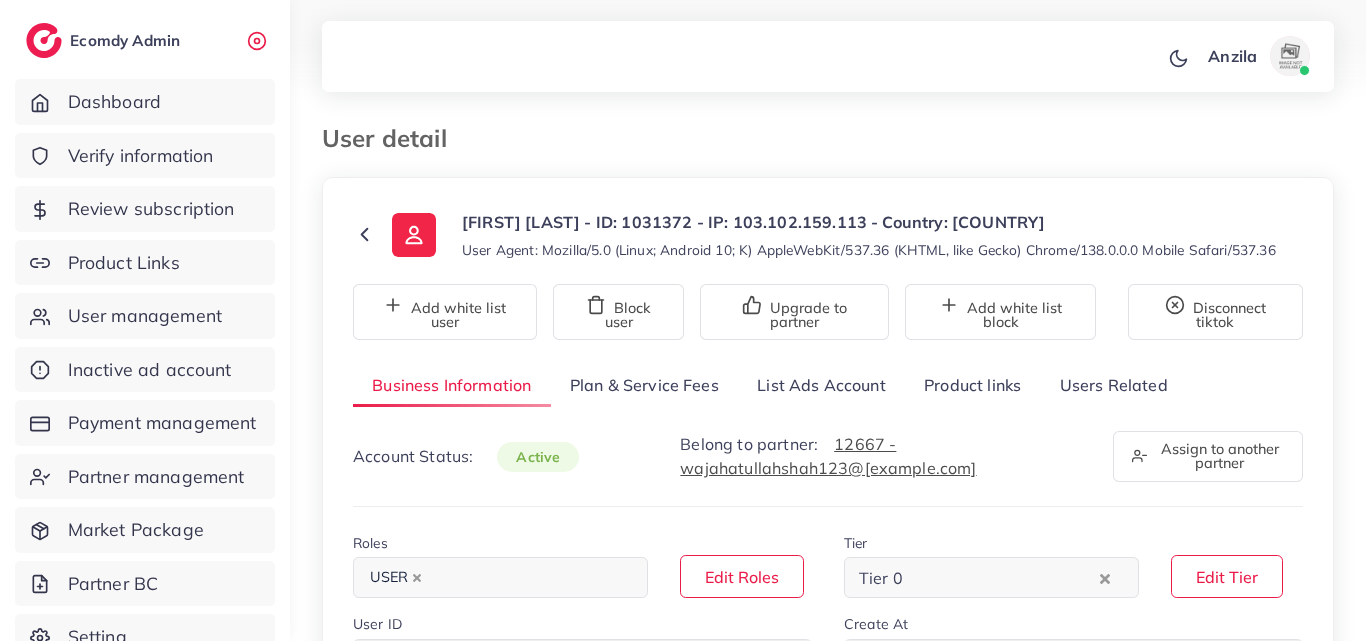 select on "********" 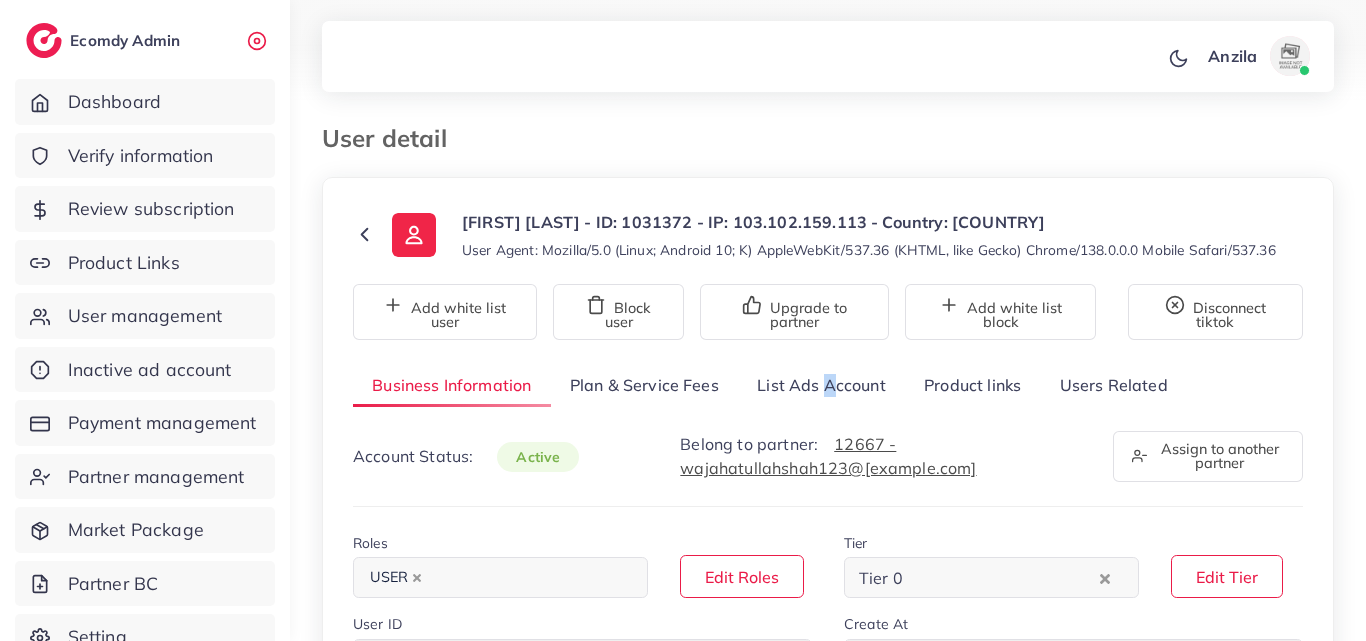 click on "List Ads Account" at bounding box center [821, 385] 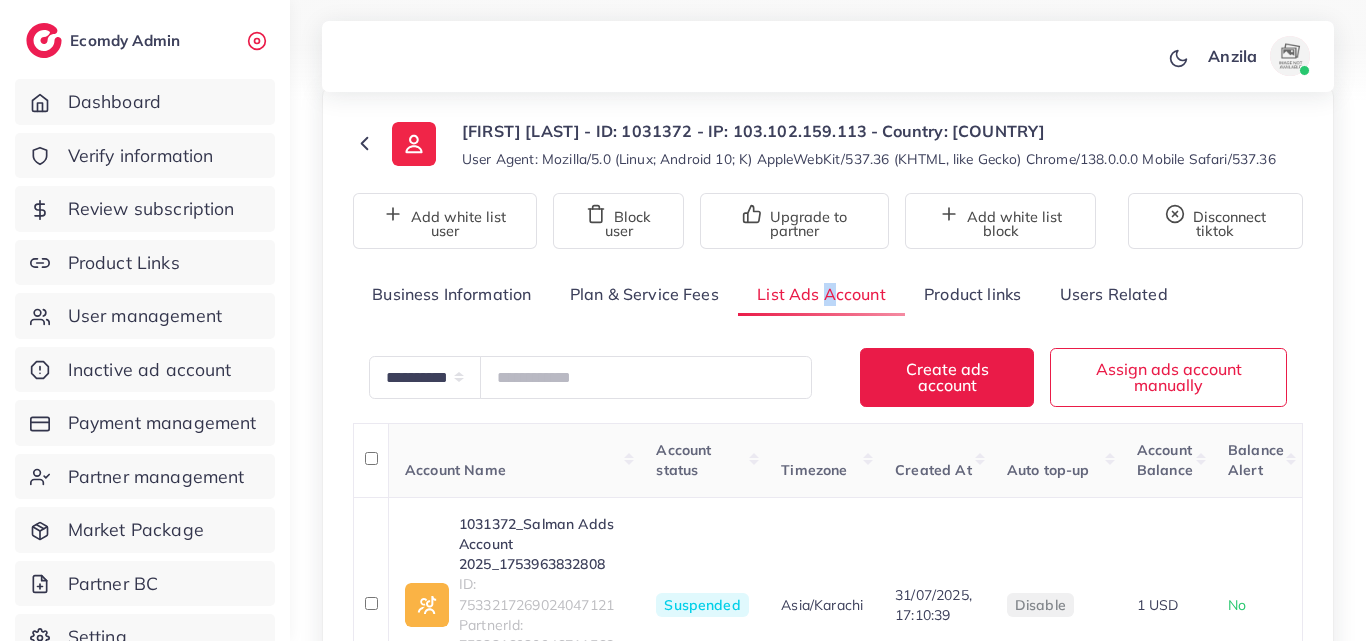 scroll, scrollTop: 200, scrollLeft: 0, axis: vertical 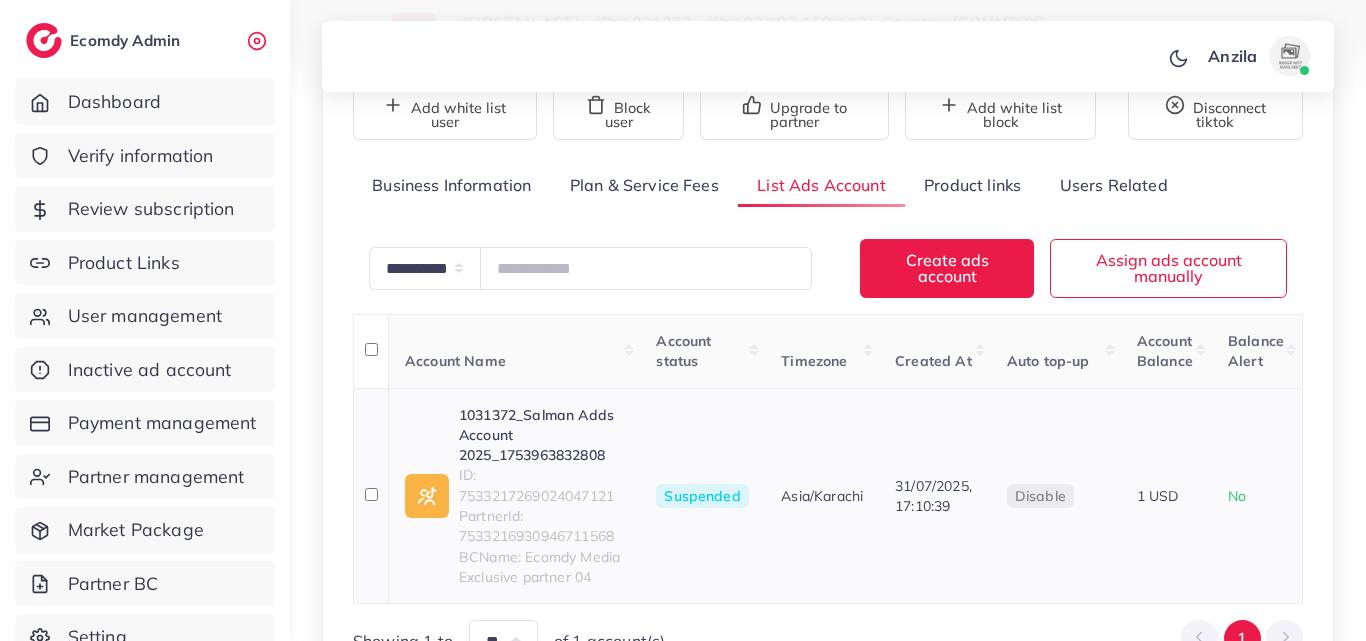 click on "ID: 7533217269024047121" at bounding box center [541, 485] 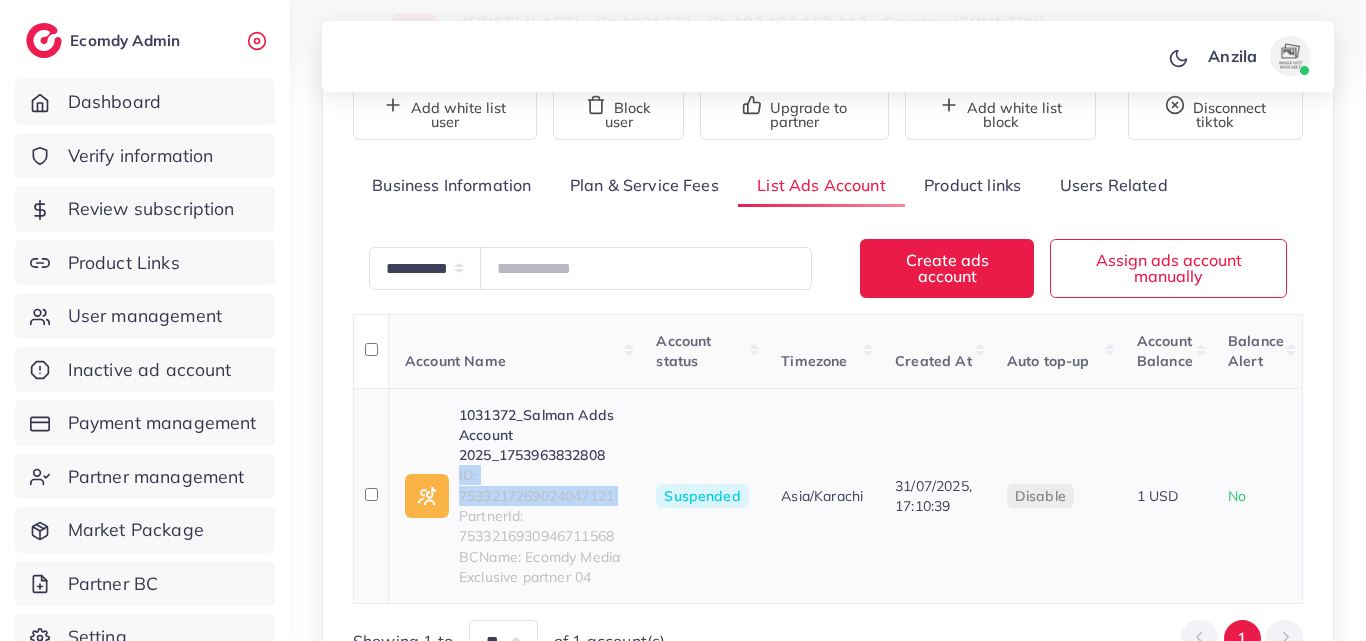click on "ID: 7533217269024047121" at bounding box center [541, 485] 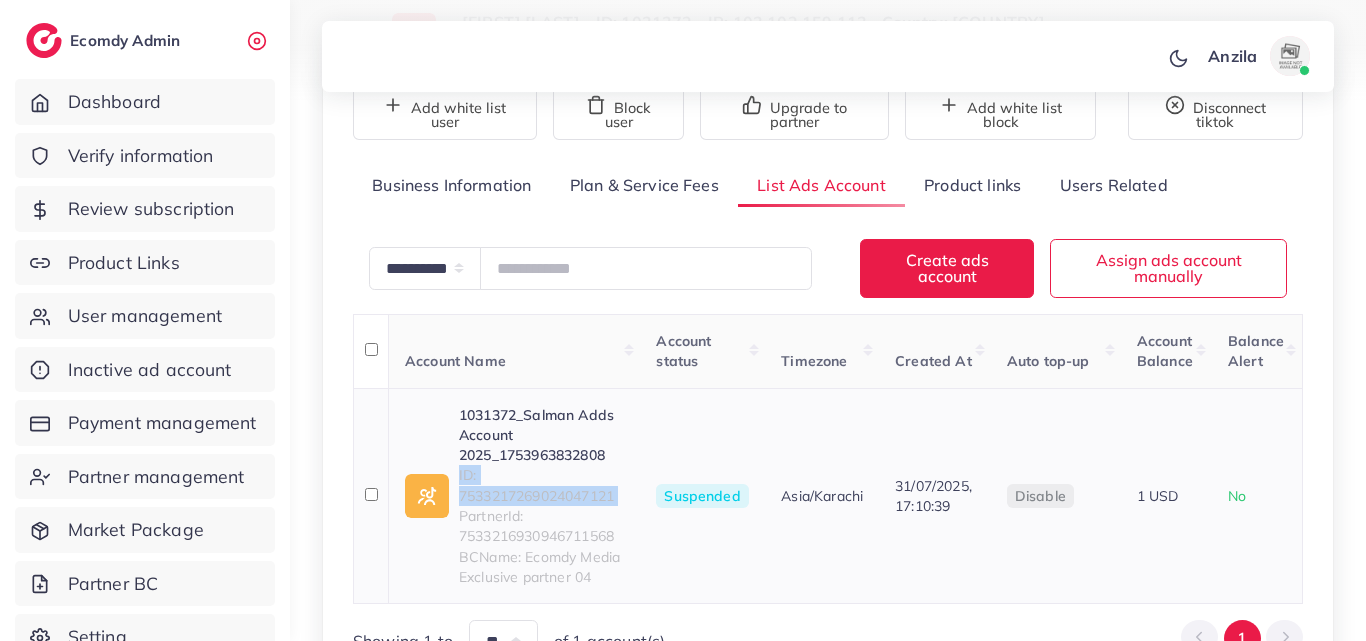 copy on "ID: 7533217269024047121" 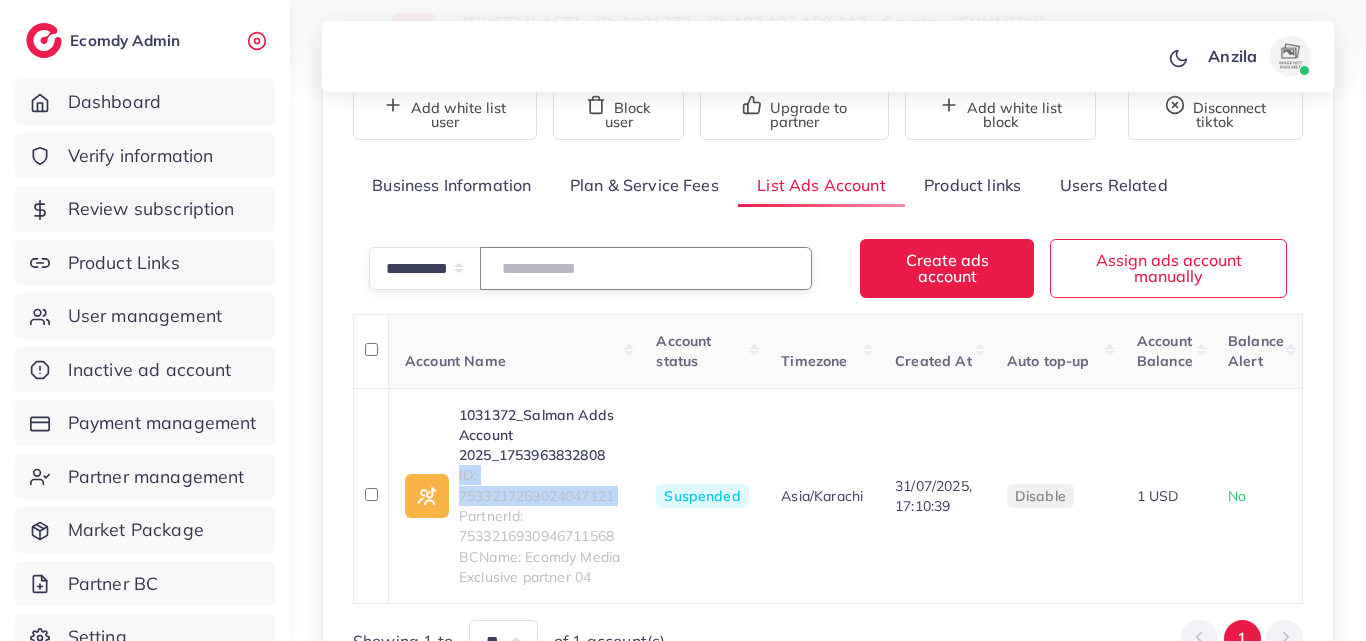 click at bounding box center (646, 268) 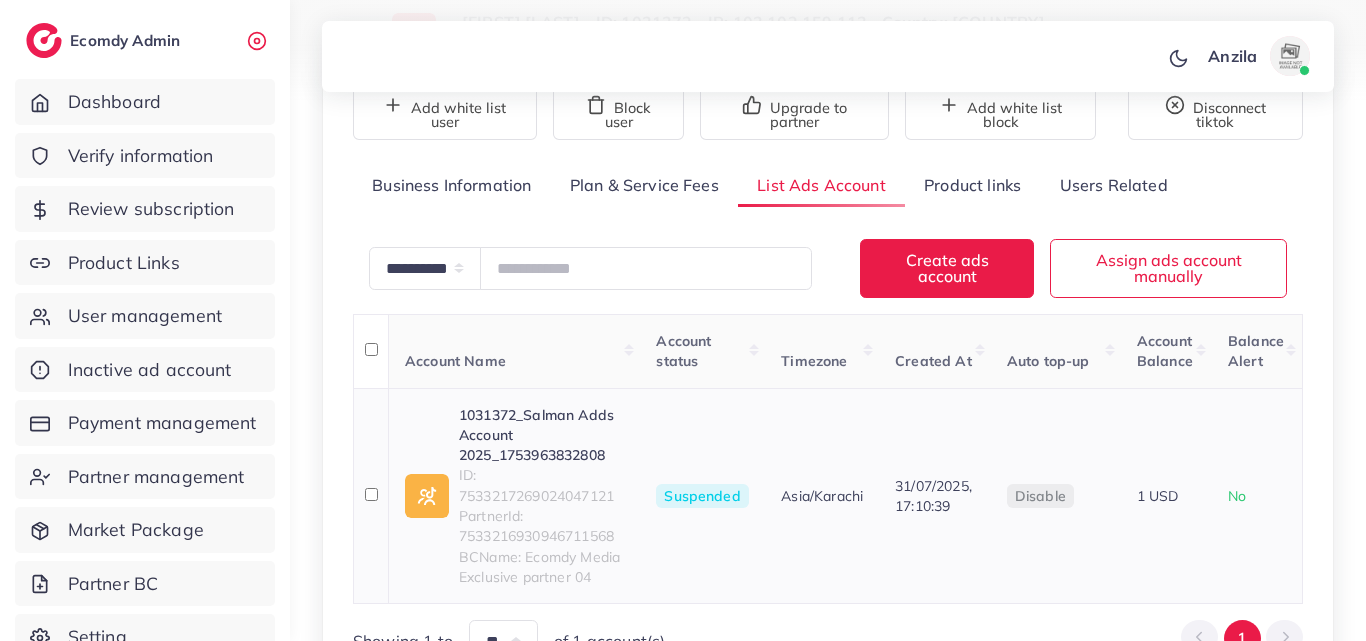 click on "1031372_Salman Adds Account 2025_1753963832808" at bounding box center [541, 435] 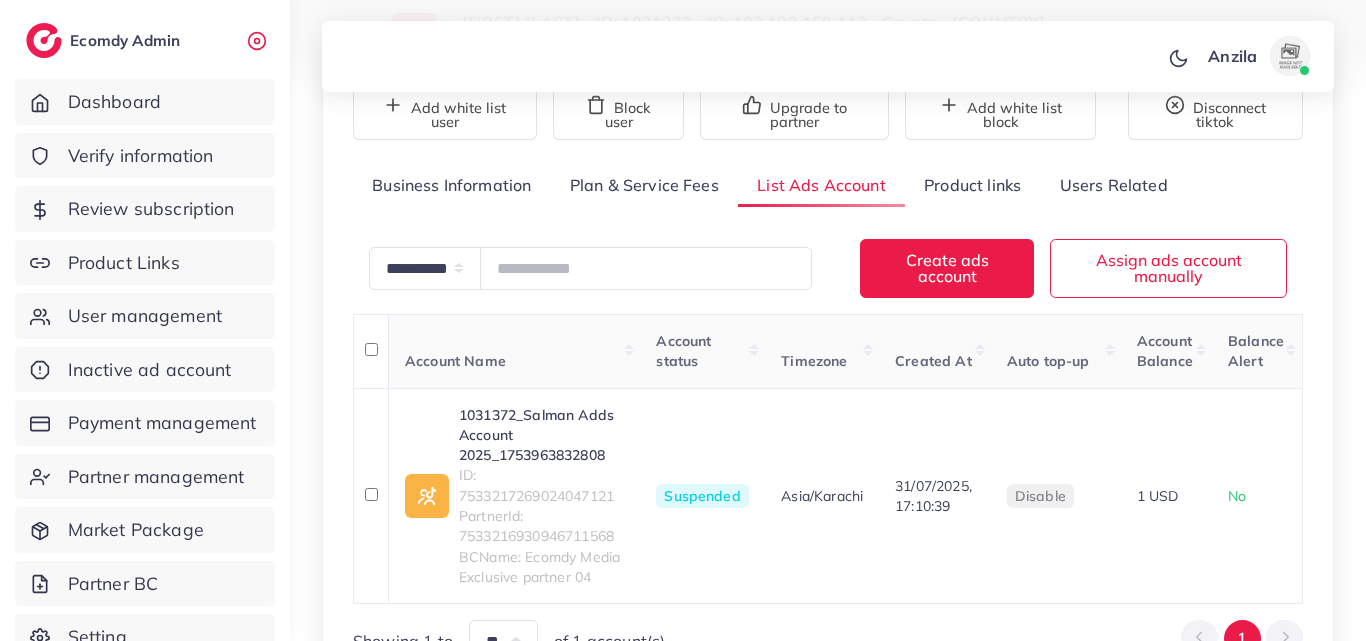 click on "Product links" at bounding box center (972, 185) 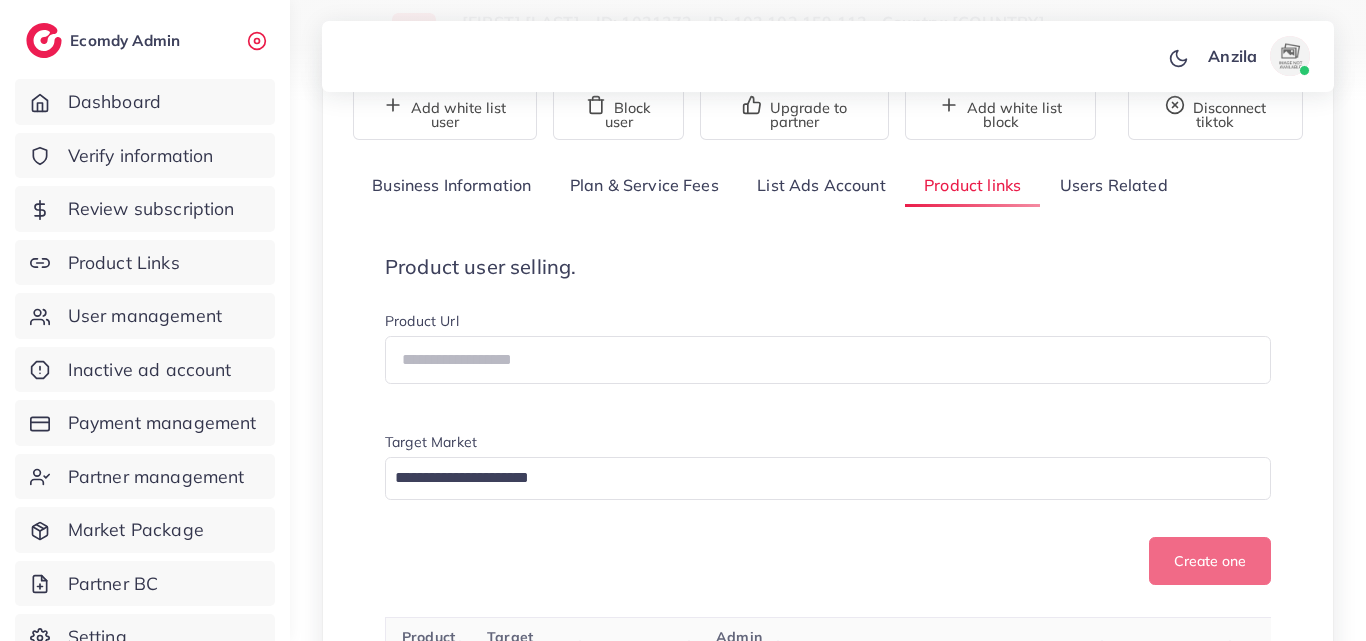 click on "Product user selling." at bounding box center [828, 267] 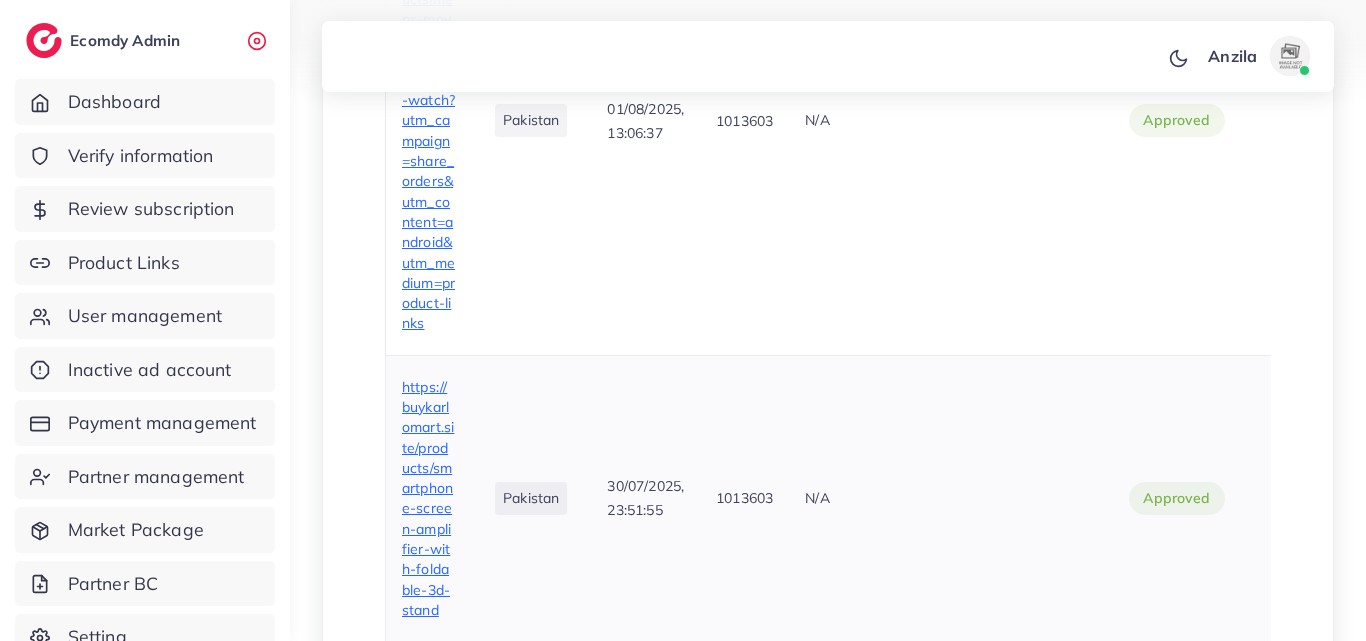 scroll, scrollTop: 2652, scrollLeft: 0, axis: vertical 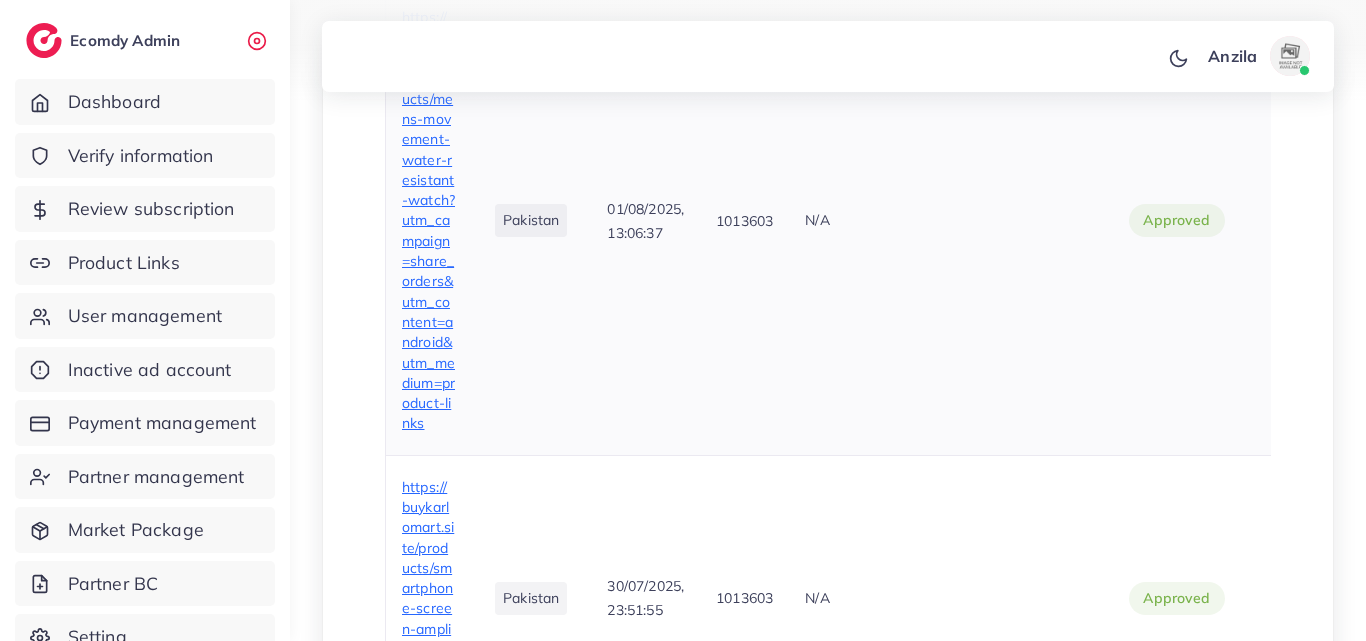 click on "https://buykarlomart.site/products/mens-movement-water-resistant-watch?utm_campaign=share_orders&utm_content=android&utm_medium=product-links" at bounding box center [428, 220] 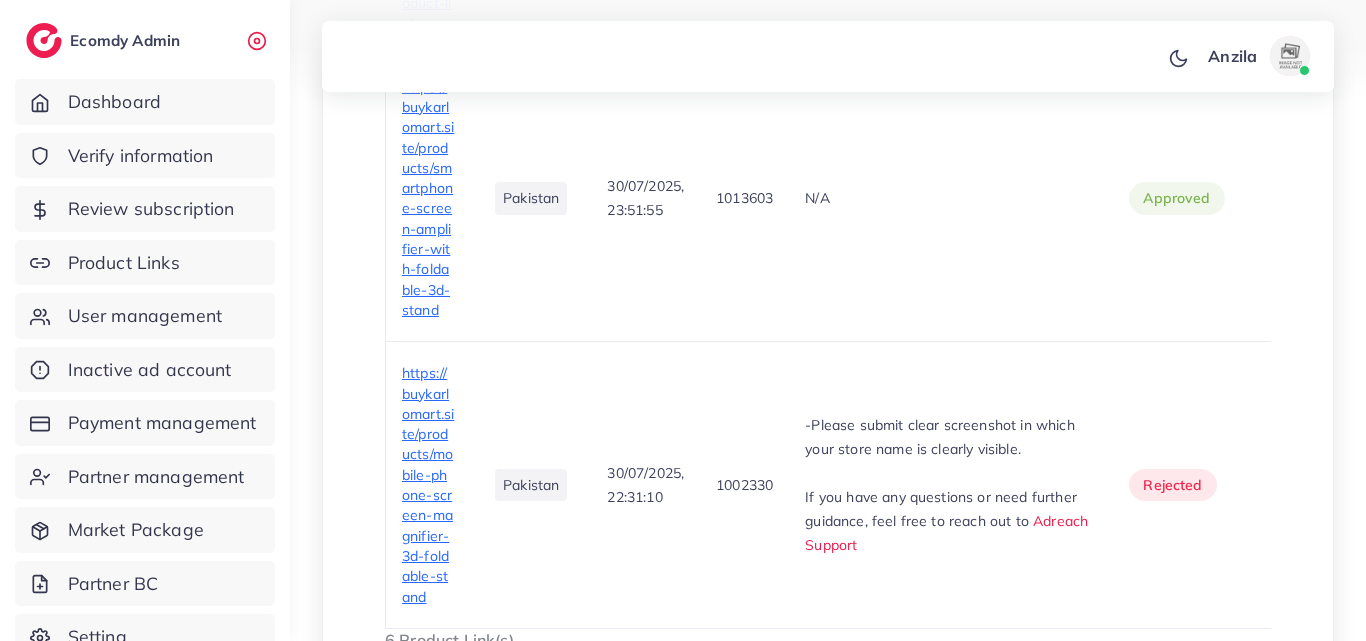 scroll, scrollTop: 3261, scrollLeft: 0, axis: vertical 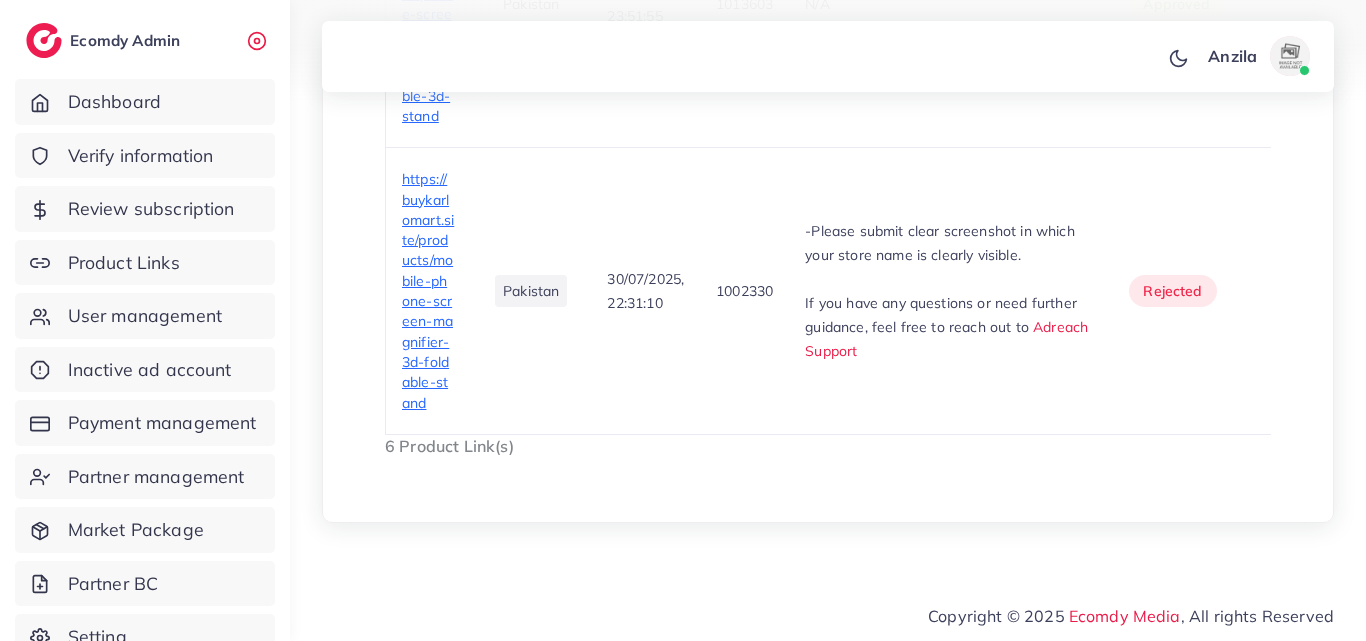 click on "6 Product Link(s)" at bounding box center (828, 446) 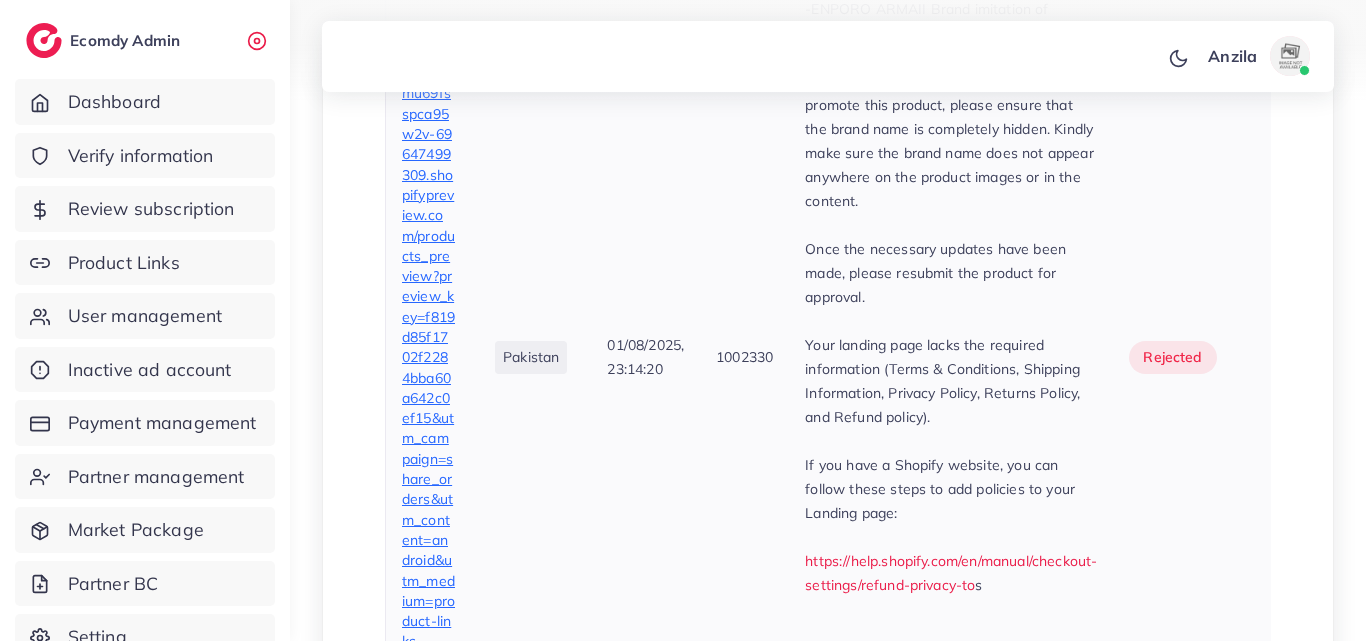 scroll, scrollTop: 1909, scrollLeft: 0, axis: vertical 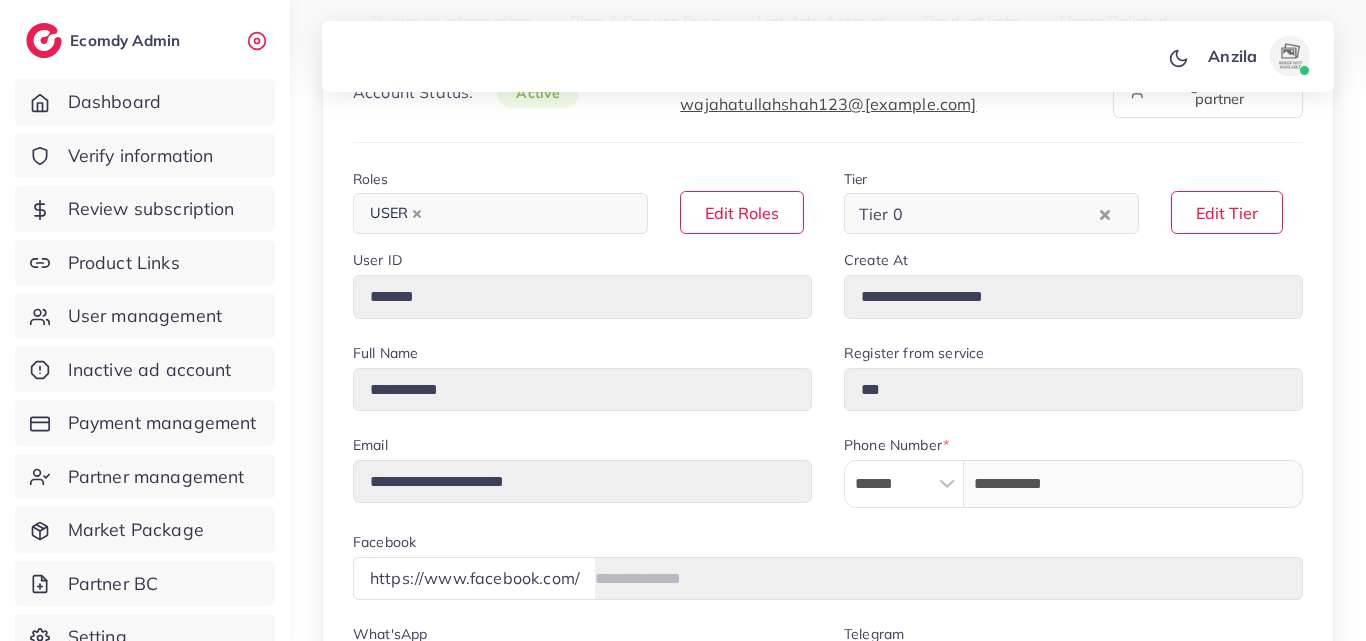 click on "Tier
Tier 0
Loading..." at bounding box center (991, 201) 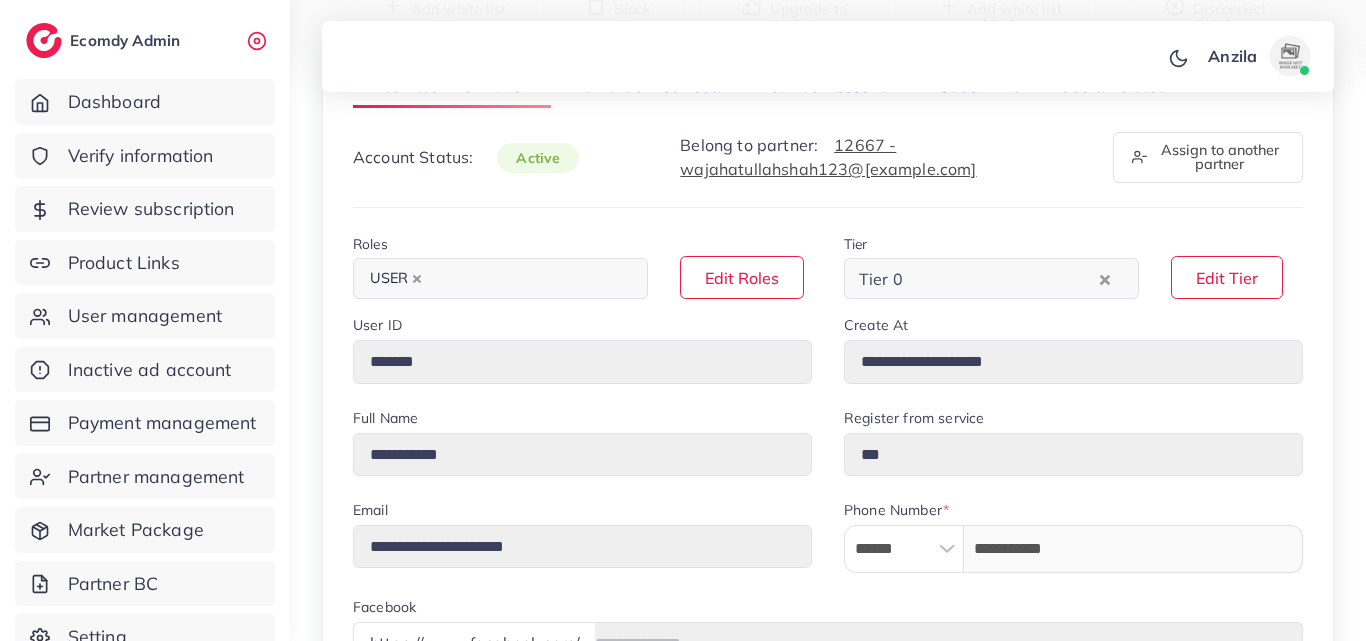 scroll, scrollTop: 264, scrollLeft: 0, axis: vertical 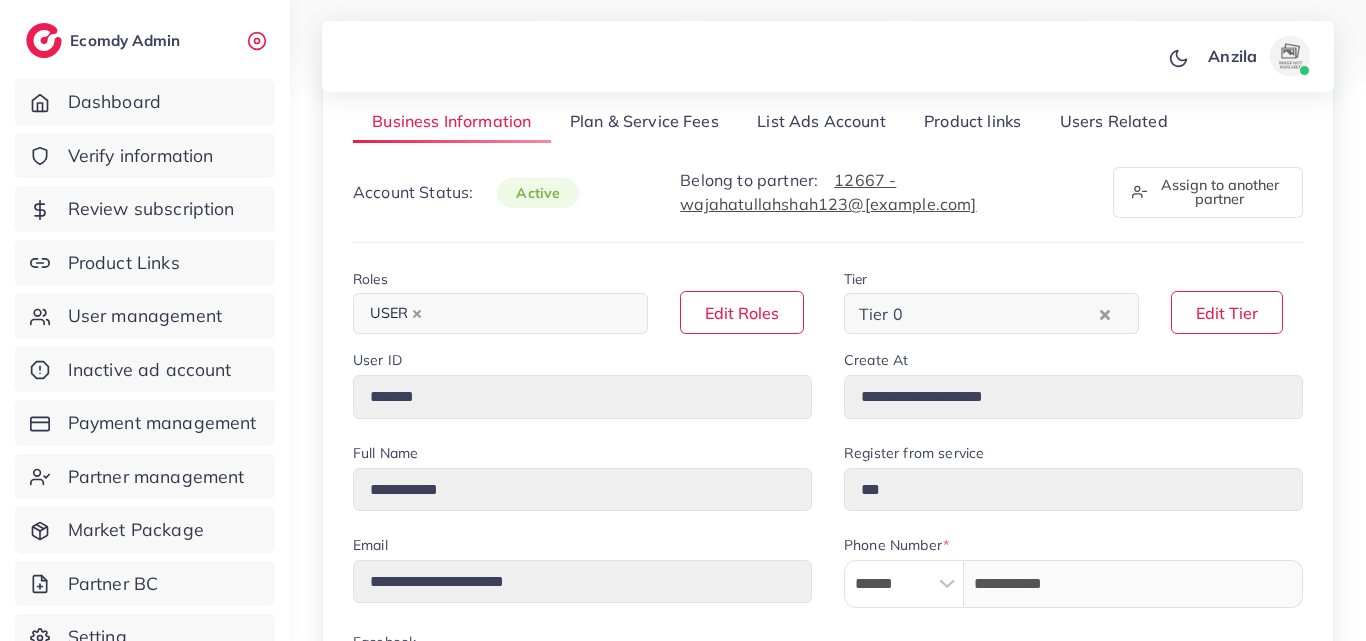 click on "List Ads Account" at bounding box center [821, 121] 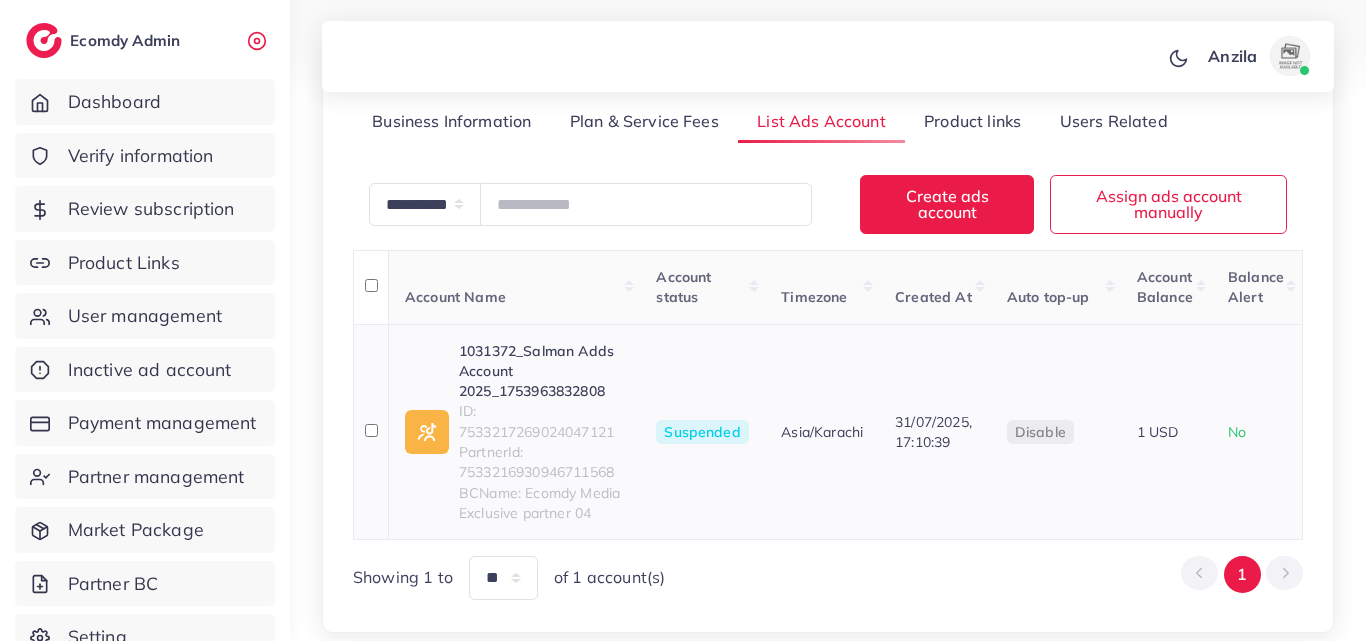 click on "1031372_Salman Adds Account 2025_1753963832808" at bounding box center (541, 371) 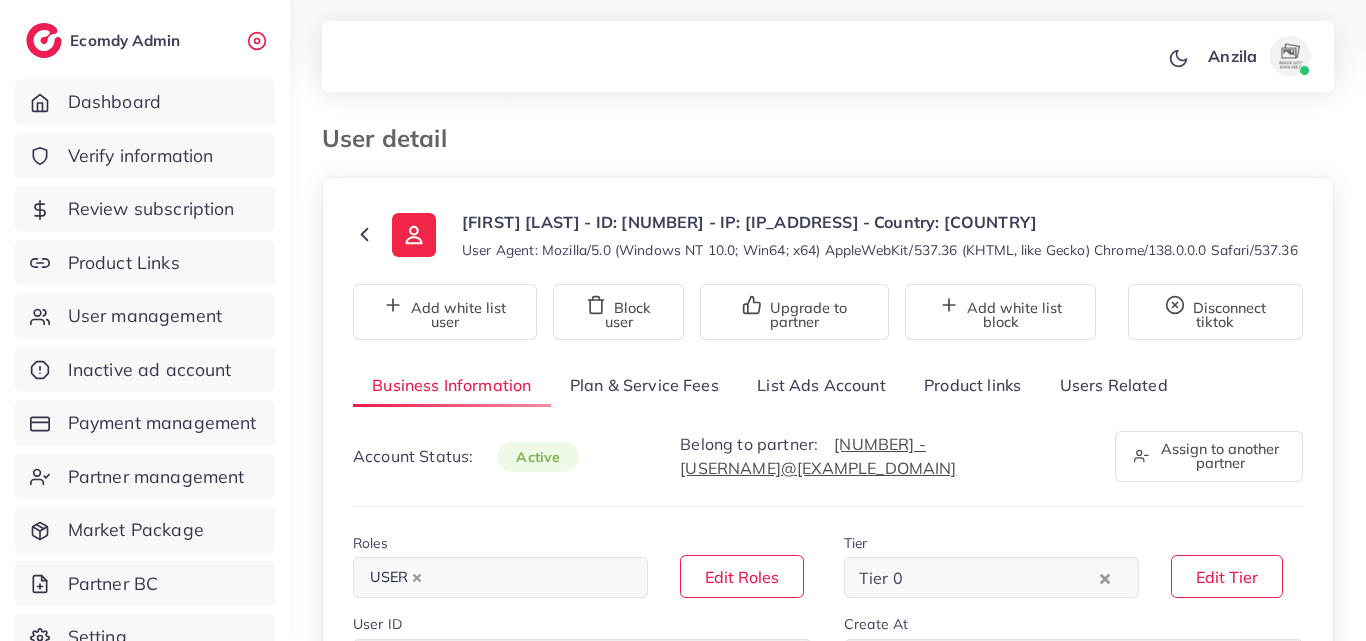 select on "********" 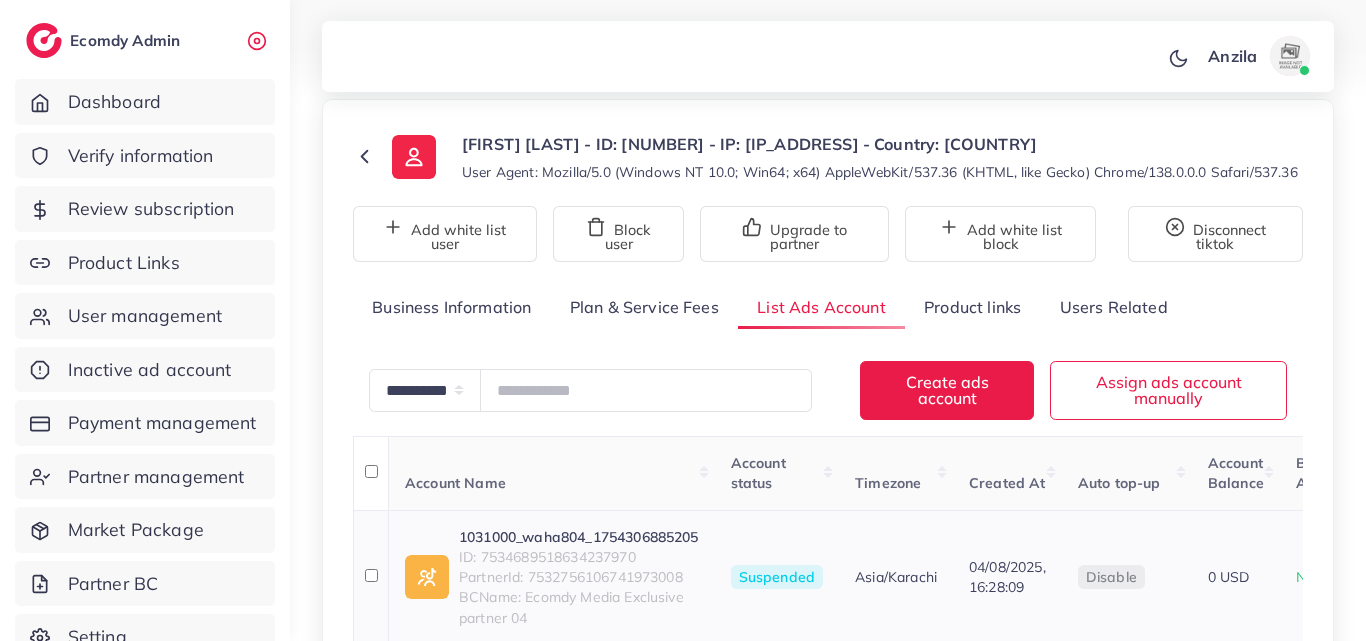 scroll, scrollTop: 100, scrollLeft: 0, axis: vertical 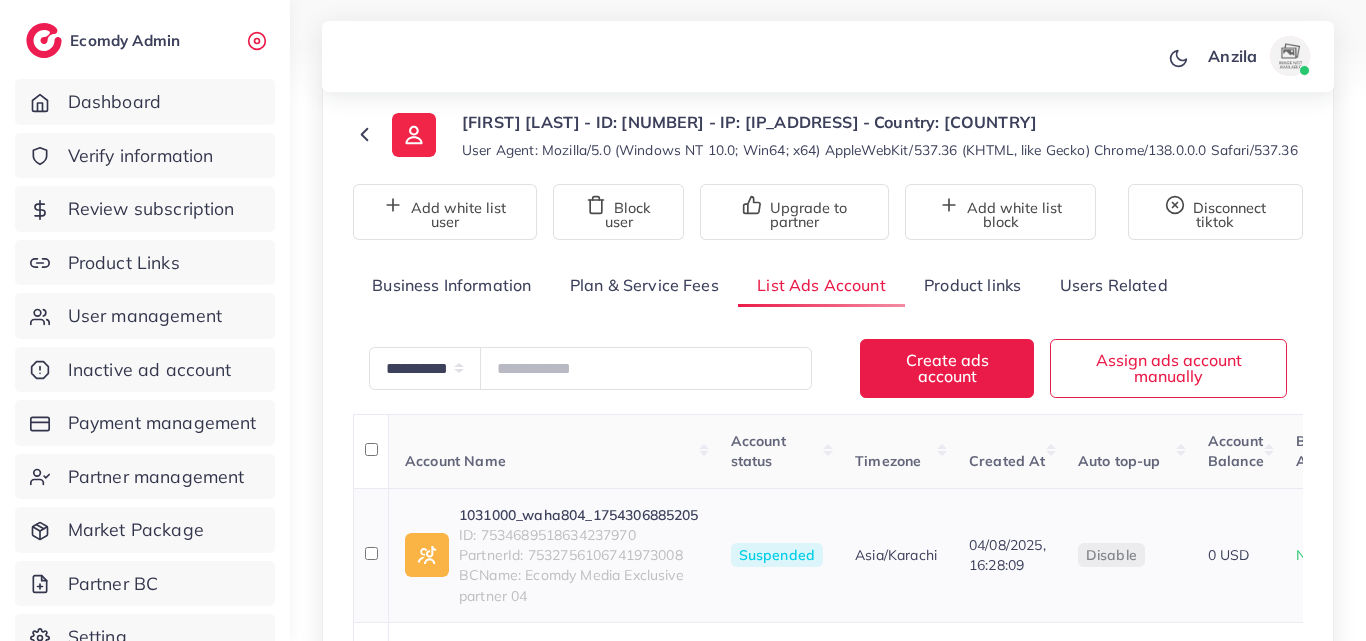 click on "ID: 7534689518634237970" at bounding box center [579, 535] 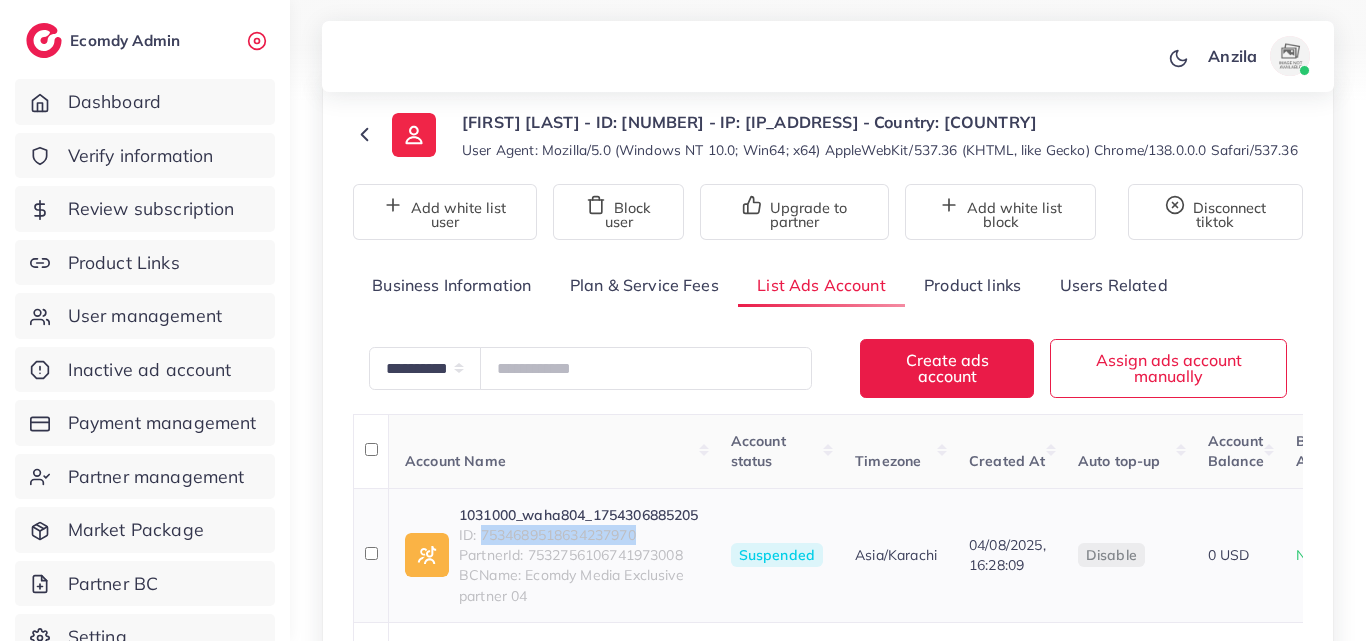 click on "ID: 7534689518634237970" at bounding box center [579, 535] 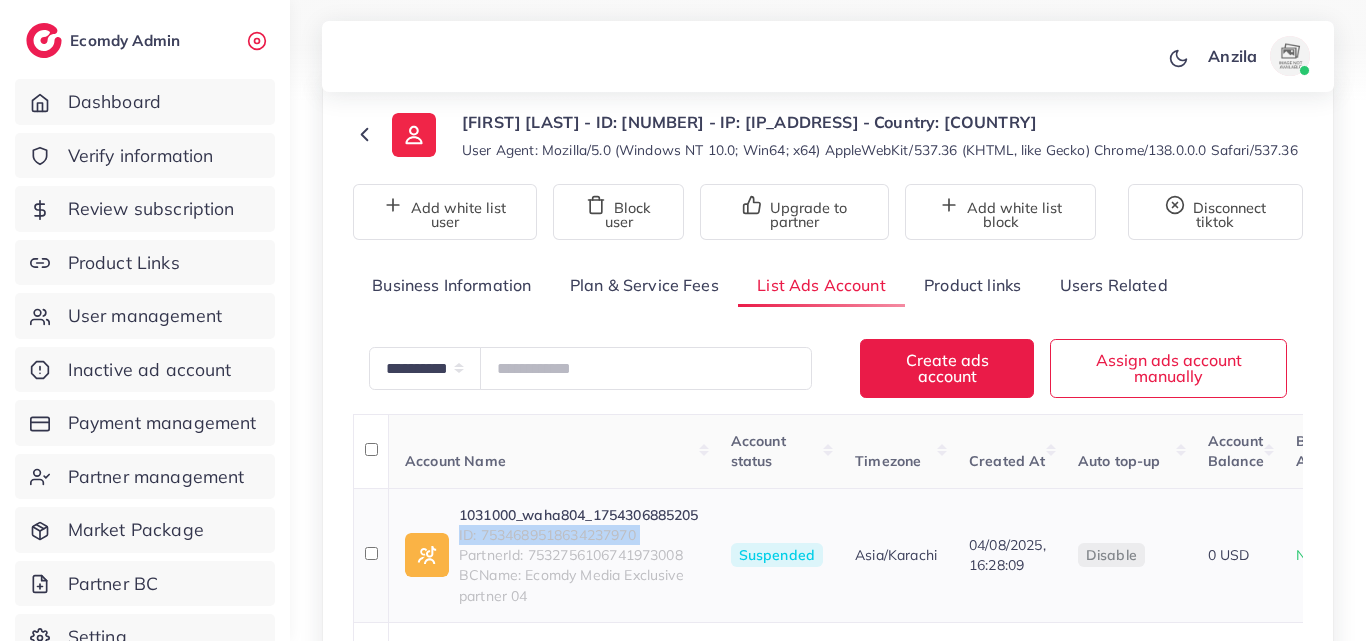 copy on "ID: 7534689518634237970" 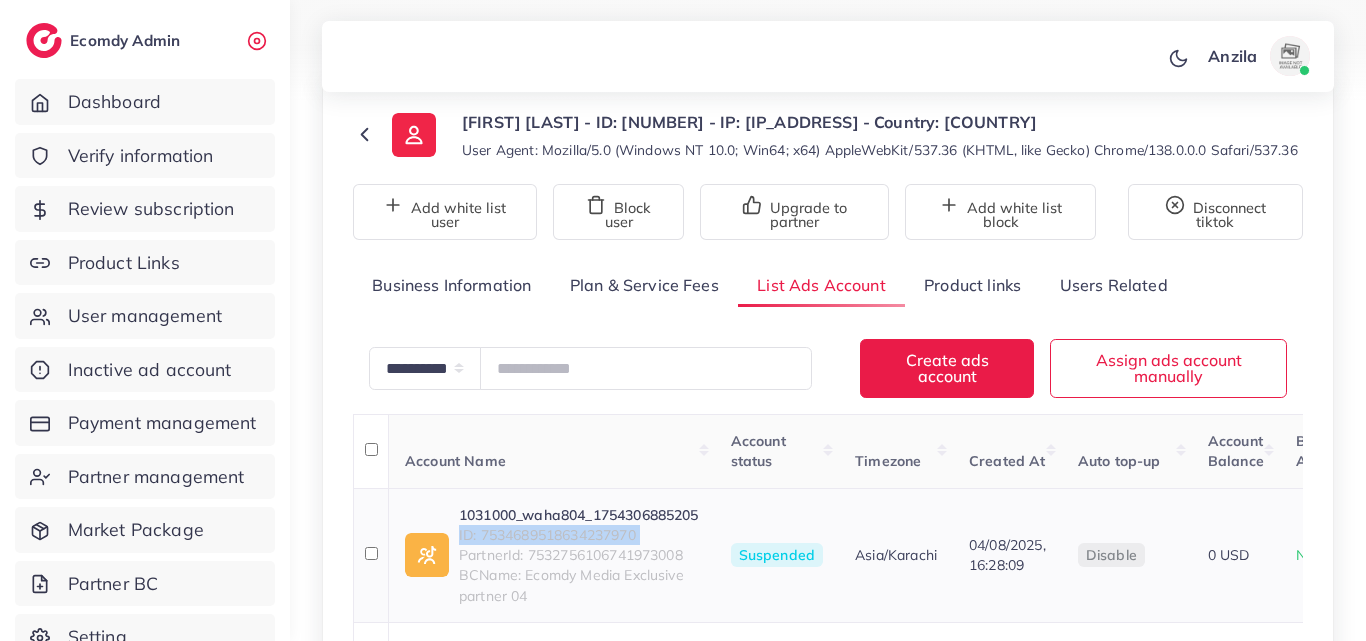 click on "ID: 7534689518634237970" at bounding box center [579, 535] 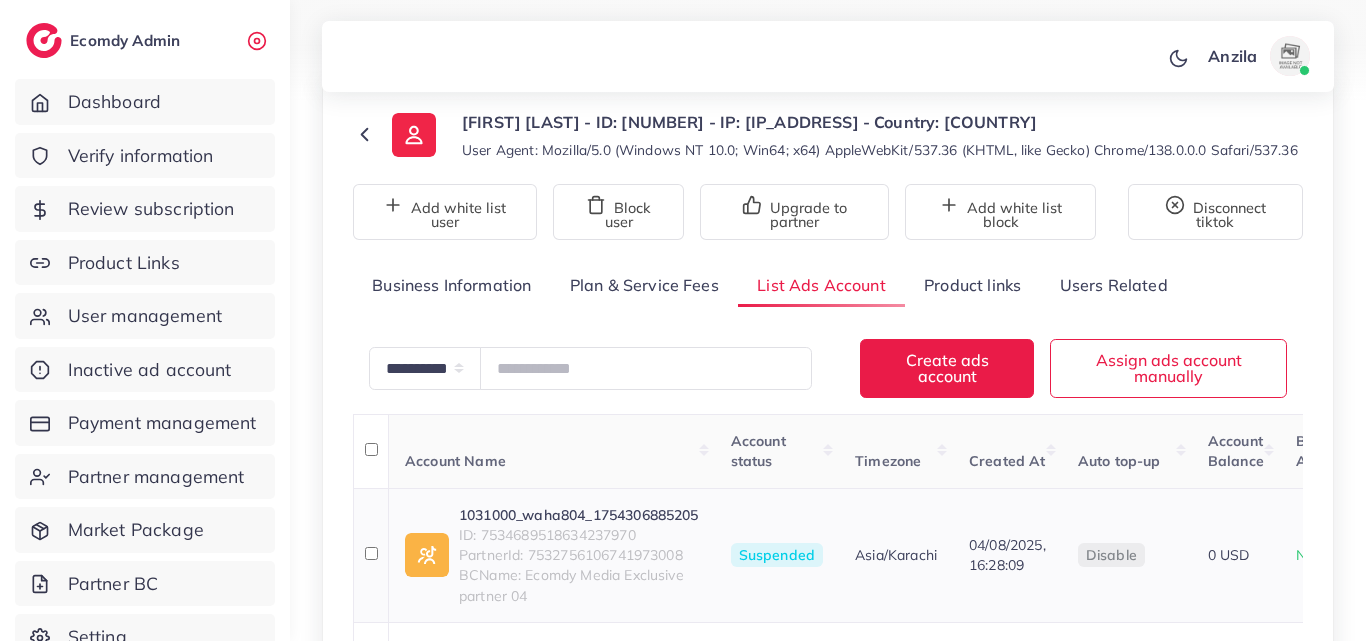click on "ID: 7534689518634237970" at bounding box center (579, 535) 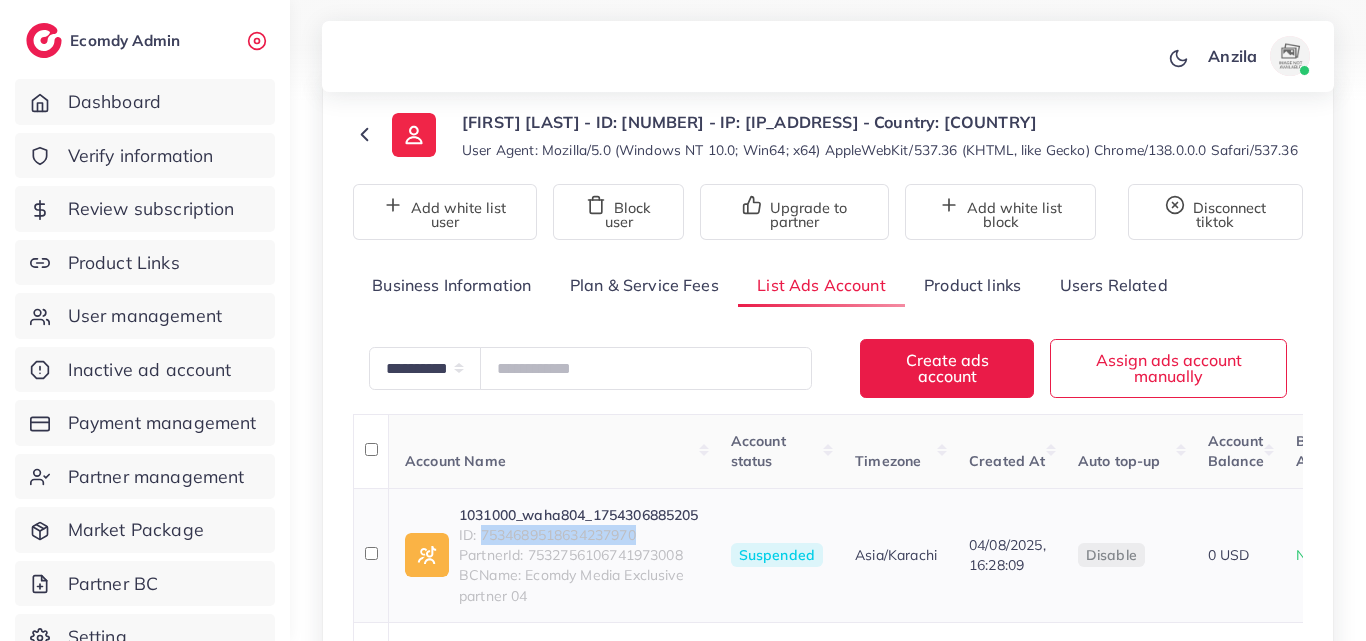 copy on "7534689518634237970" 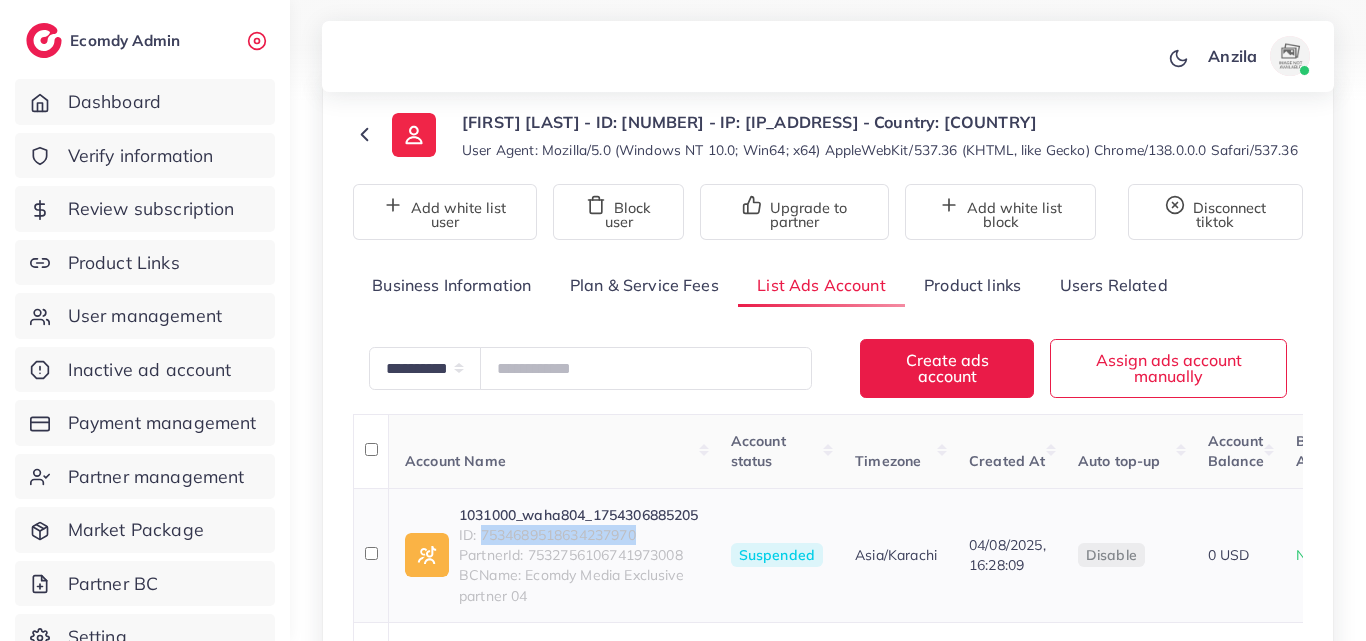 click on "1031000_waha804_1754306885205" at bounding box center [579, 515] 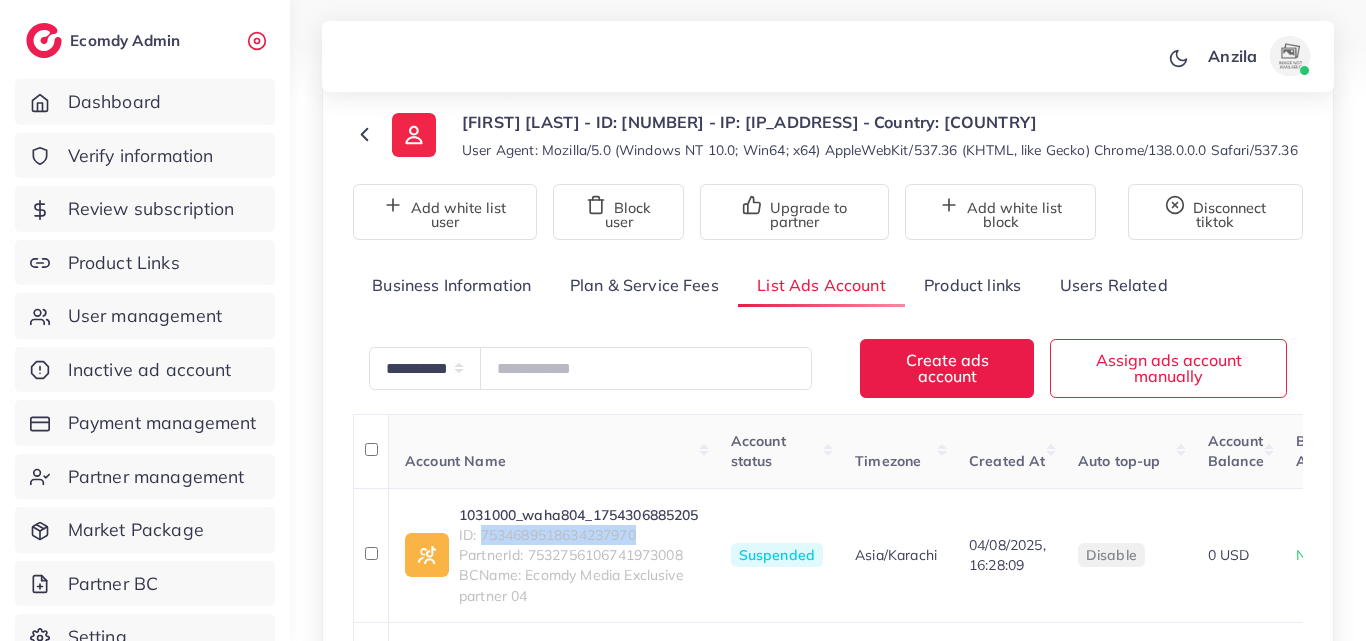 click on "Product links" at bounding box center [972, 285] 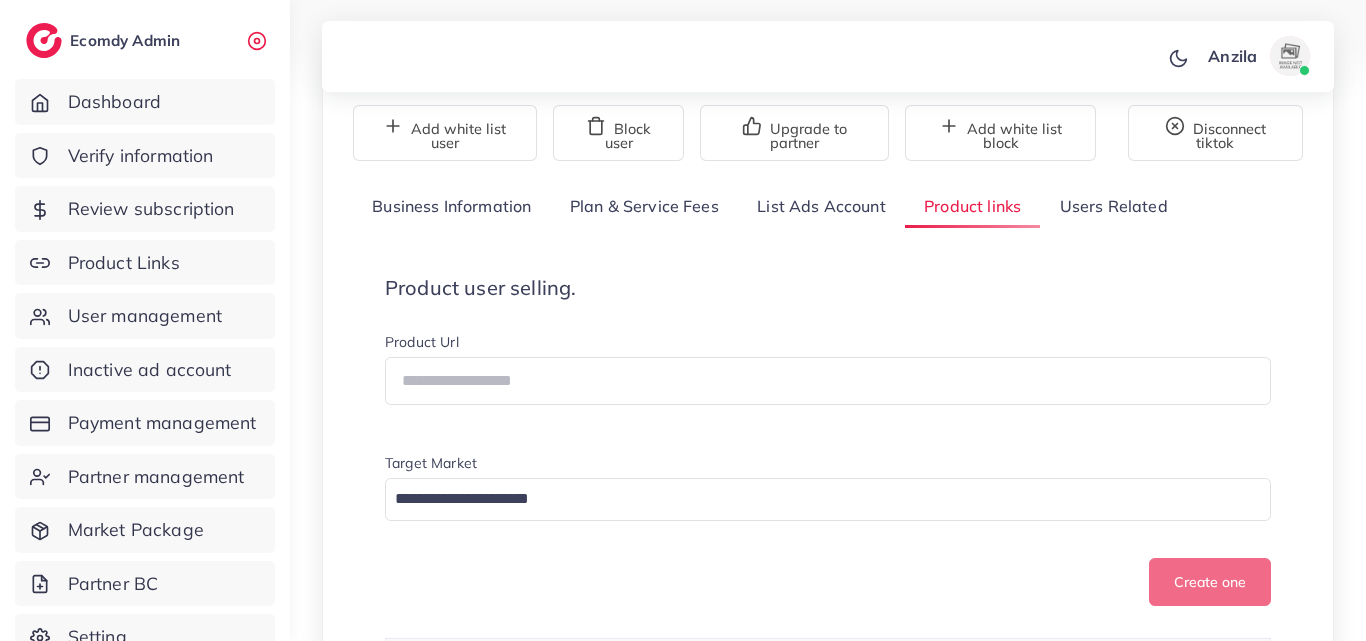 scroll, scrollTop: 400, scrollLeft: 0, axis: vertical 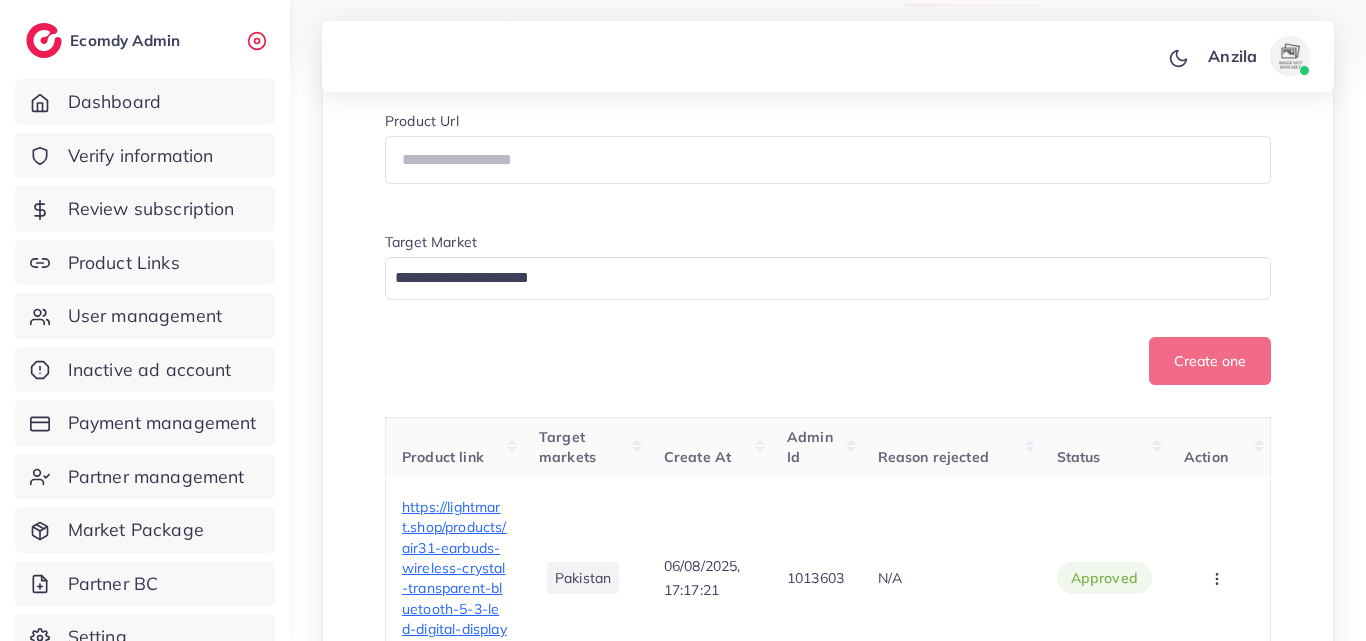 click on "Product Url   Target Market            Loading..." at bounding box center [828, 208] 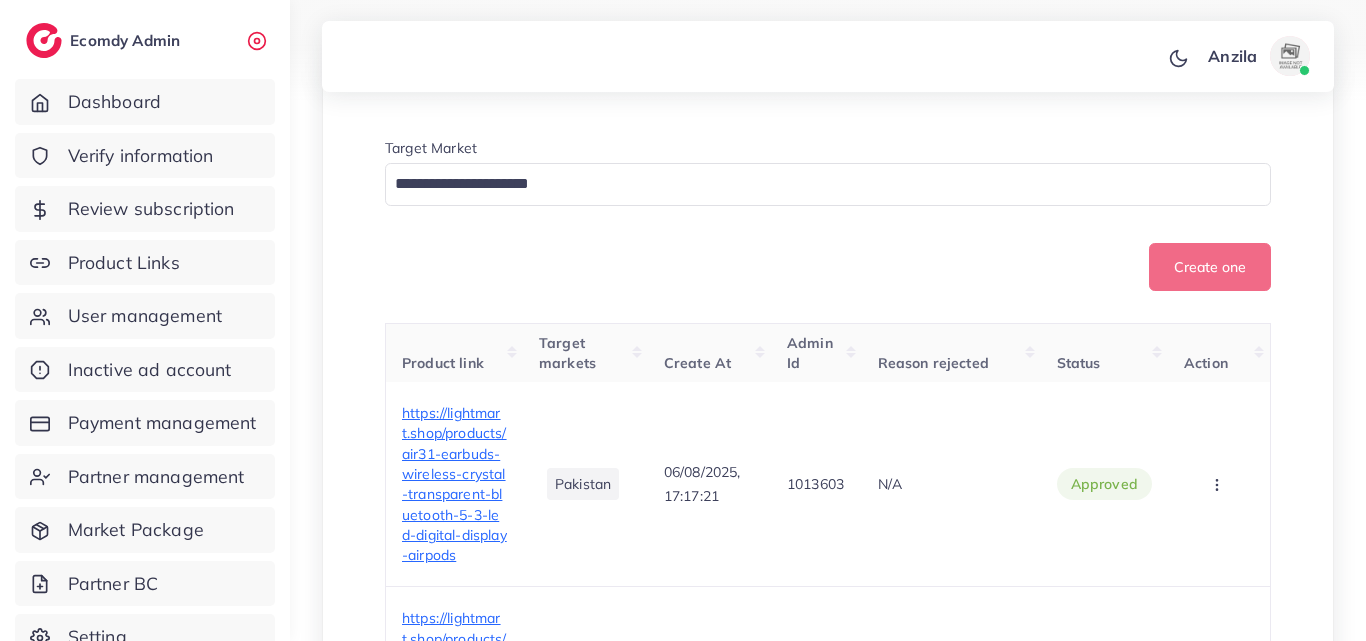 scroll, scrollTop: 800, scrollLeft: 0, axis: vertical 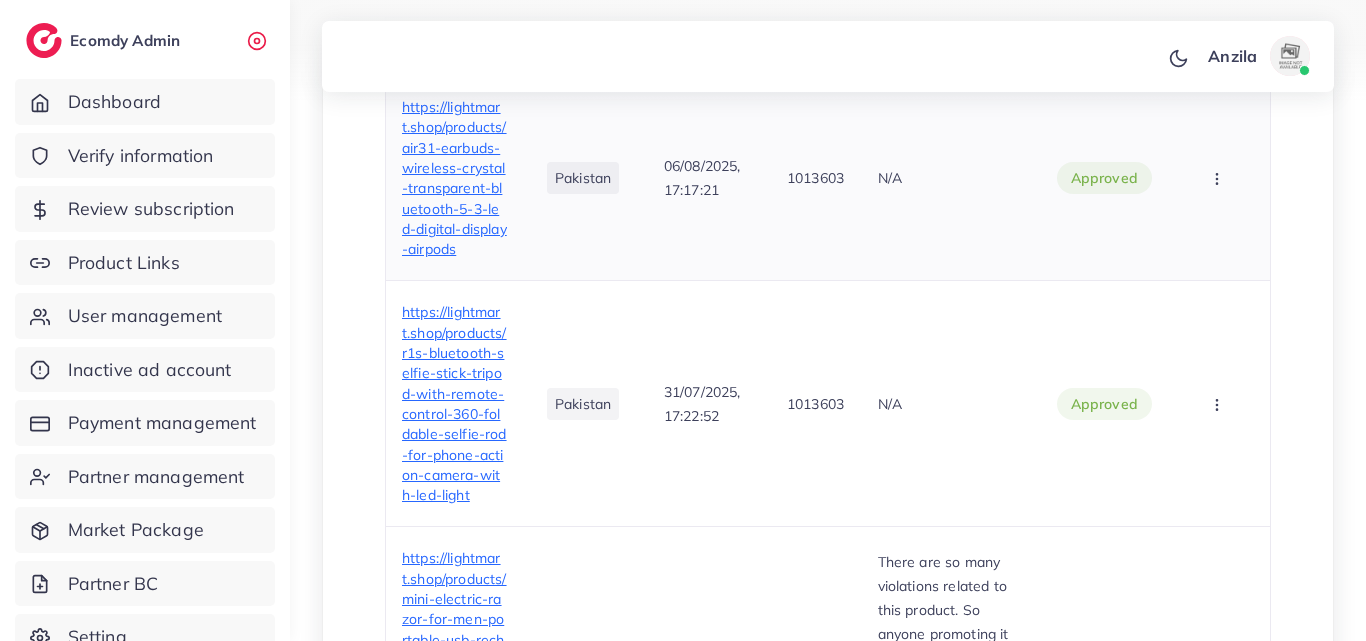 click on "https://lightmart.shop/products/air31-earbuds-wireless-crystal-transparent-bluetooth-5-3-led-digital-display-airpods" at bounding box center [454, 178] 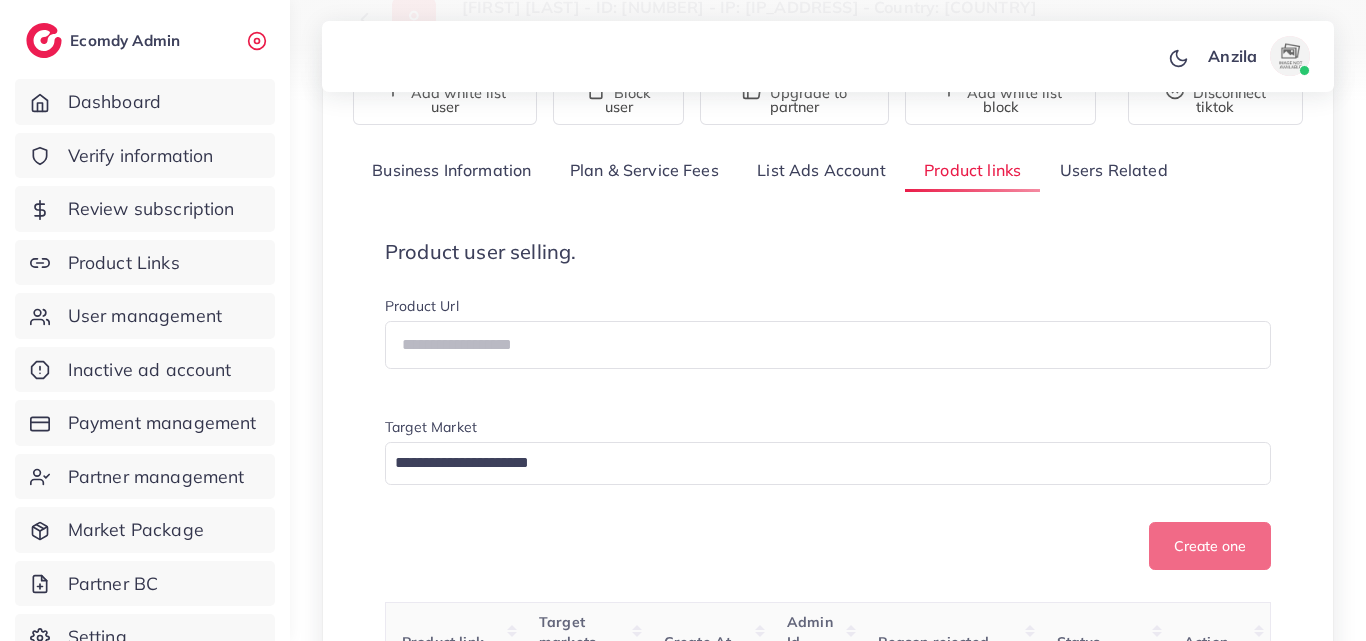 scroll, scrollTop: 0, scrollLeft: 0, axis: both 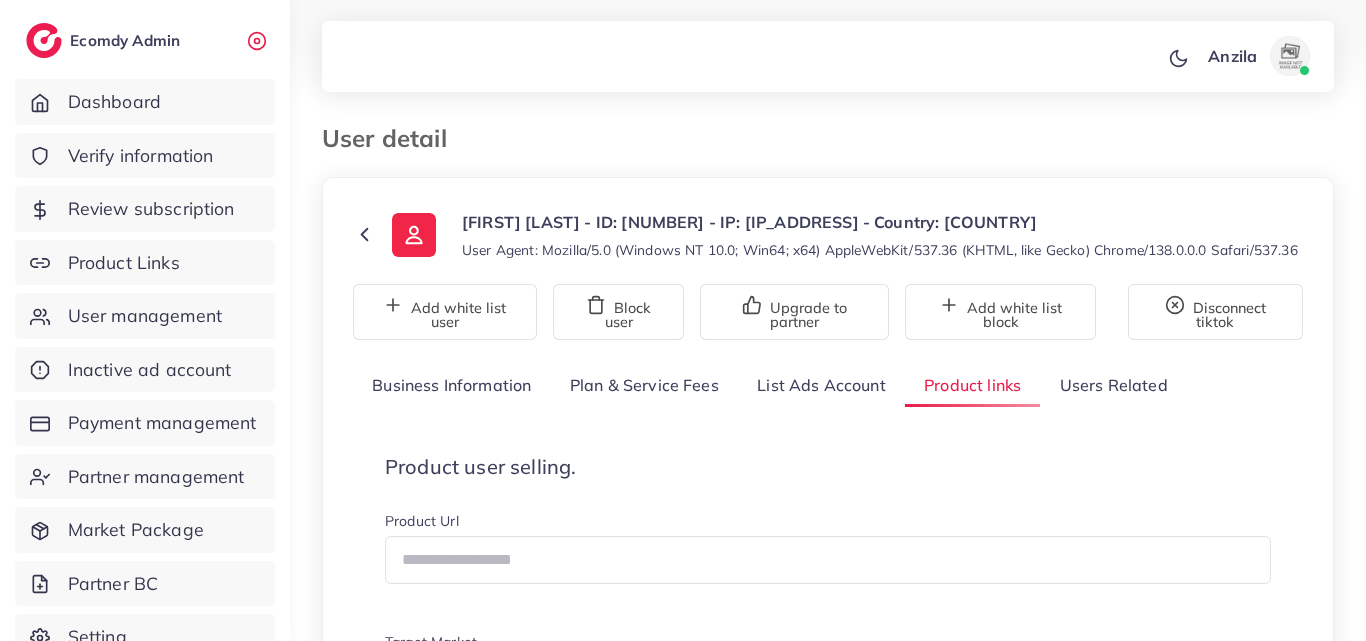click on "List Ads Account" at bounding box center [821, 385] 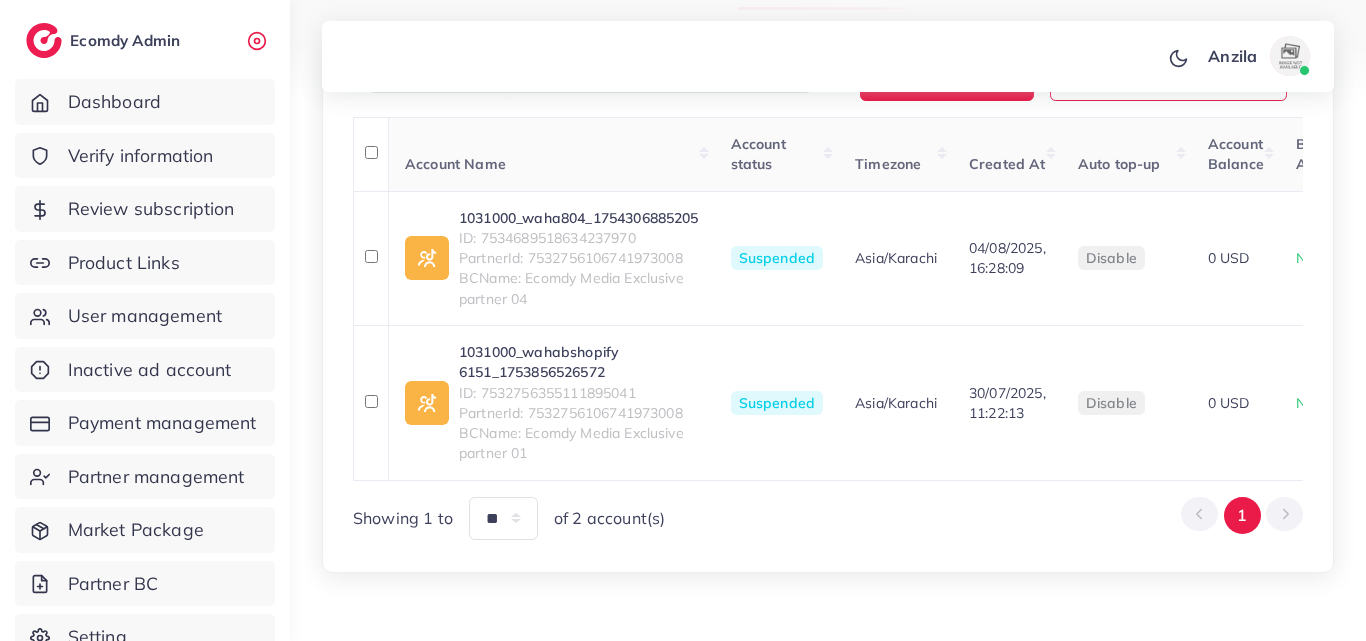 scroll, scrollTop: 400, scrollLeft: 0, axis: vertical 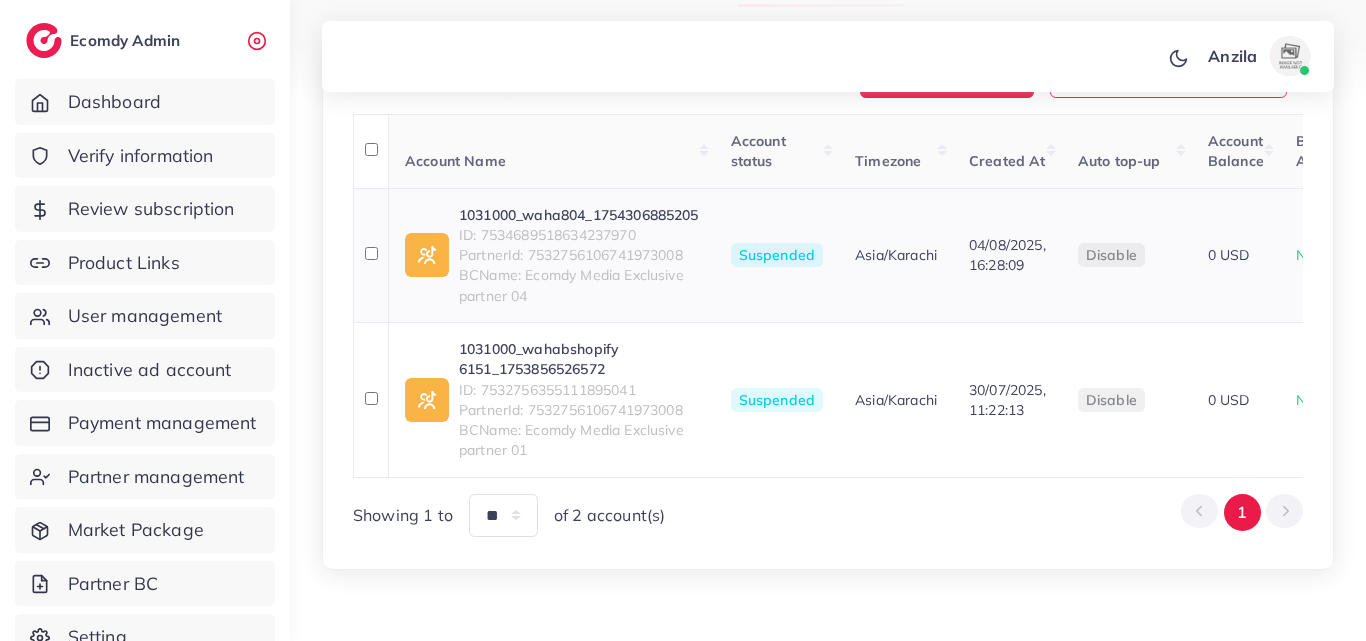 click on "ID: 7534689518634237970" at bounding box center (579, 235) 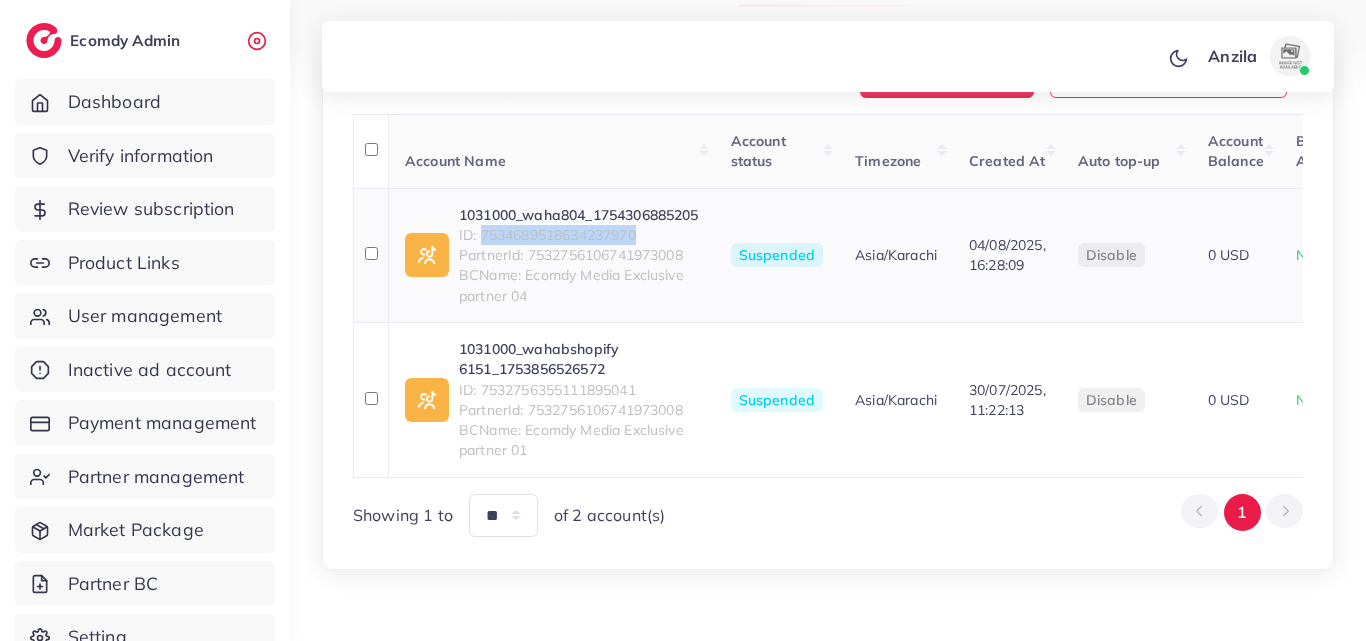 click on "ID: 7534689518634237970" at bounding box center [579, 235] 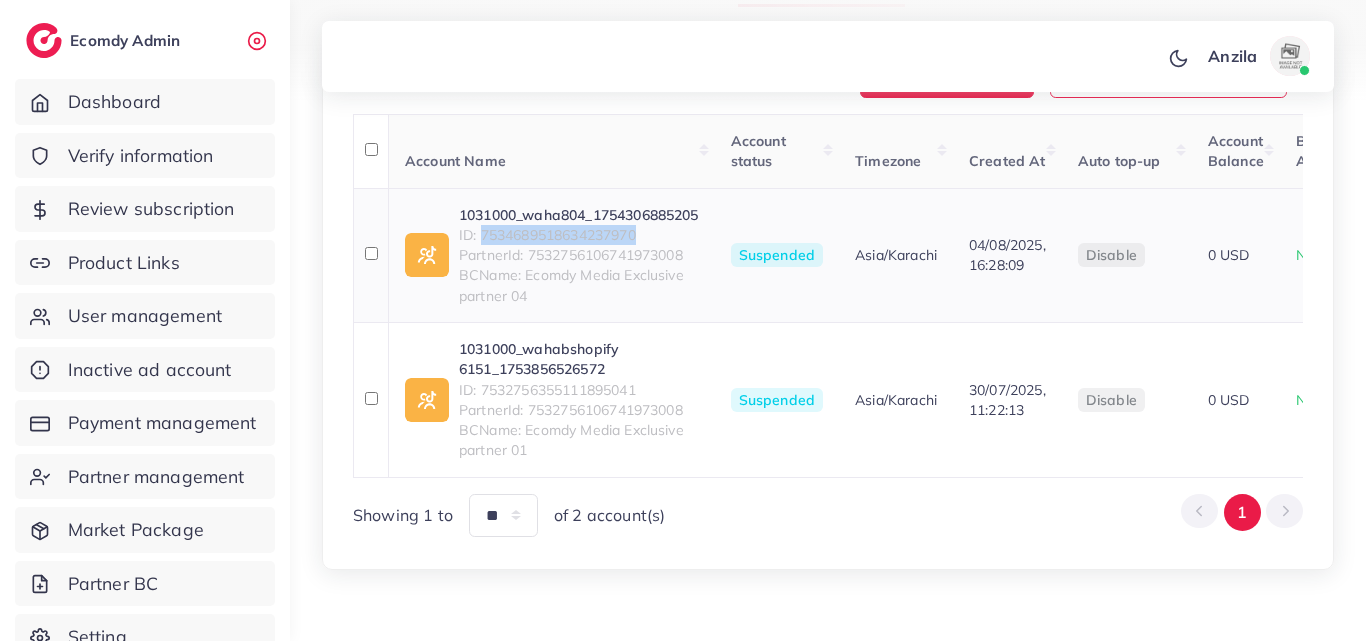 copy on "7534689518634237970" 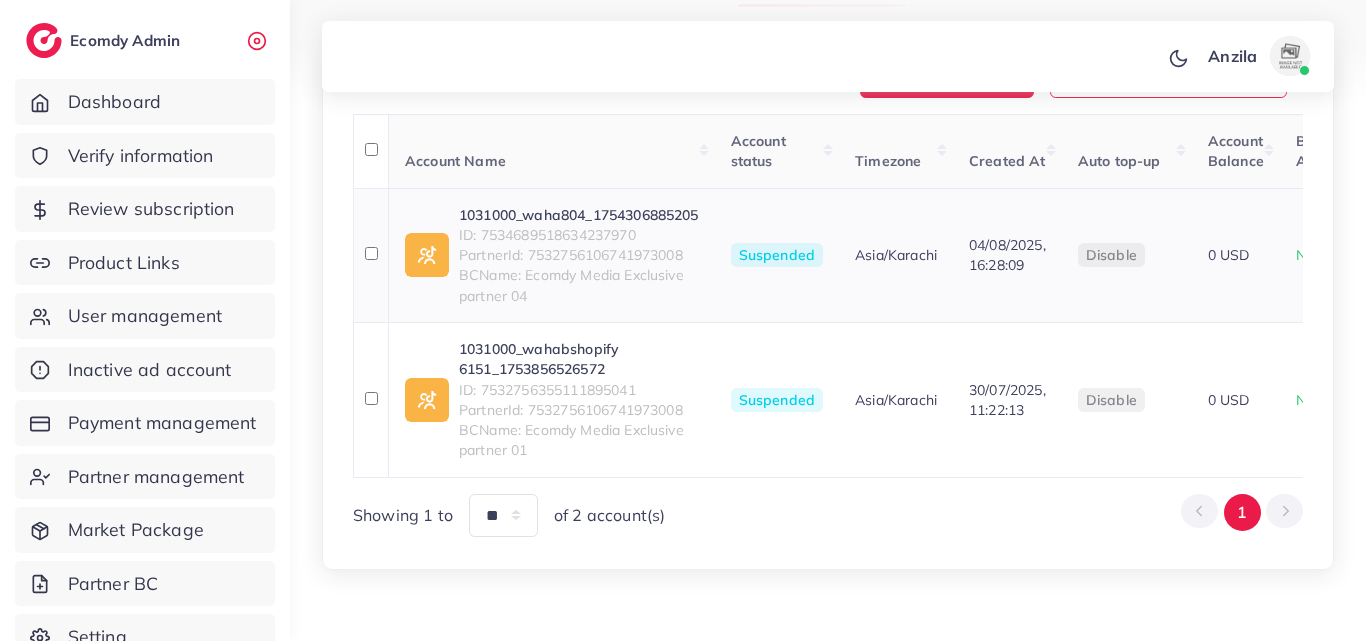 click on "ID: 7534689518634237970" at bounding box center (579, 235) 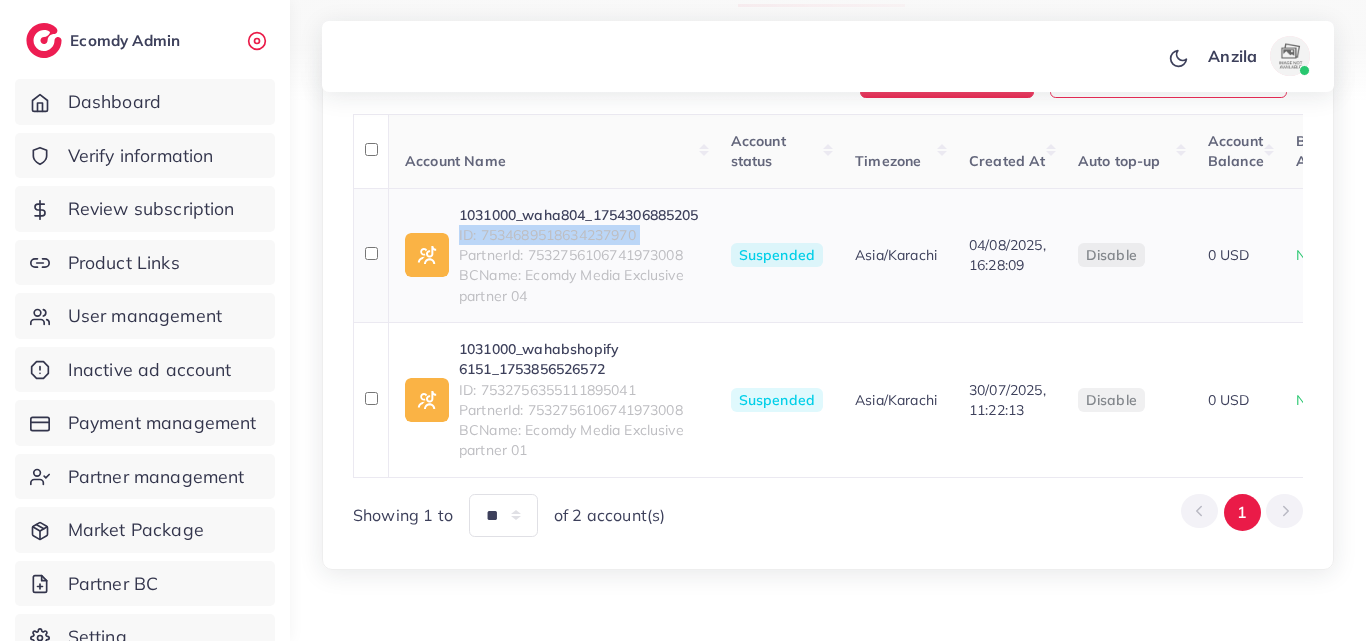 click on "ID: 7534689518634237970" at bounding box center [579, 235] 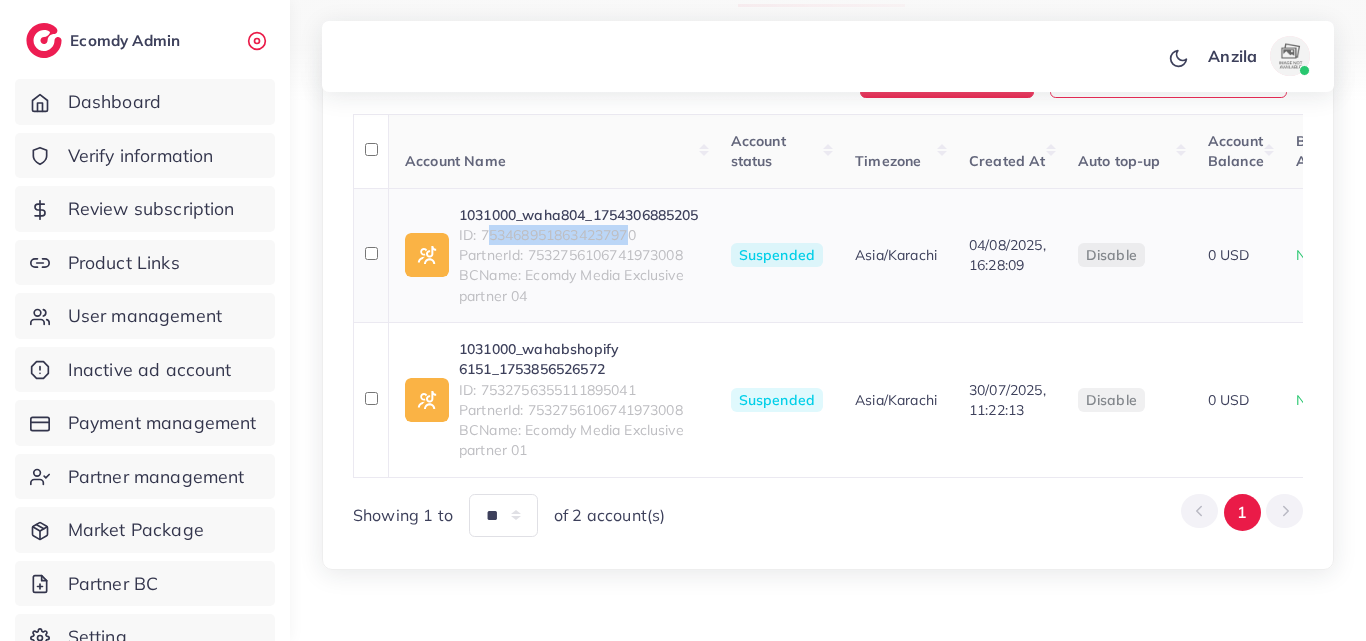 drag, startPoint x: 485, startPoint y: 250, endPoint x: 631, endPoint y: 250, distance: 146 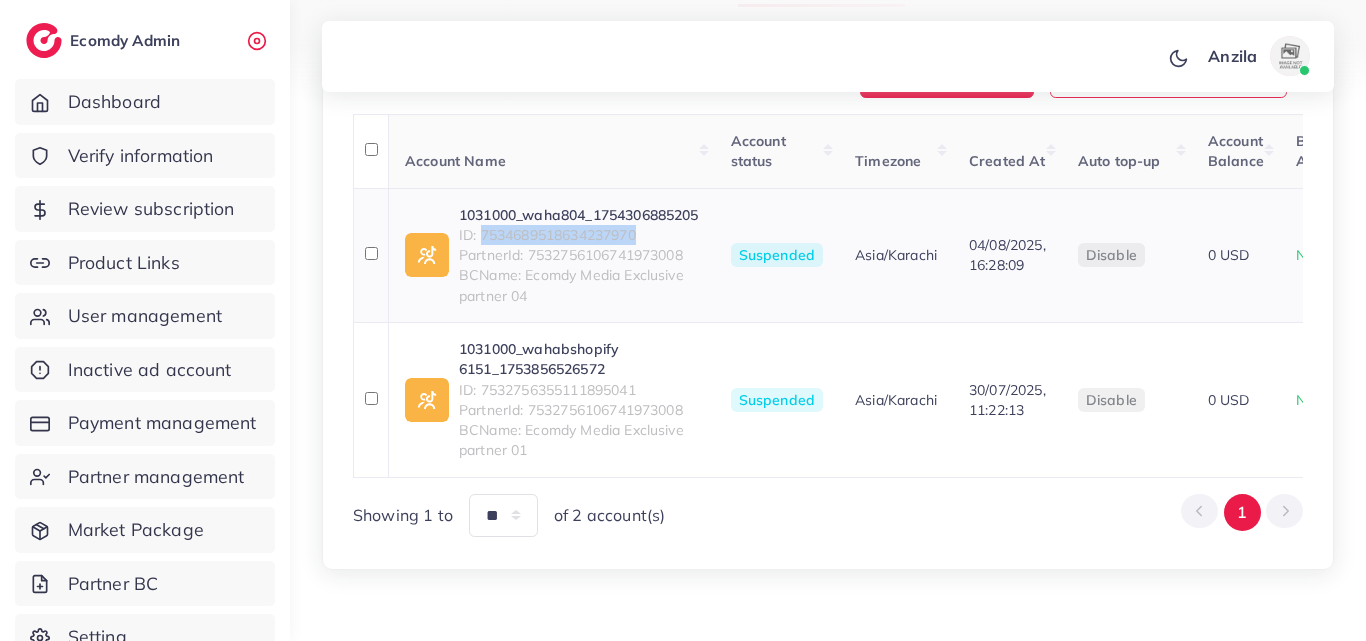 drag, startPoint x: 649, startPoint y: 250, endPoint x: 482, endPoint y: 250, distance: 167 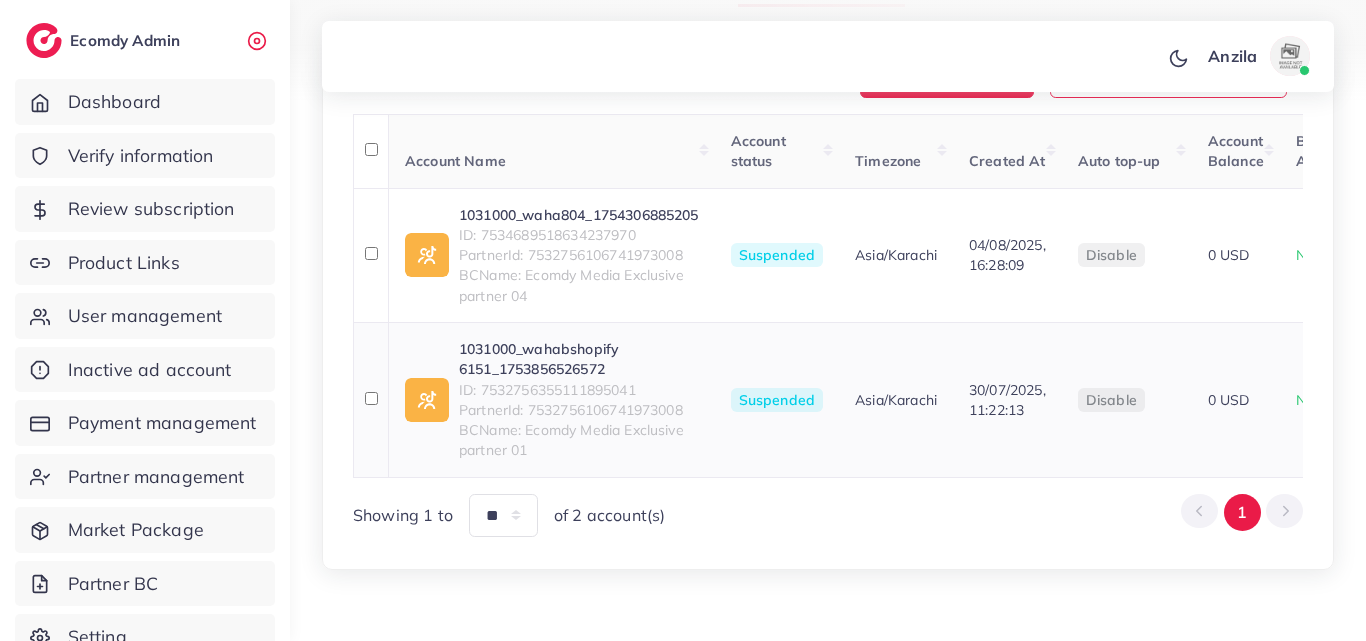 click on "ID: 7532756355111895041" at bounding box center [579, 390] 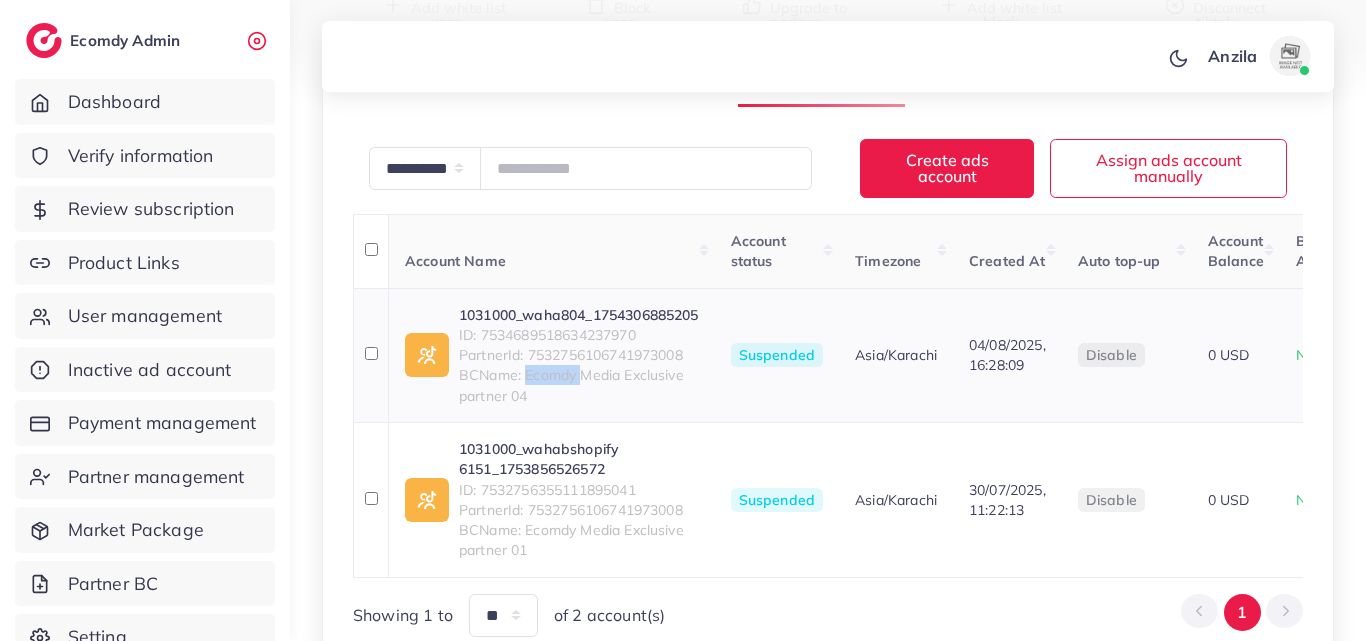 click on "BCName: Ecomdy Media Exclusive partner 04" at bounding box center [579, 385] 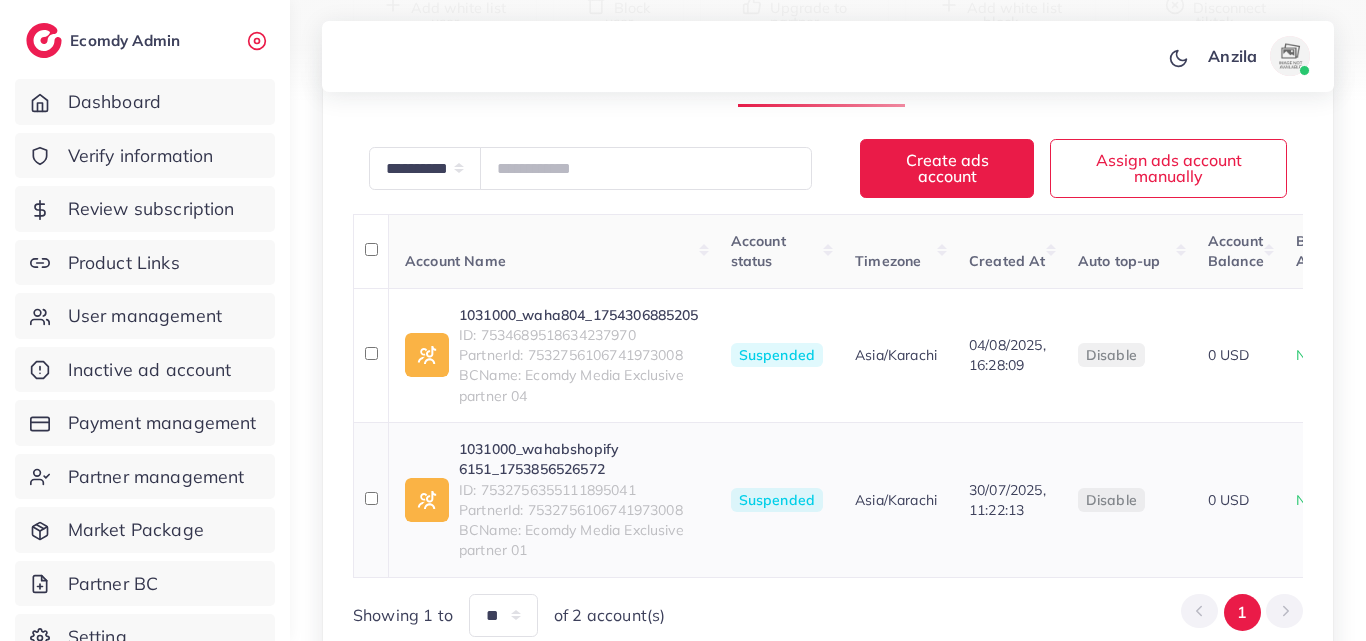 click on "ID: 7532756355111895041" at bounding box center [579, 490] 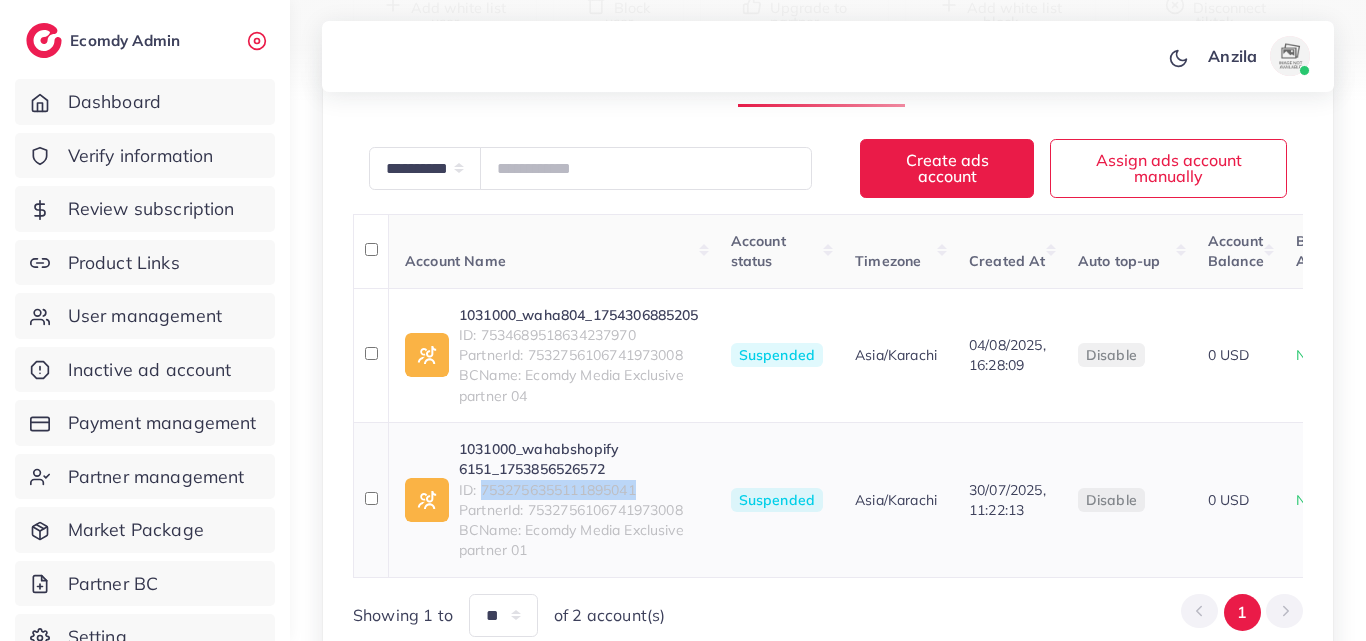 click on "ID: 7532756355111895041" at bounding box center [579, 490] 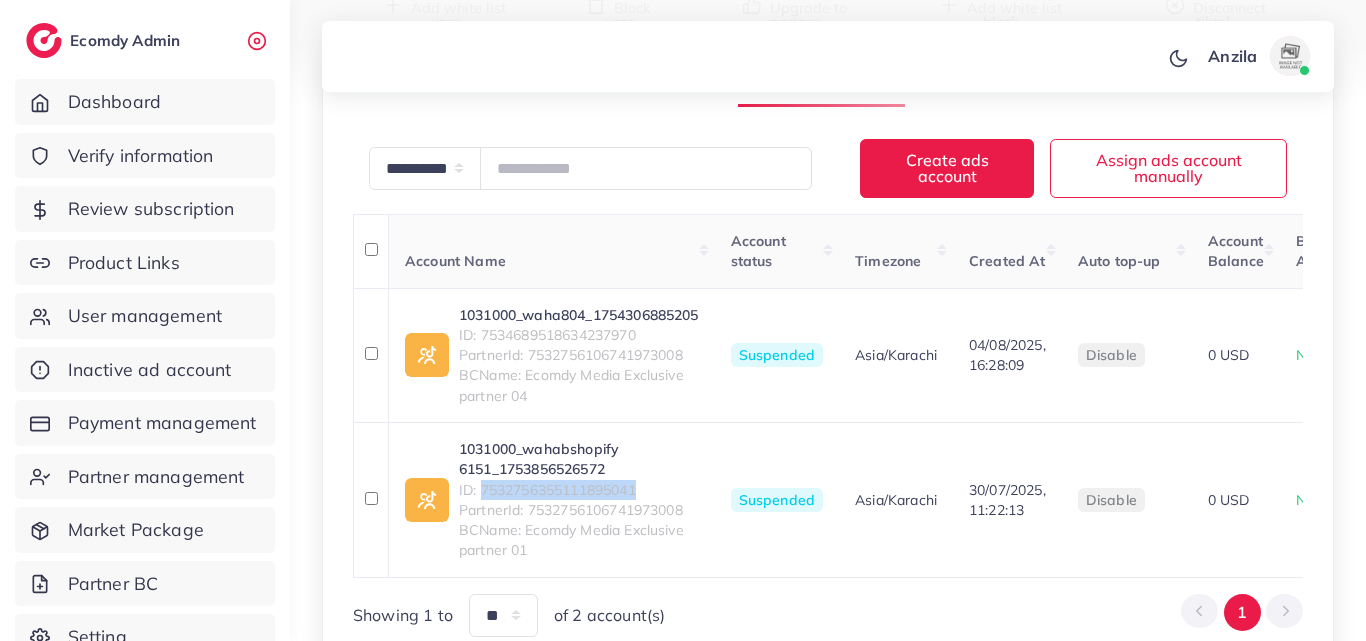 drag, startPoint x: 562, startPoint y: 508, endPoint x: 658, endPoint y: 87, distance: 431.80667 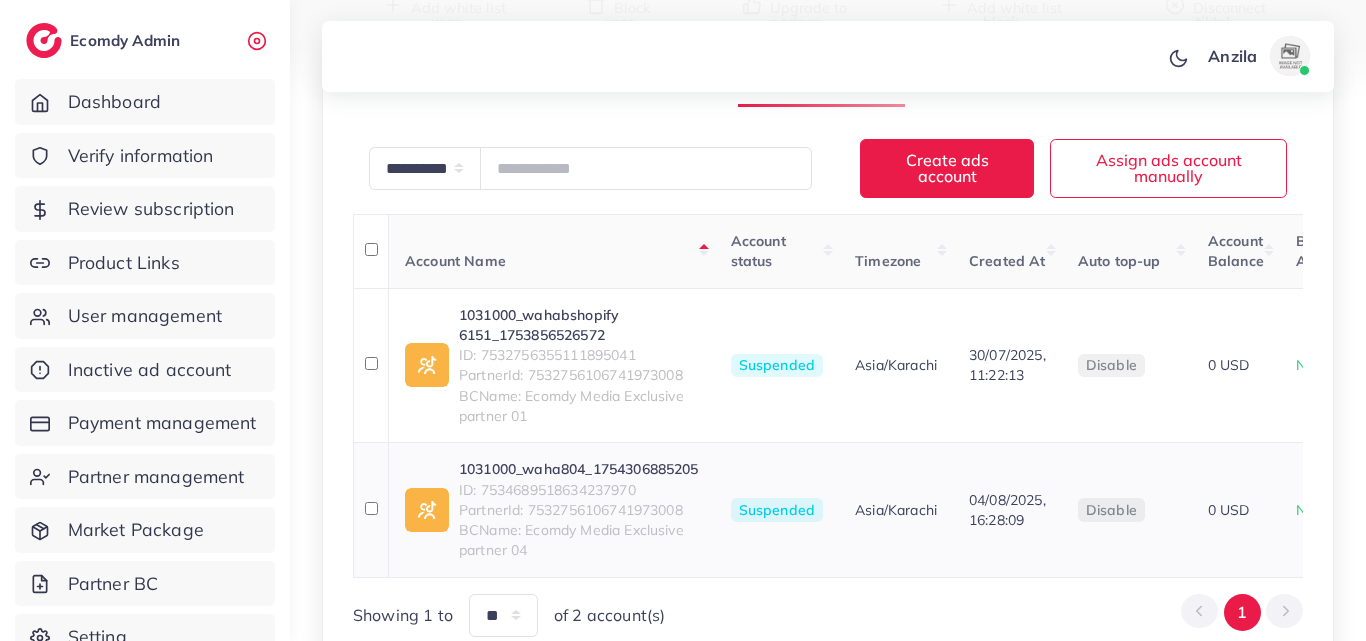 click on "ID: 7534689518634237970" at bounding box center [579, 490] 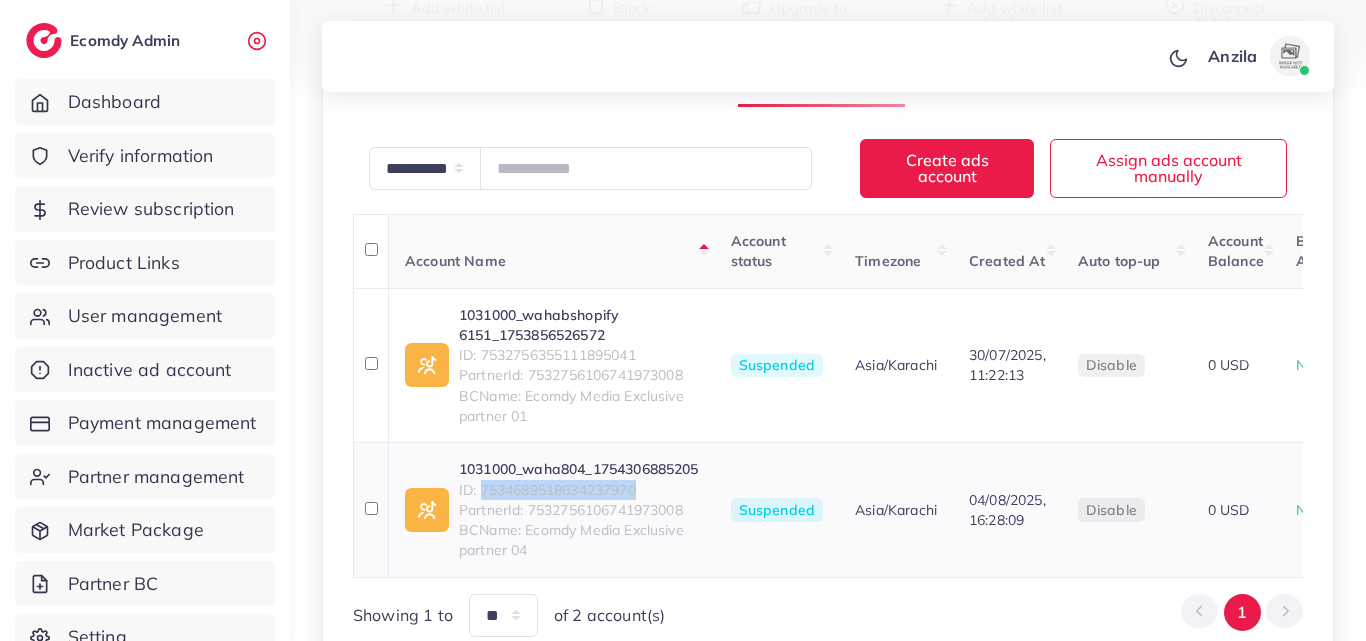 click on "1031000_waha804_1754306885205" at bounding box center [579, 469] 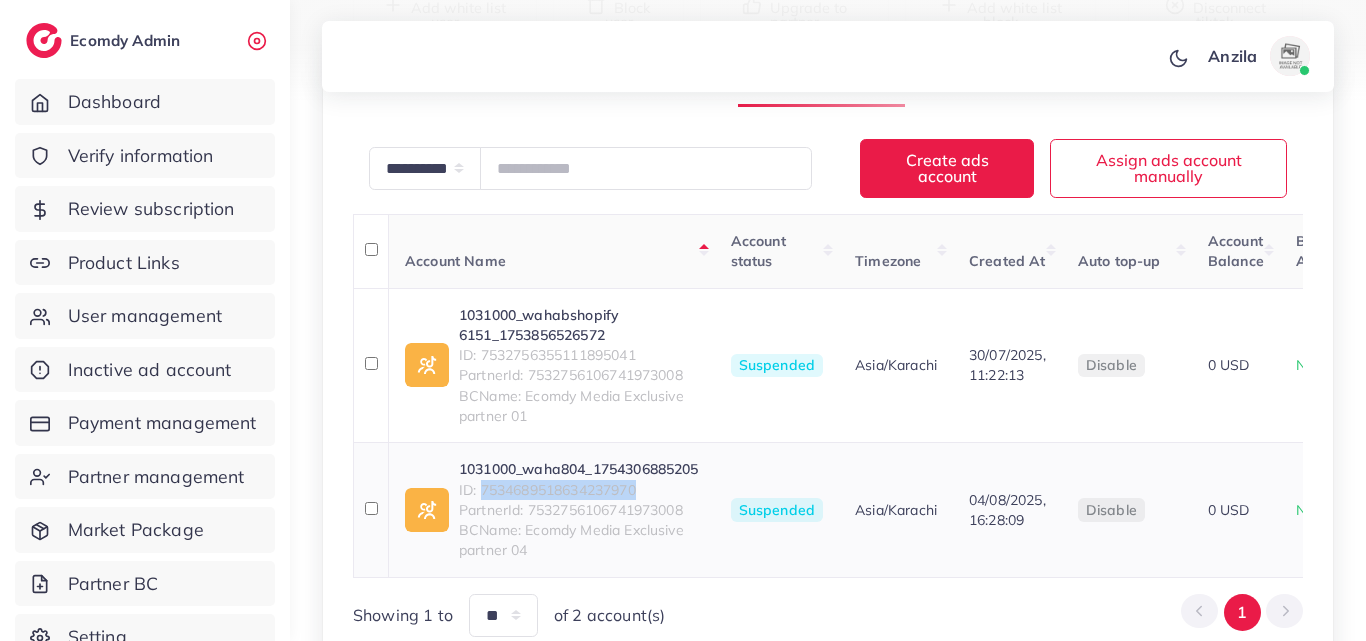 click on "1031000_waha804_1754306885205" at bounding box center [579, 469] 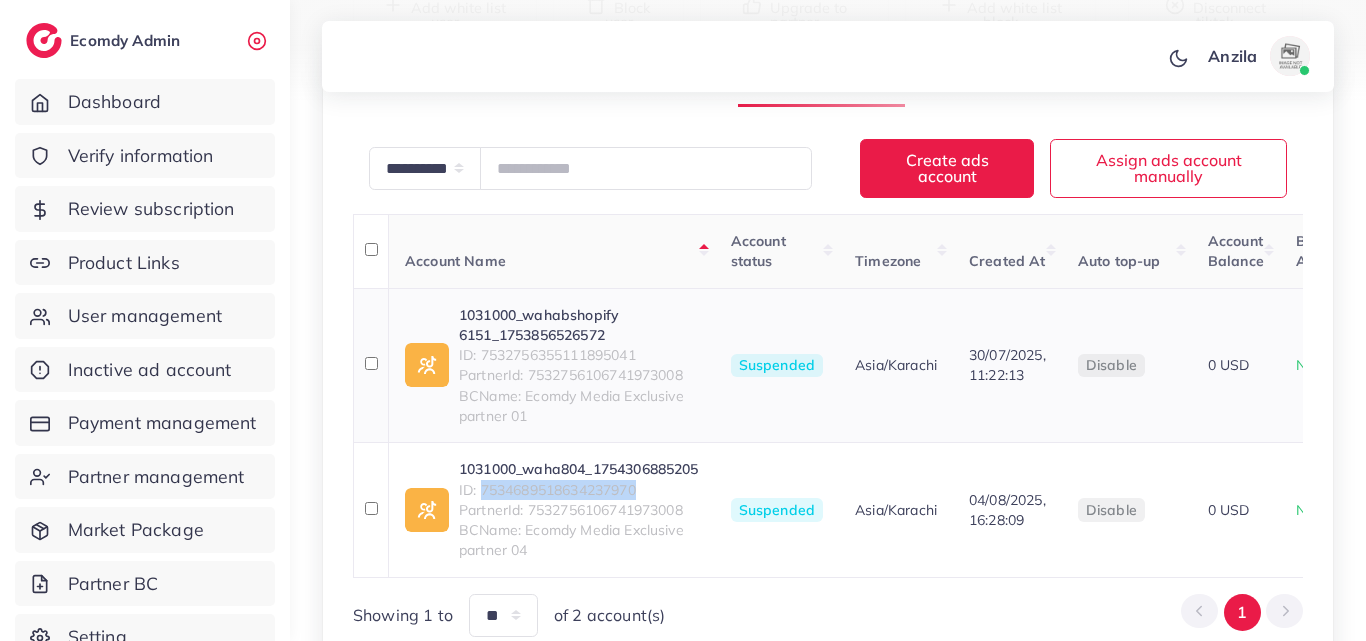 click on "ID: 7532756355111895041" at bounding box center [579, 355] 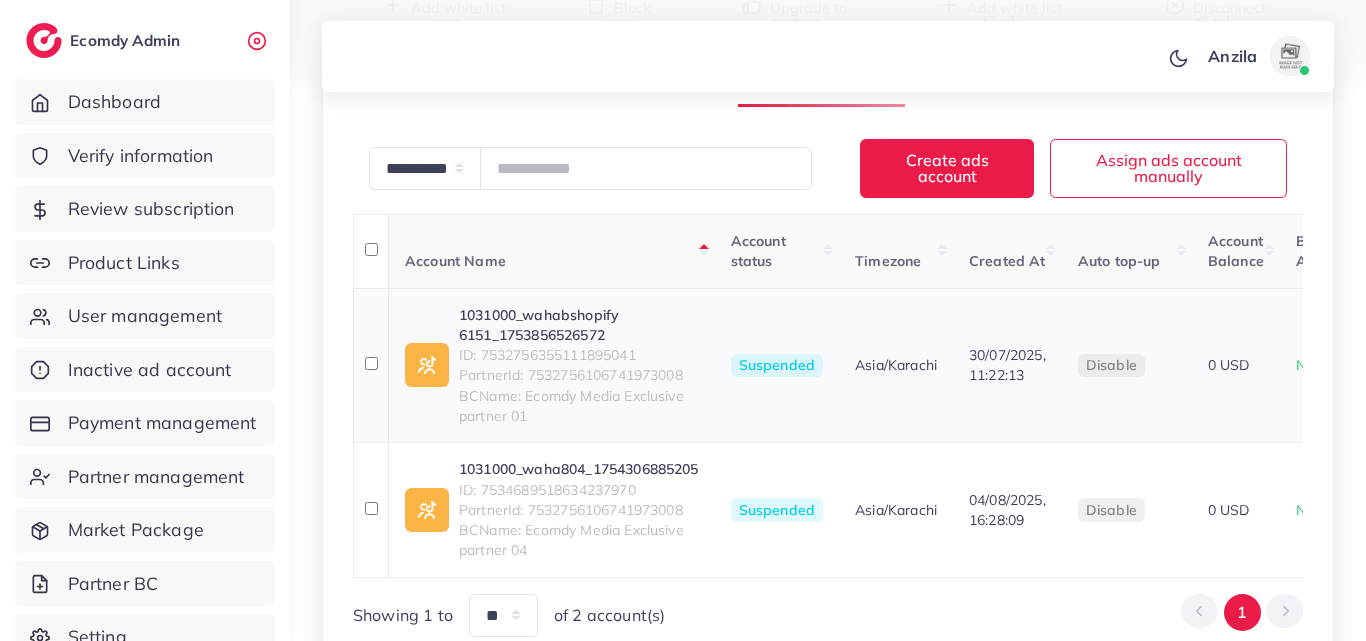 click on "ID: 7532756355111895041" at bounding box center [579, 355] 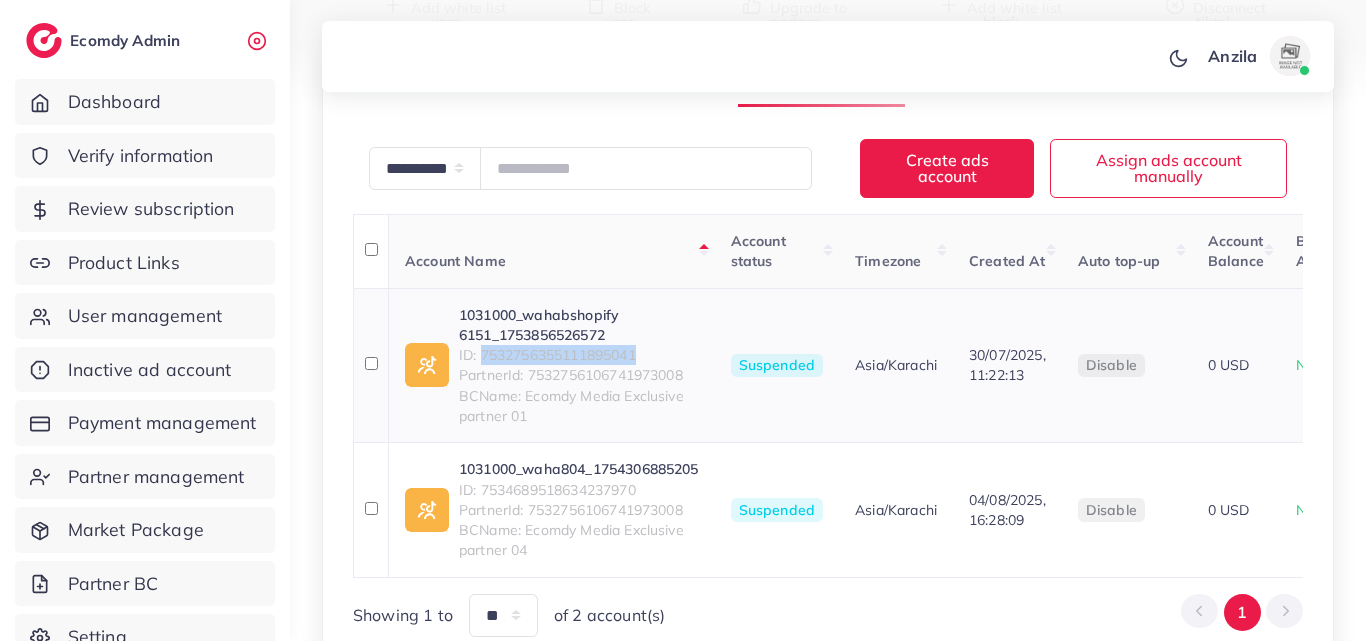 click on "ID: 7532756355111895041" at bounding box center [579, 355] 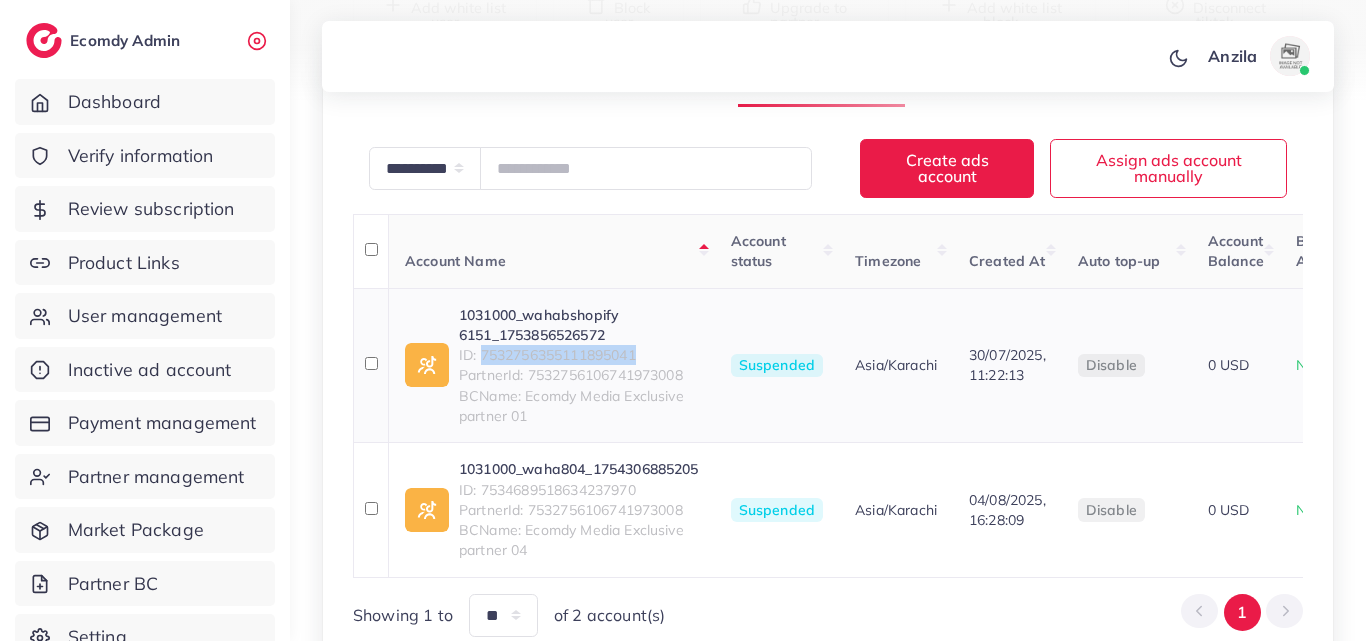 copy on "7532756355111895041" 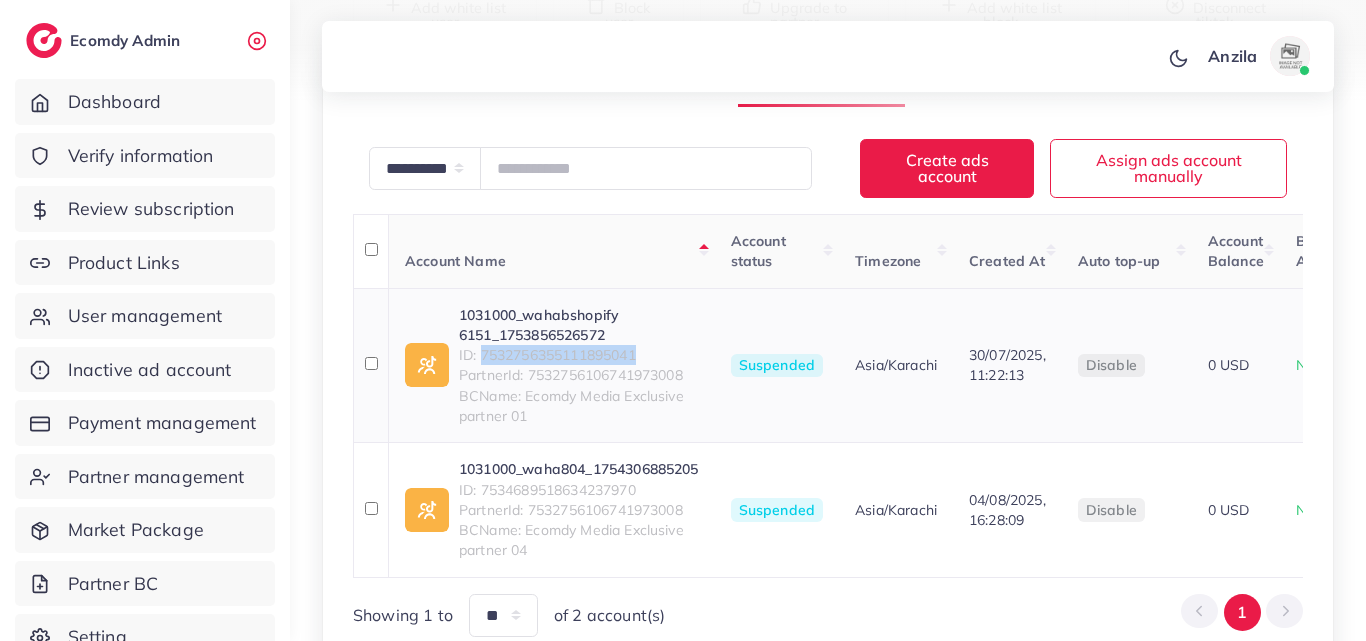 click on "1031000_wahabshopify 6151_1753856526572" at bounding box center (579, 325) 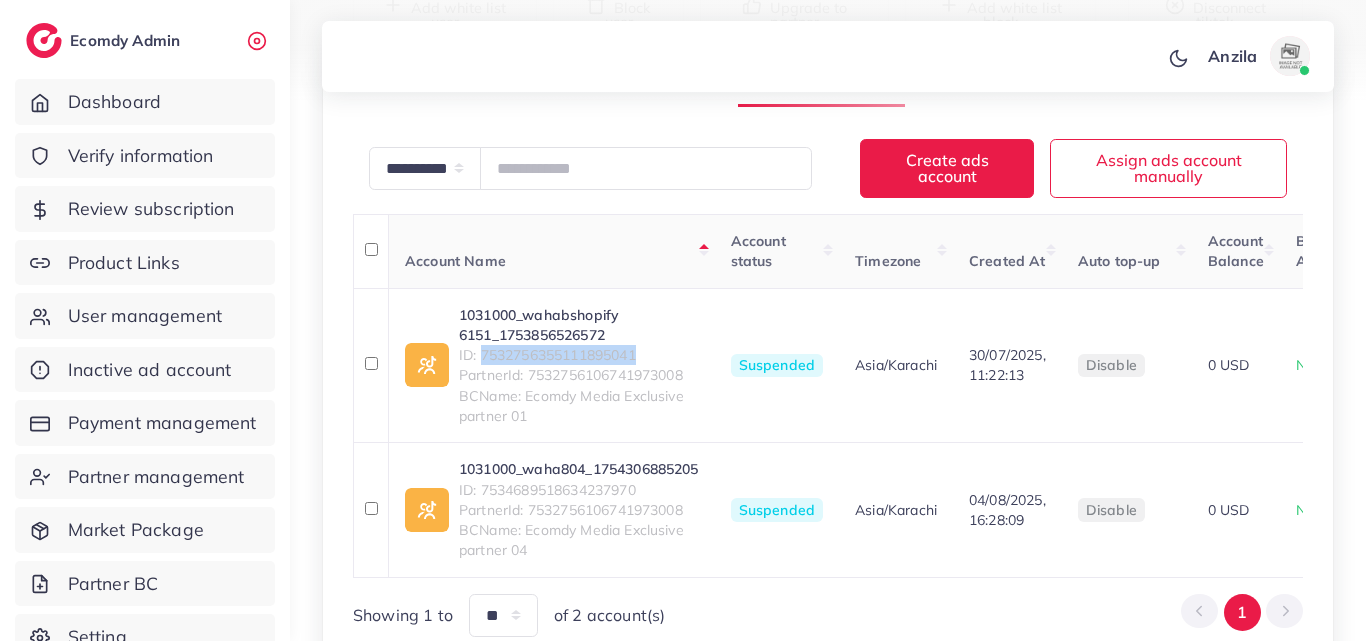 click on "Product links" at bounding box center (972, 85) 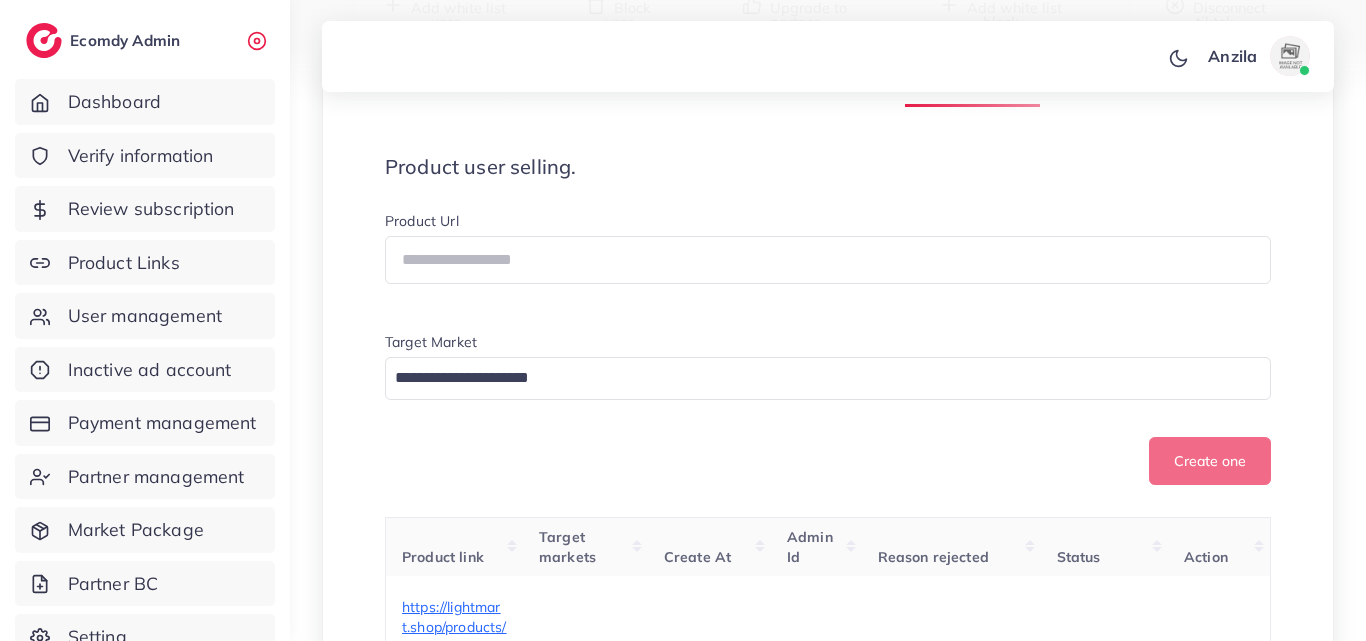 scroll, scrollTop: 600, scrollLeft: 0, axis: vertical 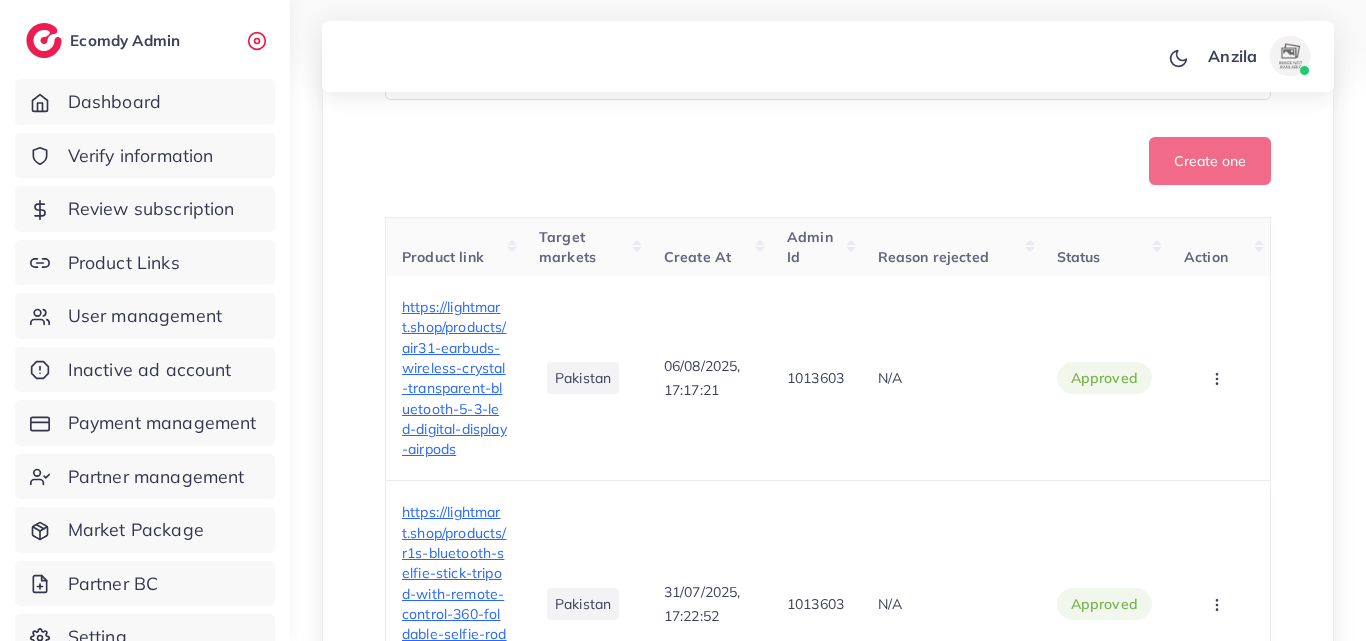 click on "Create one" at bounding box center [828, 161] 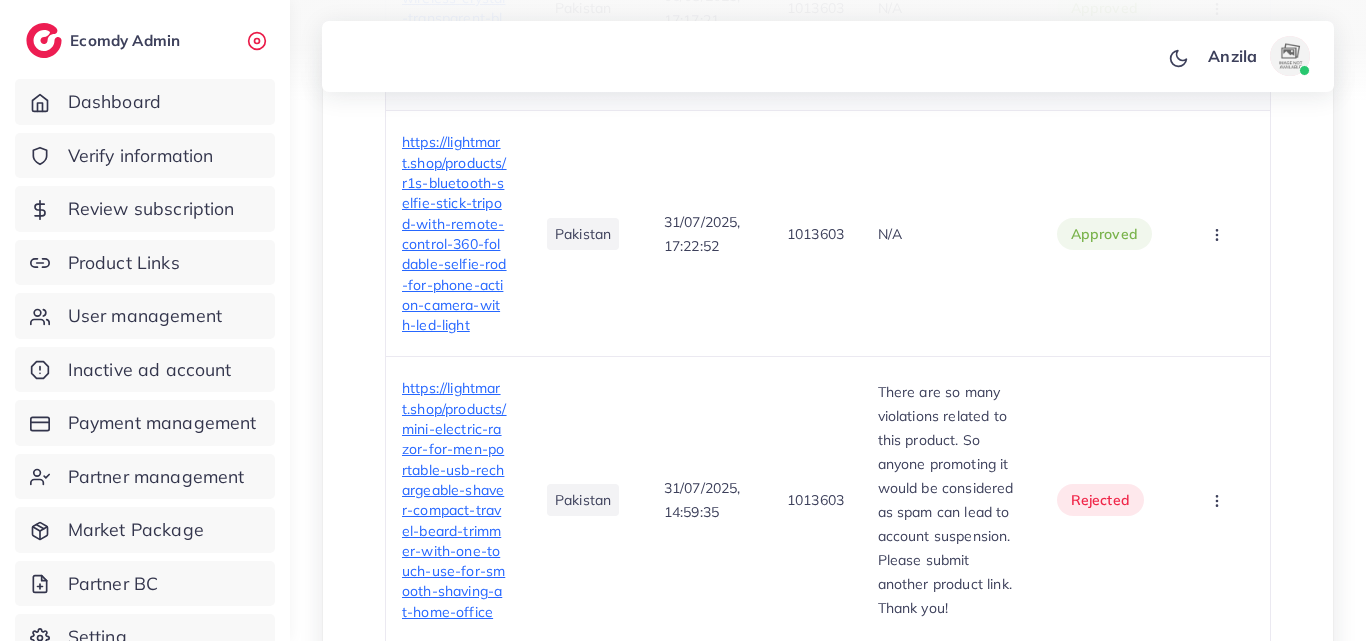 scroll, scrollTop: 1000, scrollLeft: 0, axis: vertical 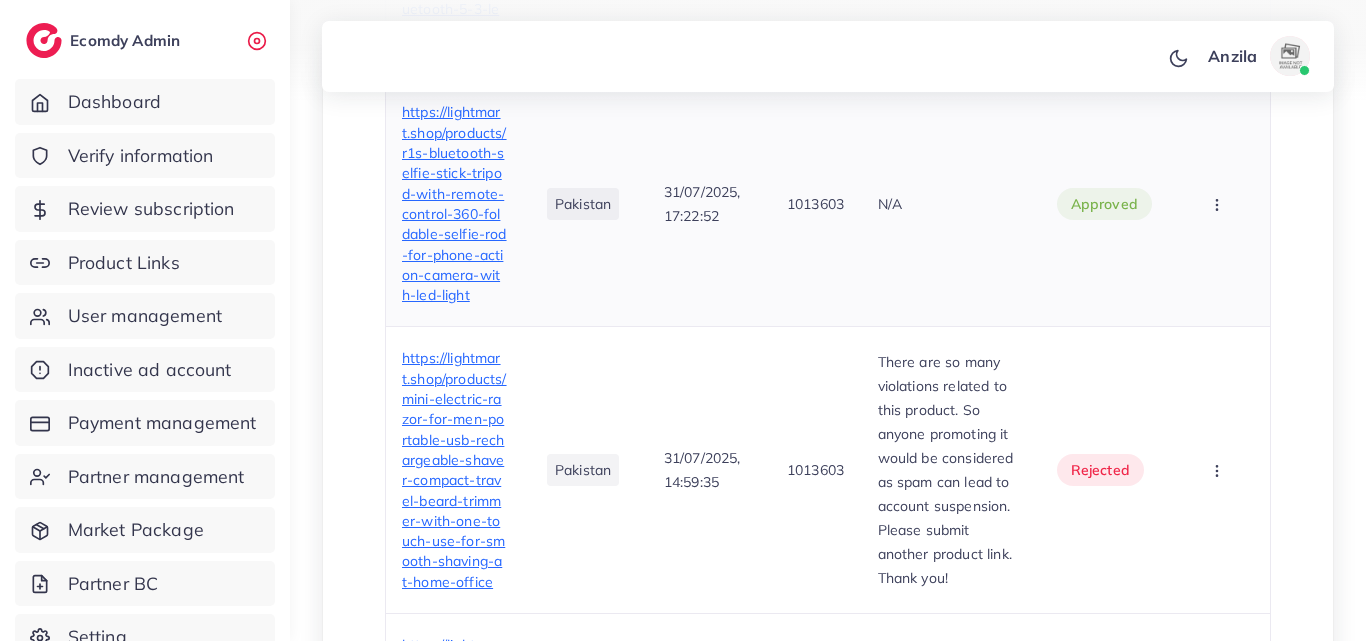 click on "https://lightmart.shop/products/r1s-bluetooth-selfie-stick-tripod-with-remote-control-360-foldable-selfie-rod-for-phone-action-camera-with-led-light" at bounding box center [454, 203] 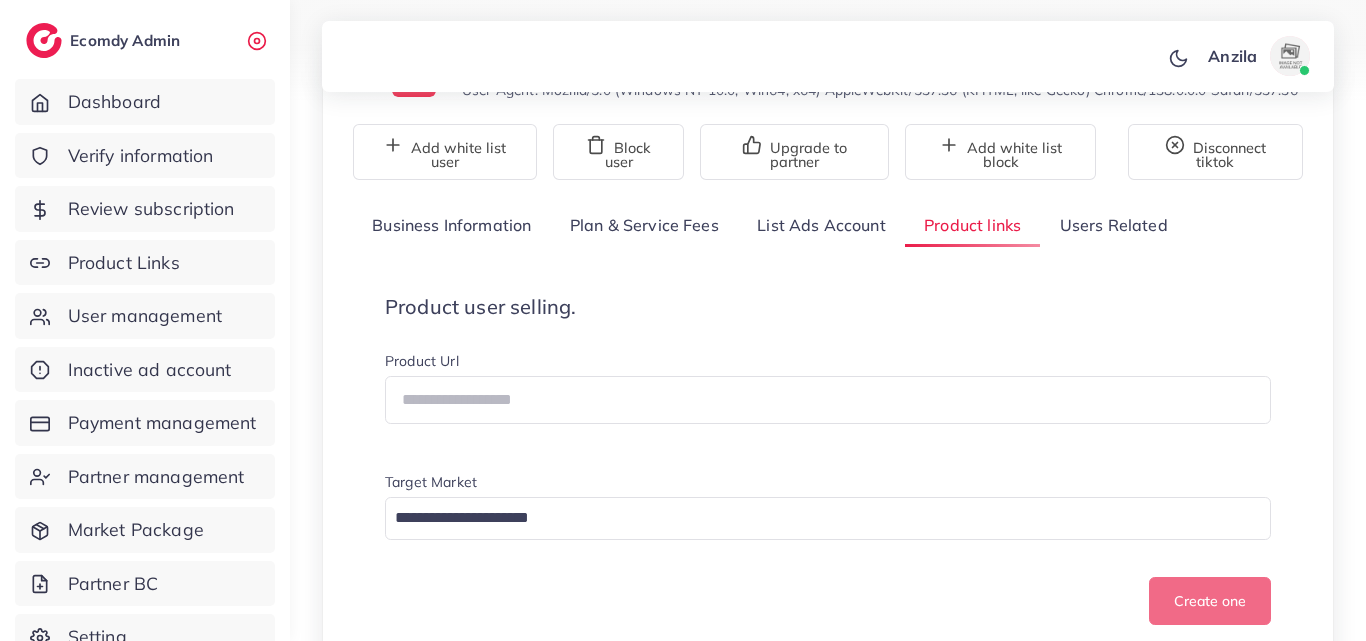 scroll, scrollTop: 100, scrollLeft: 0, axis: vertical 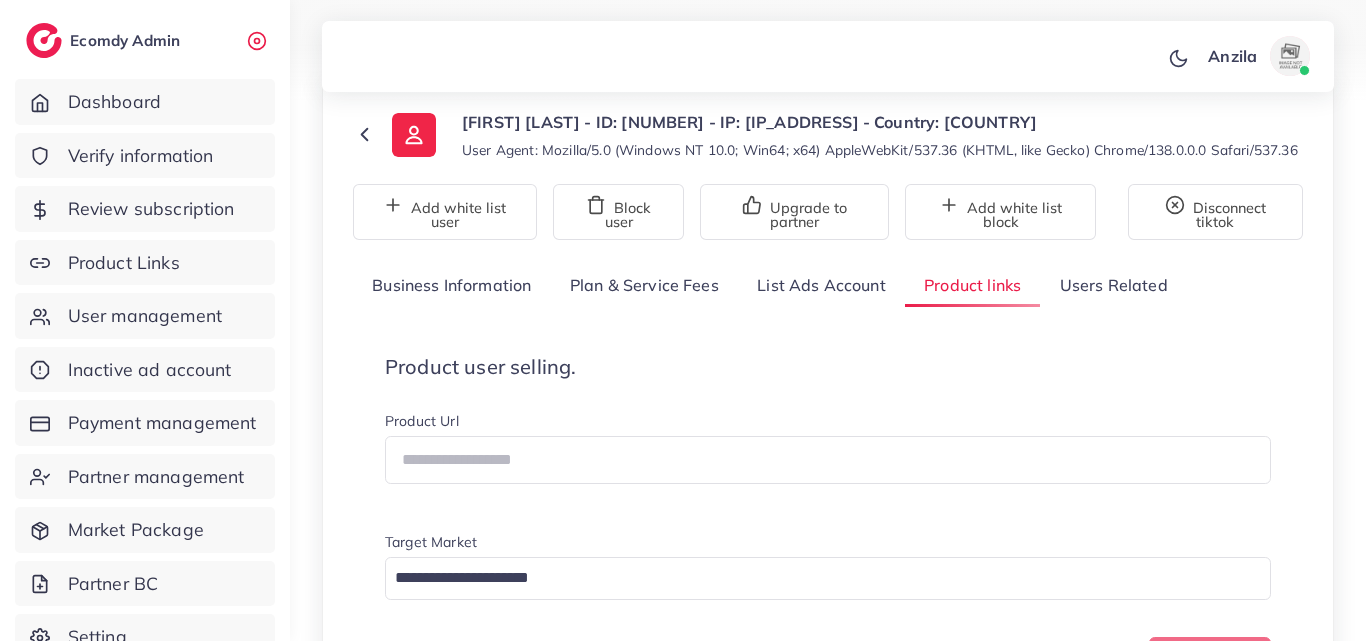 click on "List Ads Account" at bounding box center [821, 285] 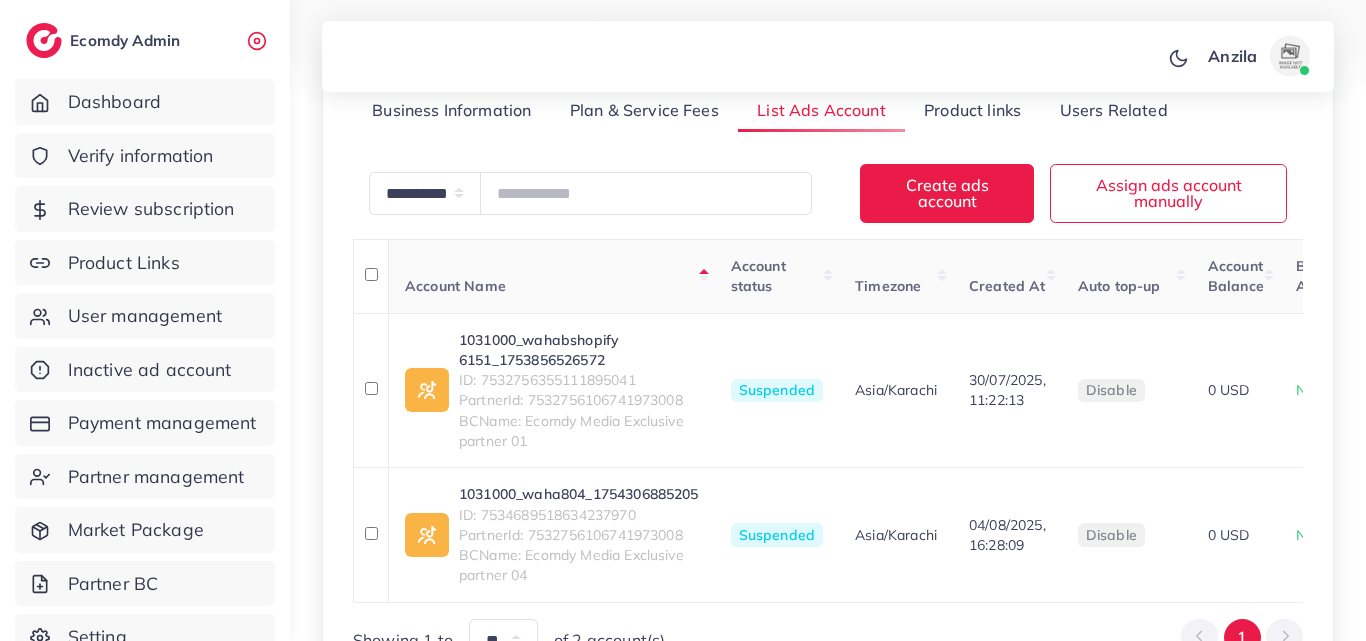scroll, scrollTop: 482, scrollLeft: 0, axis: vertical 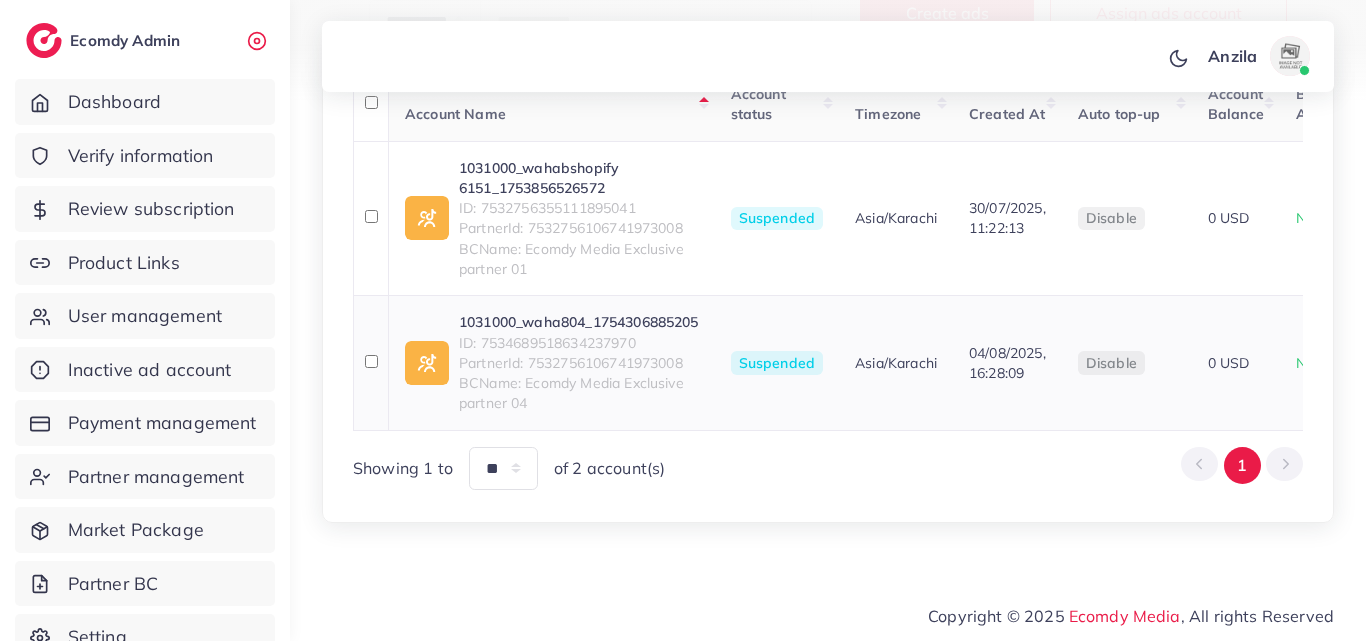 click on "ID: 7534689518634237970" at bounding box center (579, 343) 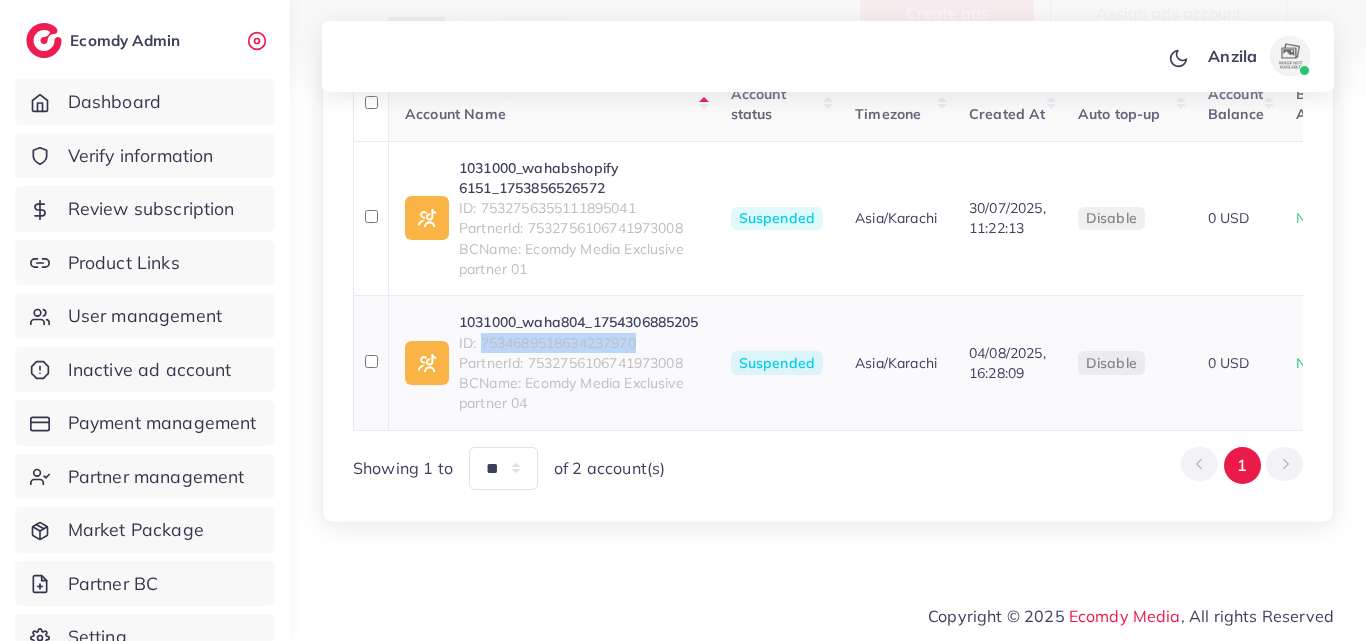 click on "ID: 7534689518634237970" at bounding box center (579, 343) 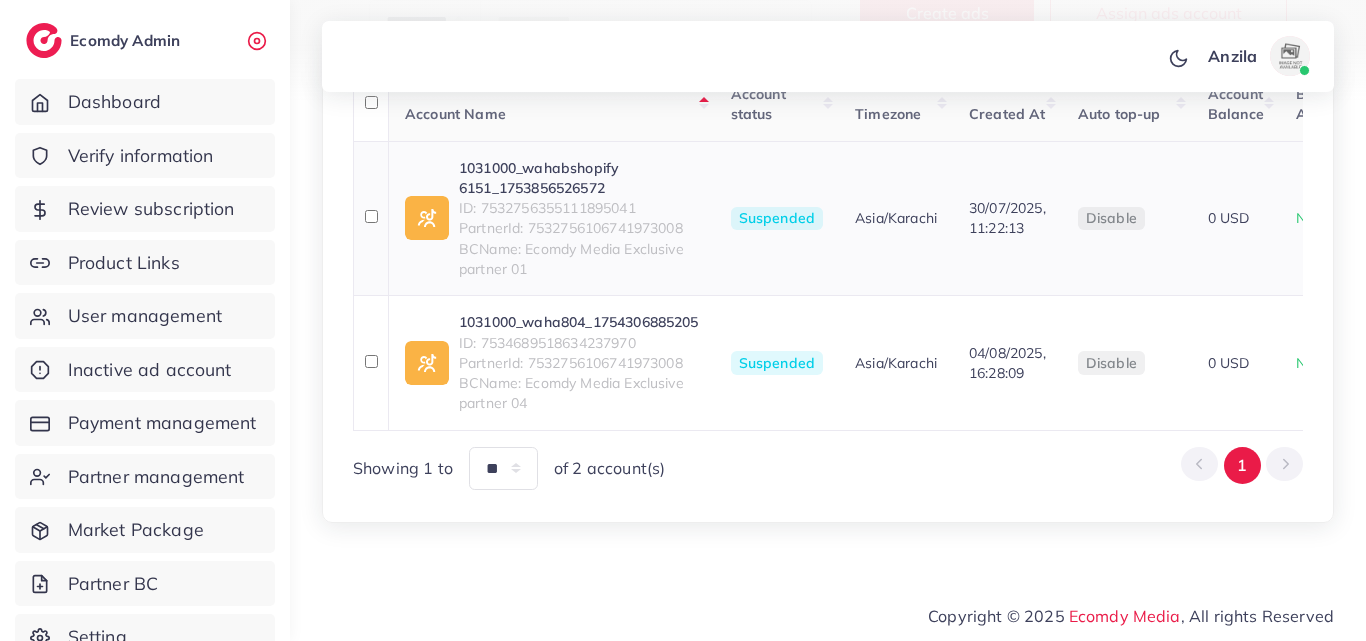 click on "ID: 7532756355111895041" at bounding box center [579, 208] 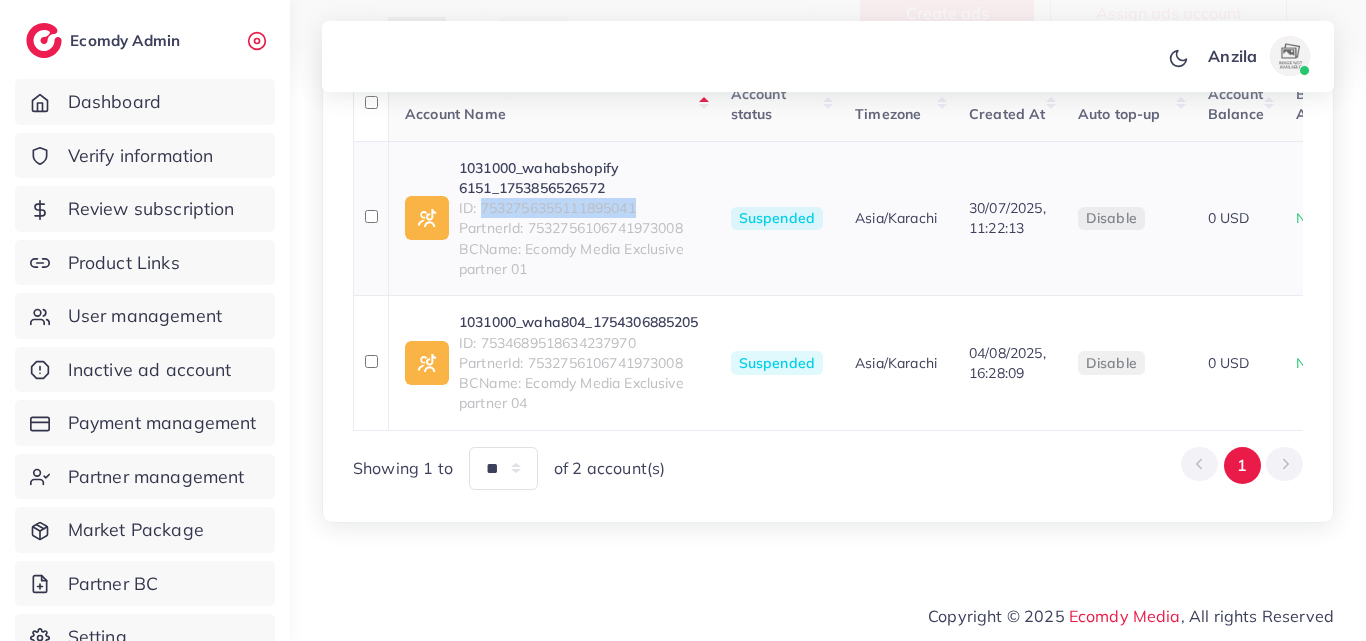 click on "ID: 7532756355111895041" at bounding box center [579, 208] 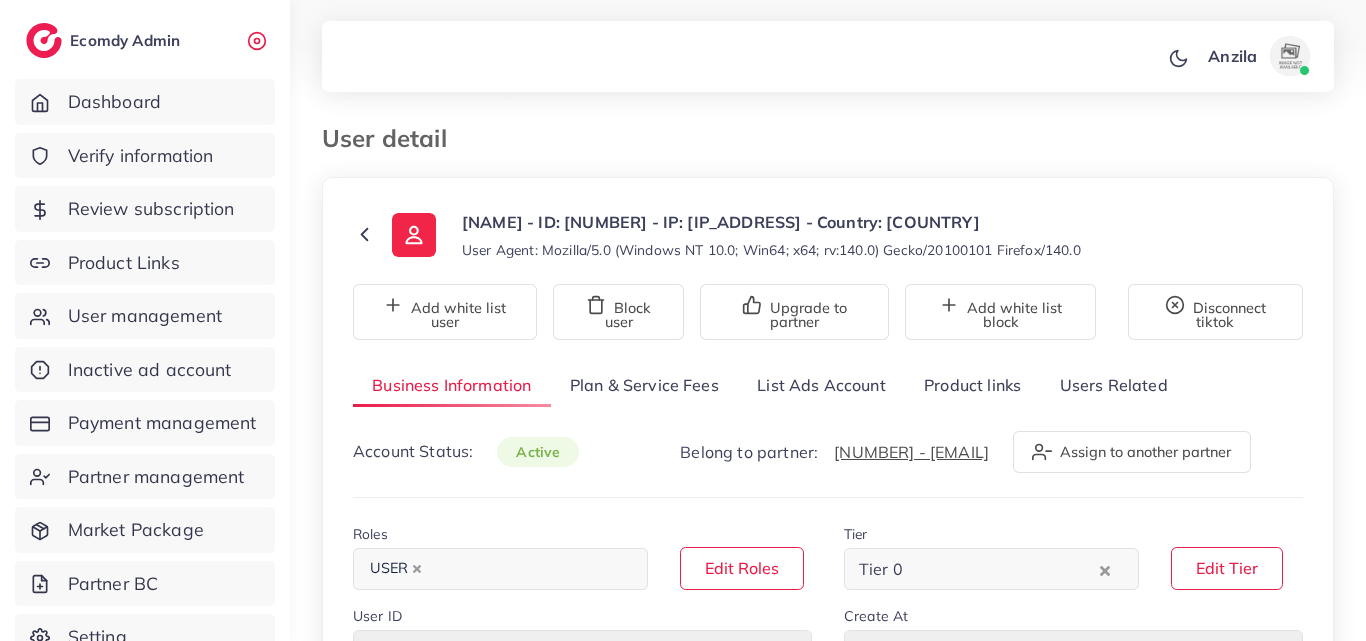 select on "********" 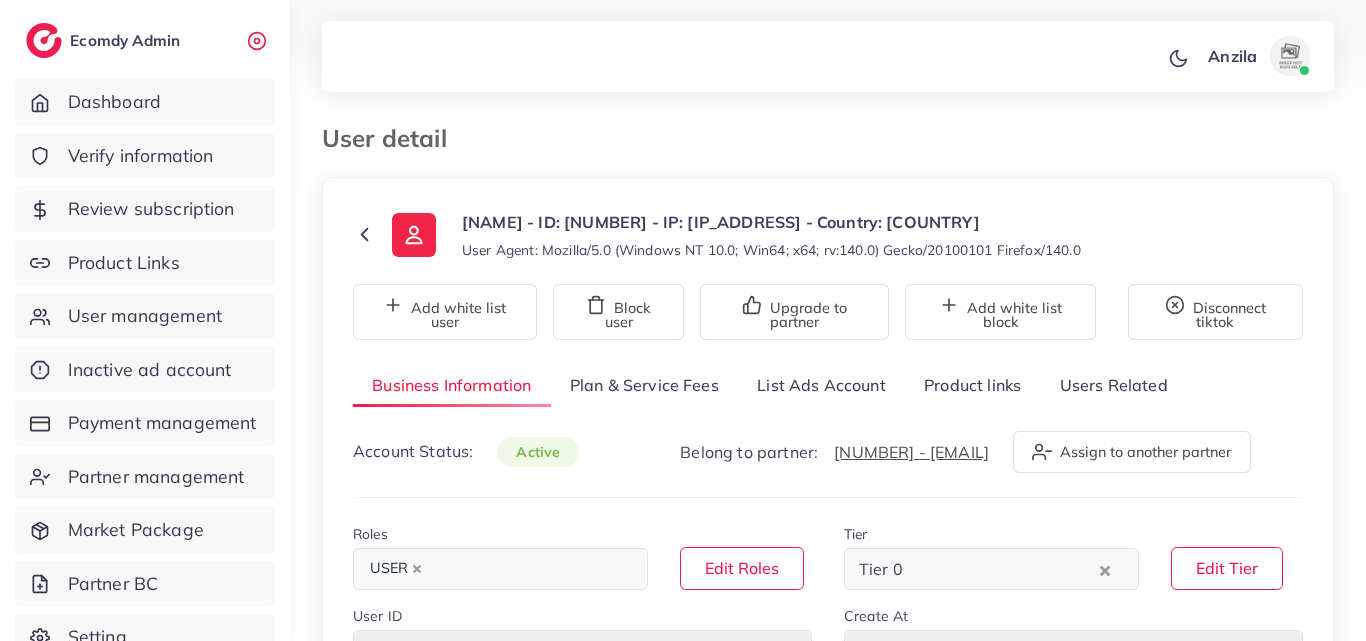 scroll, scrollTop: 0, scrollLeft: 0, axis: both 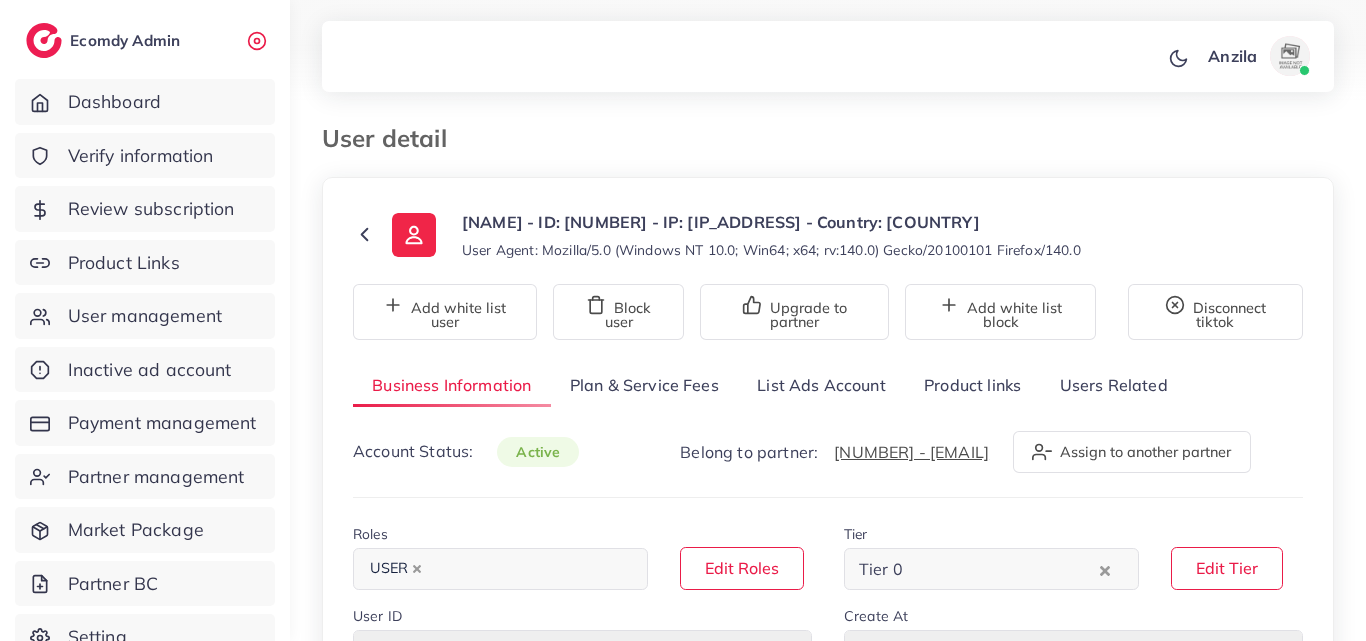 click on "List Ads Account" at bounding box center [821, 385] 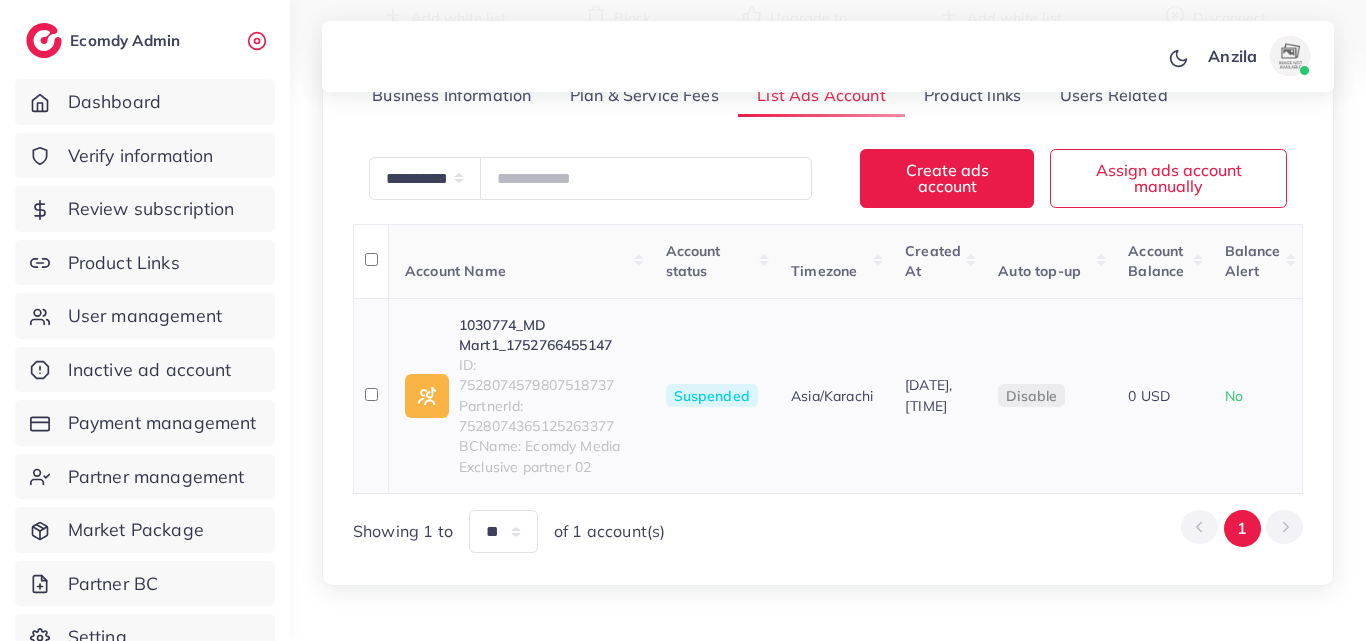 scroll, scrollTop: 153, scrollLeft: 0, axis: vertical 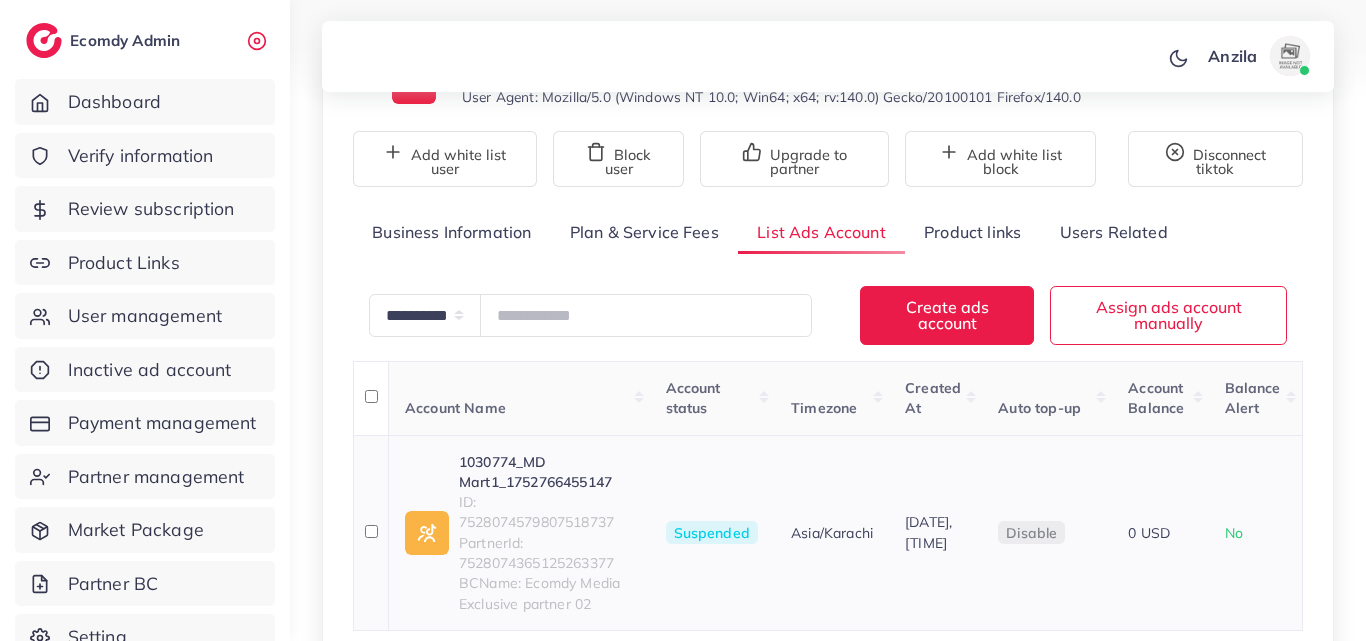 click on "ID: 7528074579807518737" at bounding box center [546, 512] 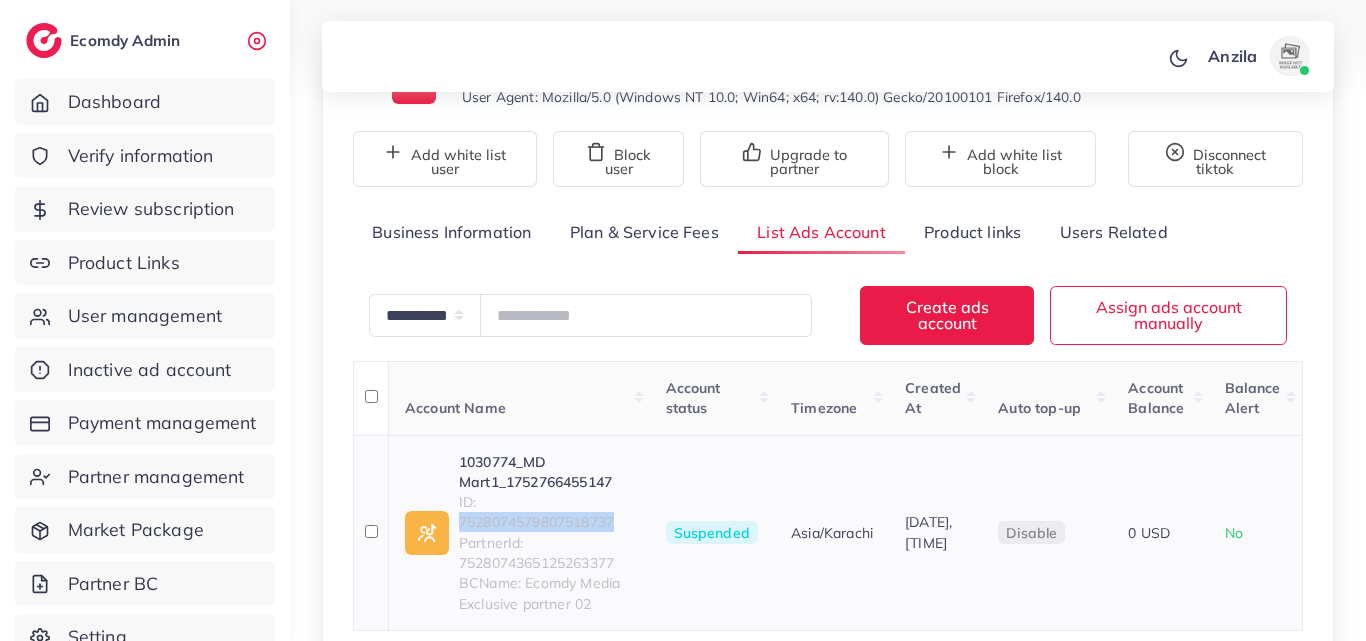 click on "ID: 7528074579807518737" at bounding box center [546, 512] 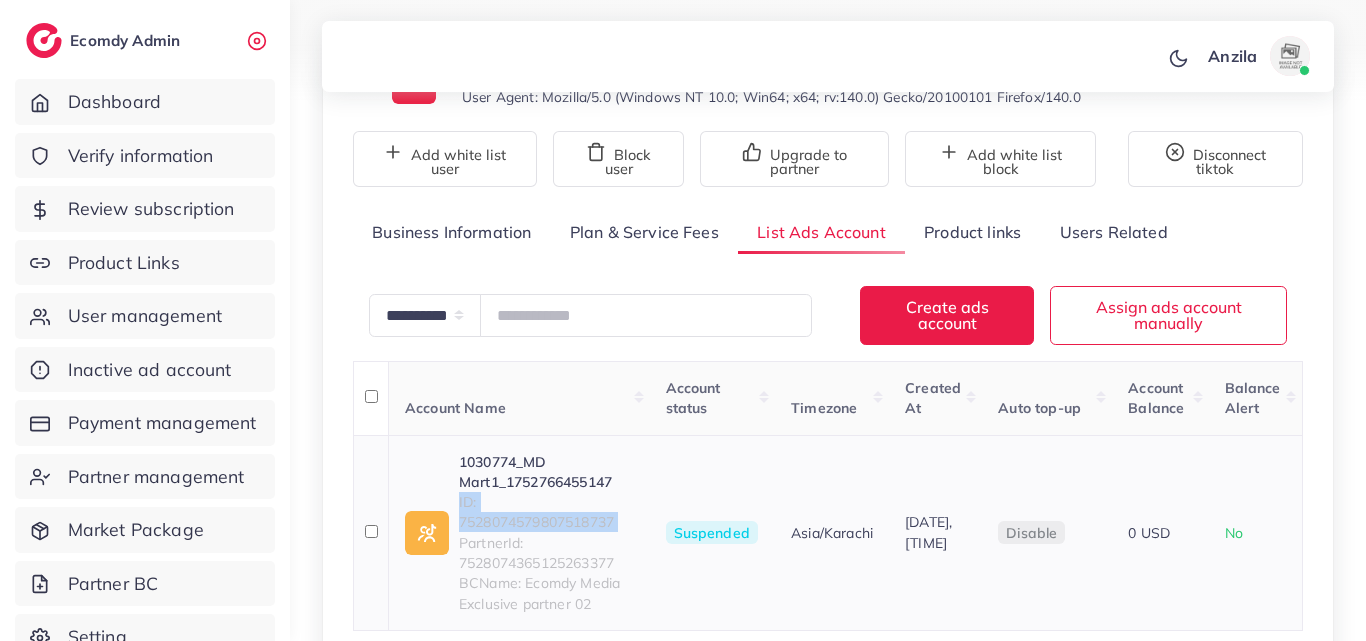 click on "ID: 7528074579807518737" at bounding box center [546, 512] 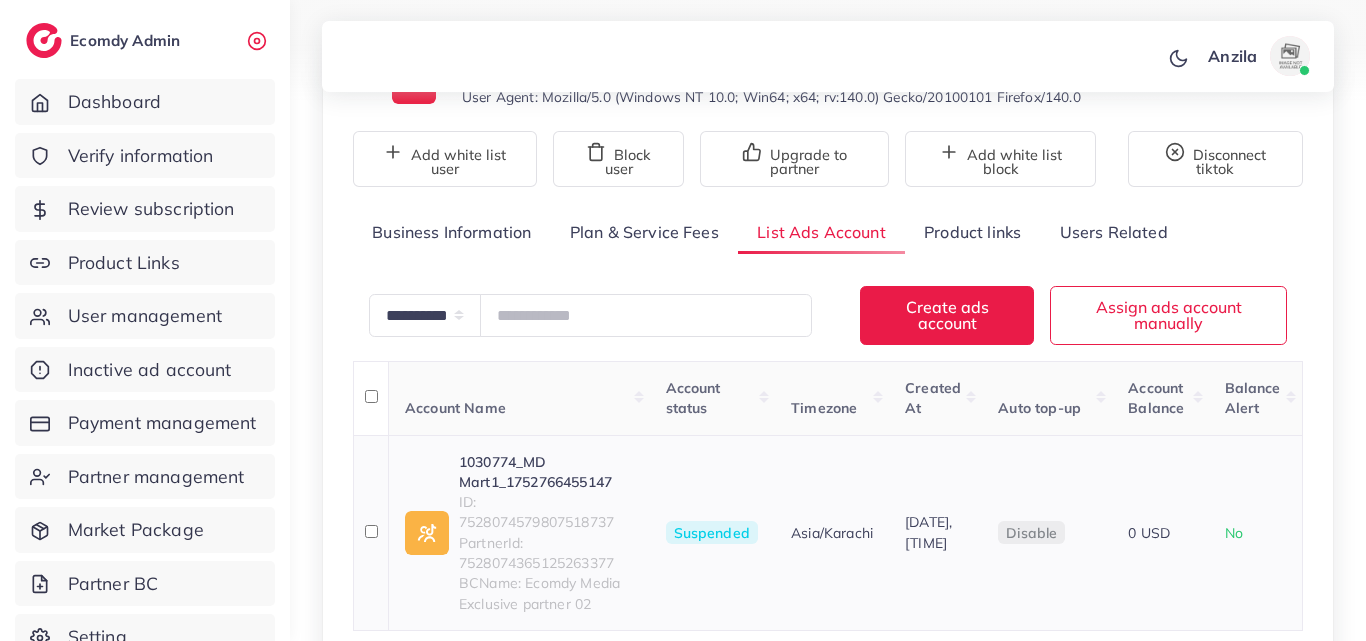 click on "PartnerId: 7528074365125263377" at bounding box center (546, 553) 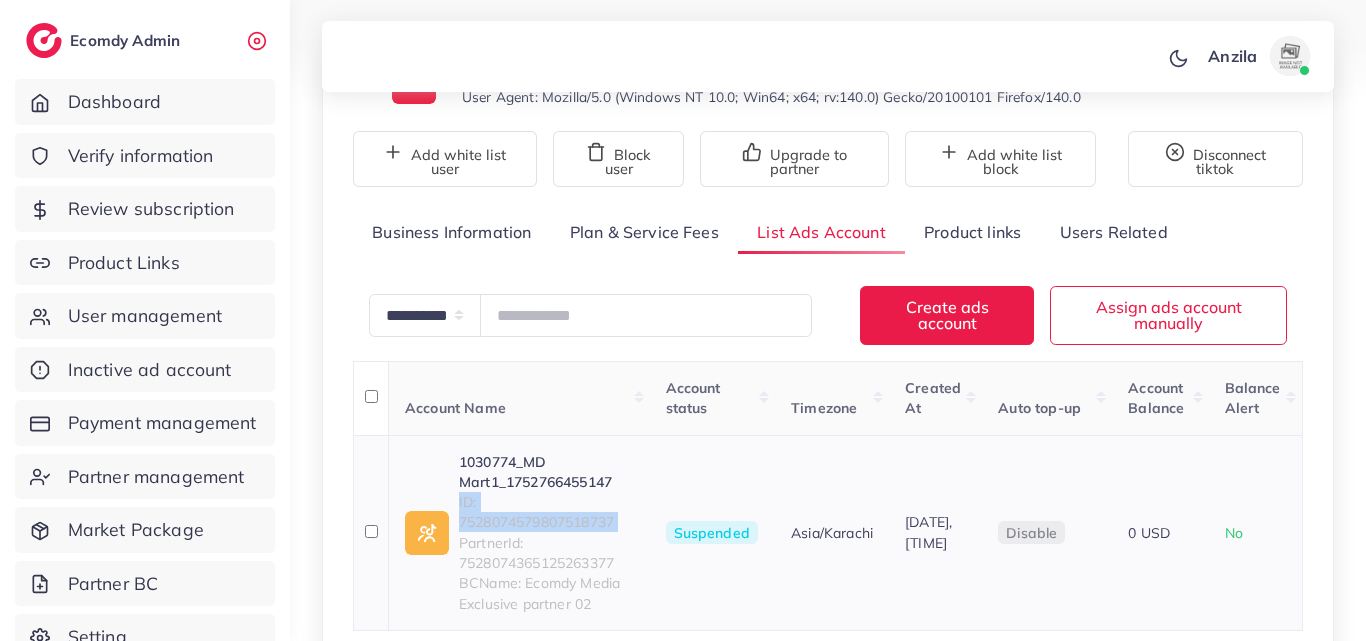 click on "ID: 7528074579807518737" at bounding box center [546, 512] 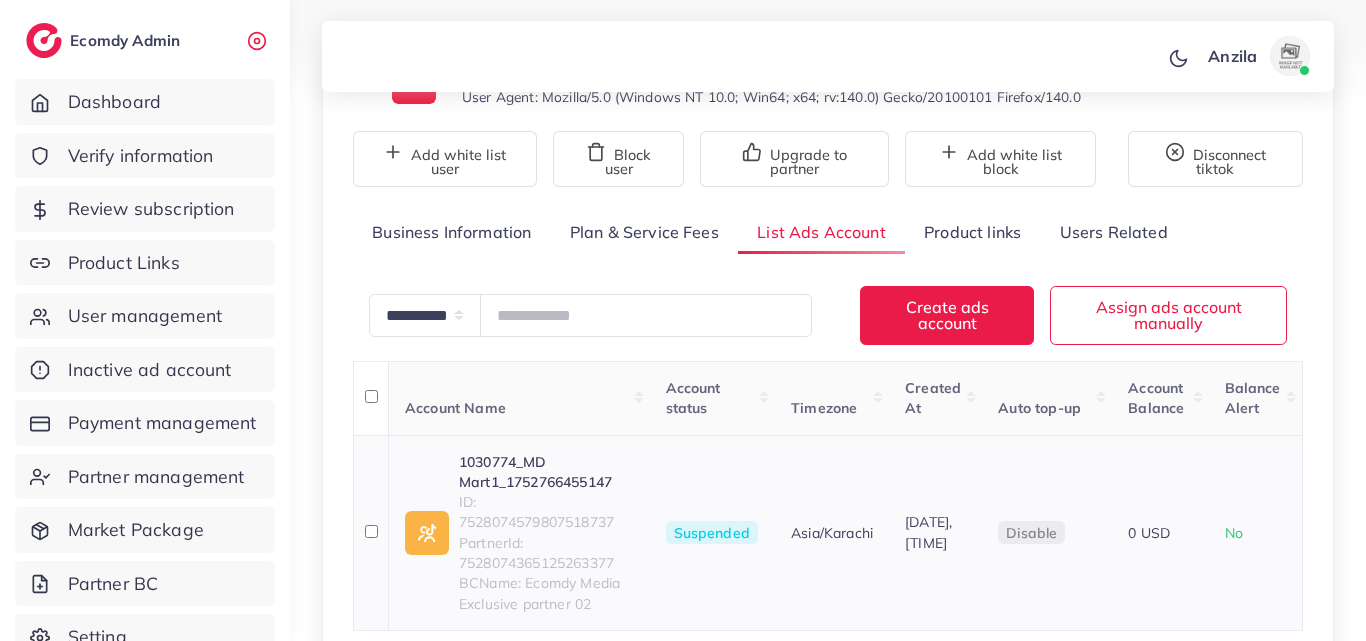 click on "ID: 7528074579807518737" 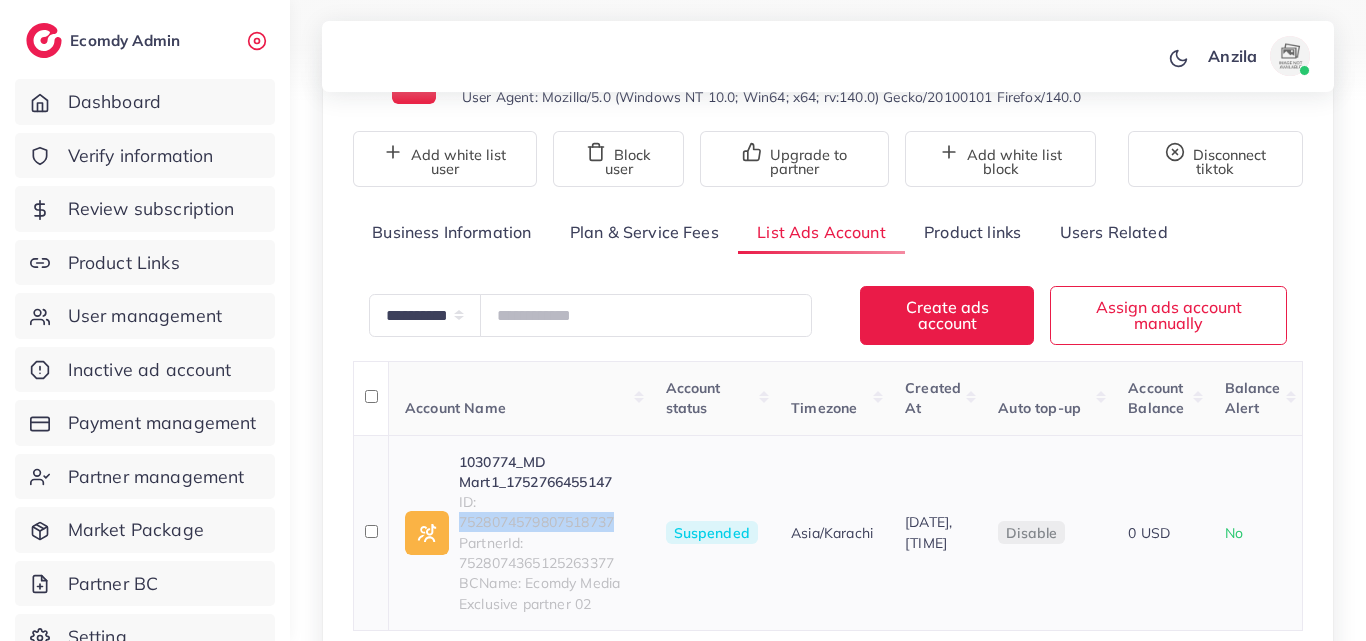 click on "ID: 7528074579807518737" 